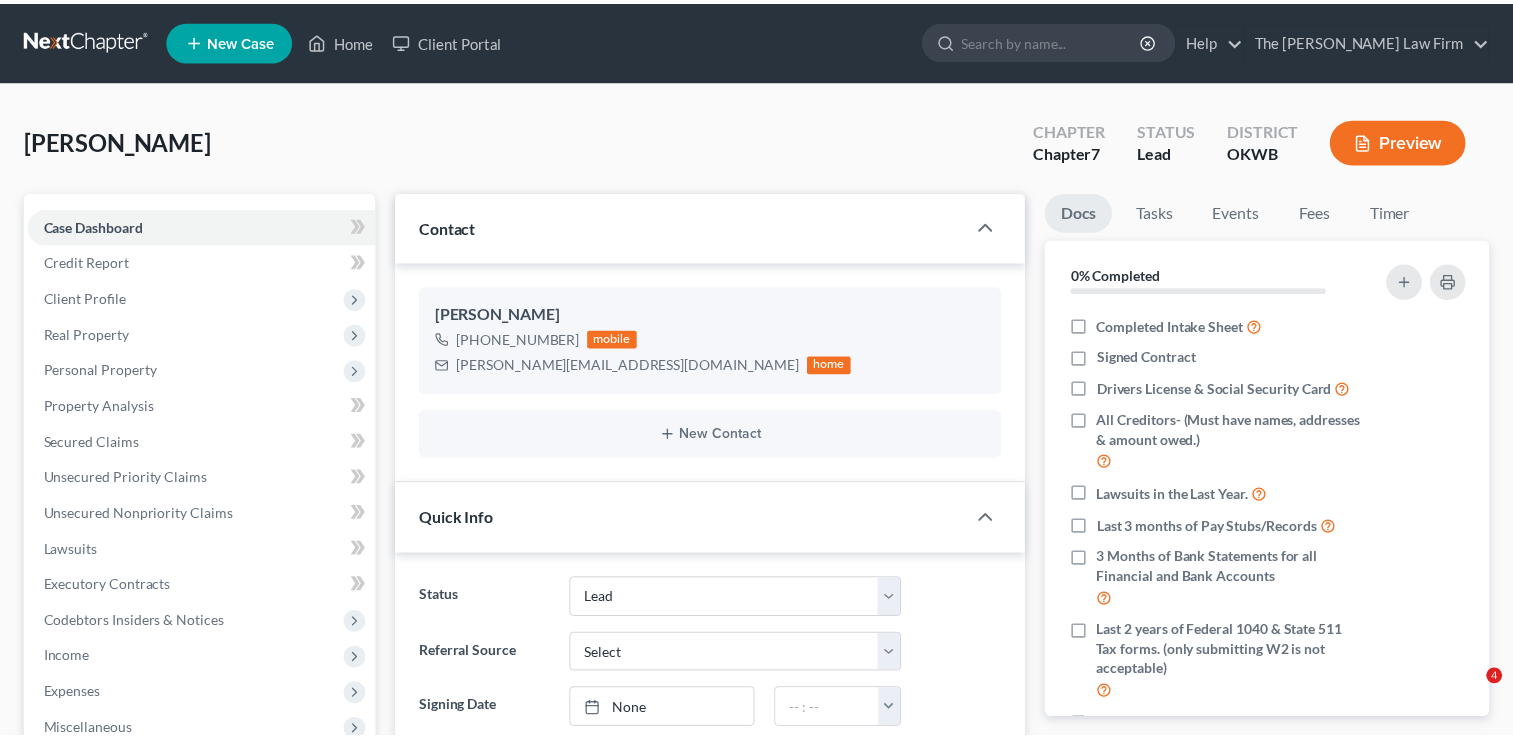 scroll, scrollTop: 0, scrollLeft: 0, axis: both 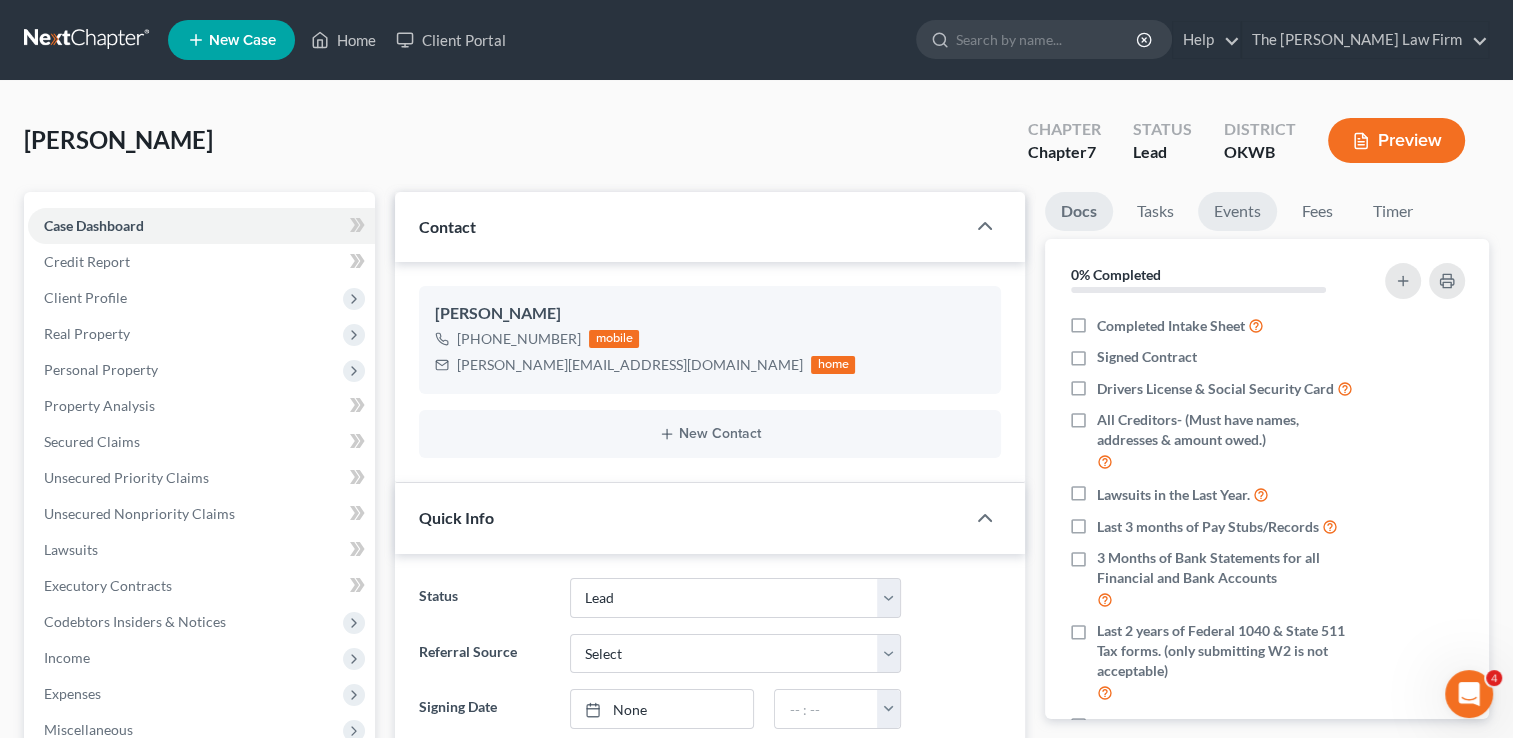 click on "Events" at bounding box center (1237, 211) 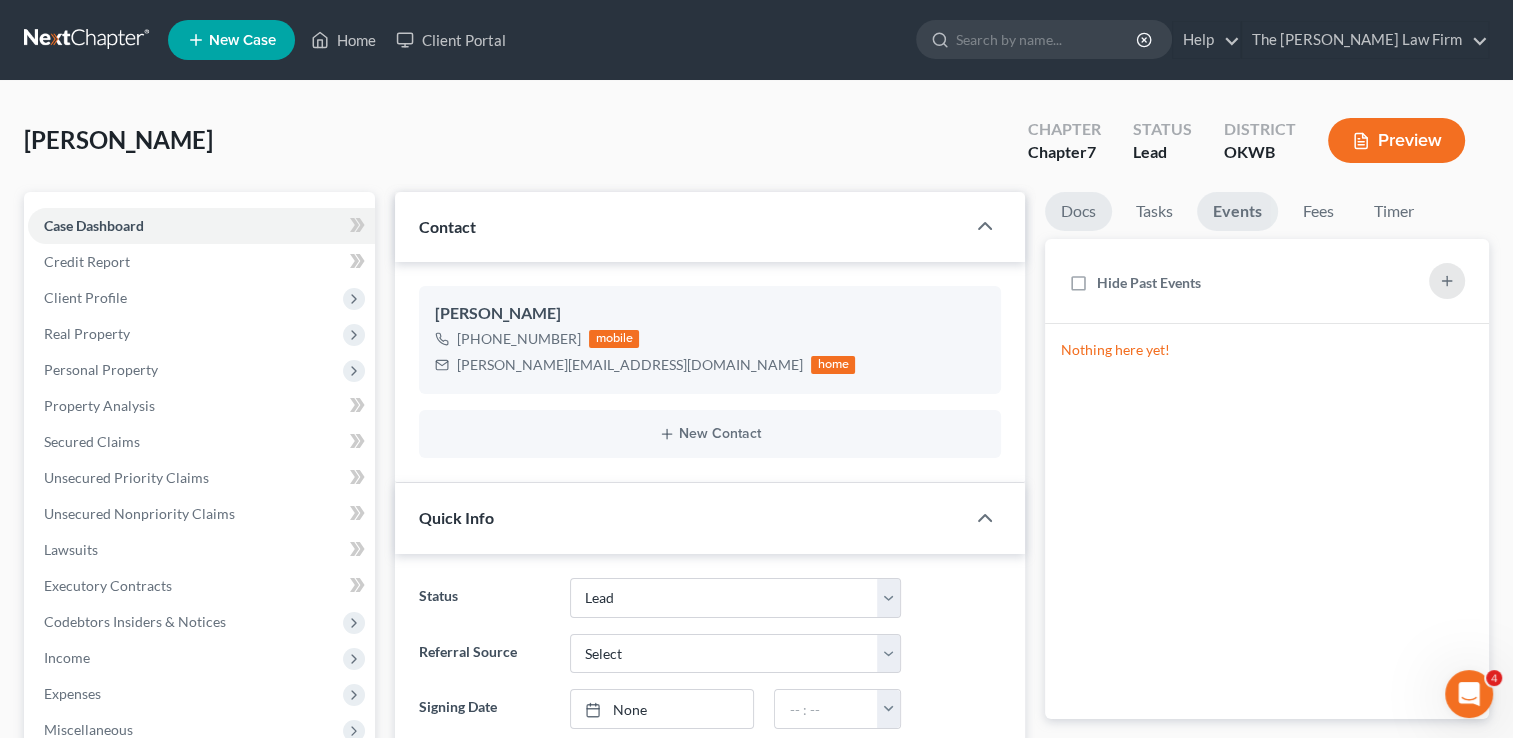 click on "Docs" at bounding box center [1078, 211] 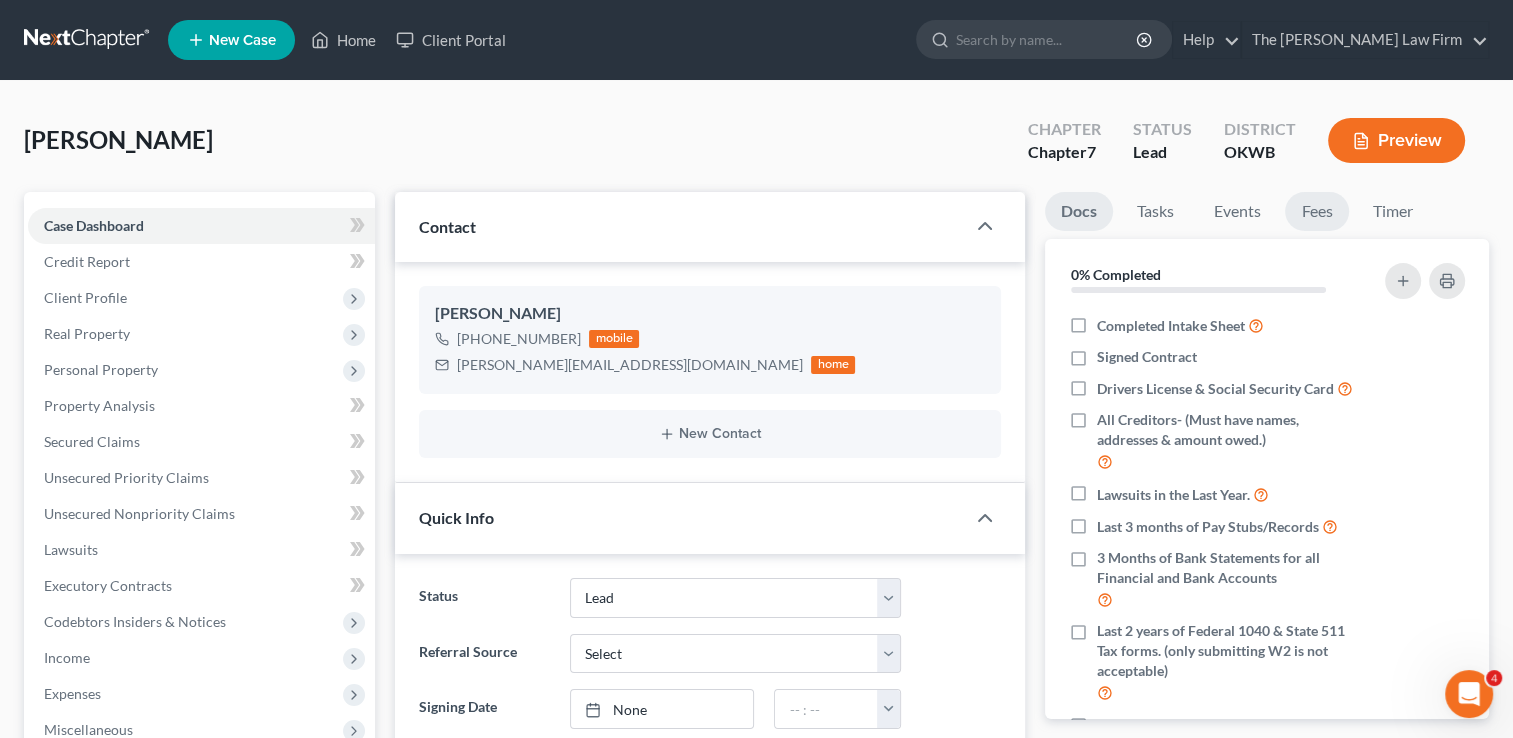 click on "Fees" at bounding box center [1317, 211] 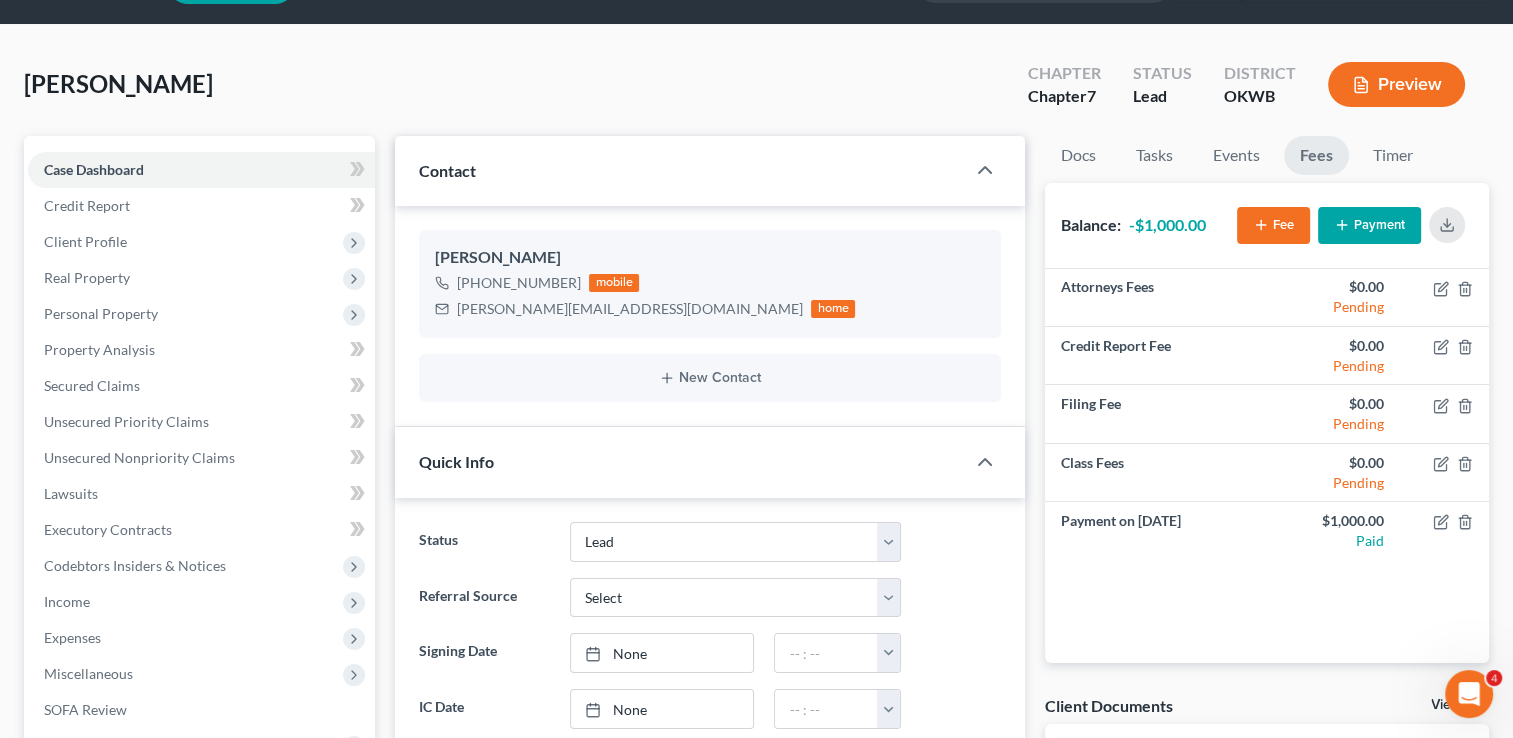 scroll, scrollTop: 100, scrollLeft: 0, axis: vertical 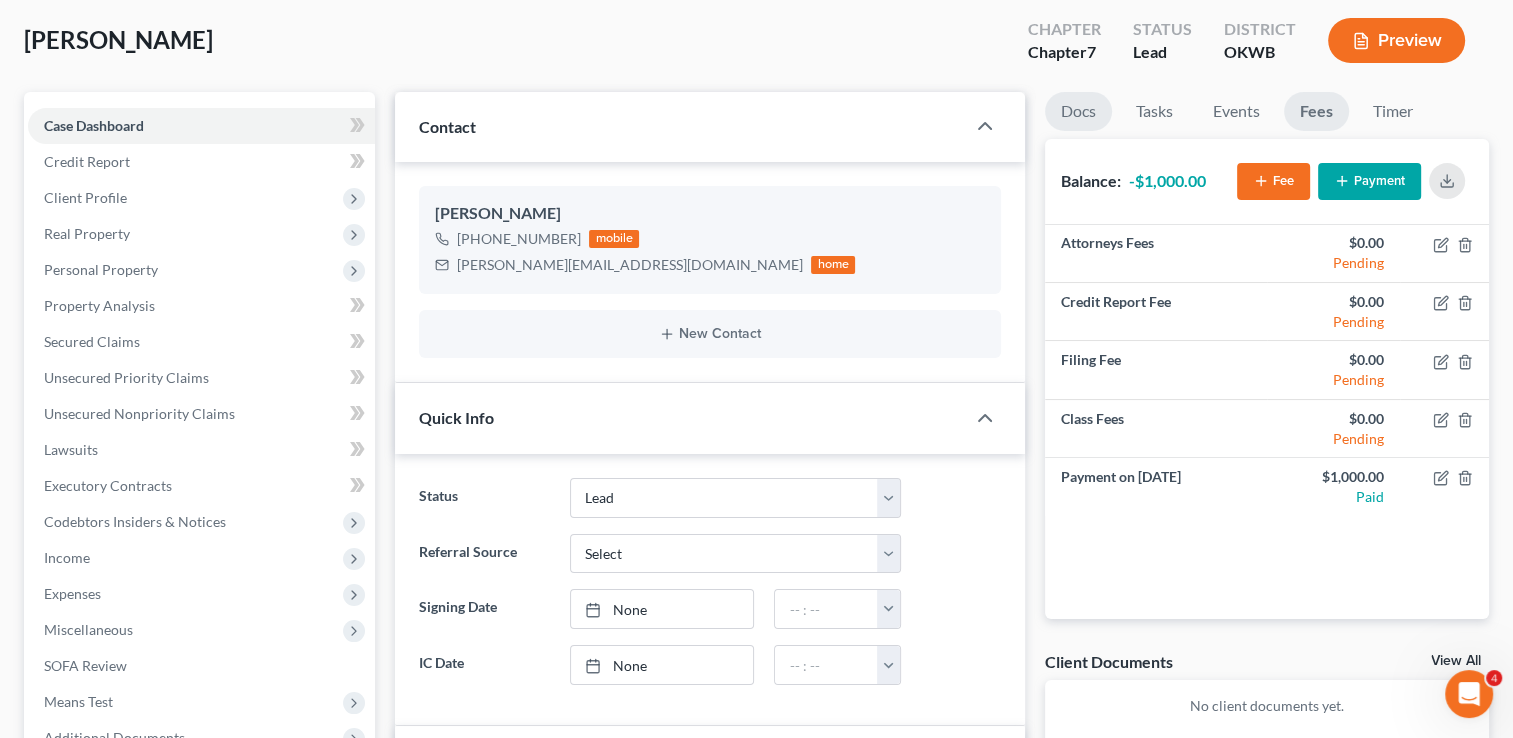 click on "Docs" at bounding box center (1078, 111) 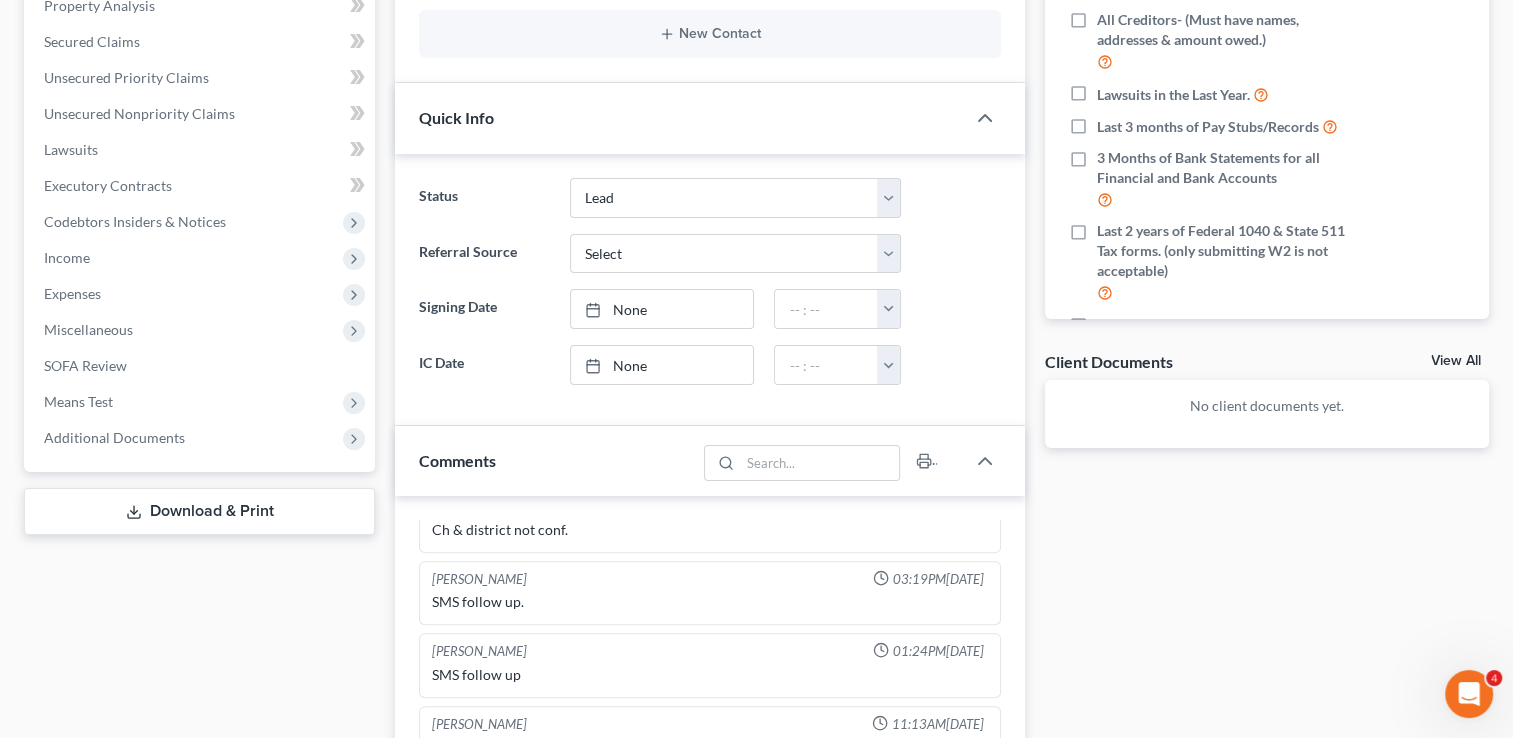 scroll, scrollTop: 500, scrollLeft: 0, axis: vertical 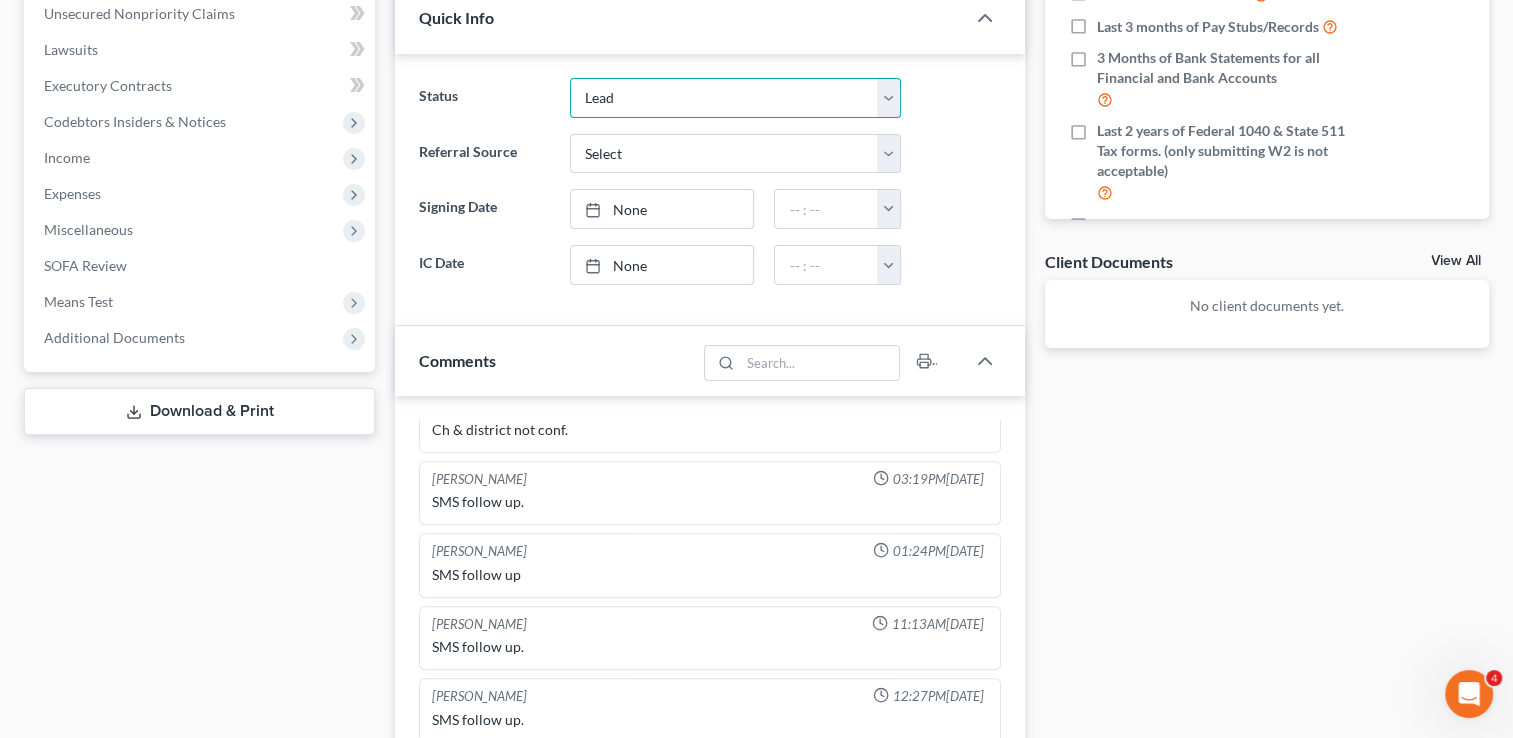 click on "Discharged Dismissed Filed Info Sent In Progress Lead Lost Lead Ready to File Retained To Review" at bounding box center (735, 98) 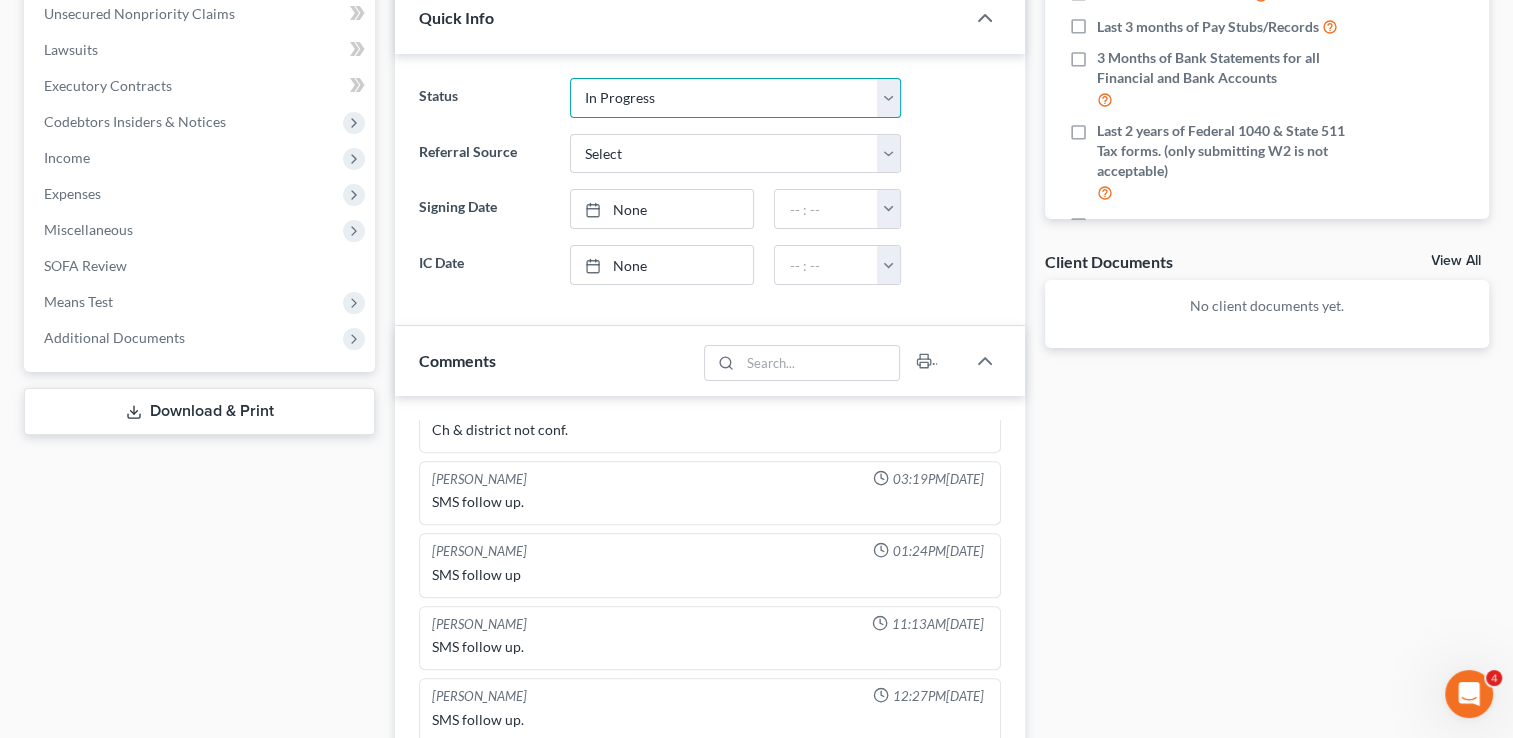 click on "Discharged Dismissed Filed Info Sent In Progress Lead Lost Lead Ready to File Retained To Review" at bounding box center (735, 98) 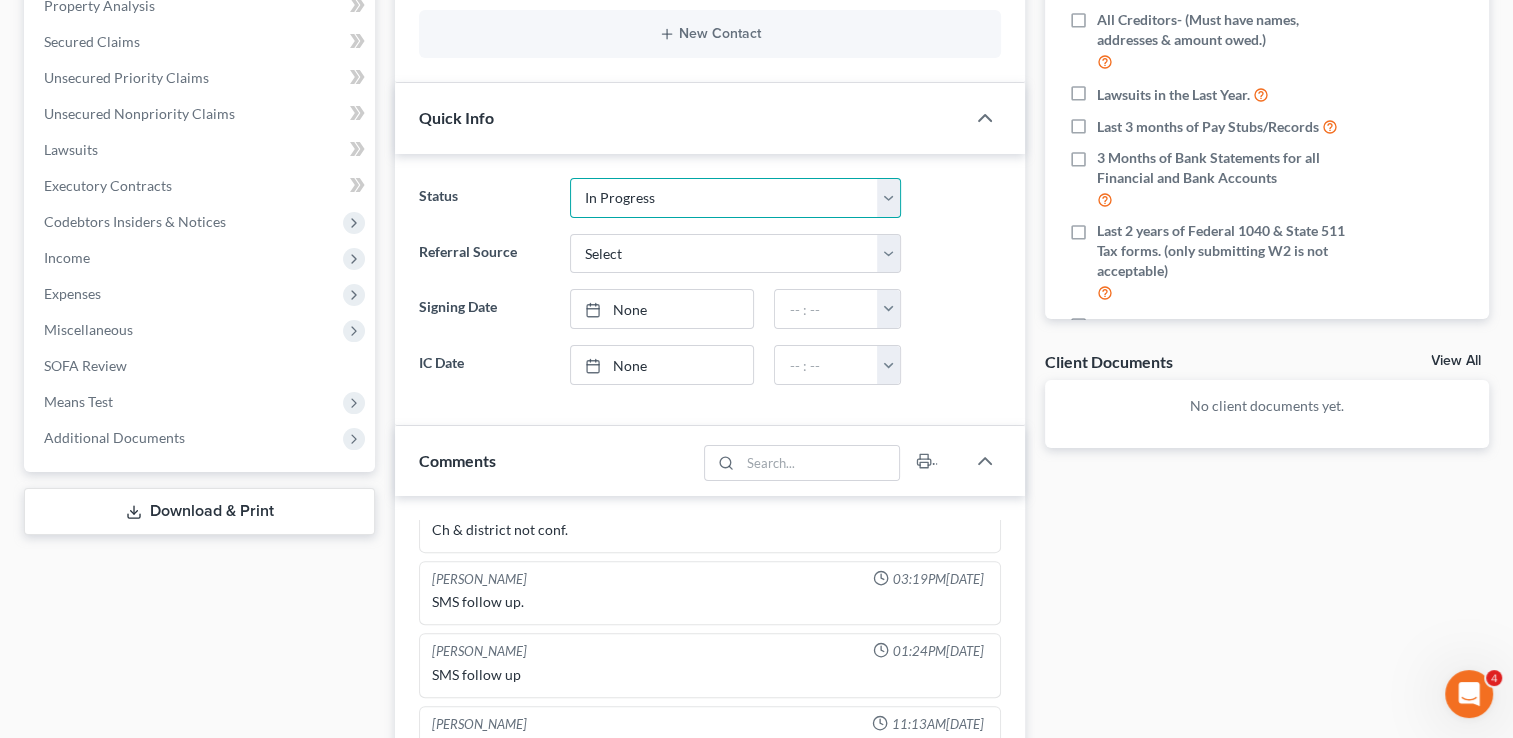 scroll, scrollTop: 300, scrollLeft: 0, axis: vertical 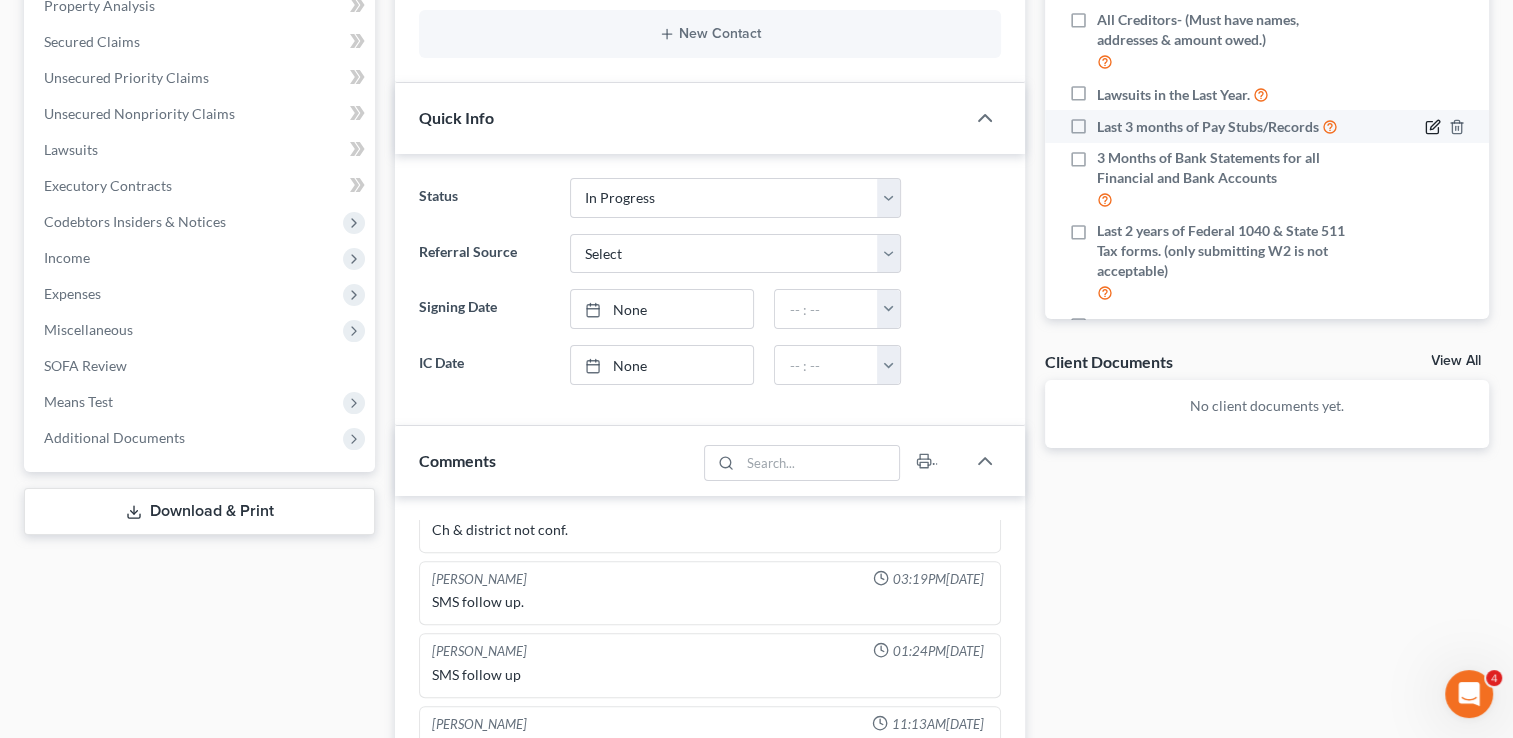 click 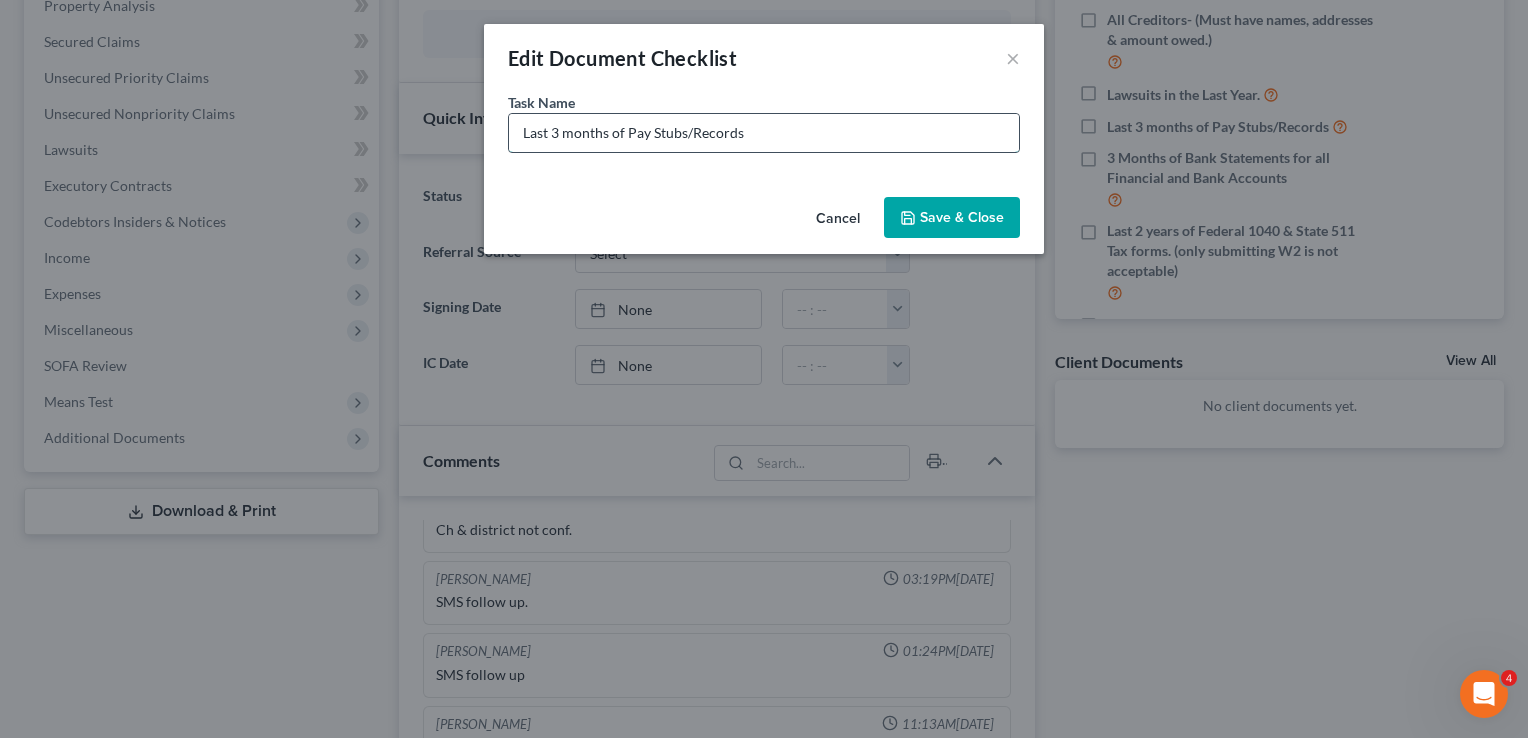 click on "Last 3 months of Pay Stubs/Records" at bounding box center (764, 133) 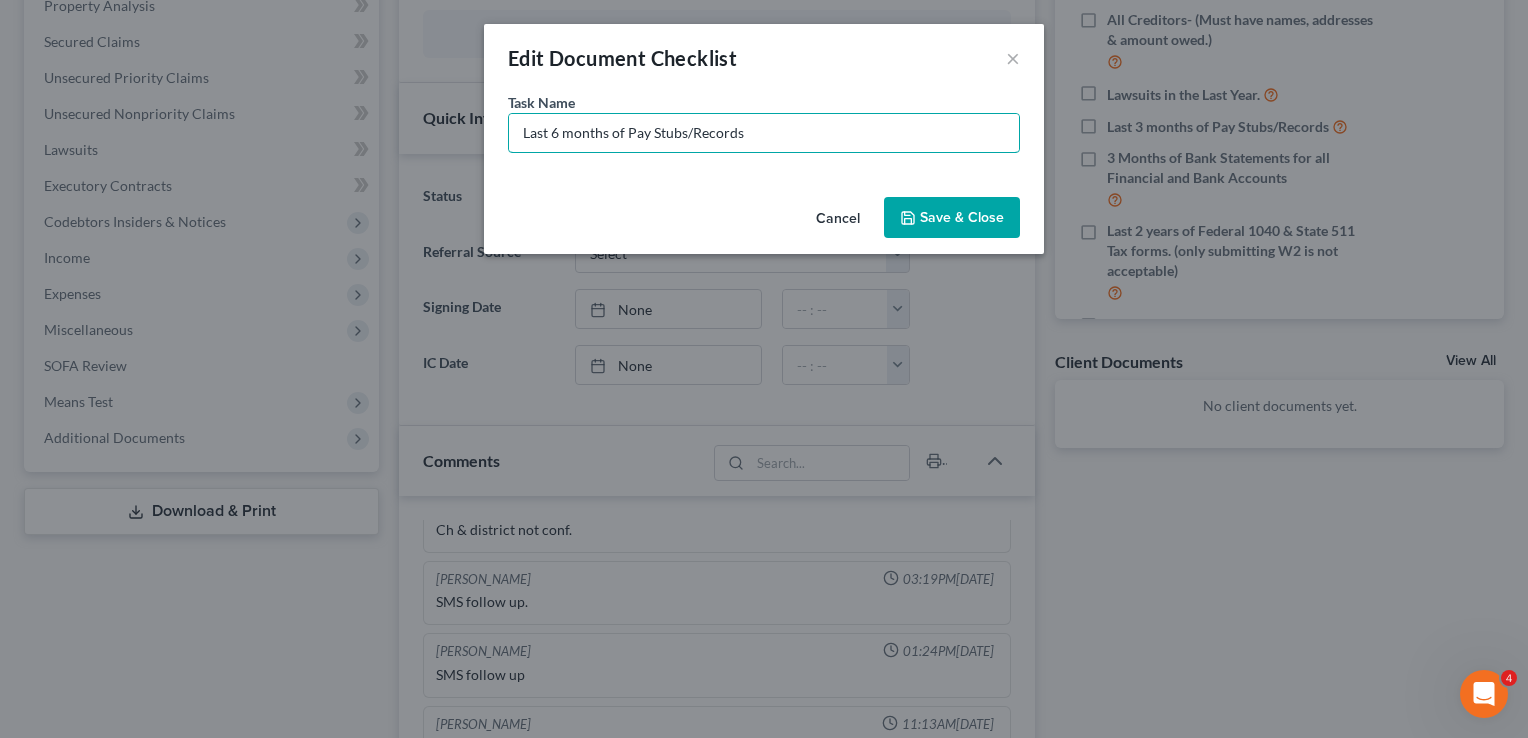 type on "Last 6 months of Pay Stubs/Records" 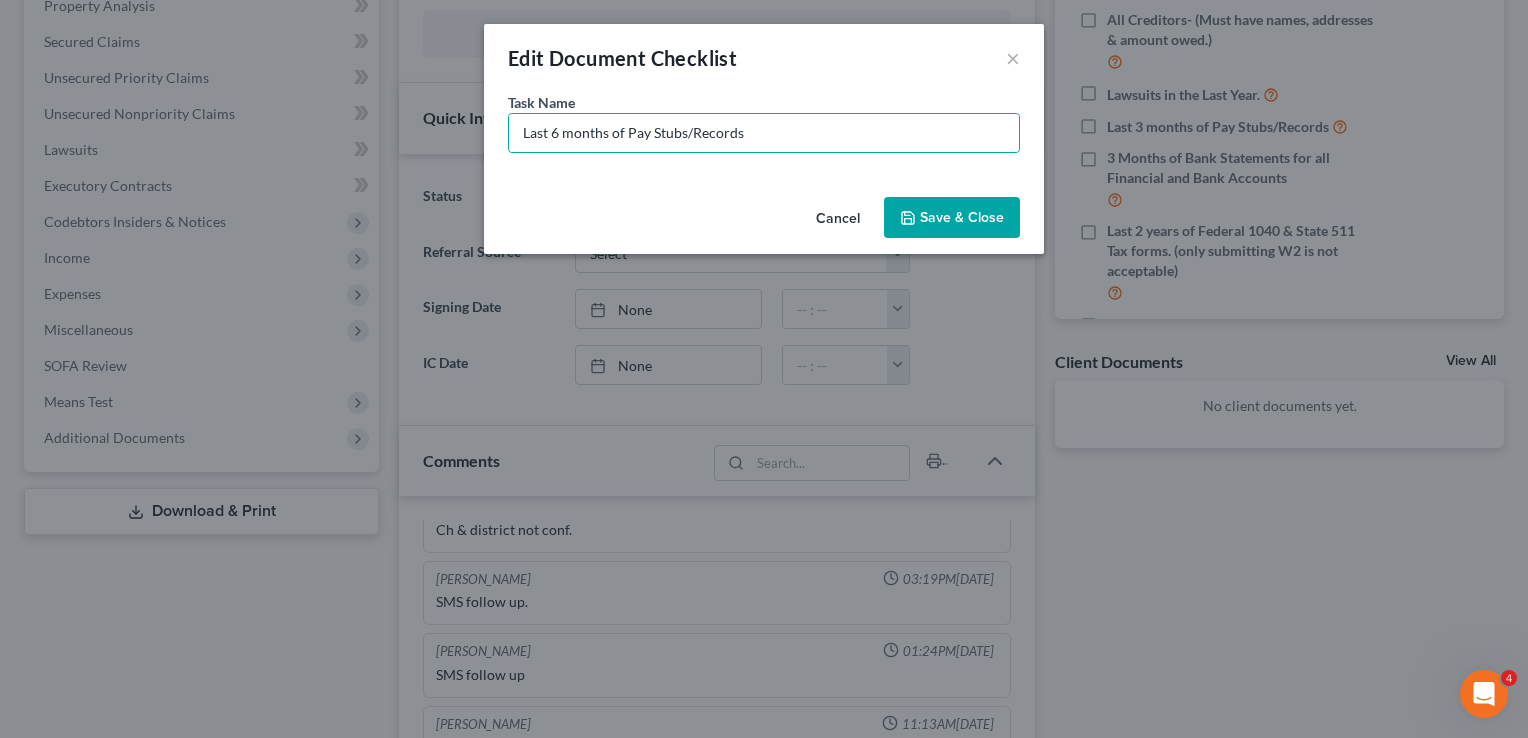click on "Save & Close" at bounding box center (952, 218) 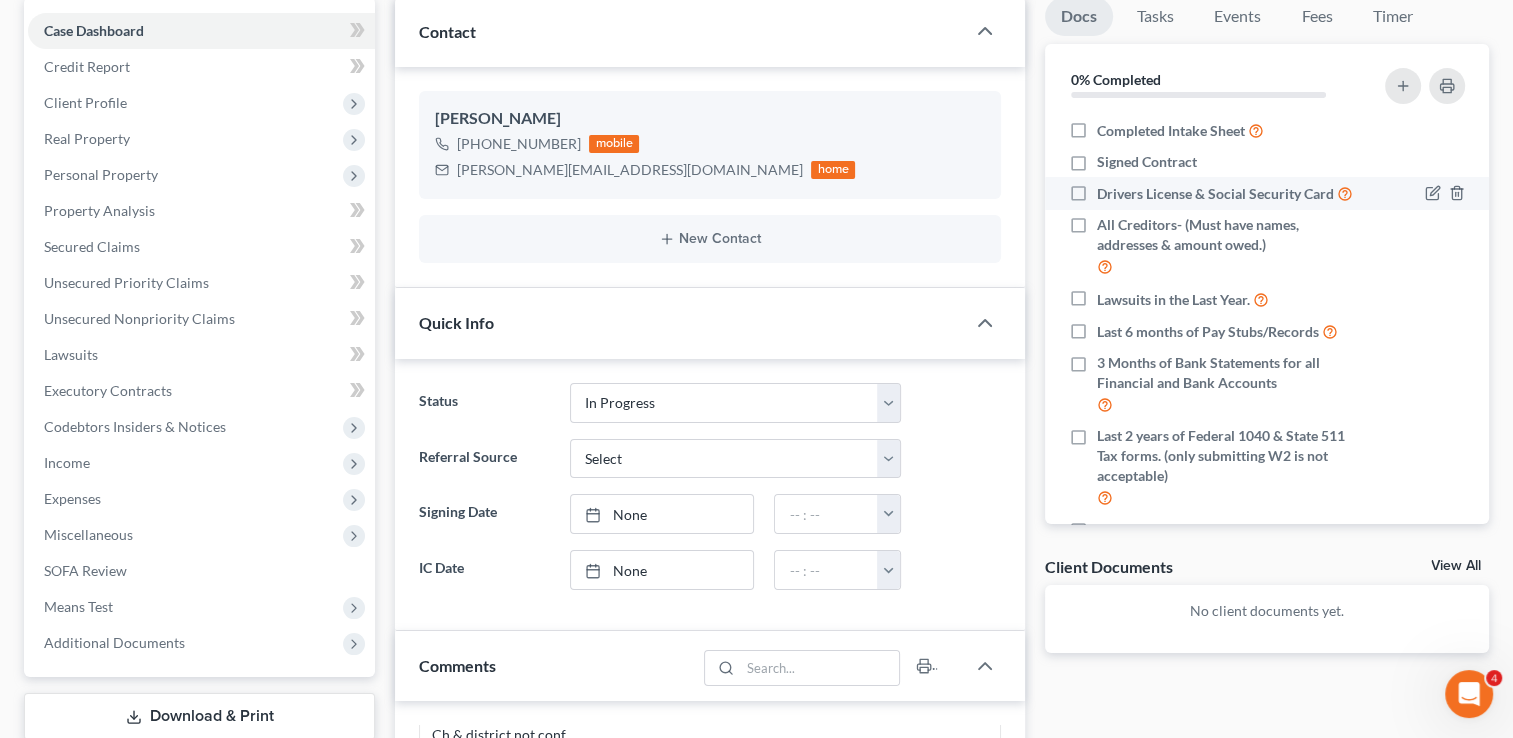 scroll, scrollTop: 200, scrollLeft: 0, axis: vertical 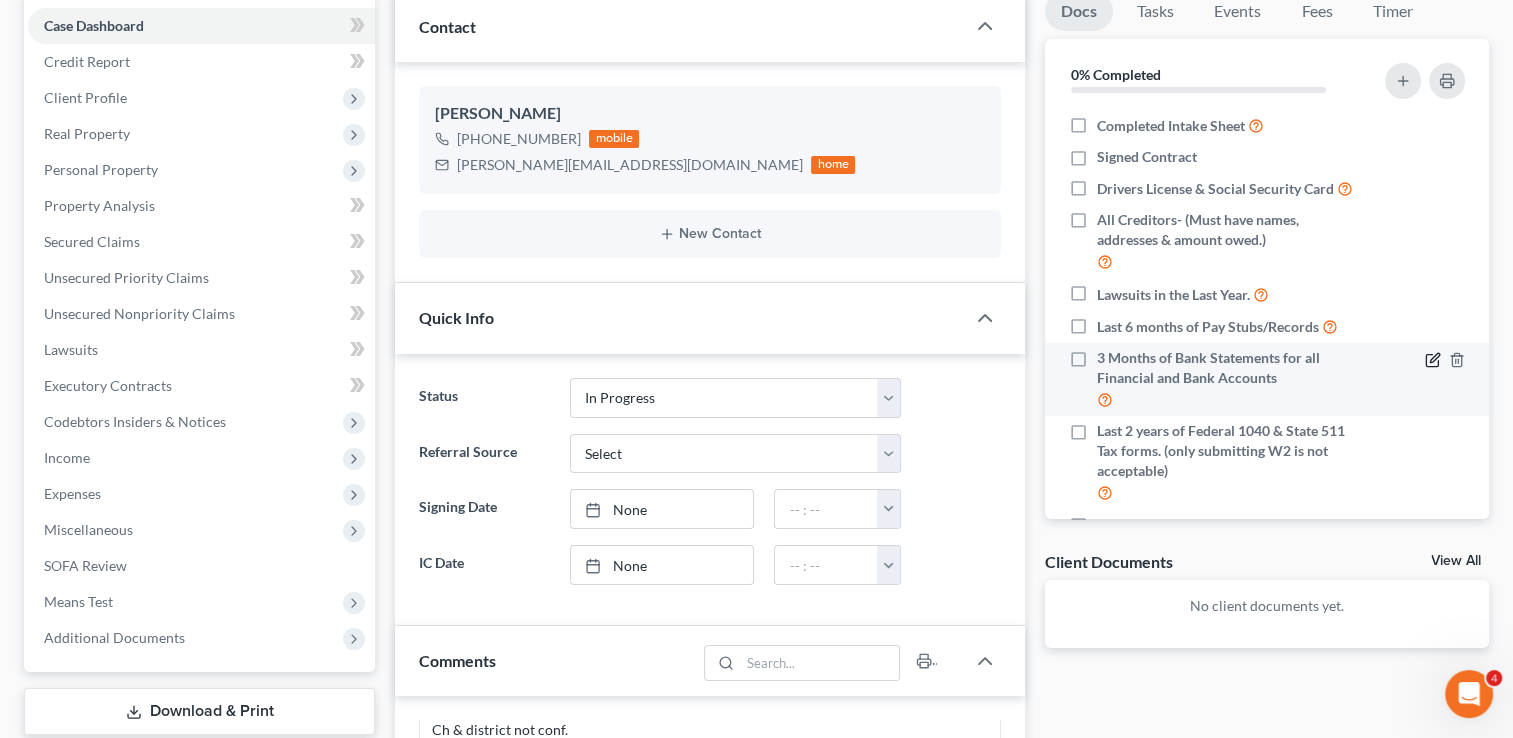 click 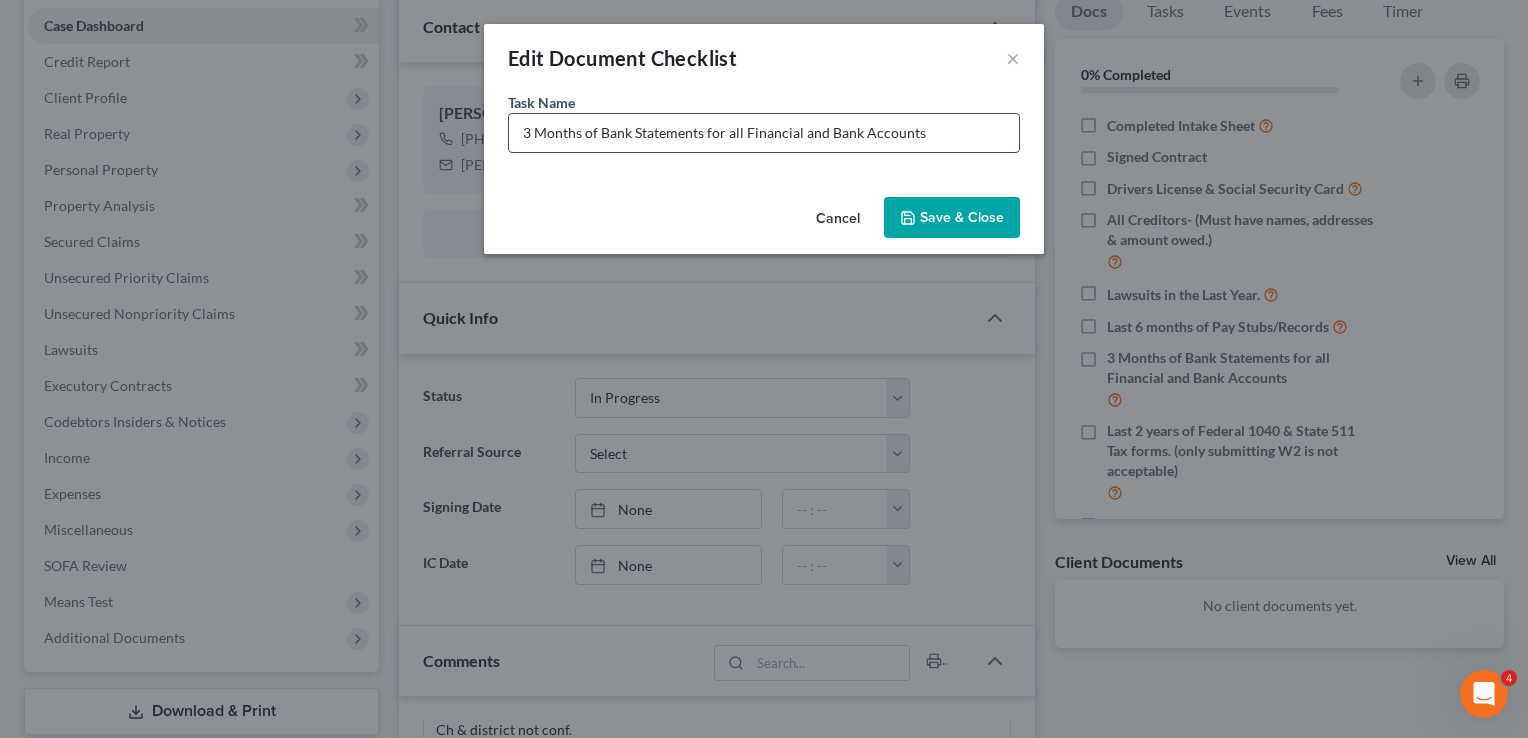 click on "3 Months of Bank Statements for all Financial and Bank Accounts" at bounding box center [764, 133] 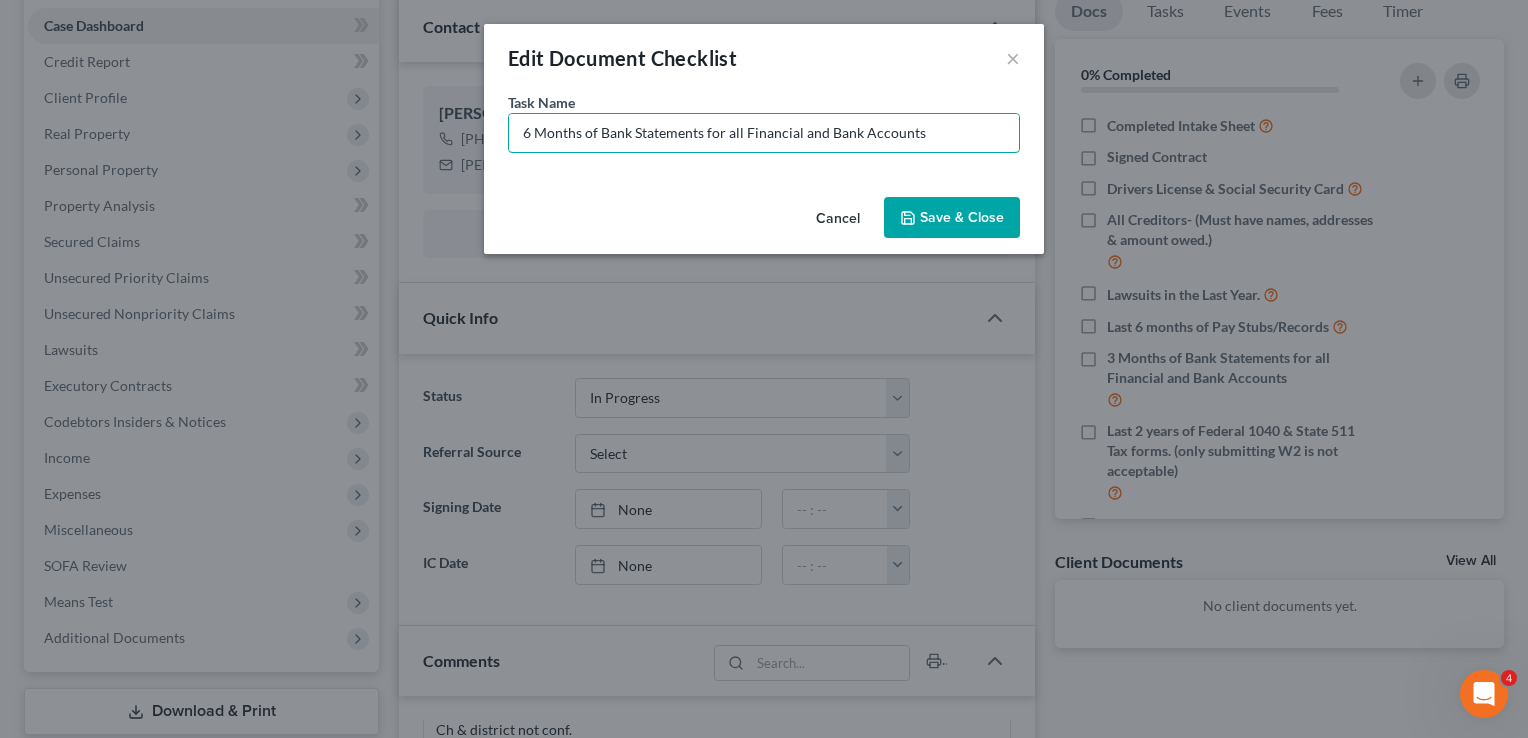type on "6 Months of Bank Statements for all Financial and Bank Accounts" 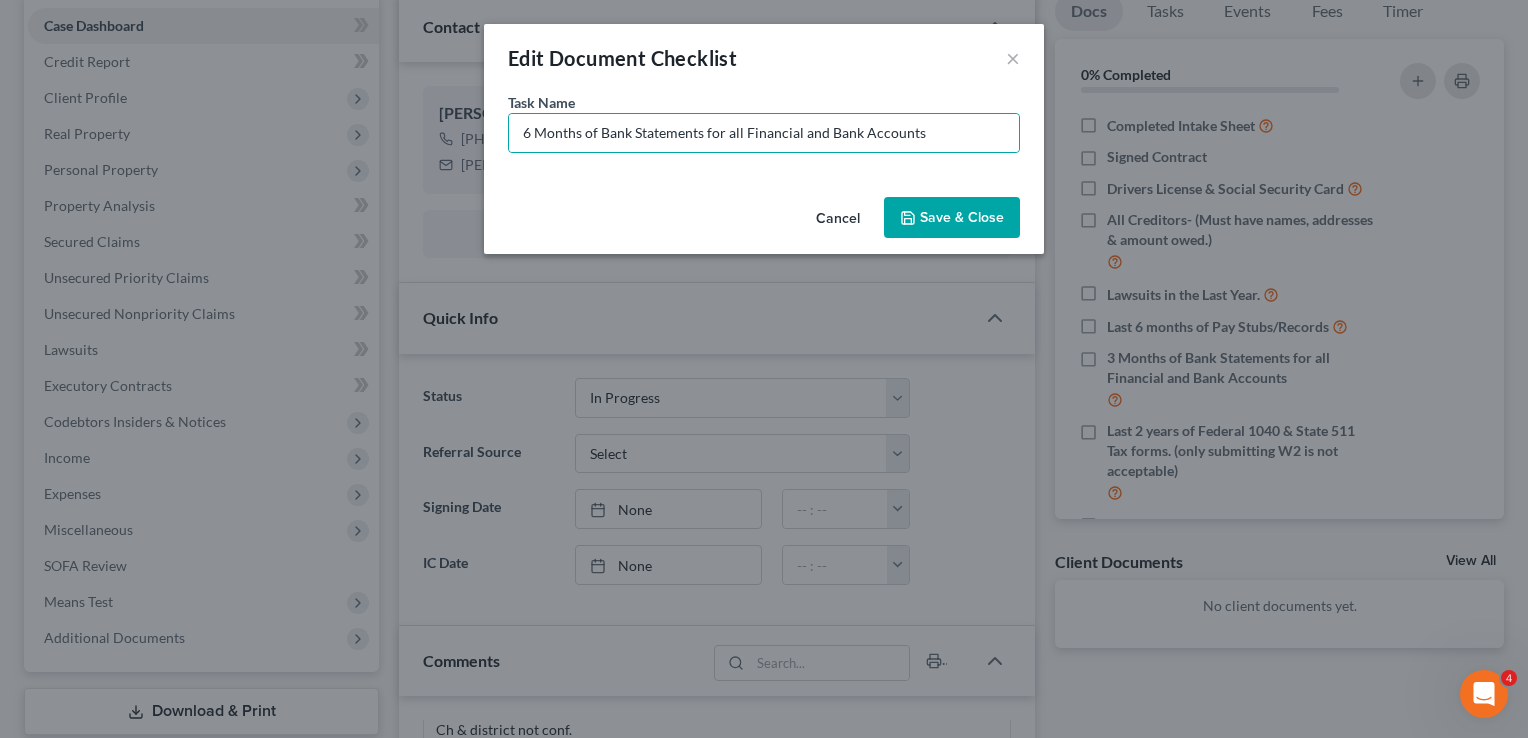 click 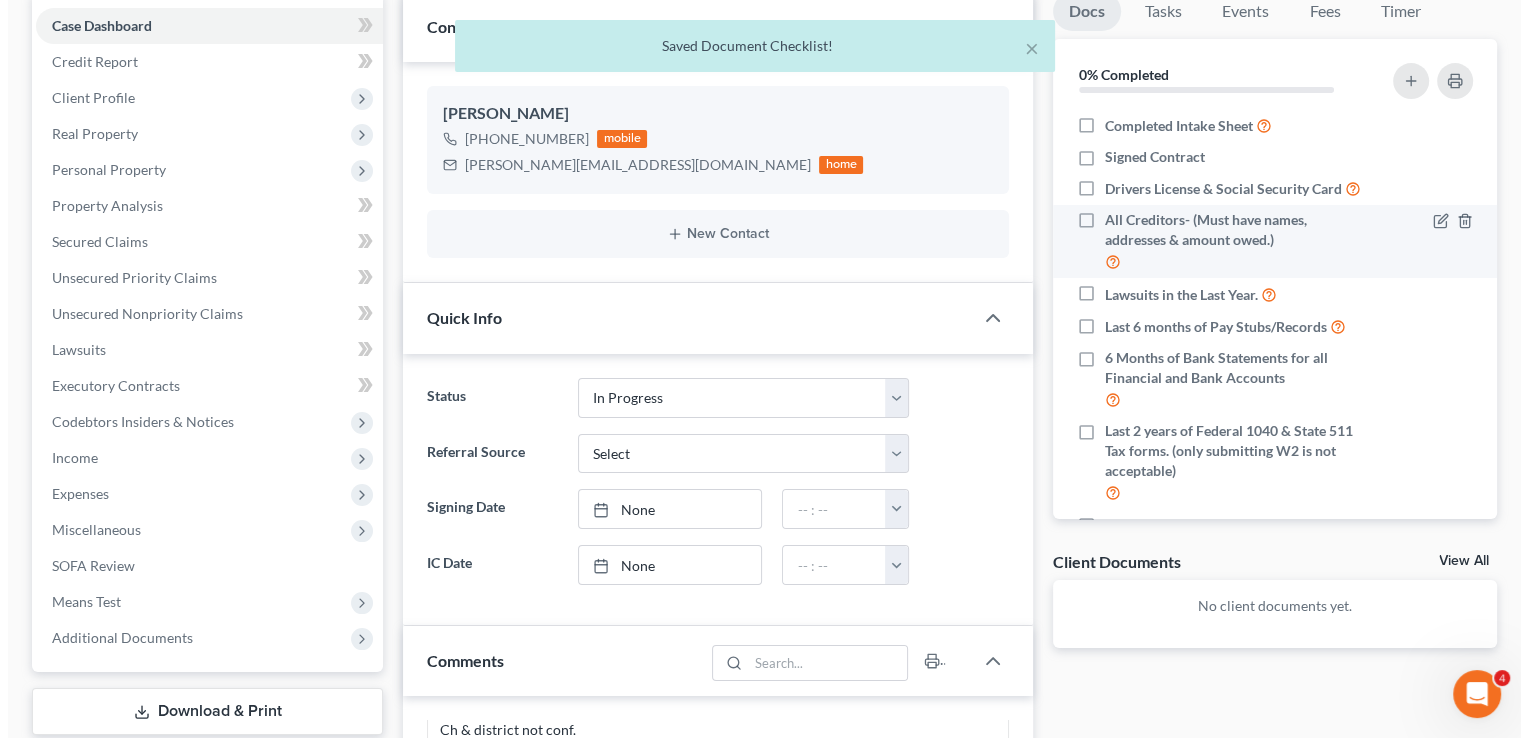 scroll, scrollTop: 100, scrollLeft: 0, axis: vertical 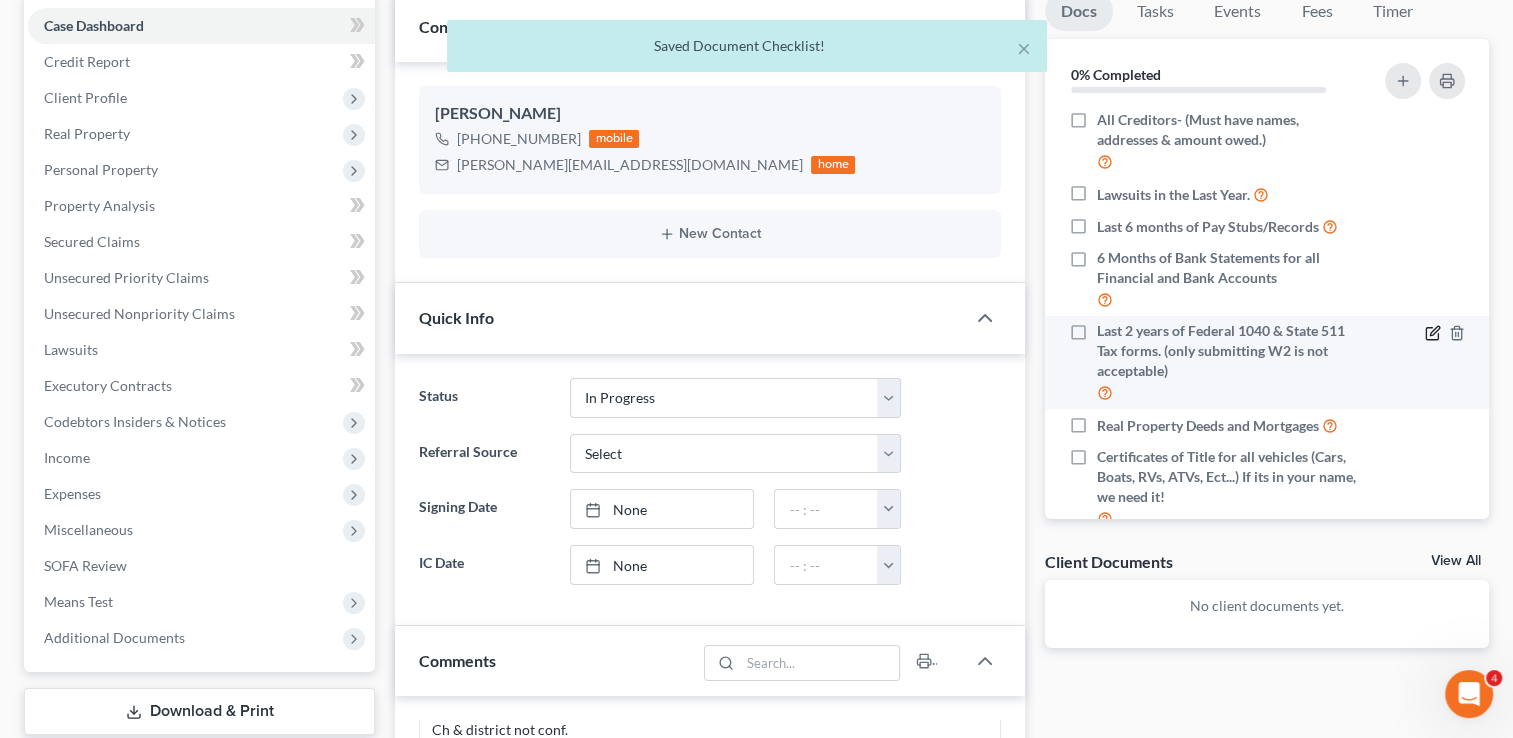 click 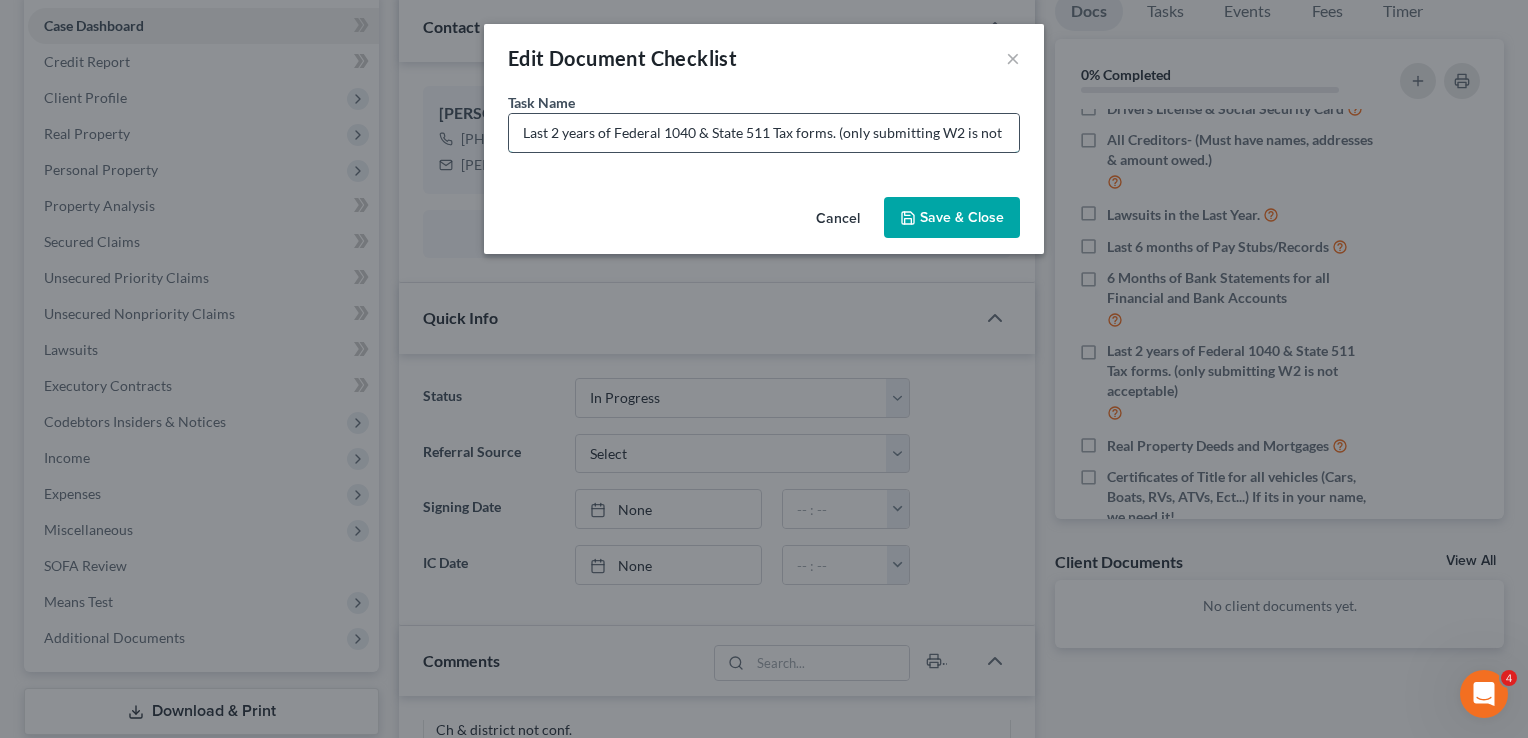 click on "Last 2 years of Federal 1040 & State 511 Tax forms. (only submitting W2 is not acceptable)" at bounding box center (764, 133) 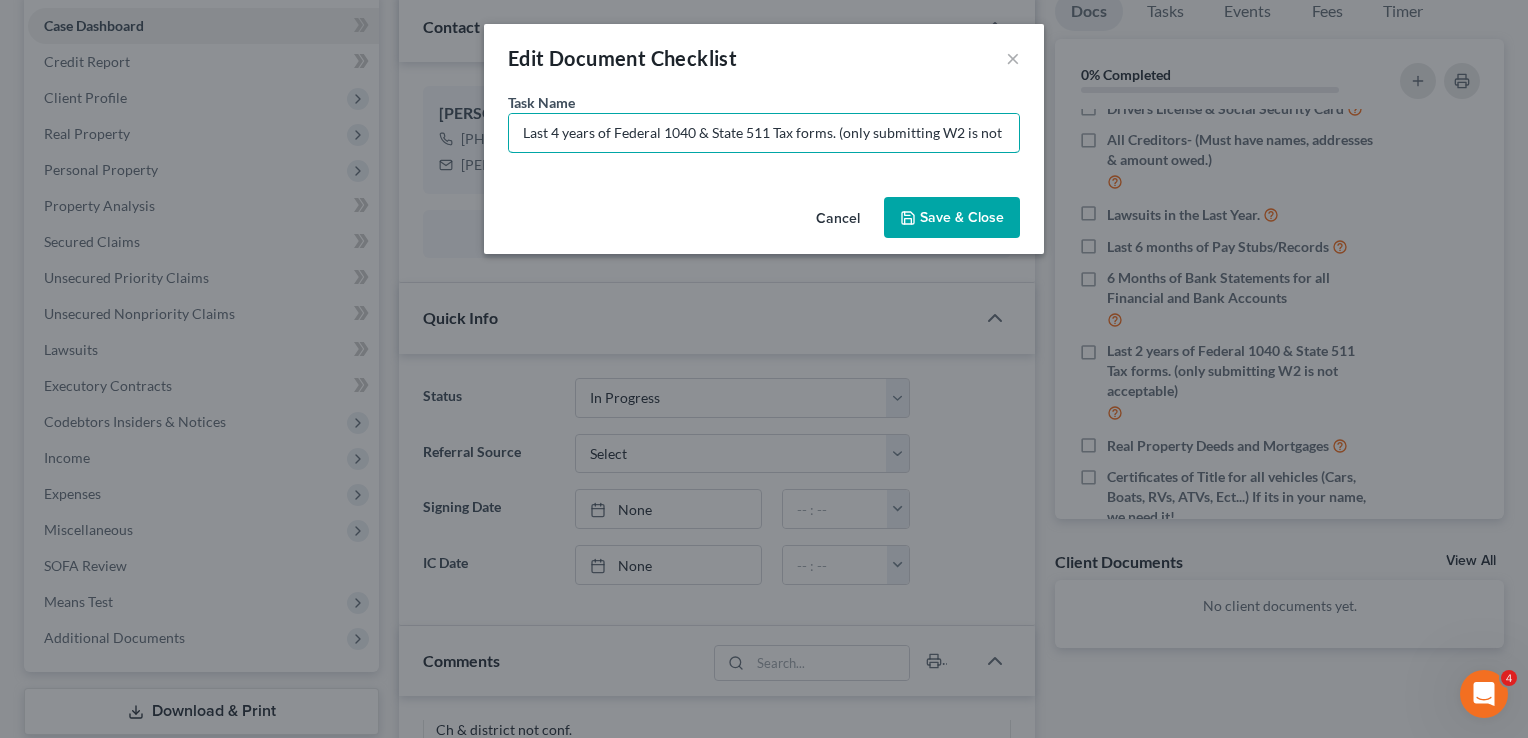 type on "Last 4 years of Federal 1040 & State 511 Tax forms. (only submitting W2 is not acceptable)" 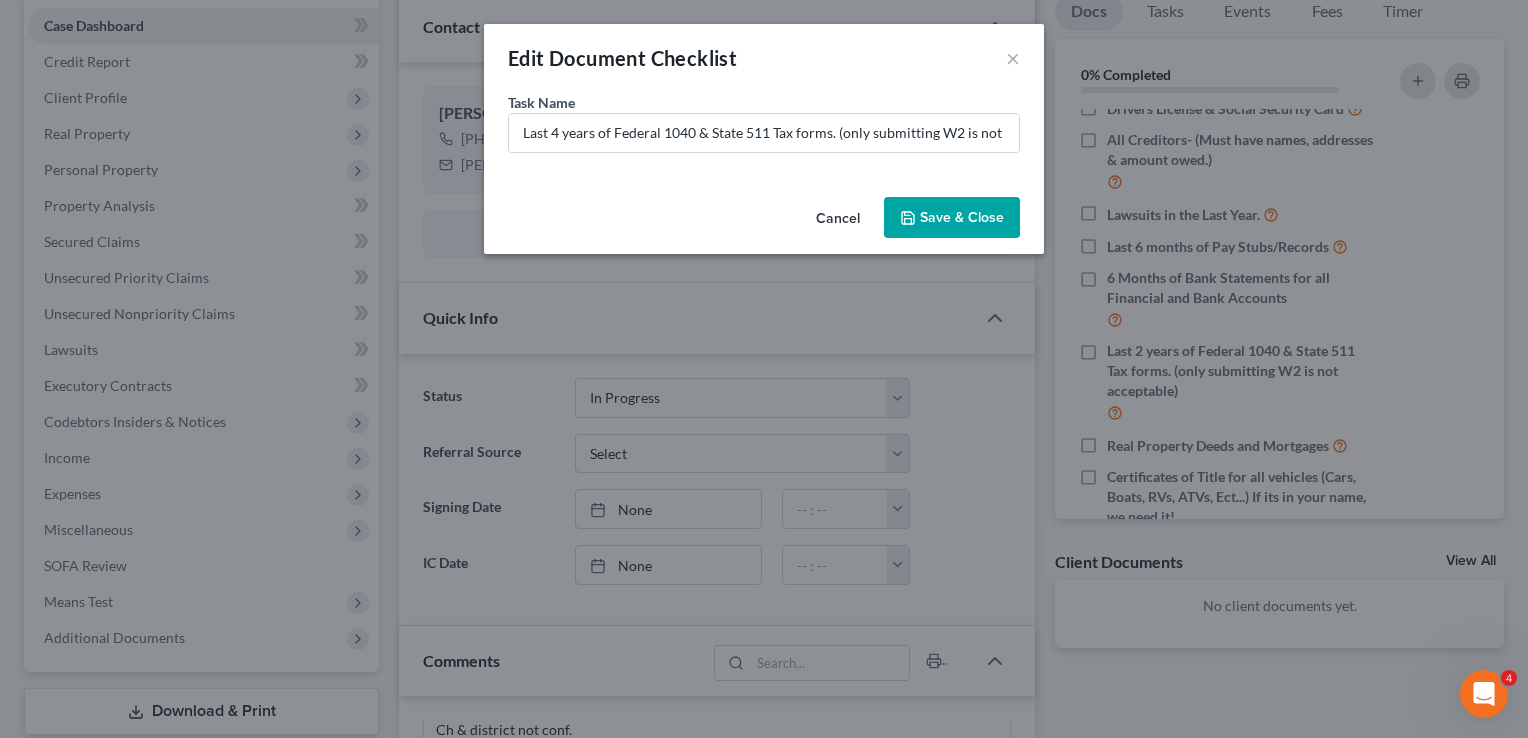 click on "Save & Close" at bounding box center (952, 218) 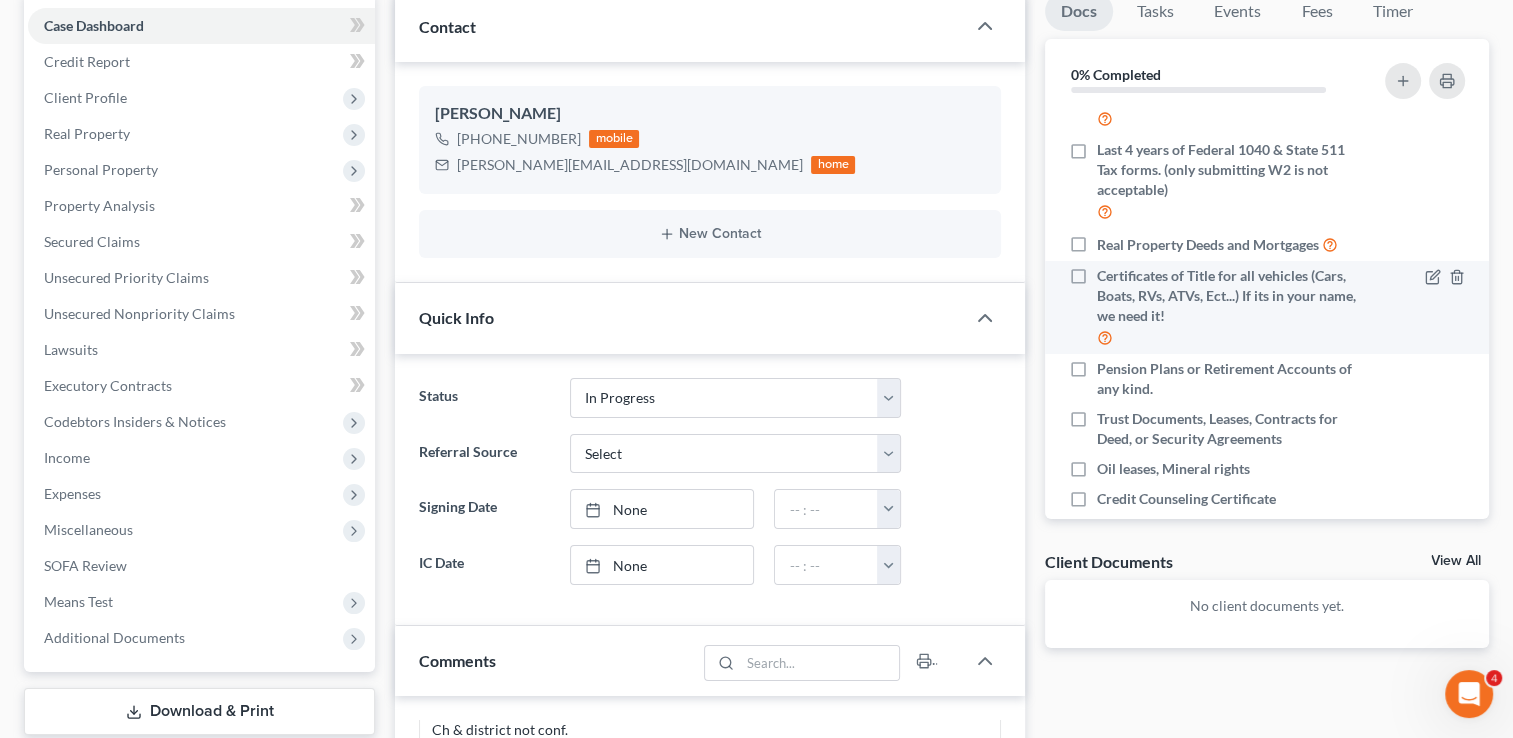 scroll, scrollTop: 328, scrollLeft: 0, axis: vertical 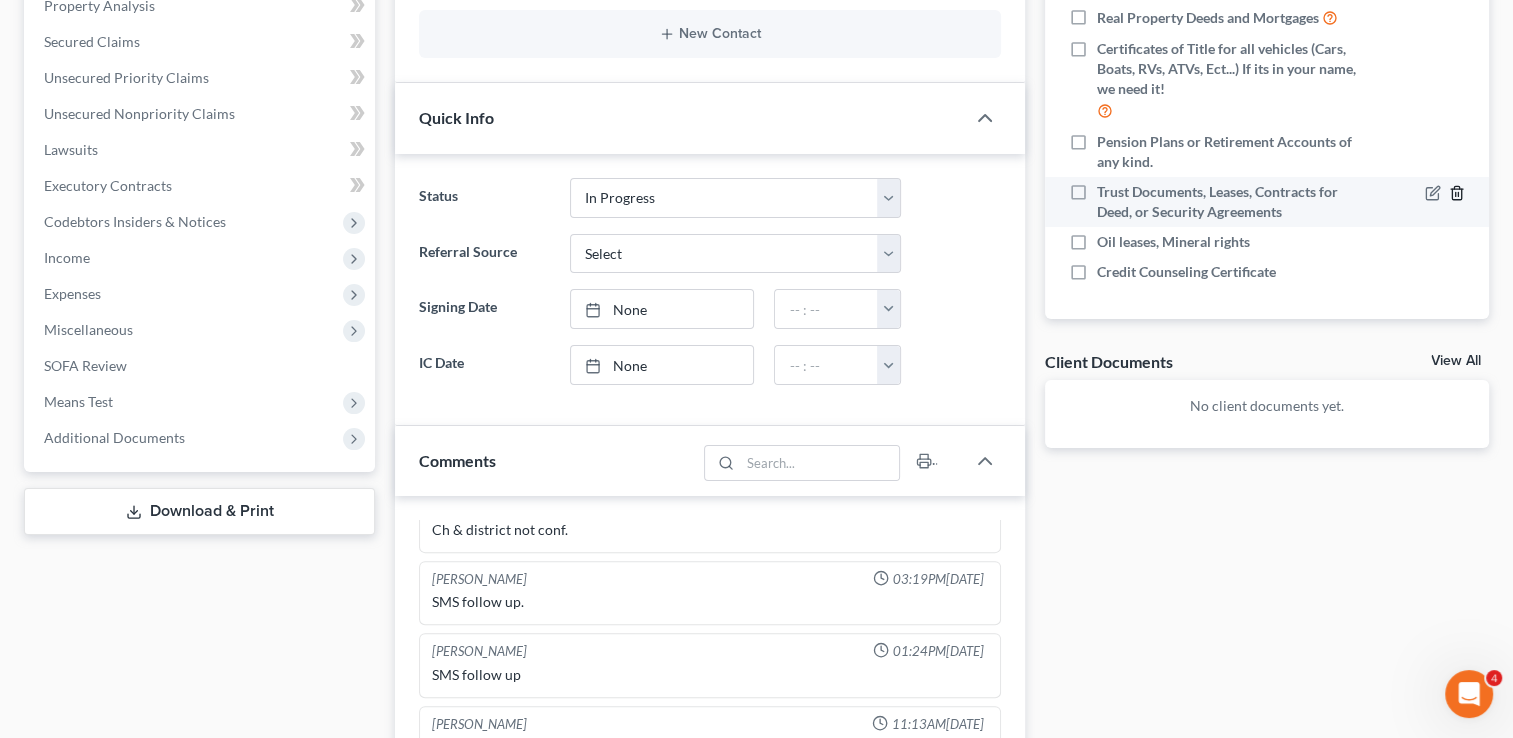 click 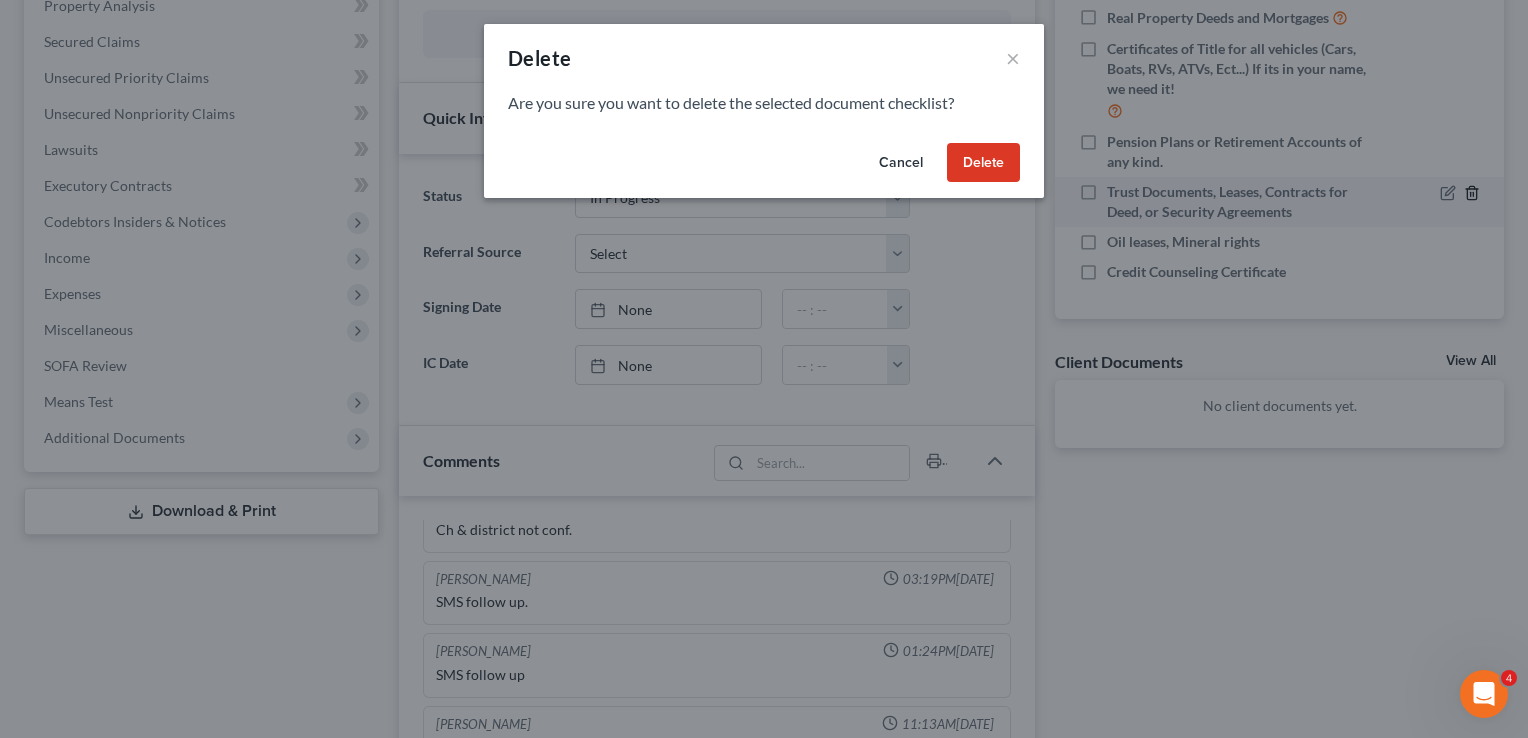 scroll, scrollTop: 308, scrollLeft: 0, axis: vertical 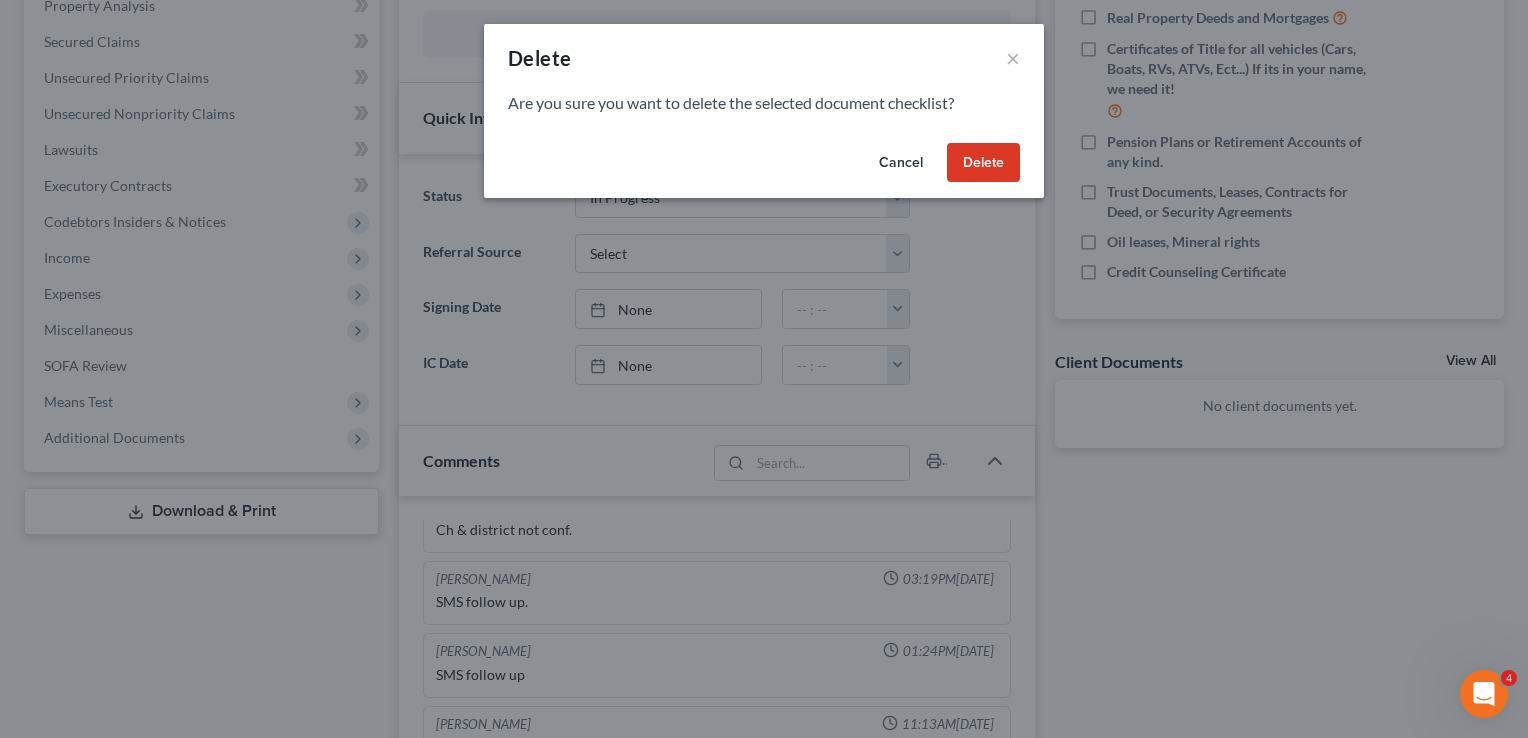 click on "Delete" at bounding box center [983, 163] 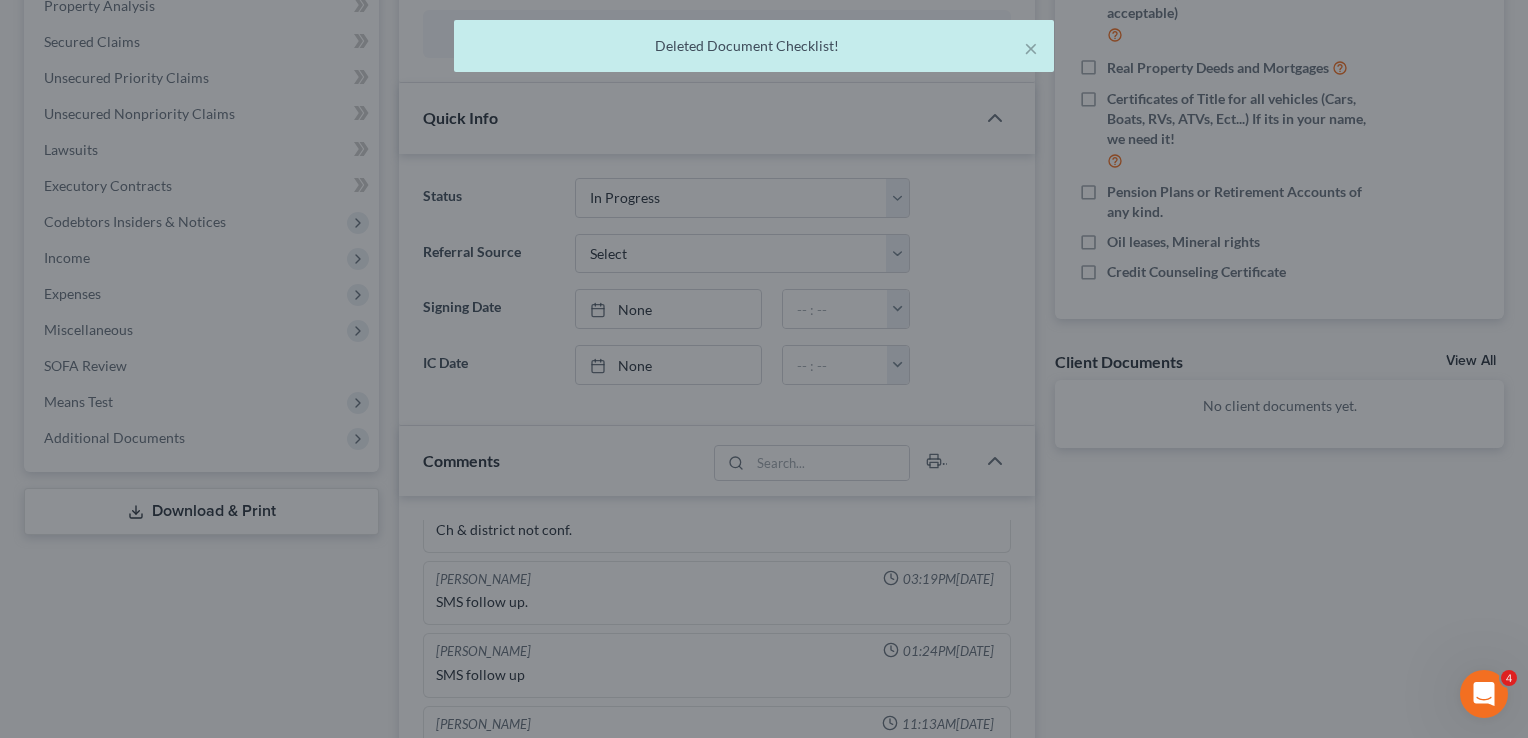 scroll, scrollTop: 278, scrollLeft: 0, axis: vertical 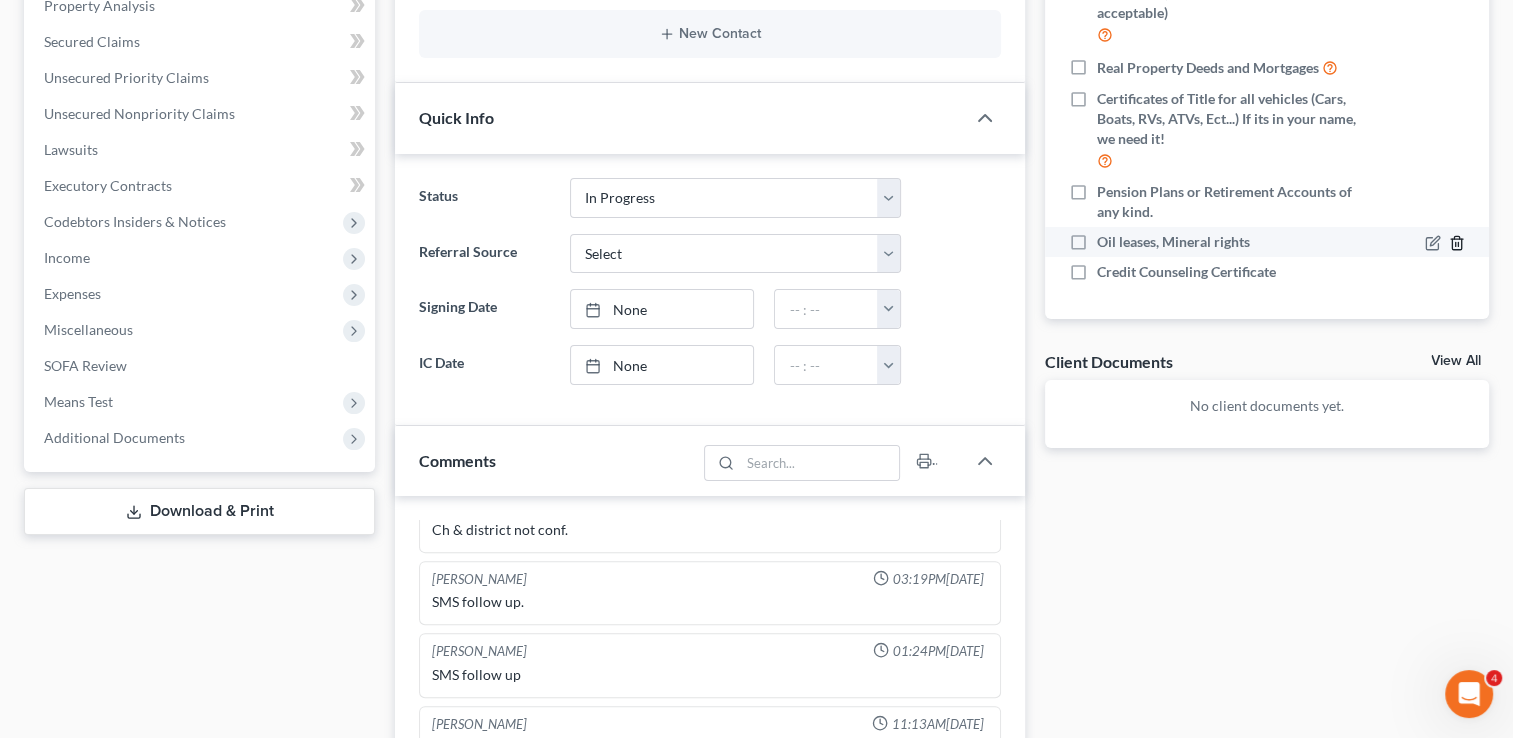 click 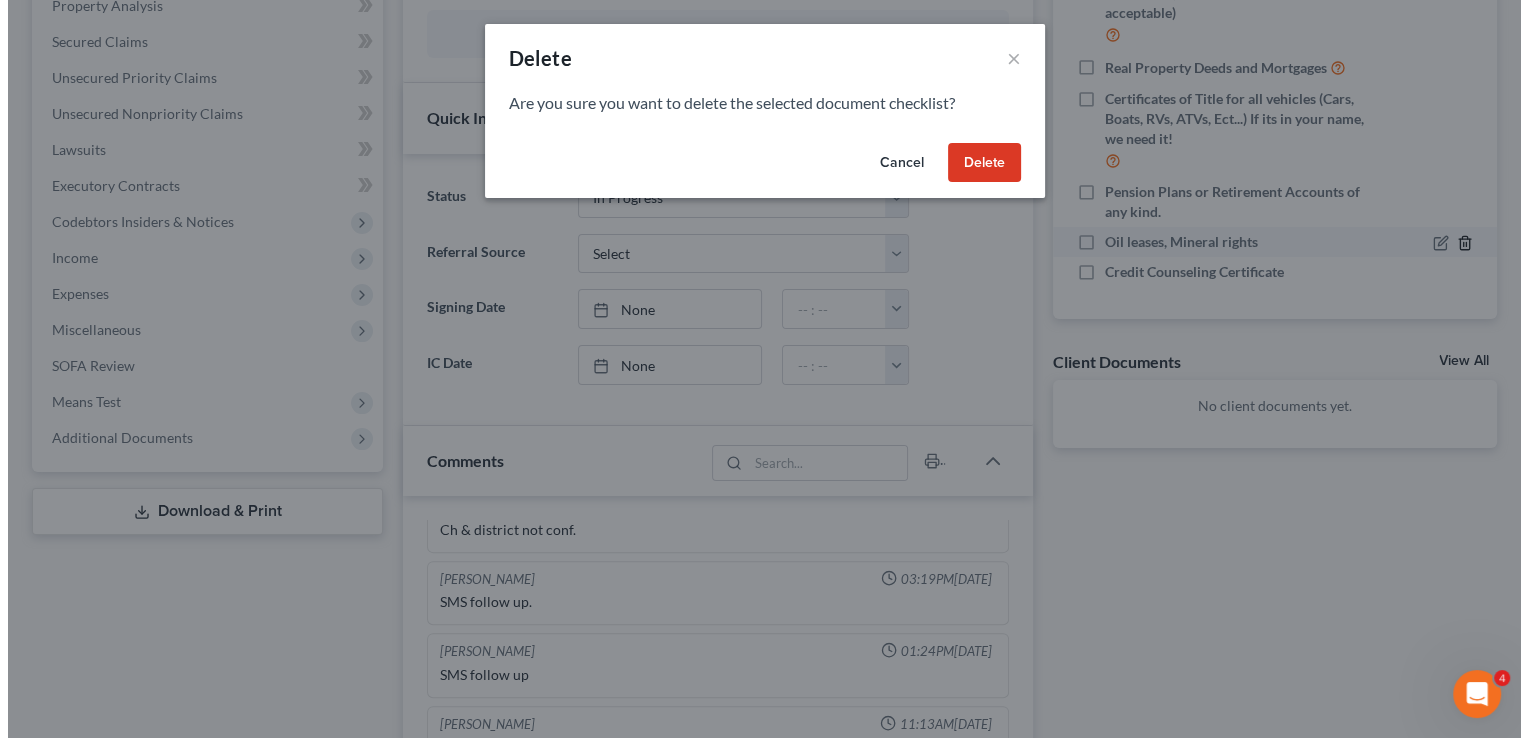 scroll, scrollTop: 258, scrollLeft: 0, axis: vertical 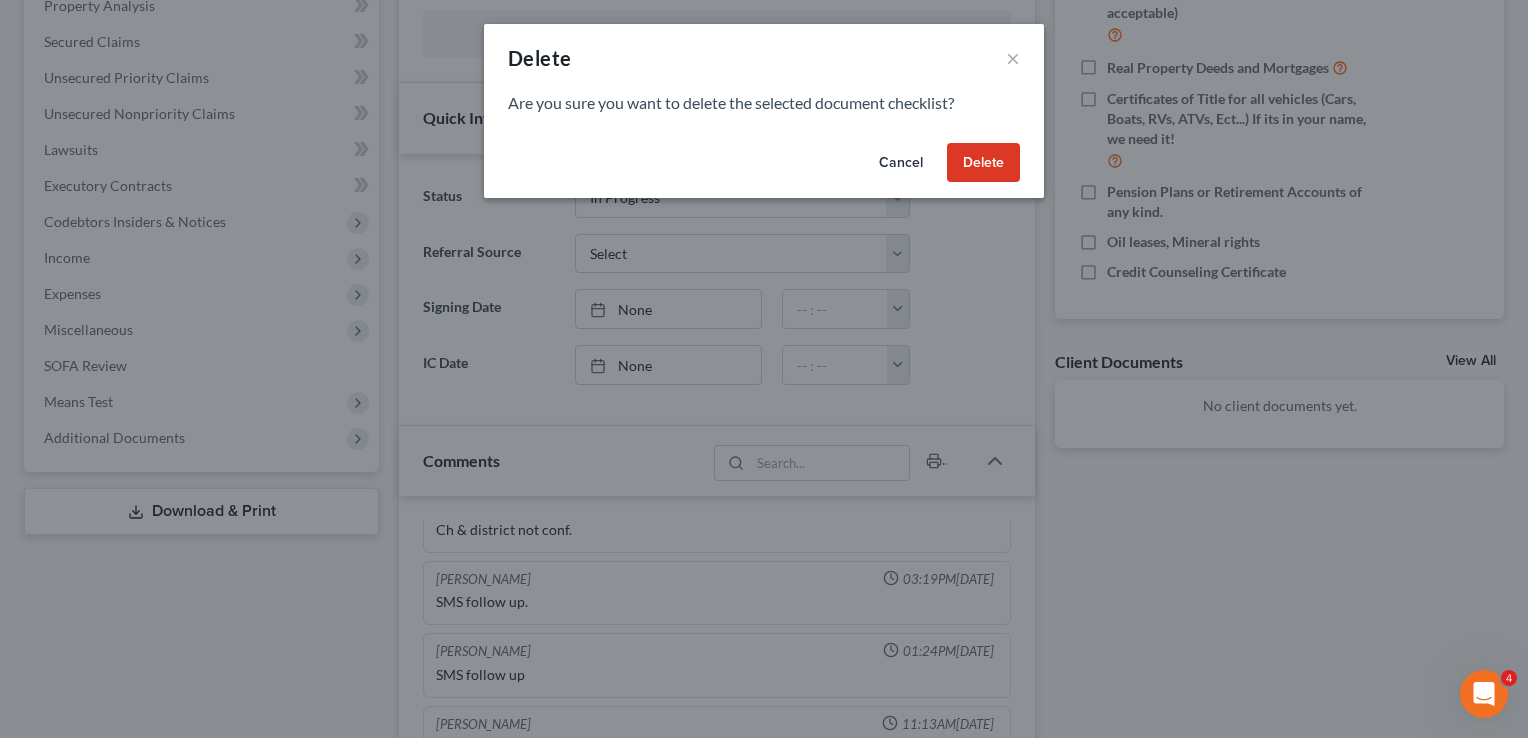 click on "Delete" at bounding box center (983, 163) 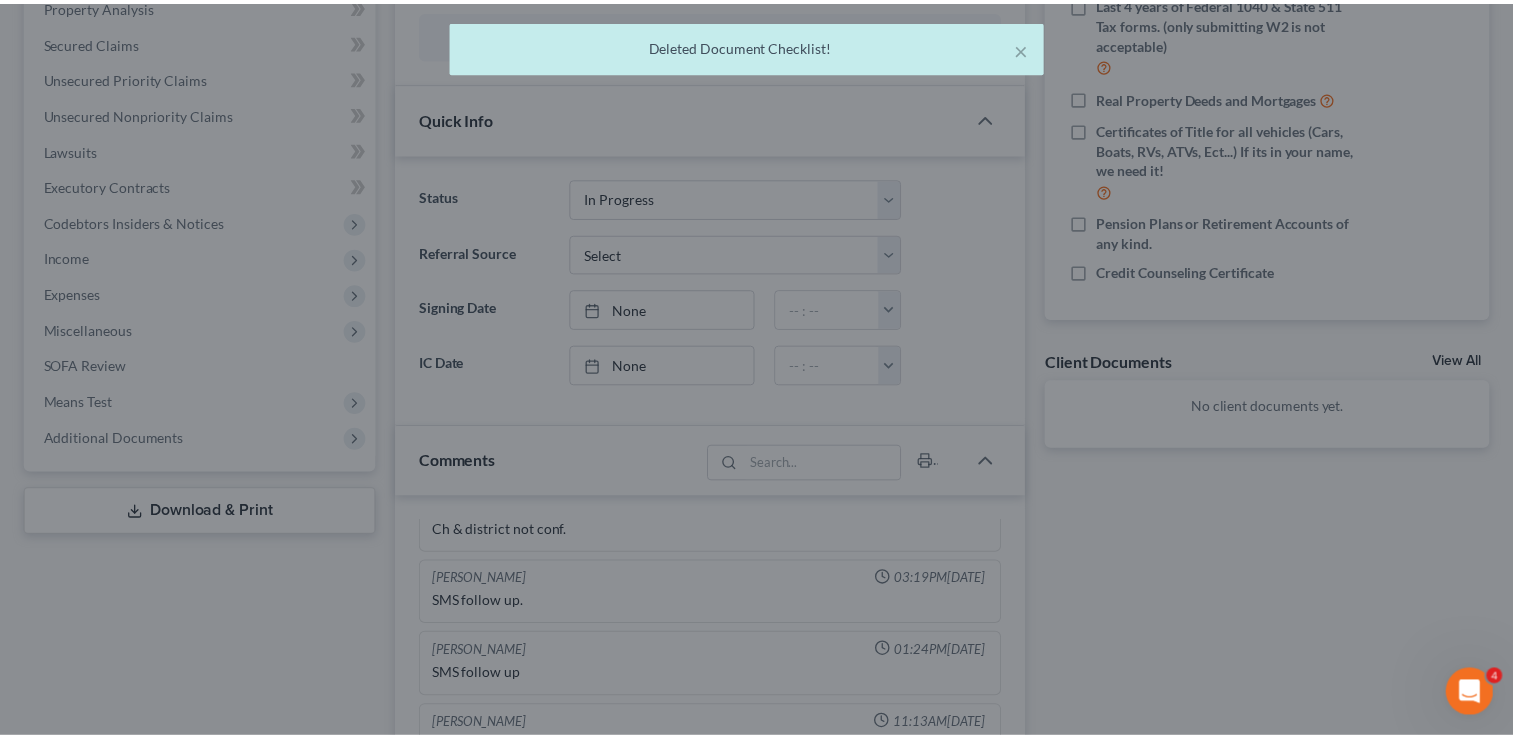 scroll, scrollTop: 248, scrollLeft: 0, axis: vertical 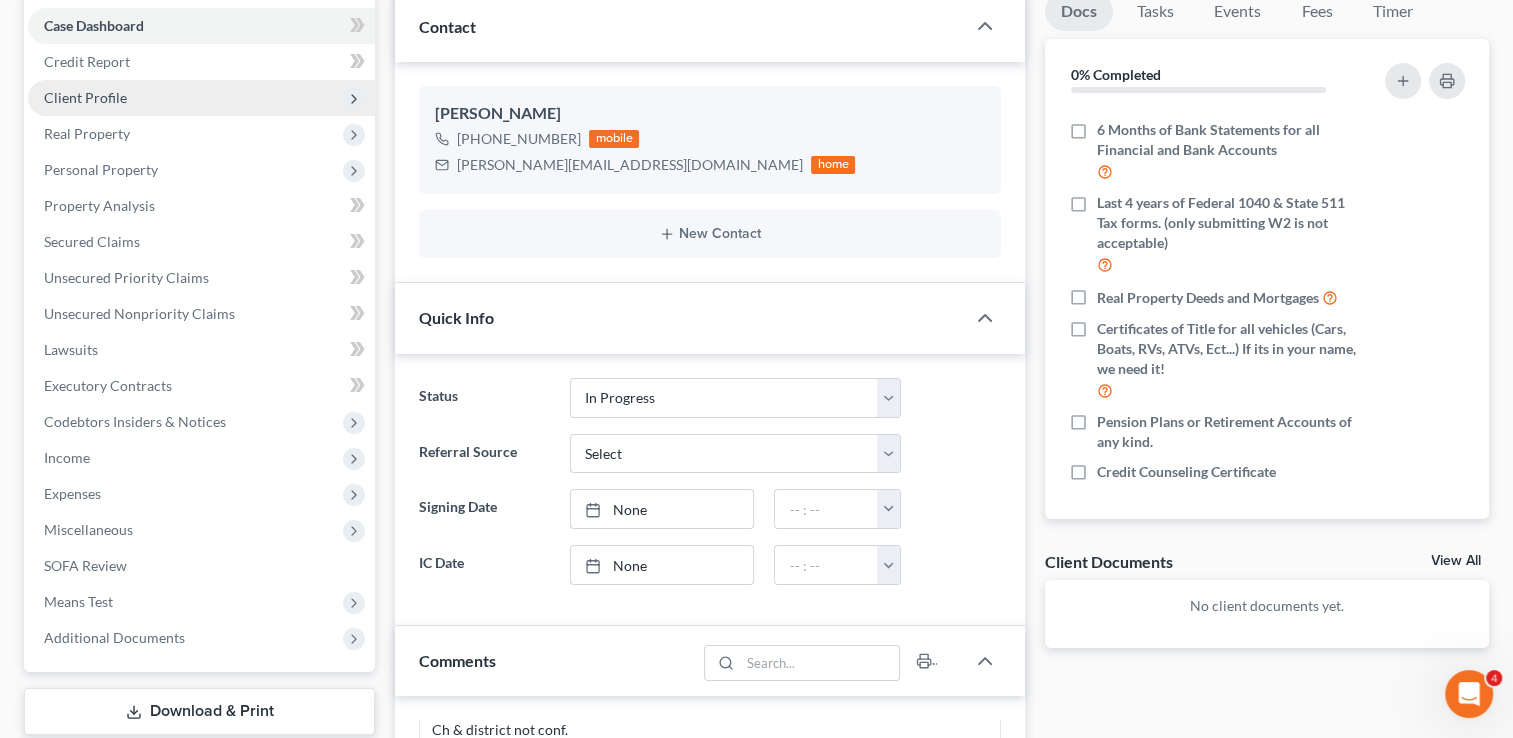click on "Client Profile" at bounding box center (85, 97) 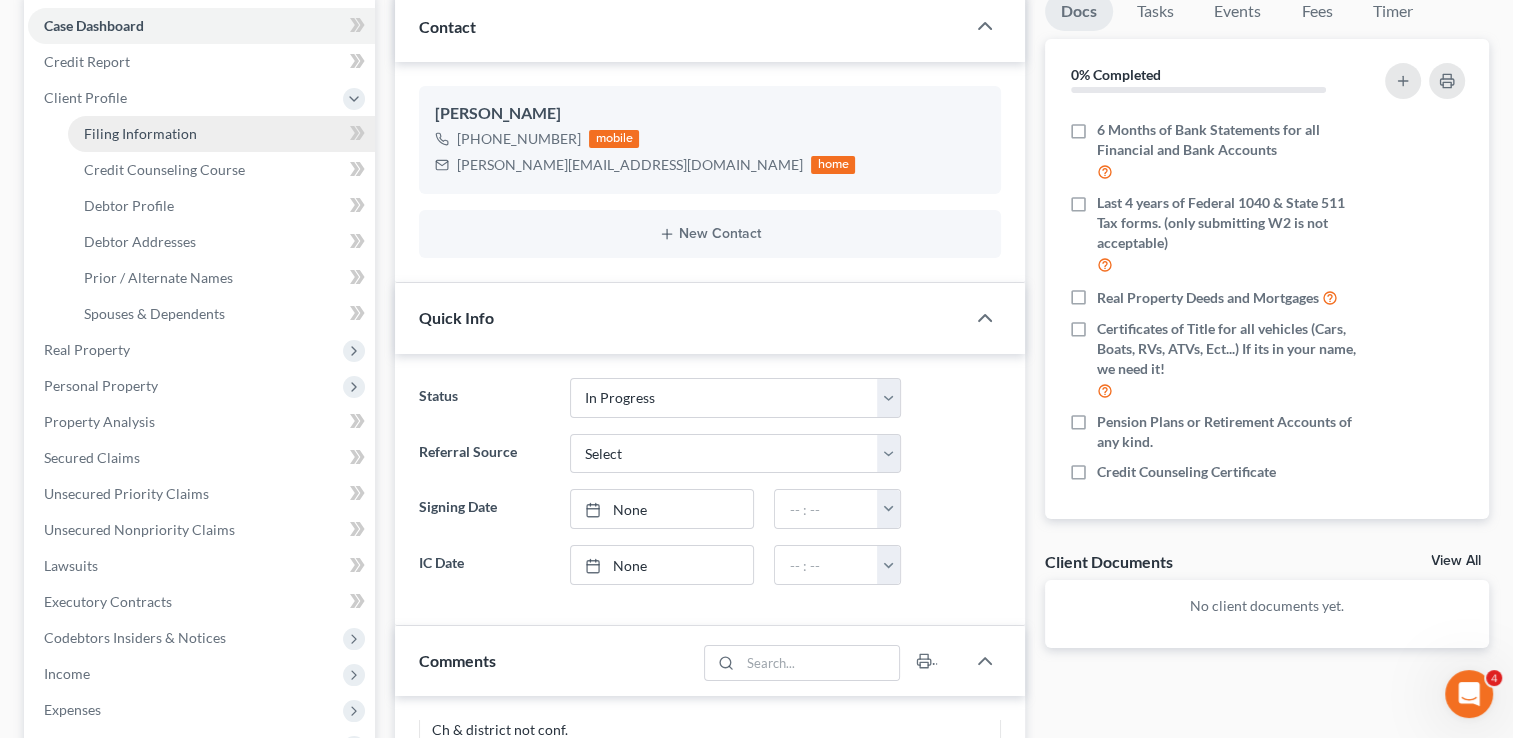 click on "Filing Information" at bounding box center (140, 133) 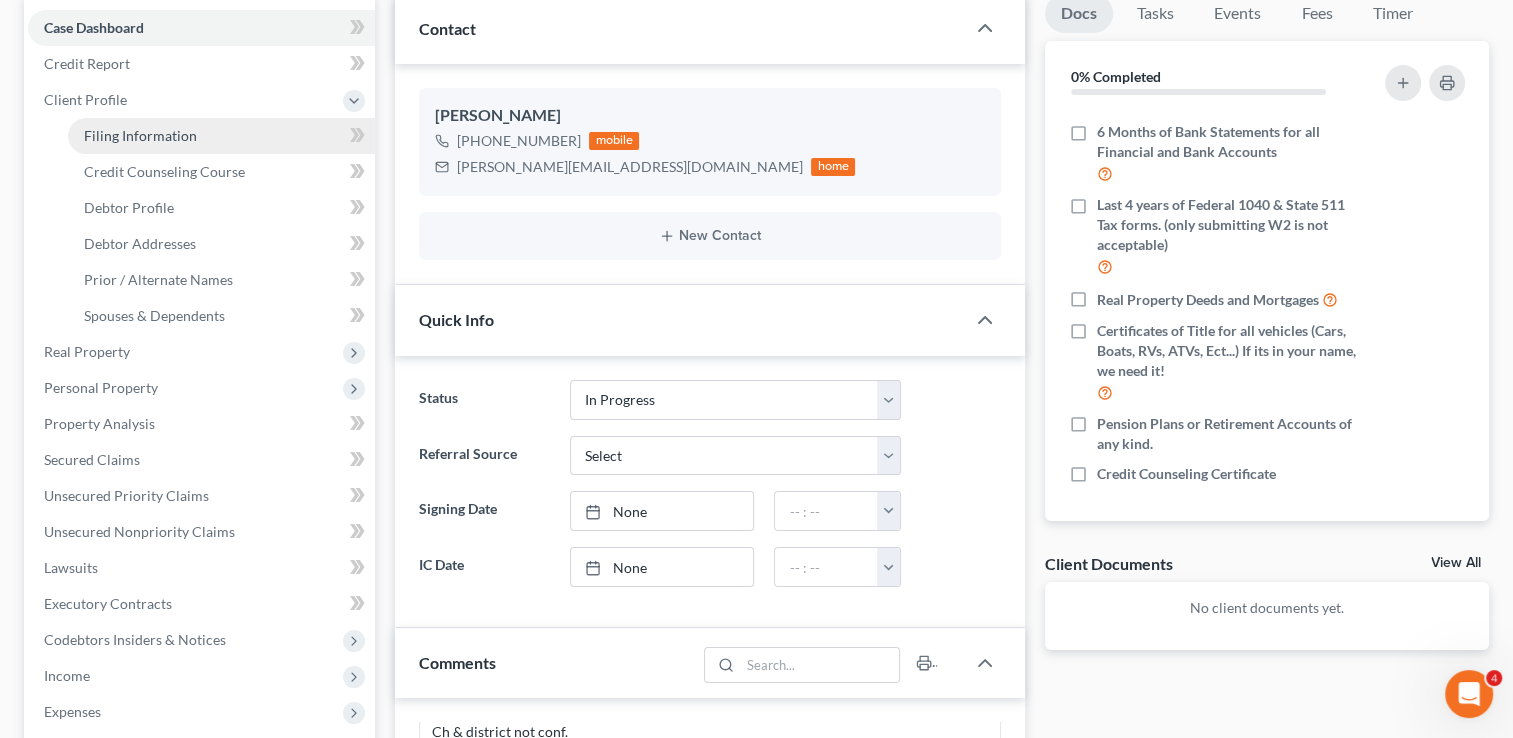select on "1" 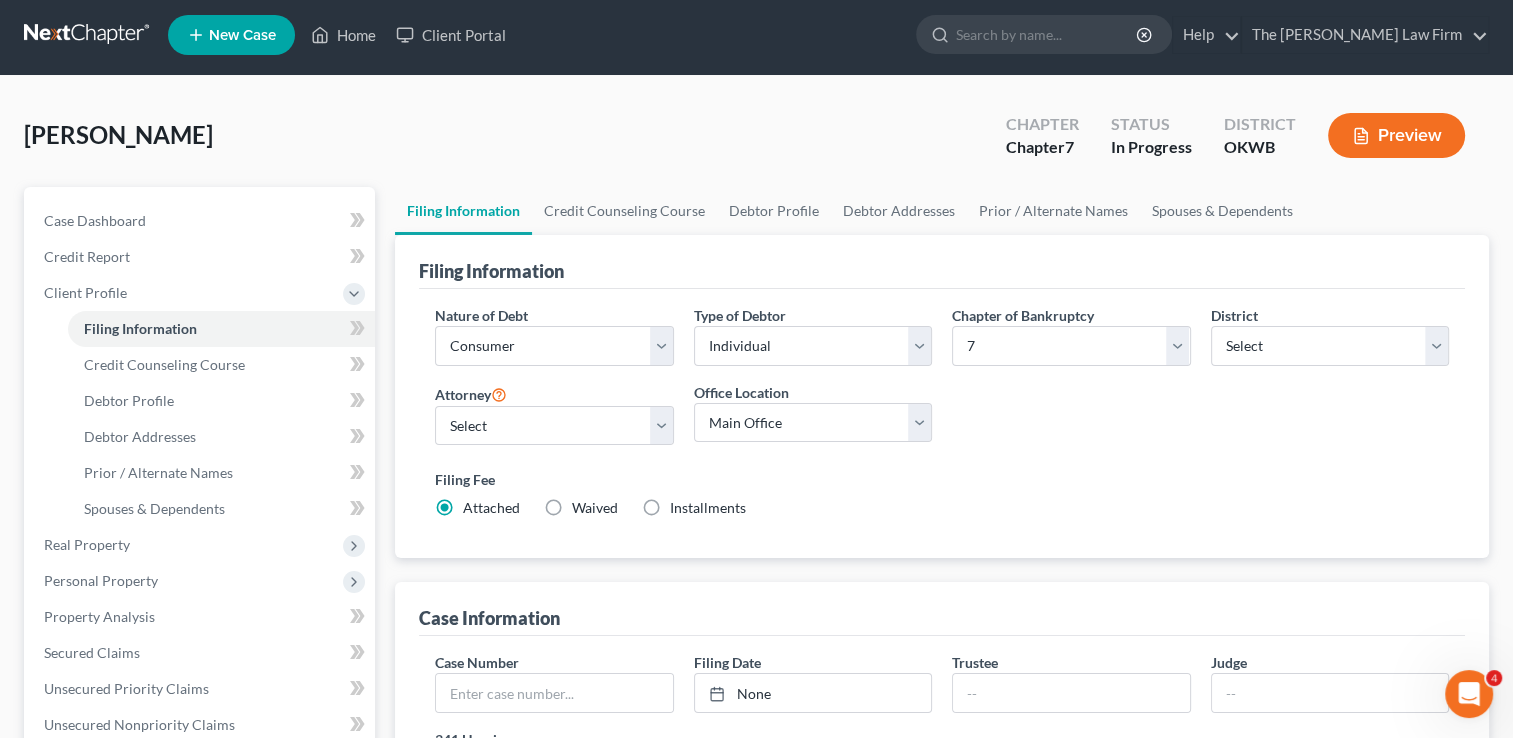 scroll, scrollTop: 0, scrollLeft: 0, axis: both 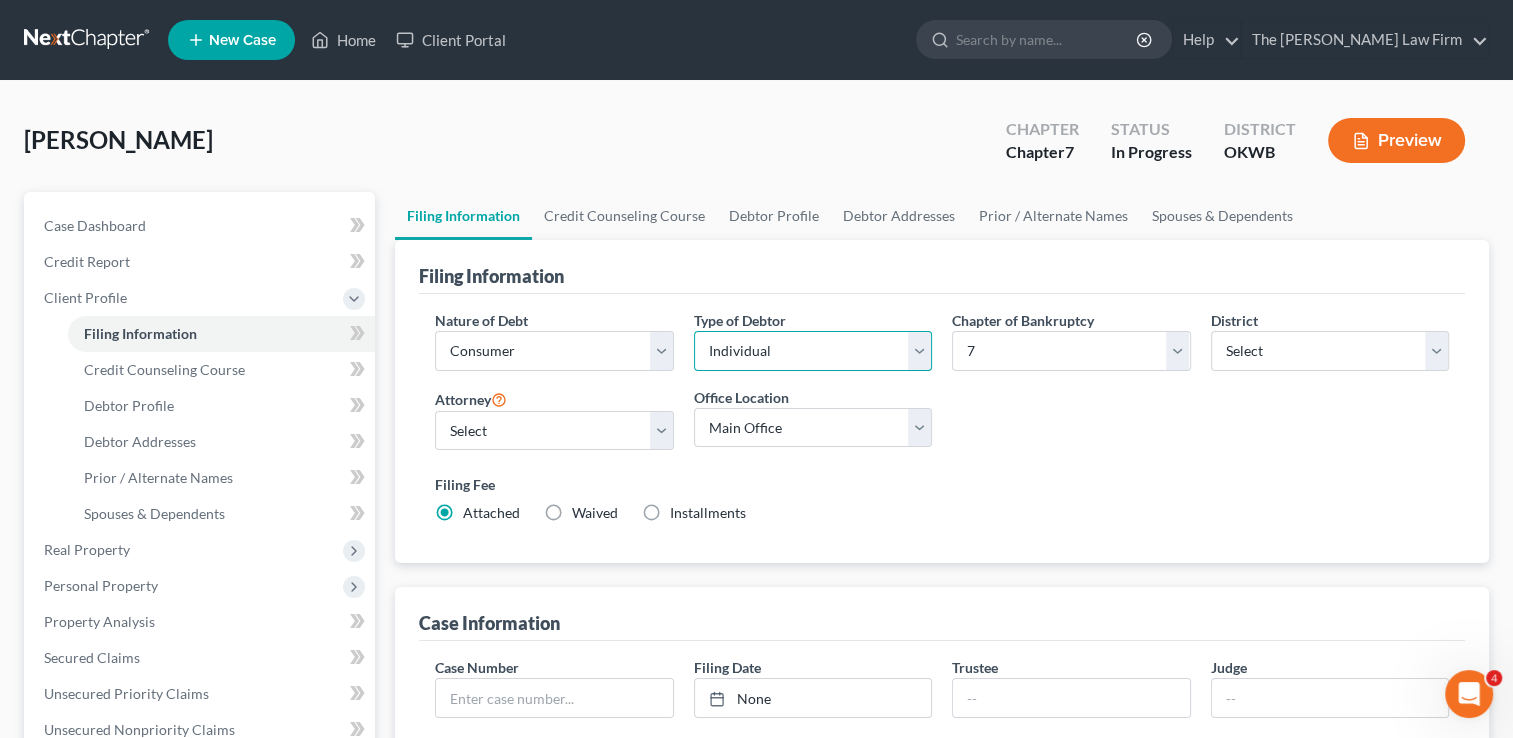 click on "Select Individual Joint" at bounding box center [813, 351] 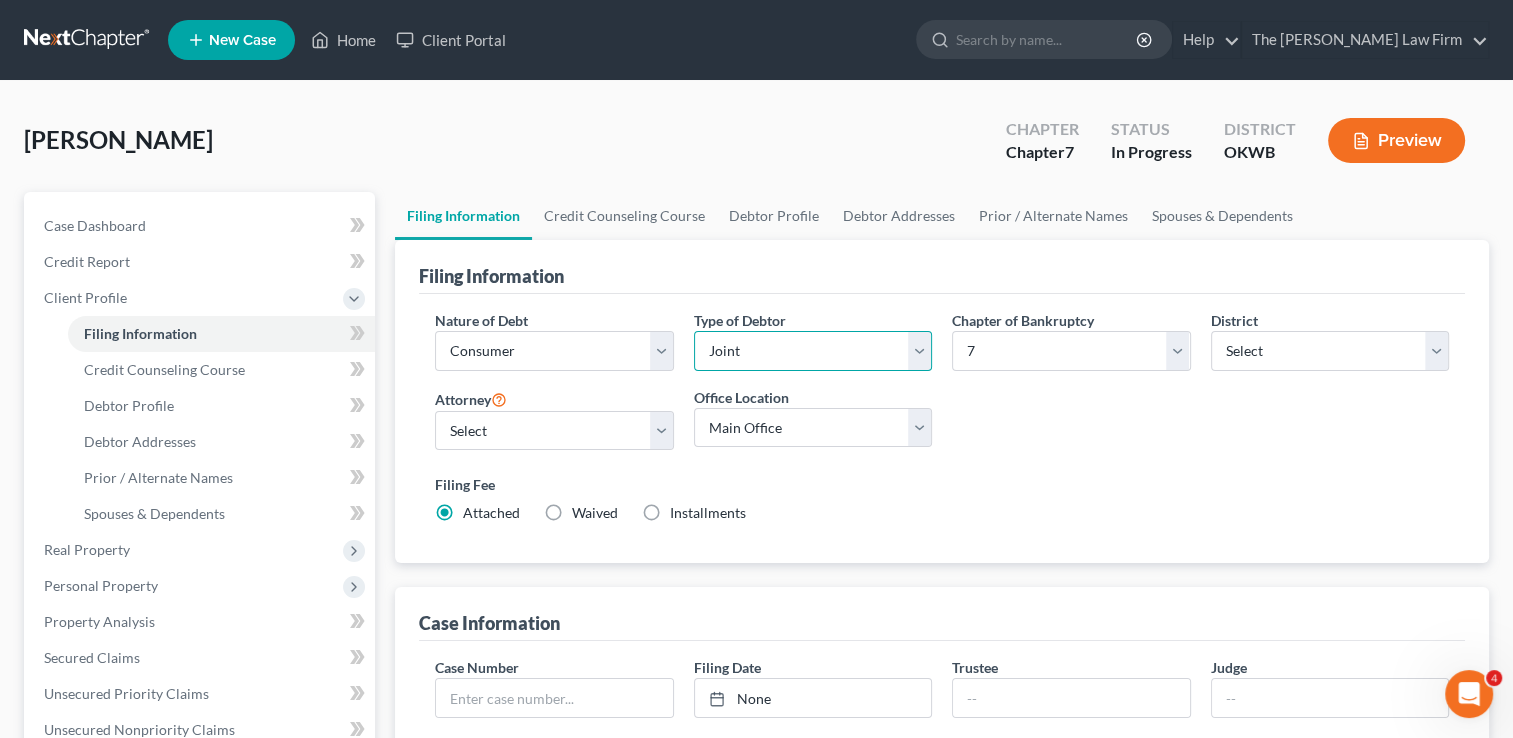 click on "Select Individual Joint" at bounding box center (813, 351) 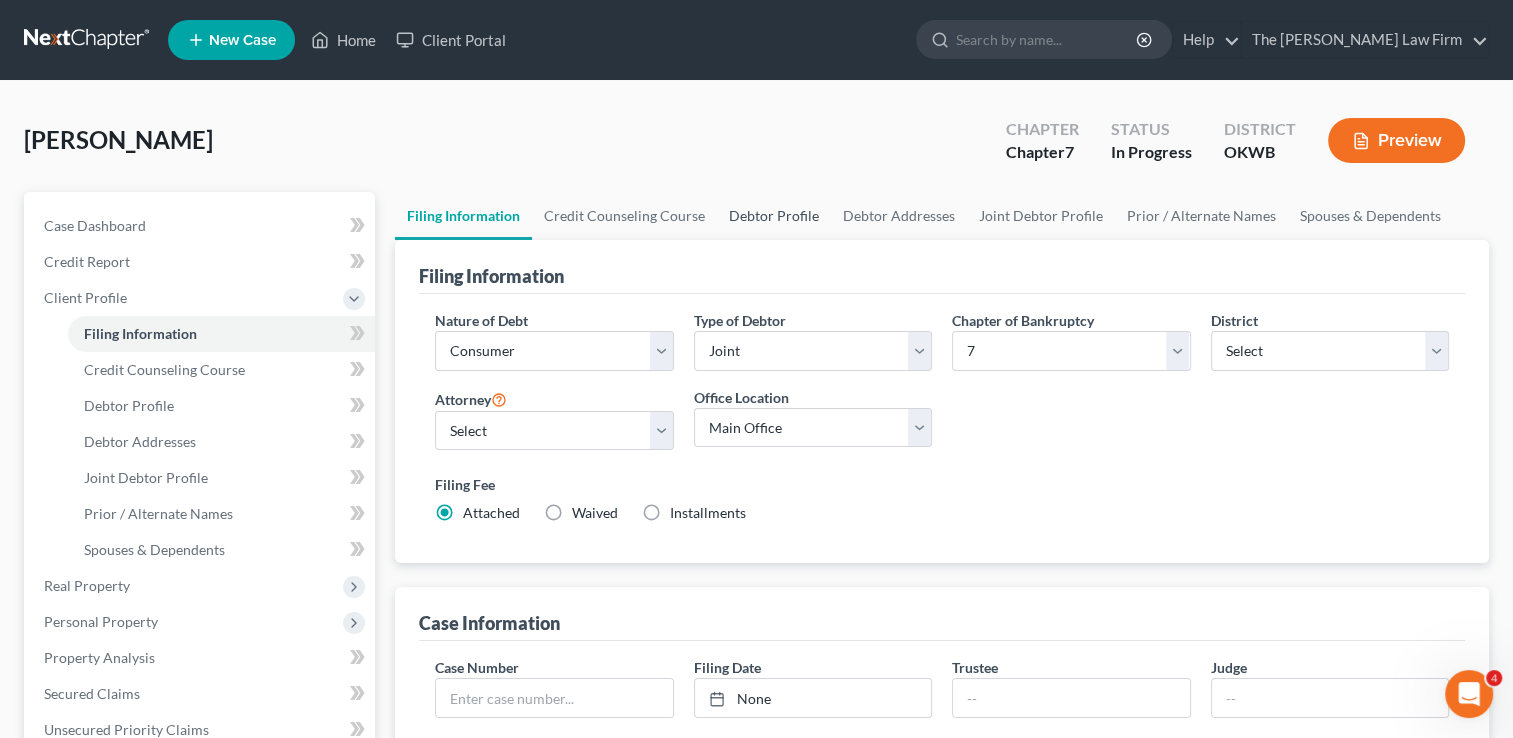 click on "Debtor Profile" at bounding box center [774, 216] 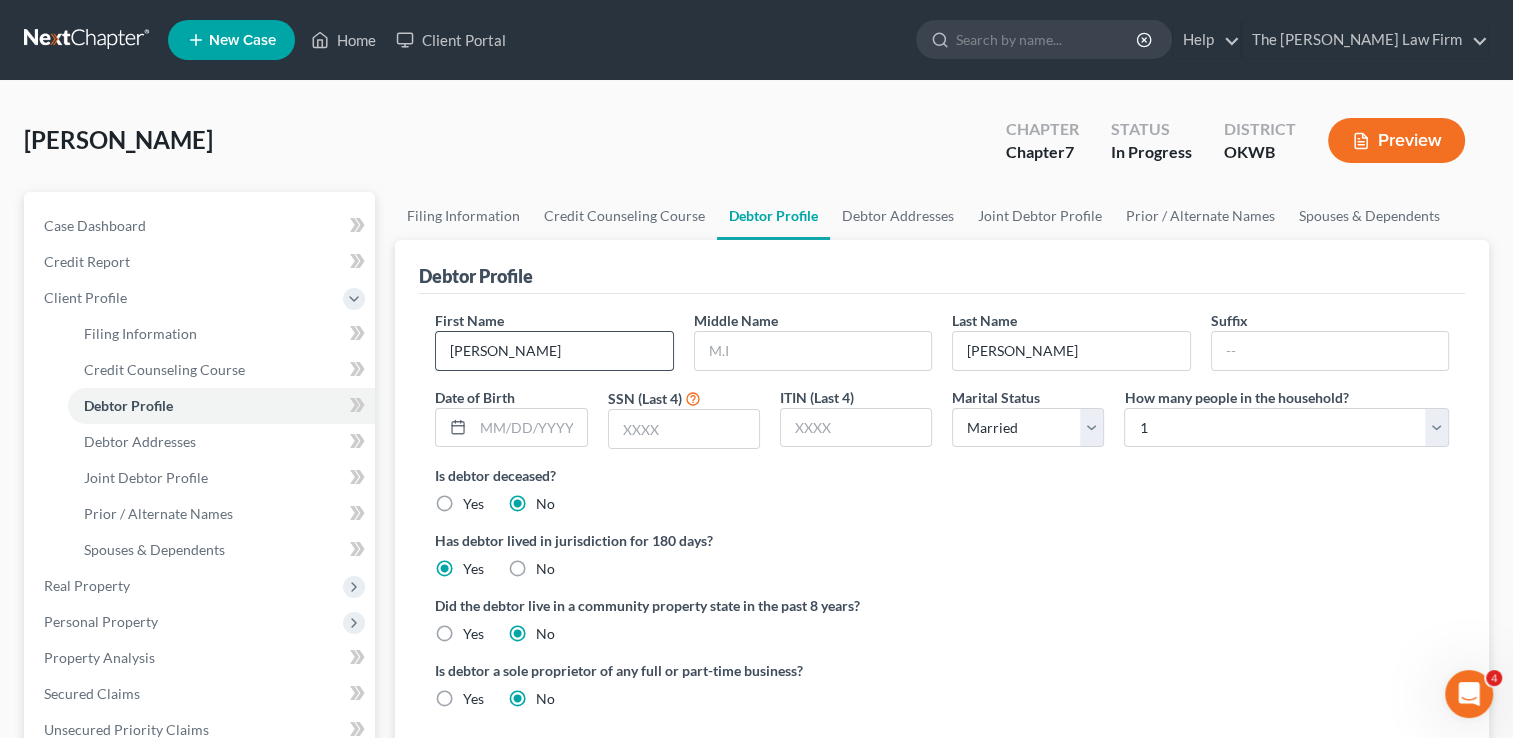 click on "Morgan" at bounding box center (554, 351) 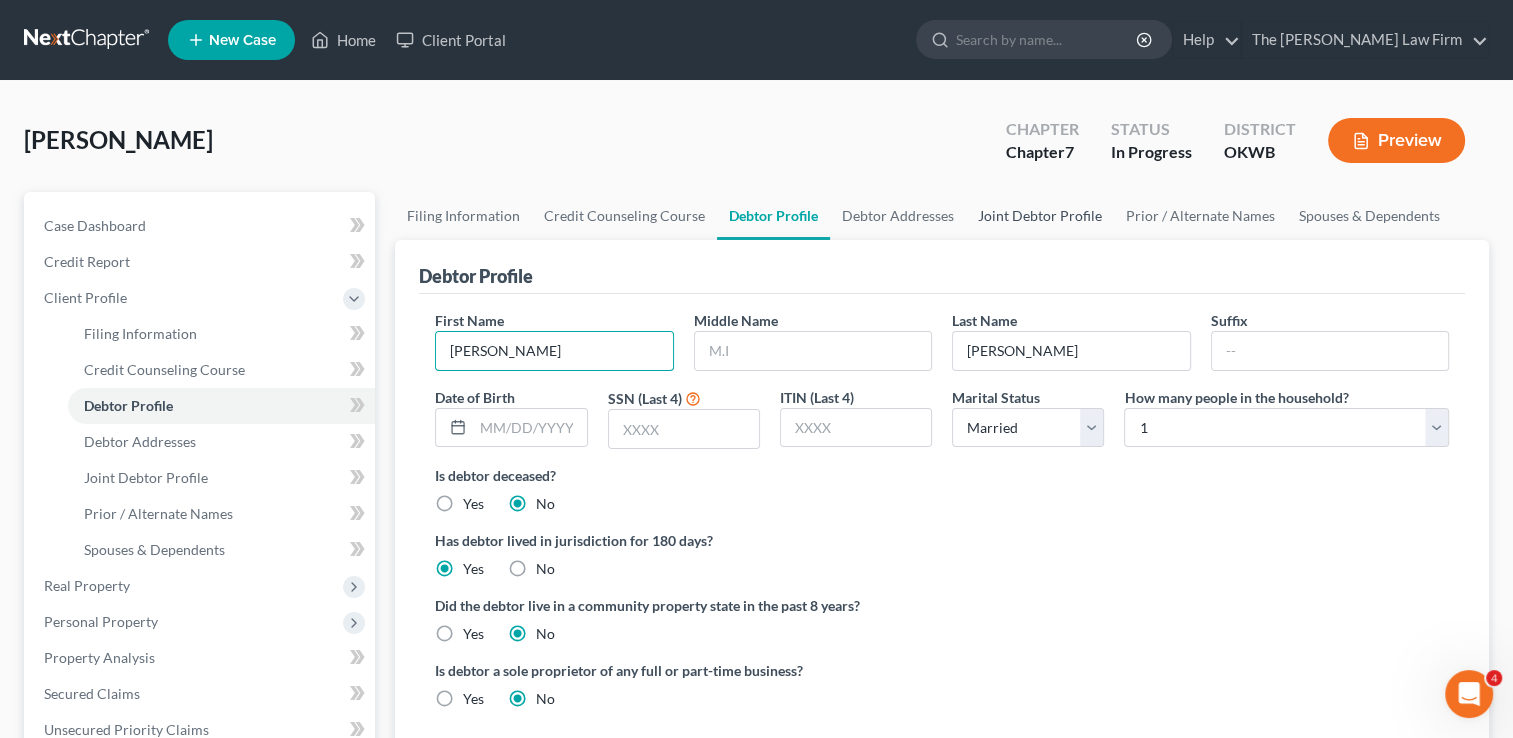 type on "Dustin" 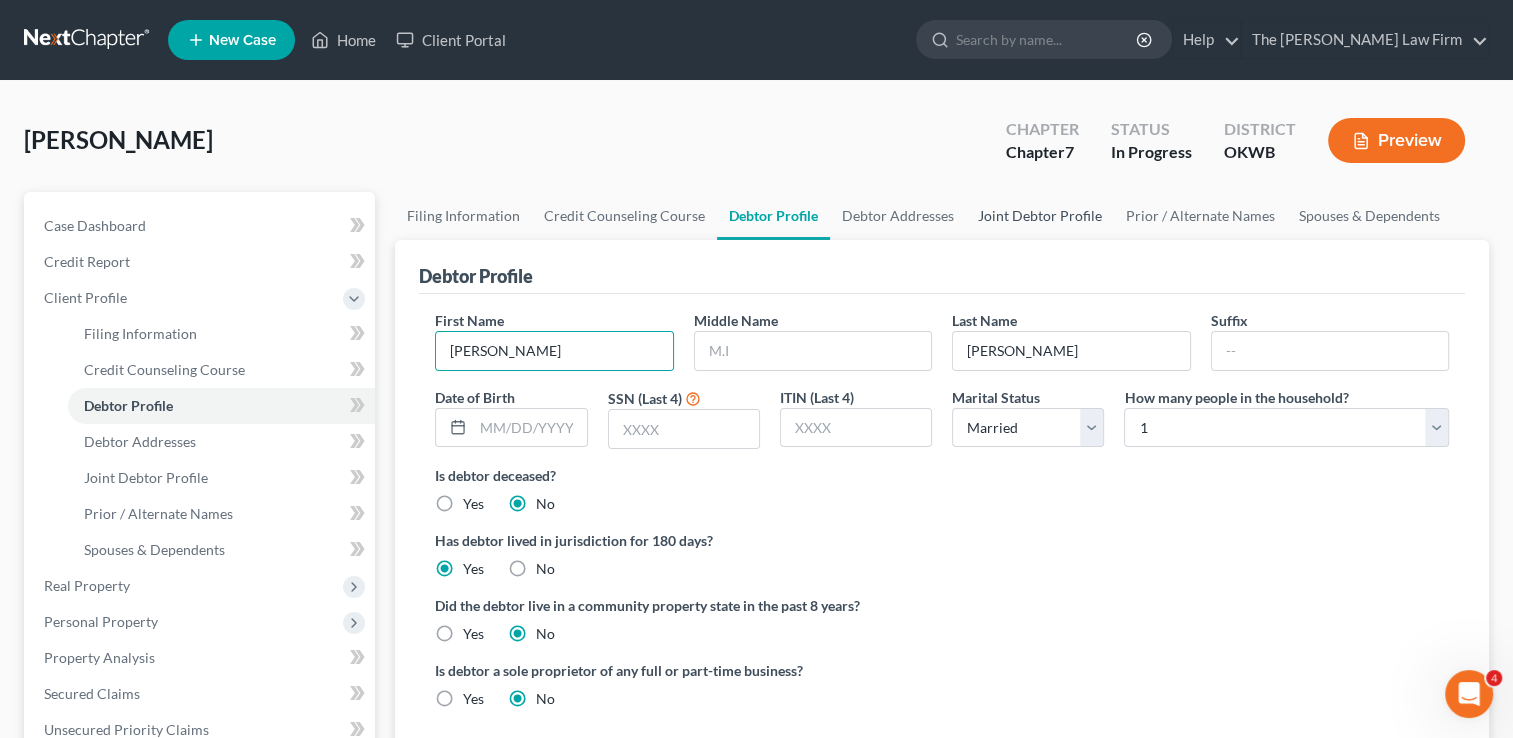 click on "Joint Debtor Profile" at bounding box center (1040, 216) 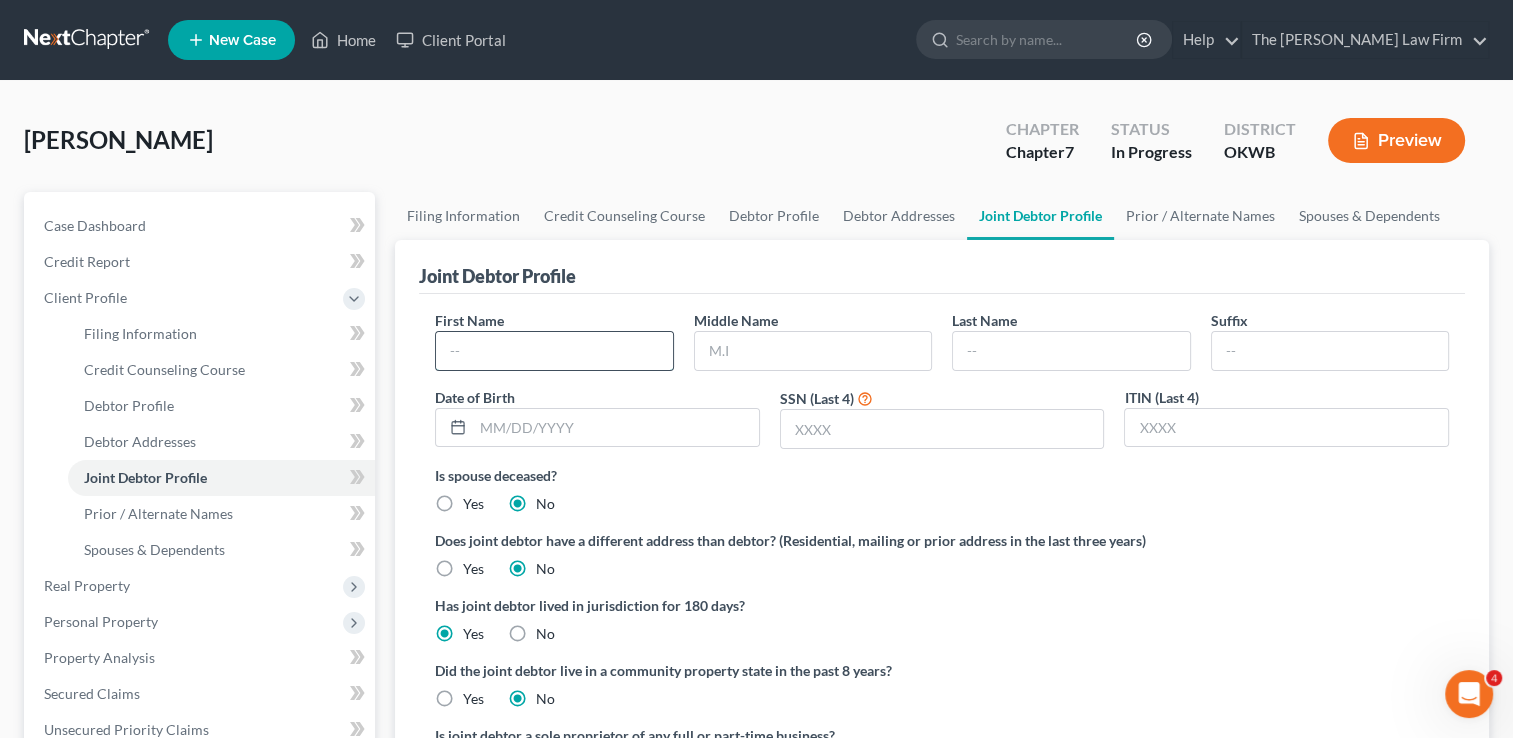 click at bounding box center (554, 351) 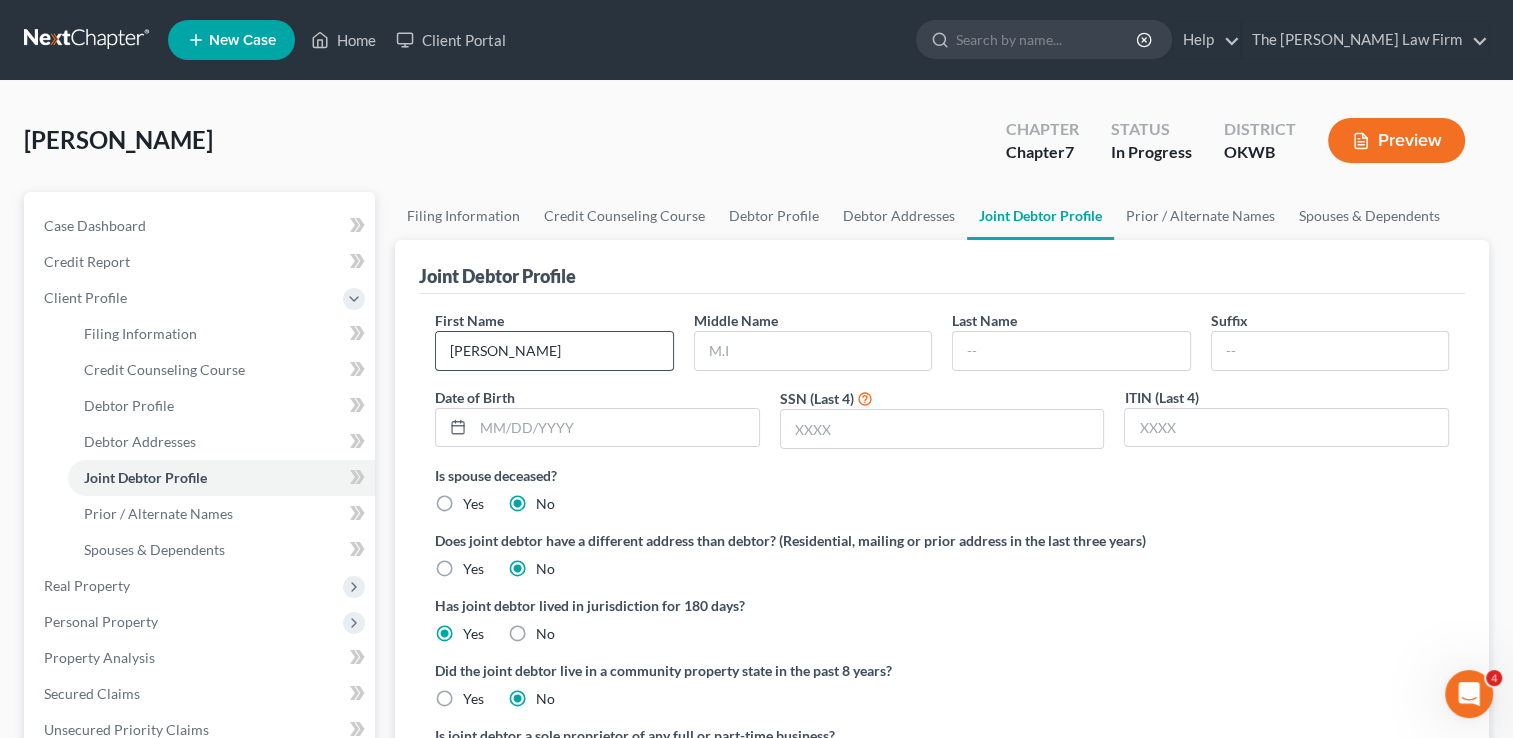type on "Morgan" 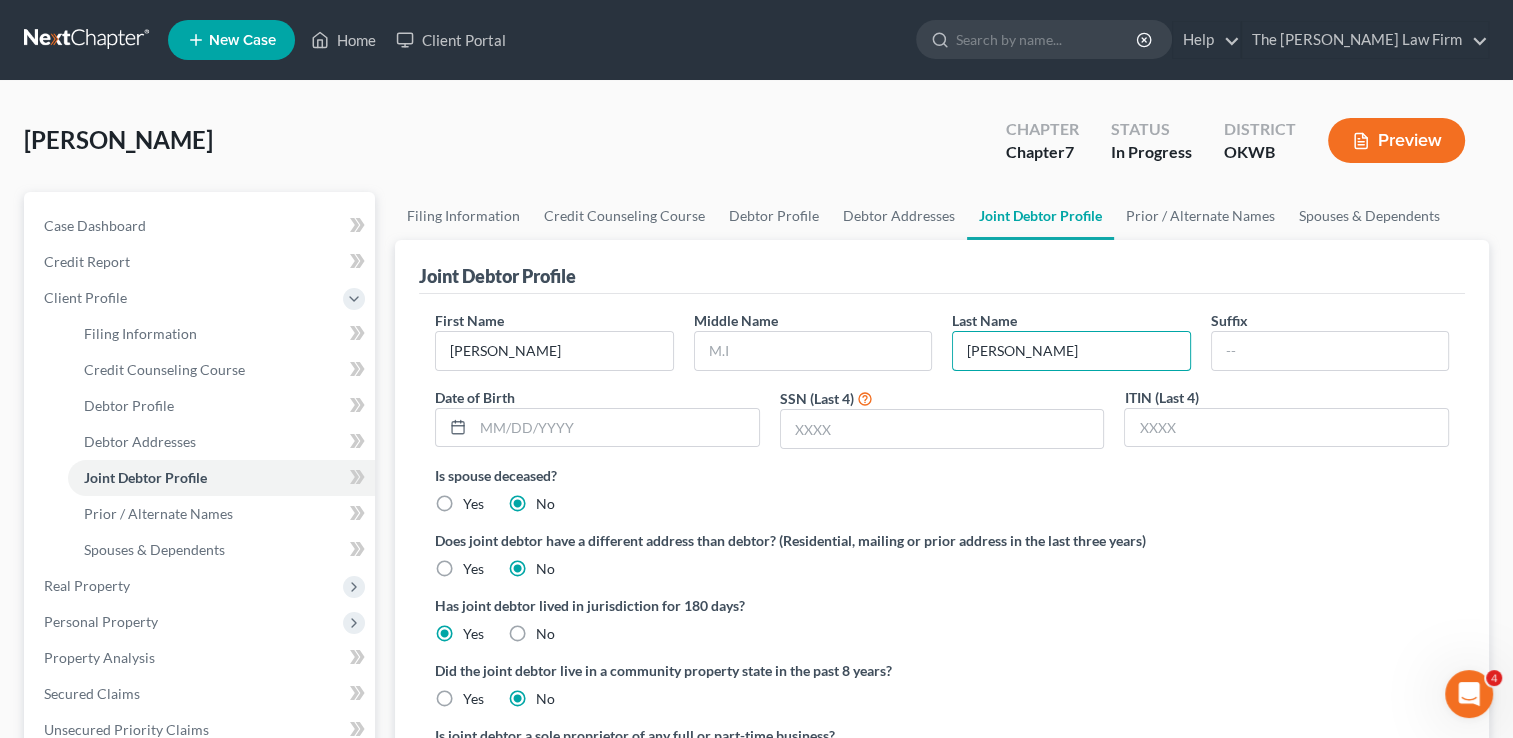 type on "Hays" 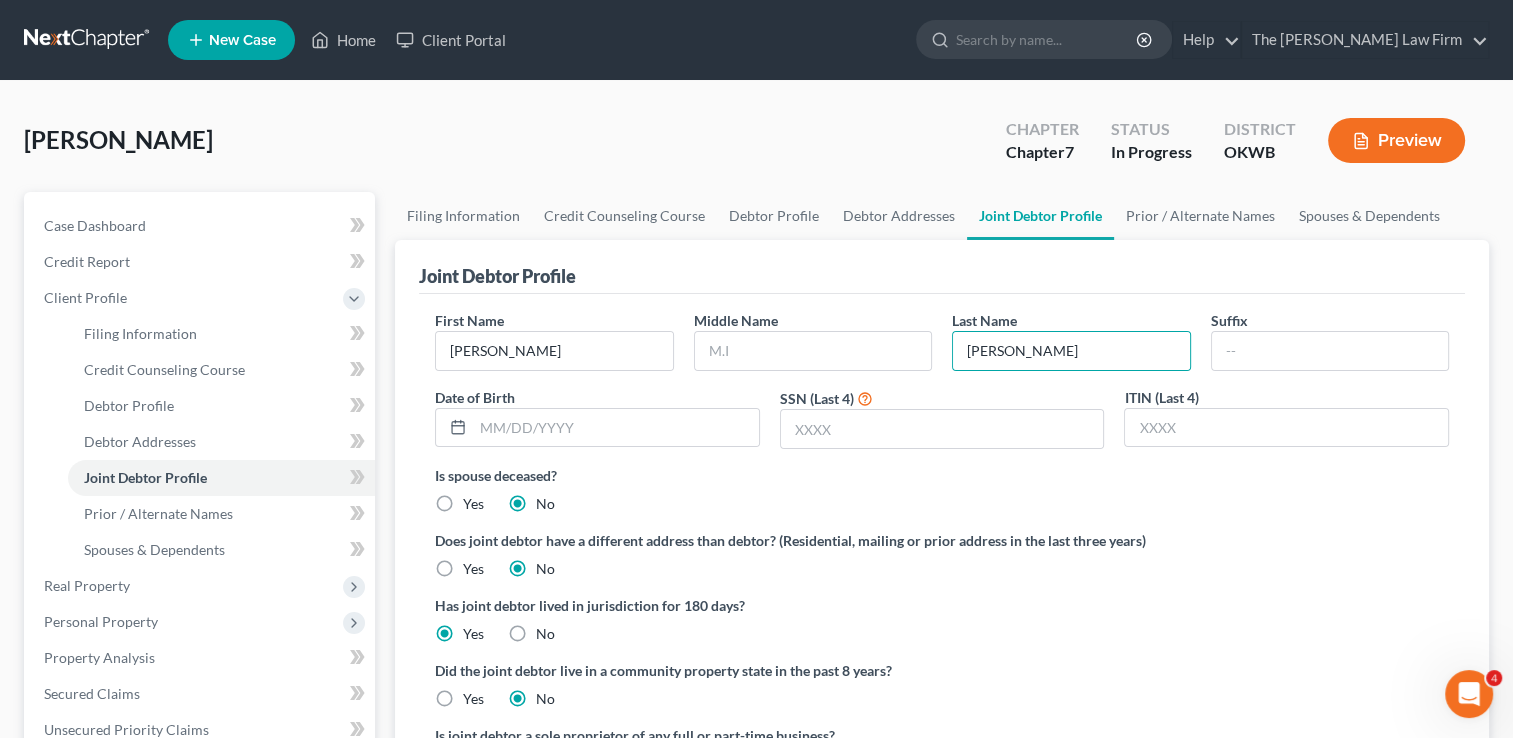 click on "Hays, Morgan Upgraded Chapter Chapter  7 Status In Progress District OKWB Preview" at bounding box center (756, 148) 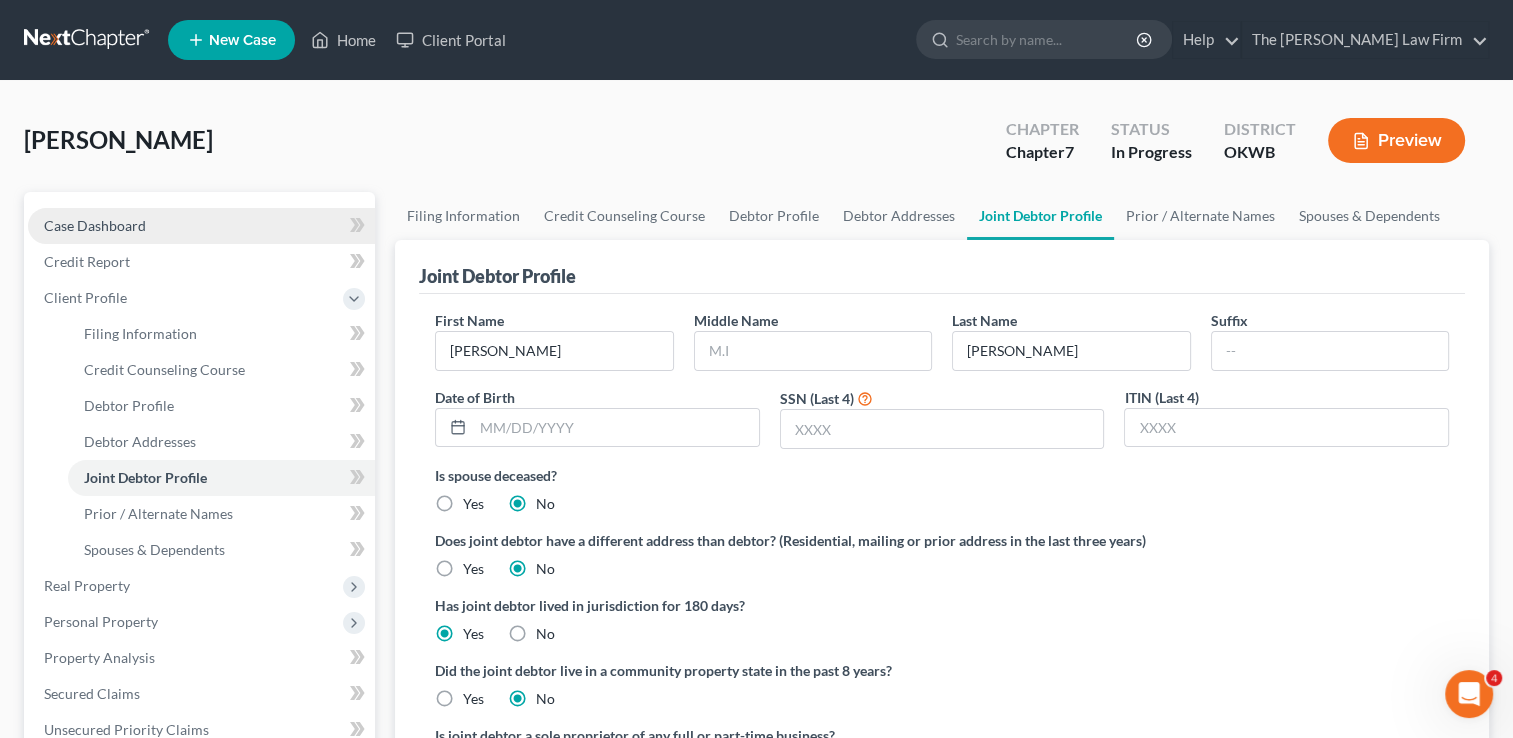 click on "Case Dashboard" at bounding box center (201, 226) 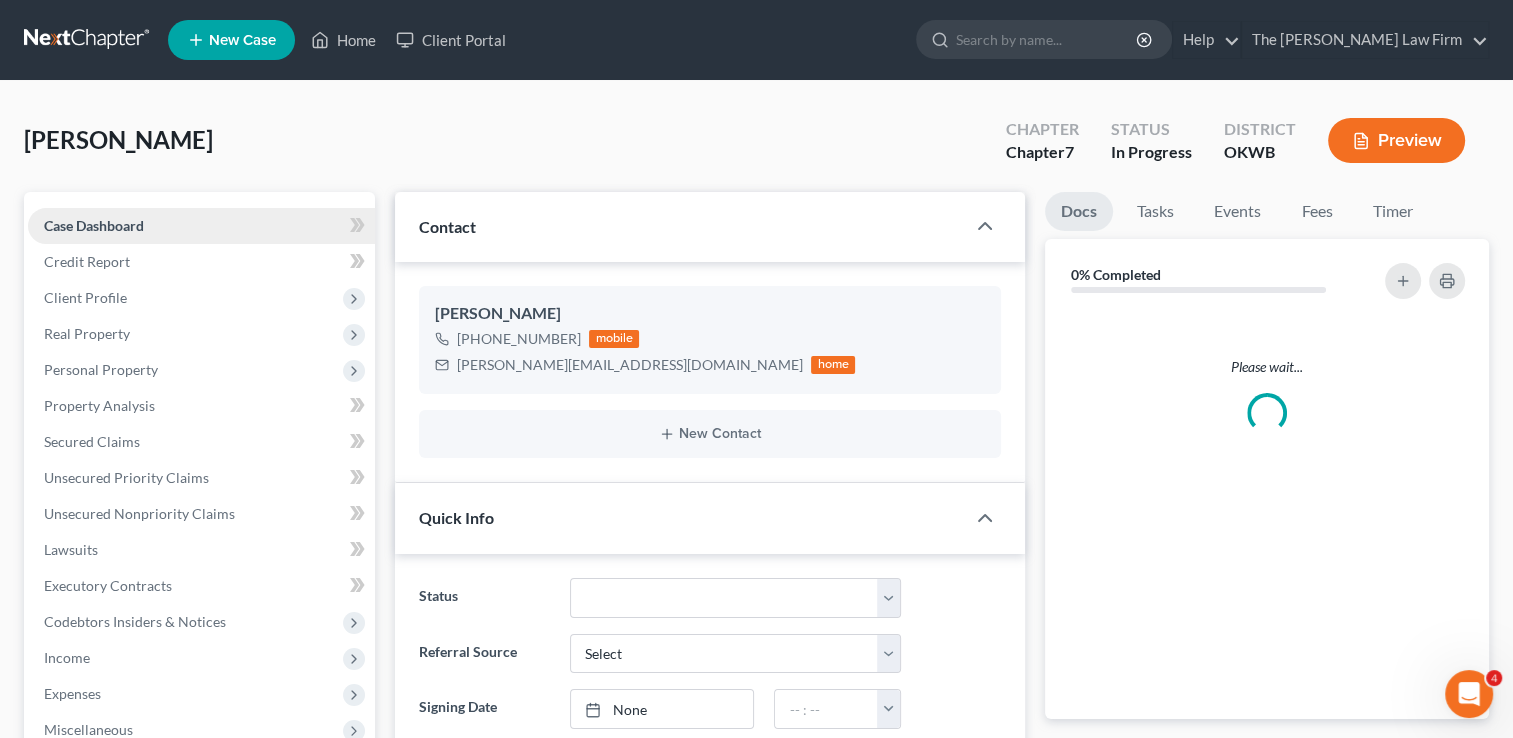 scroll, scrollTop: 32, scrollLeft: 0, axis: vertical 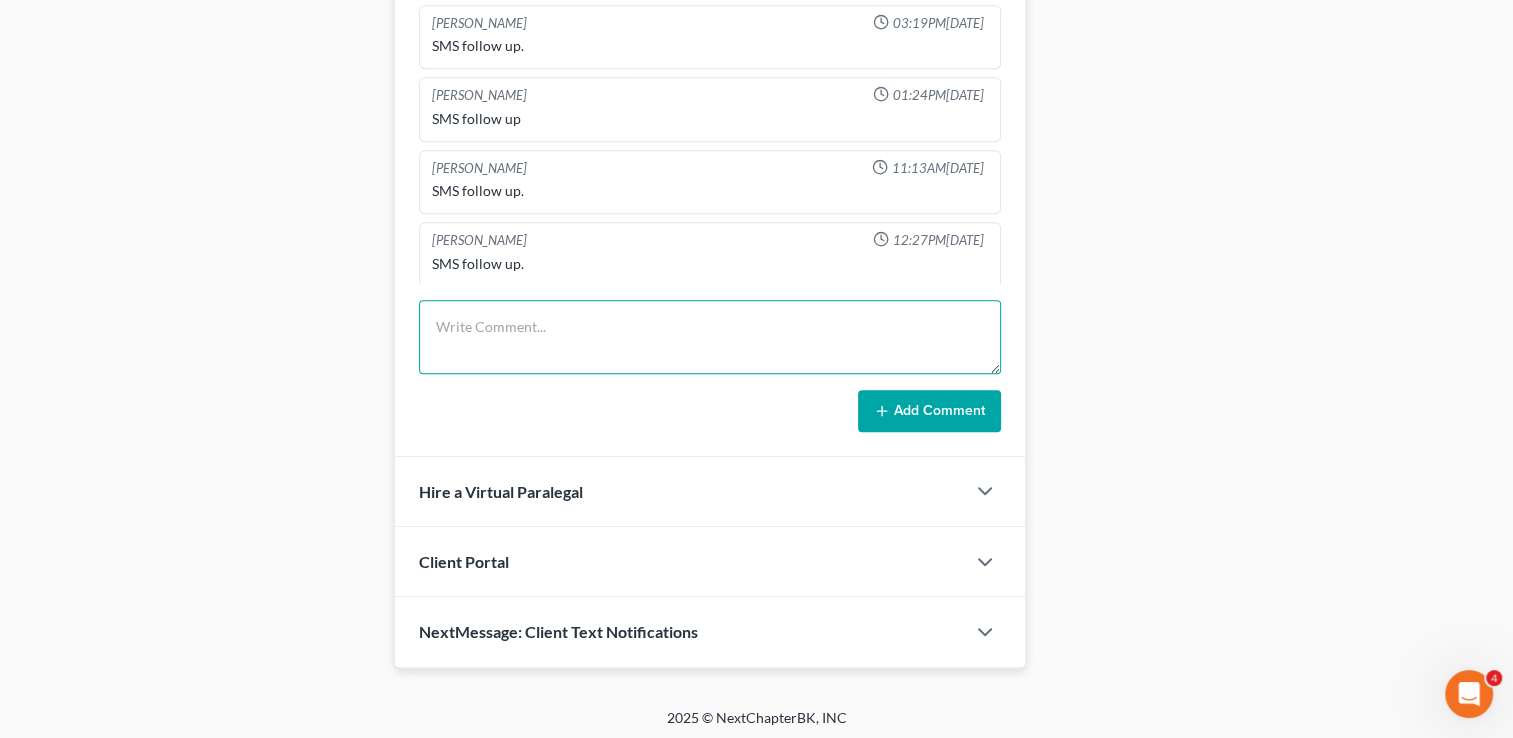 click at bounding box center (710, 337) 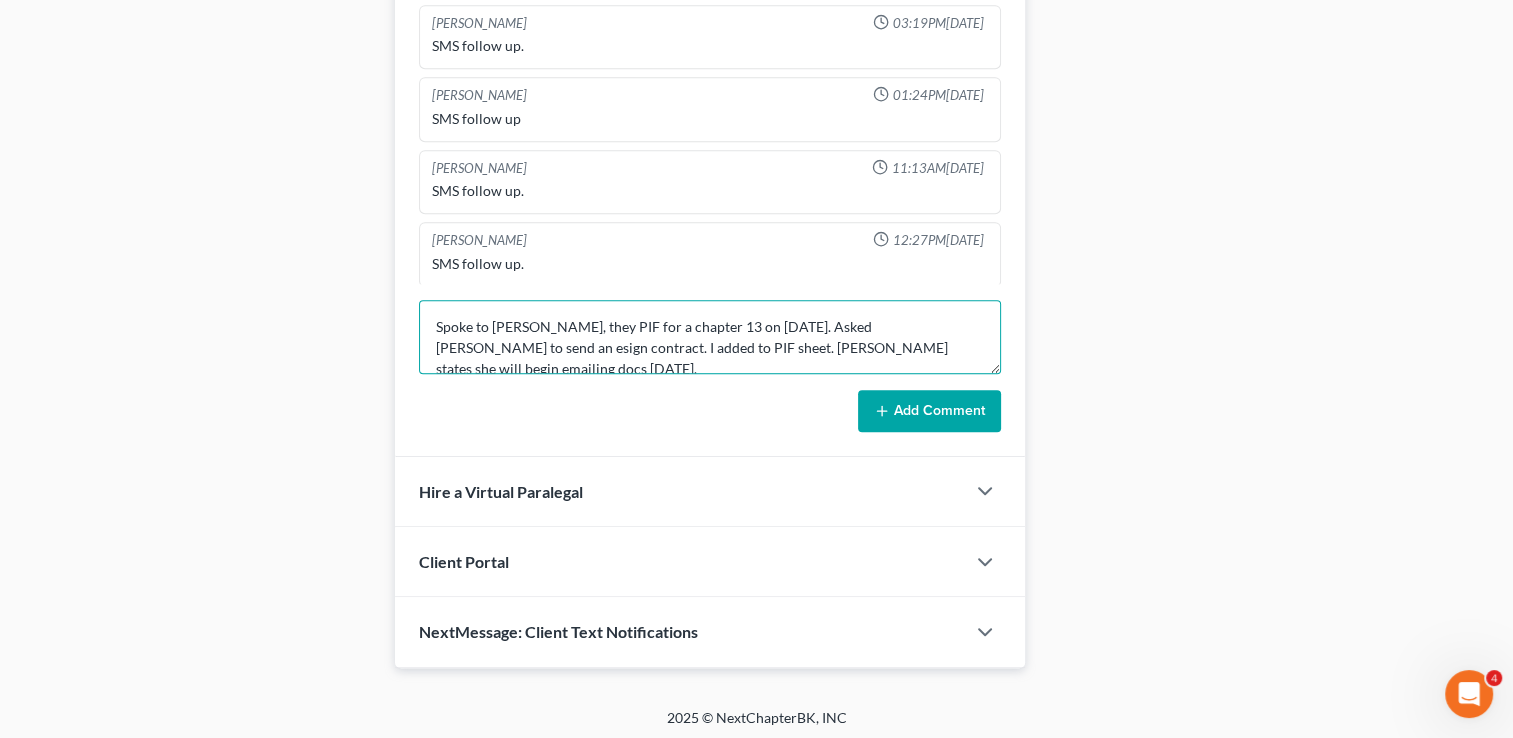 click on "Spoke to Morgan, they PIF for a chapter 13 on 6/3/25. Asked Lou to send an esign contract. I added to PIF sheet. Morgan states she will begin emailing docs today 7/10." at bounding box center (710, 337) 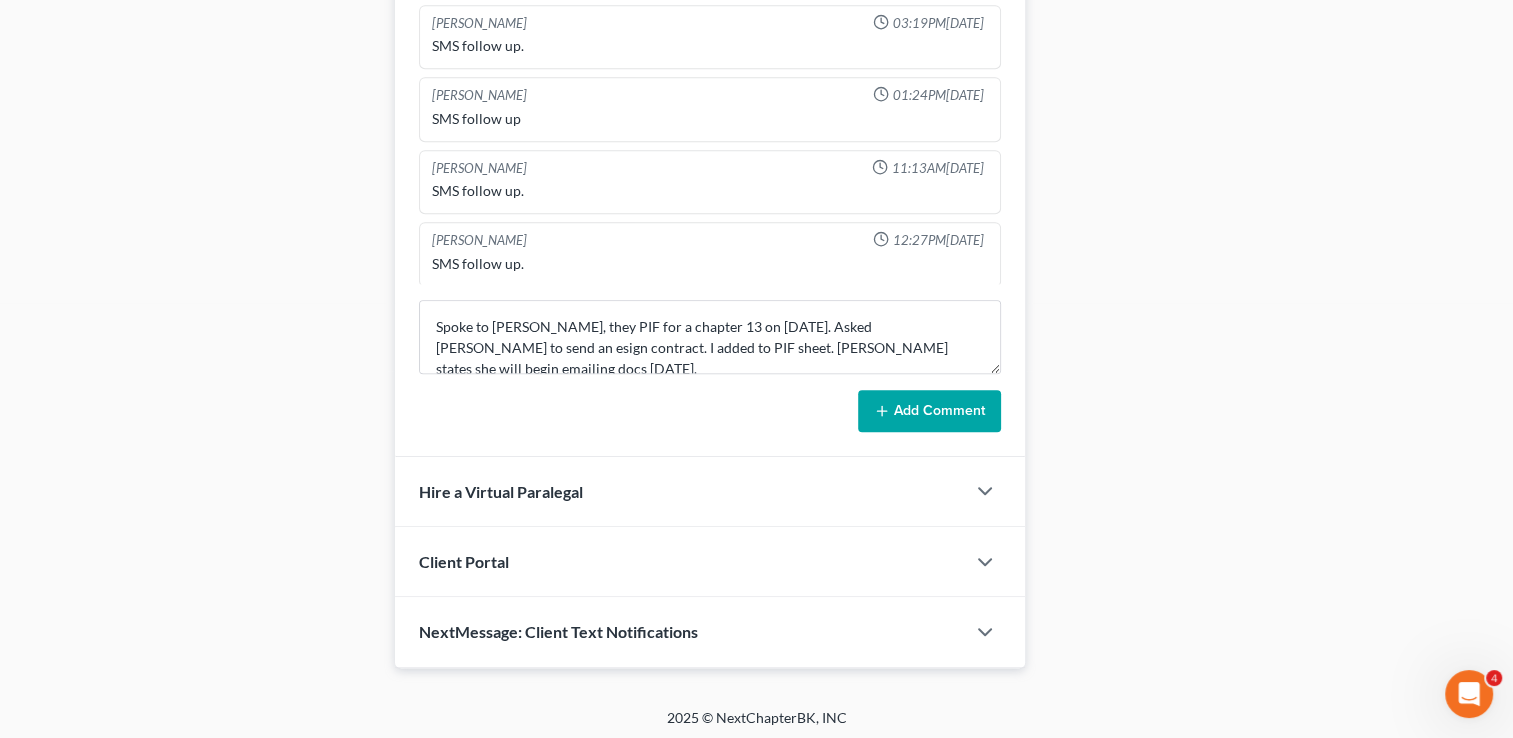 click on "Add Comment" at bounding box center (929, 411) 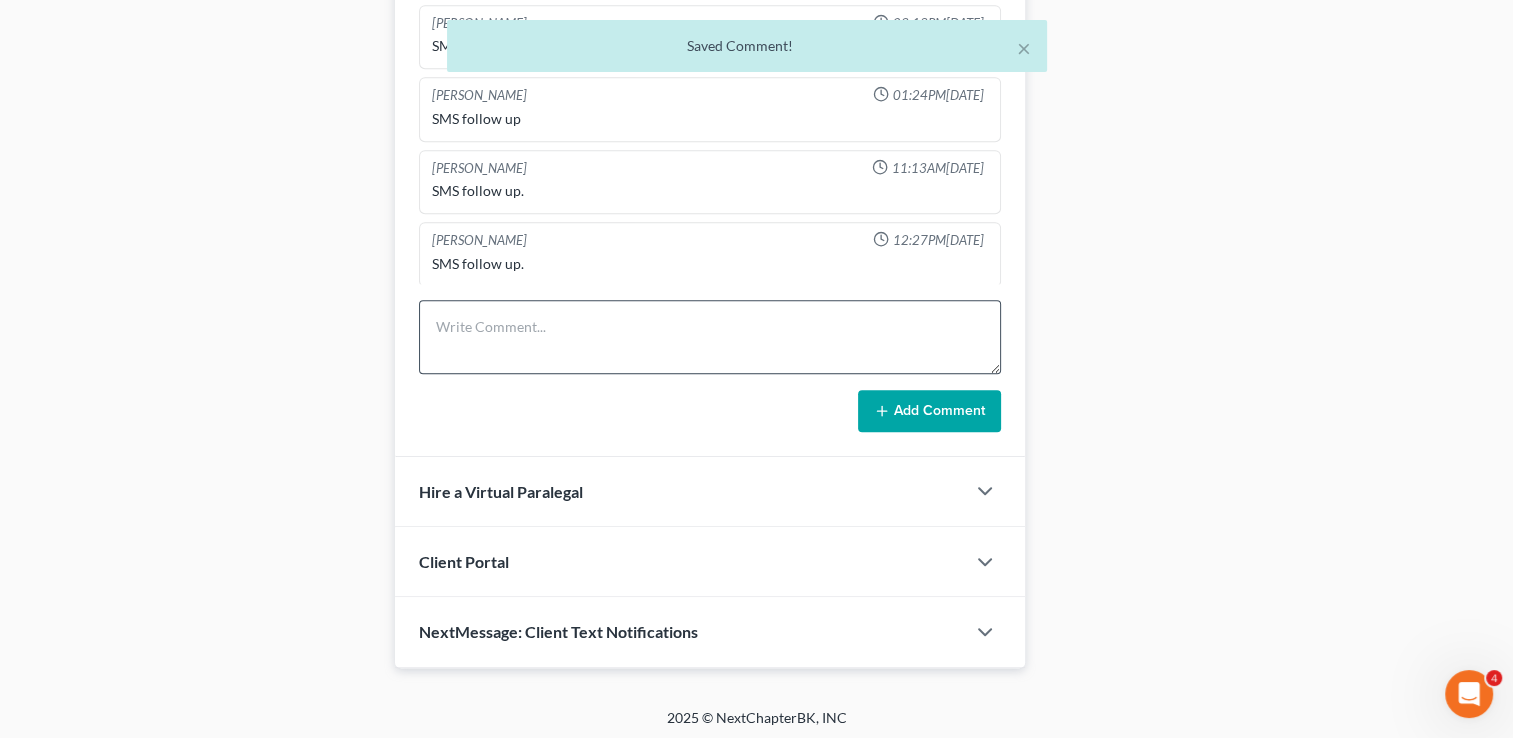 scroll, scrollTop: 126, scrollLeft: 0, axis: vertical 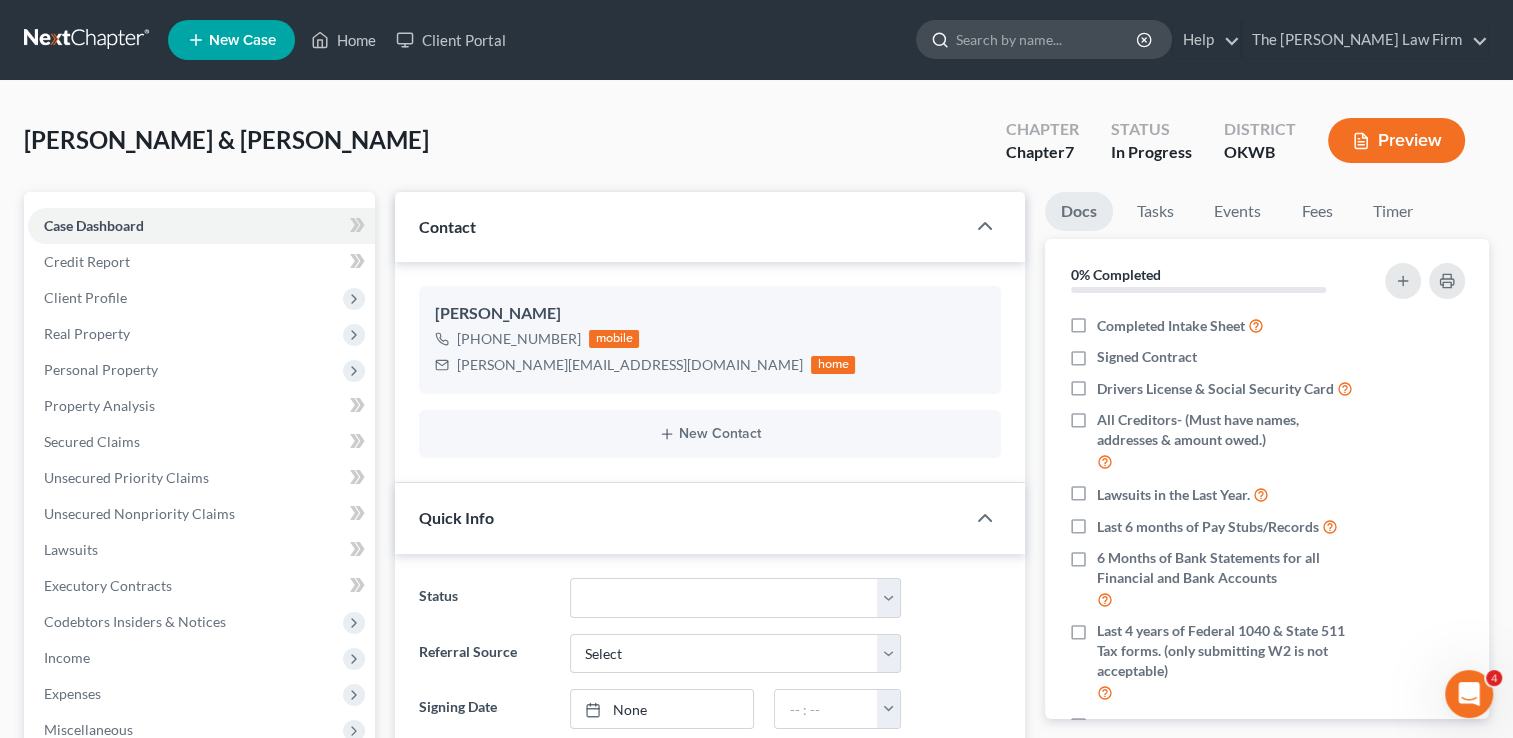 click at bounding box center [1047, 39] 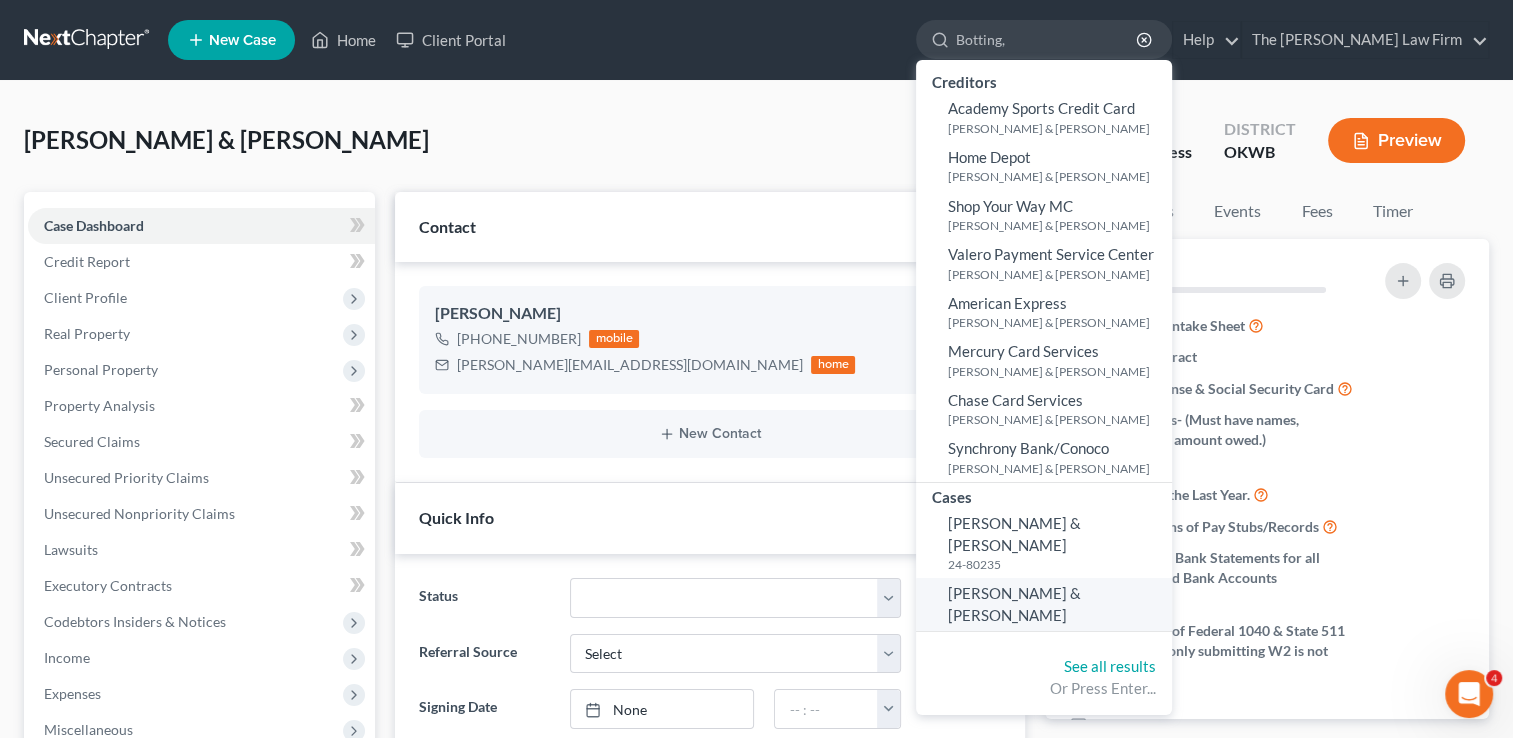 type on "Botting," 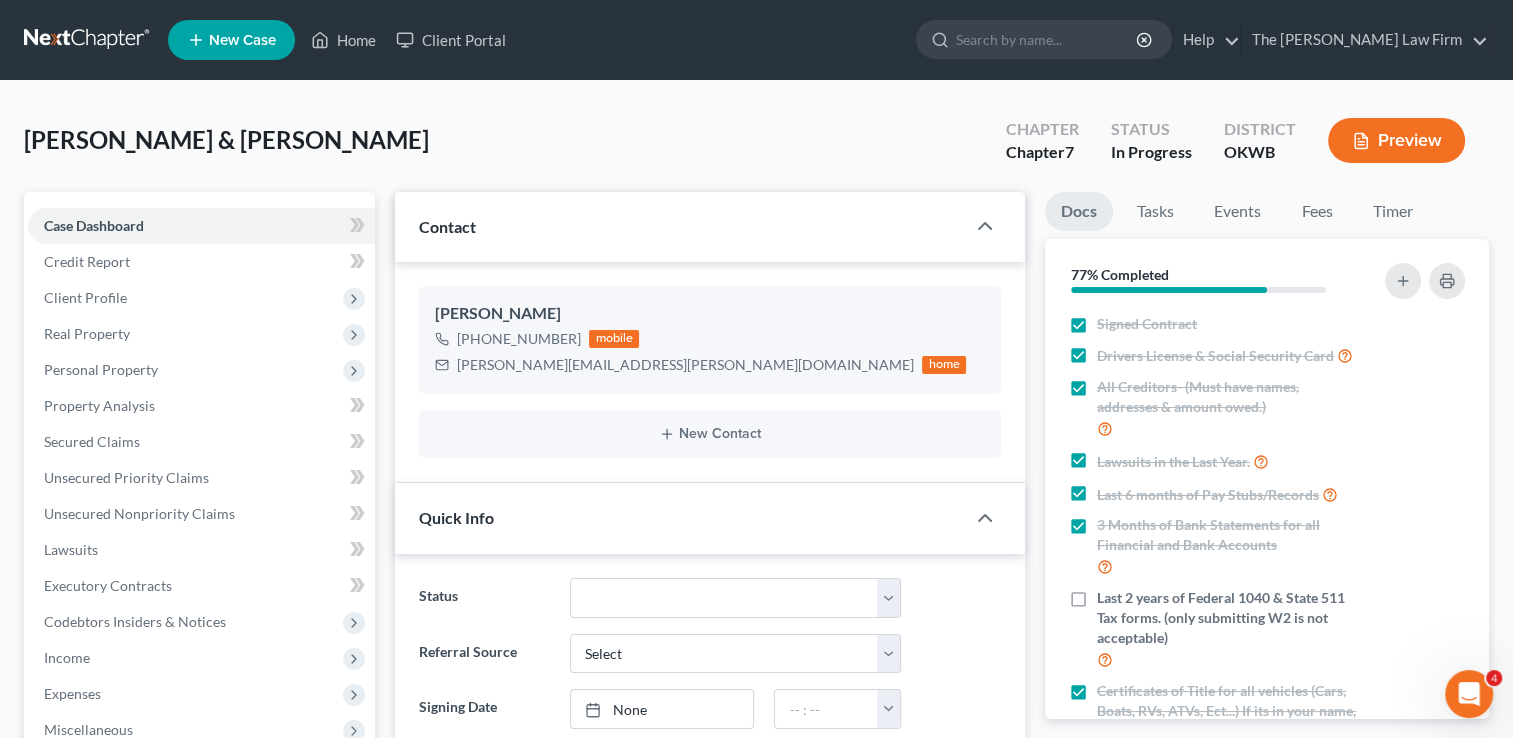 scroll, scrollTop: 392, scrollLeft: 0, axis: vertical 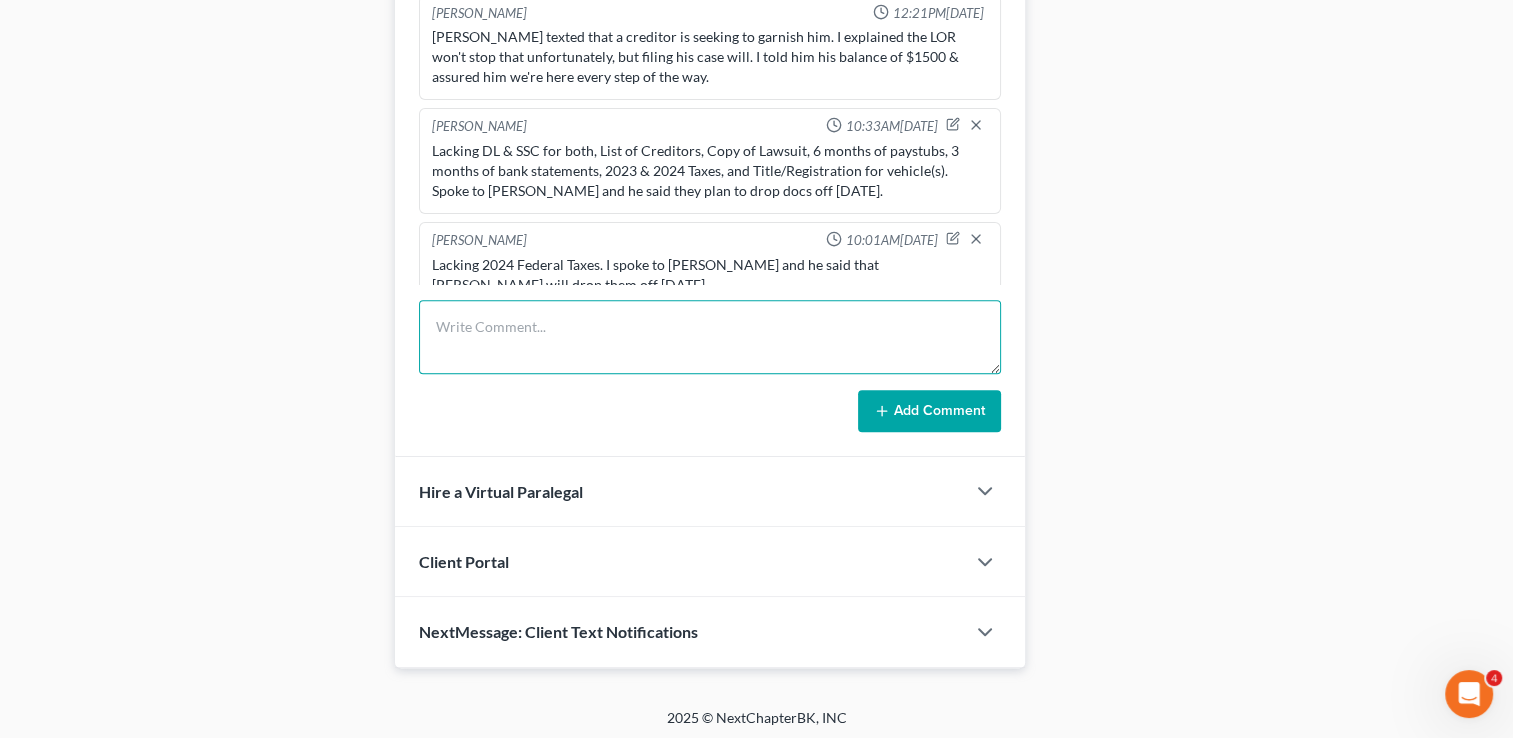 click at bounding box center (710, 337) 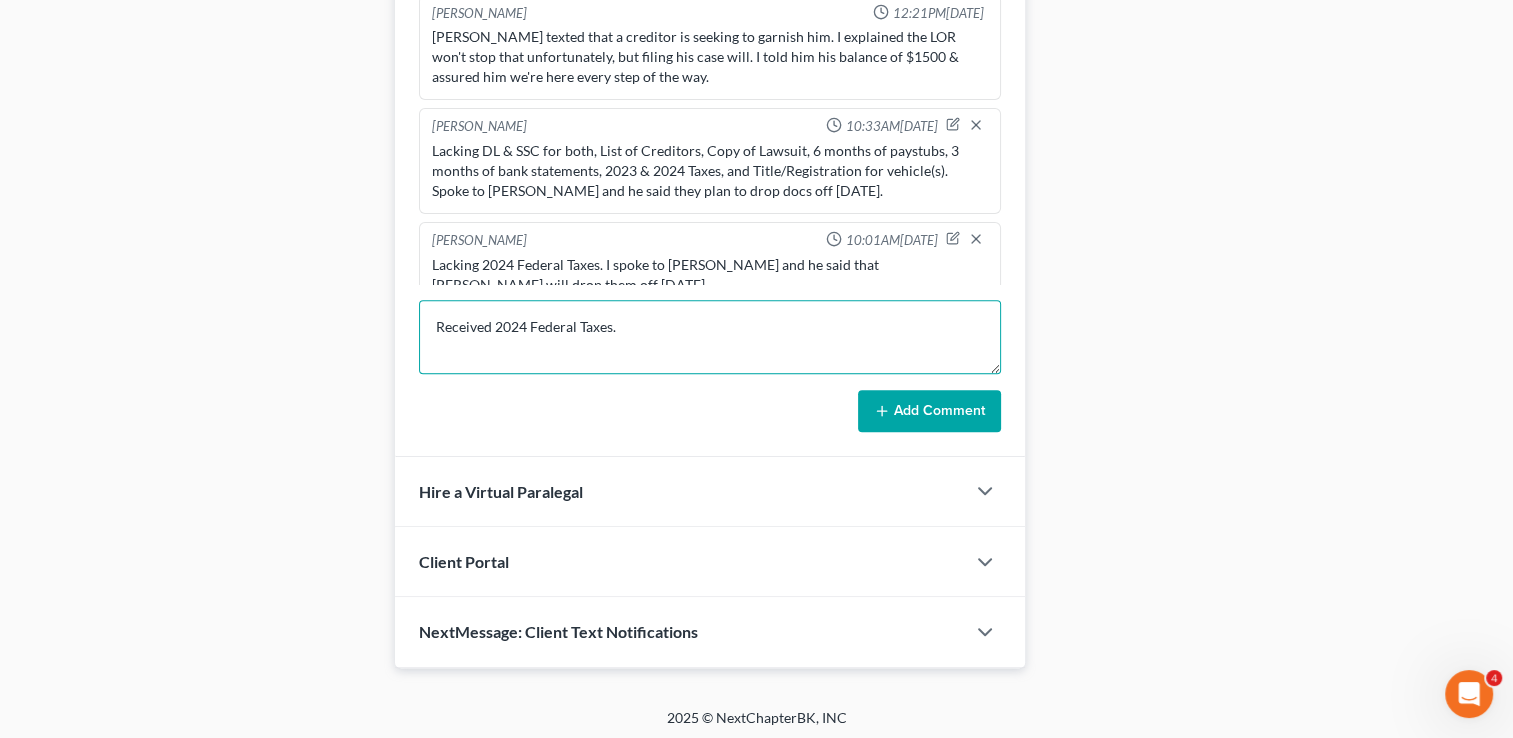type on "Received 2024 Federal Taxes." 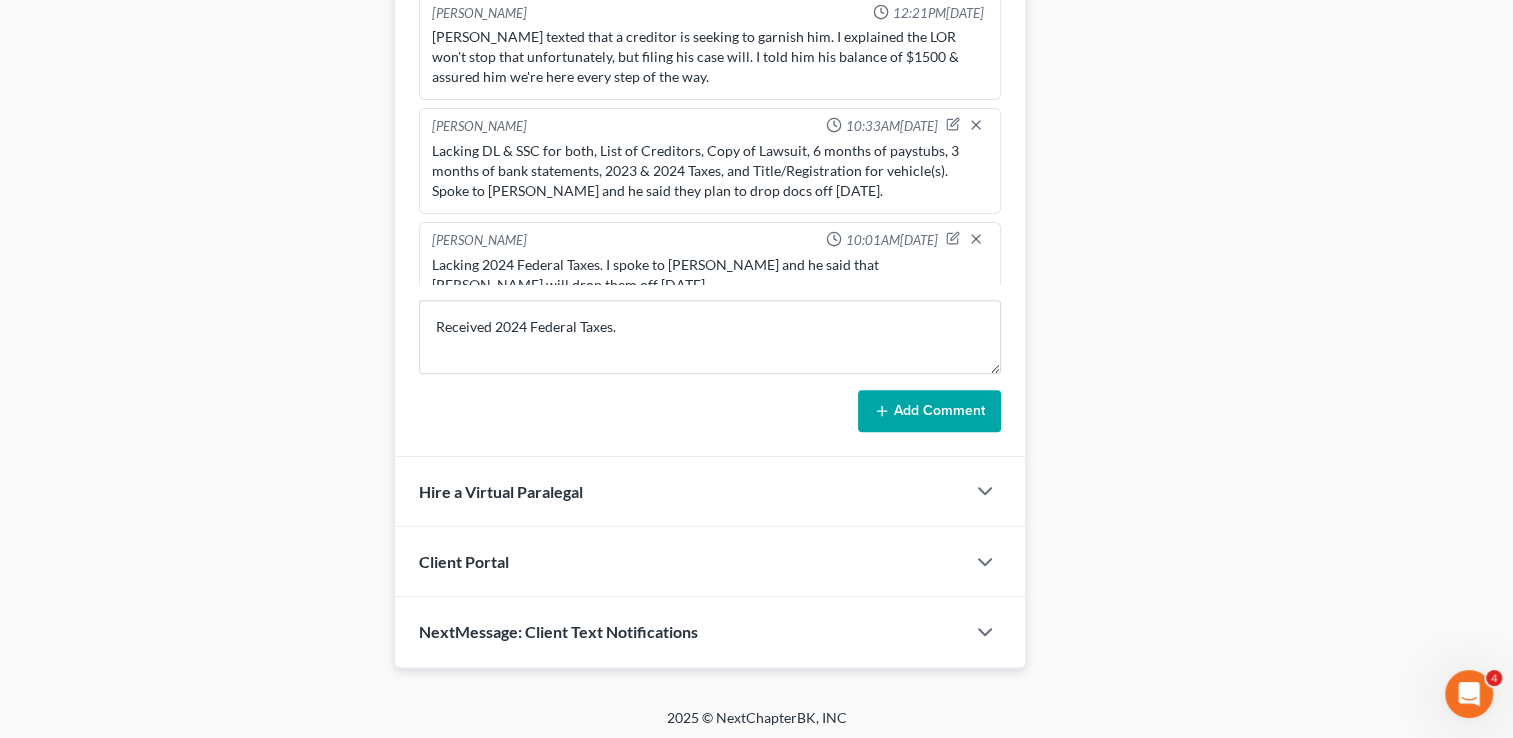 click on "Add Comment" at bounding box center [929, 411] 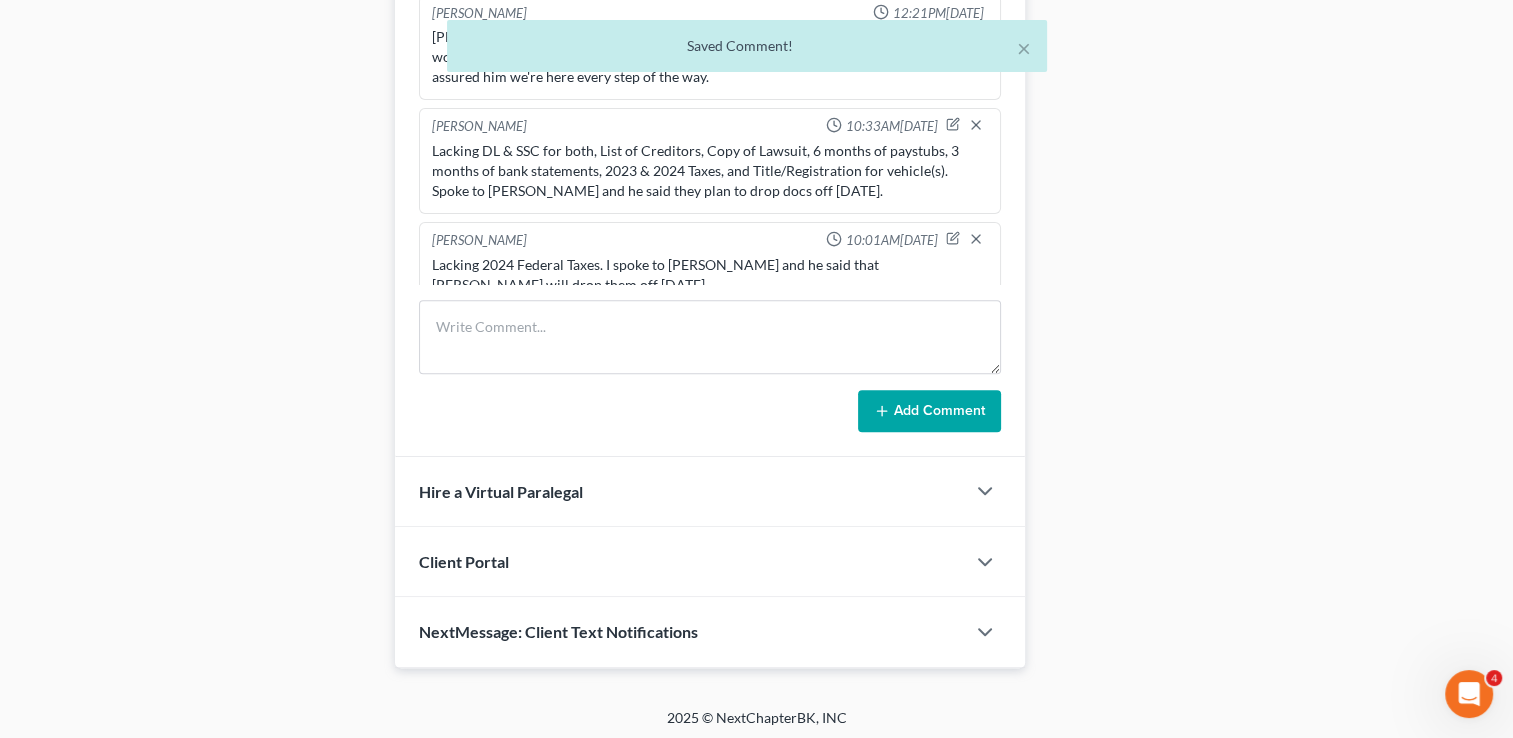 scroll, scrollTop: 465, scrollLeft: 0, axis: vertical 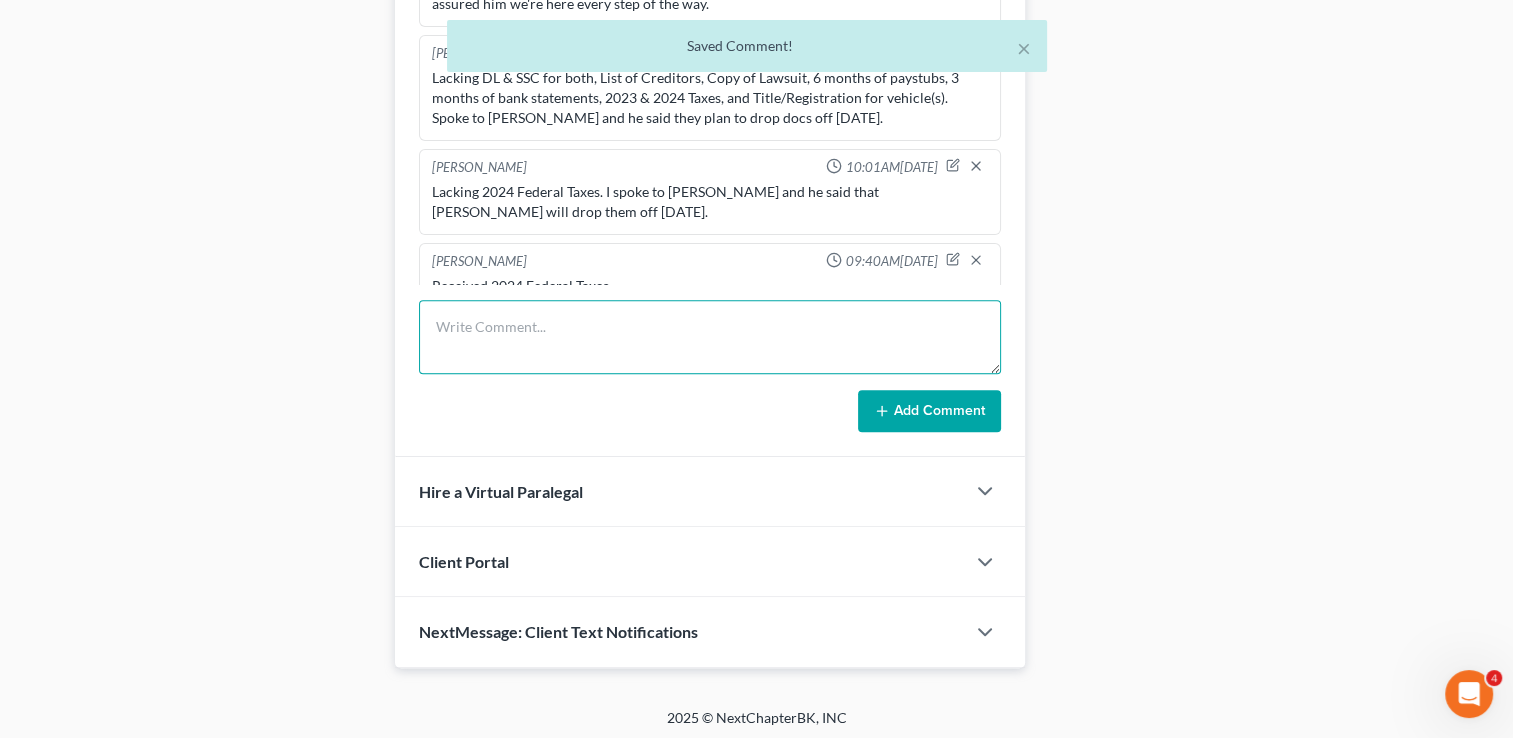 click at bounding box center (710, 337) 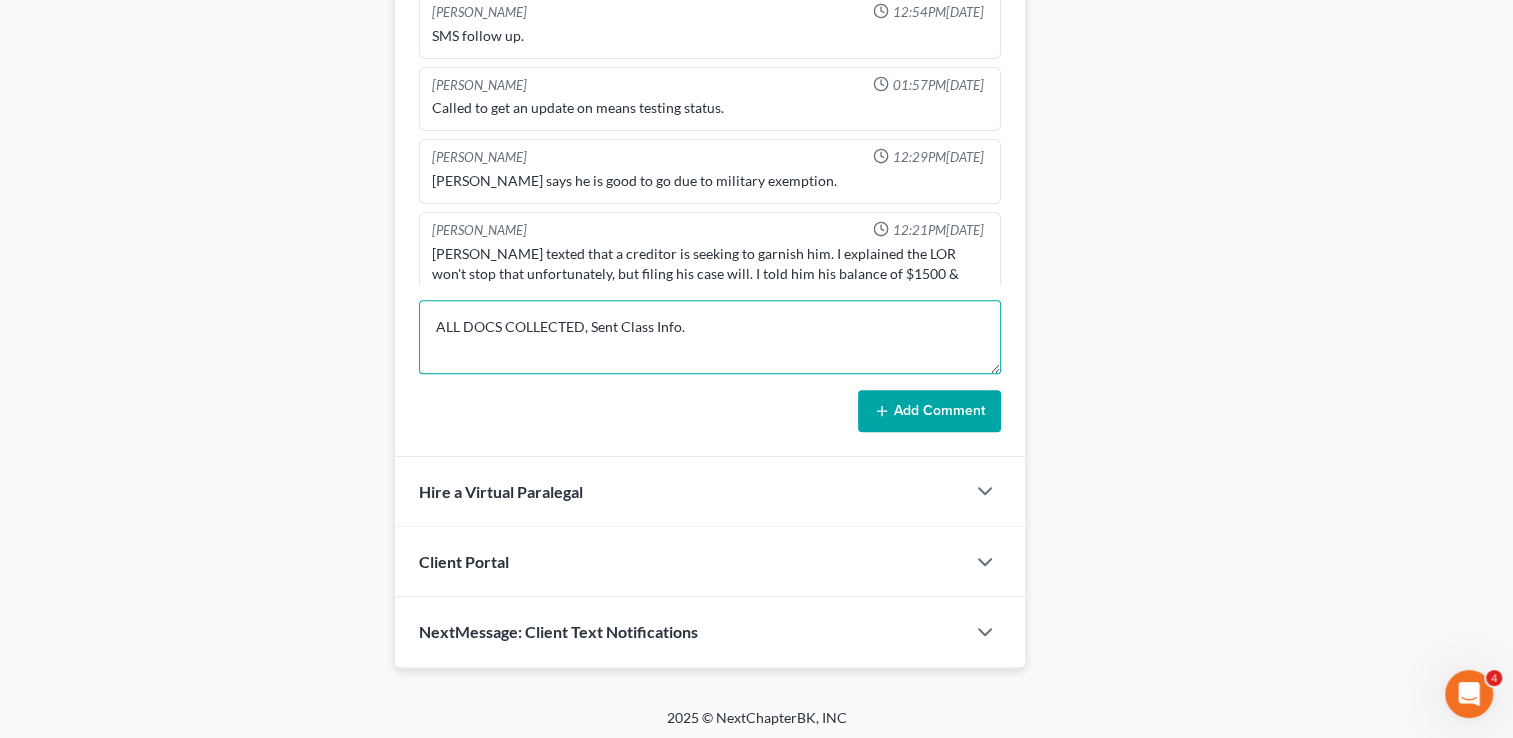 scroll, scrollTop: 0, scrollLeft: 0, axis: both 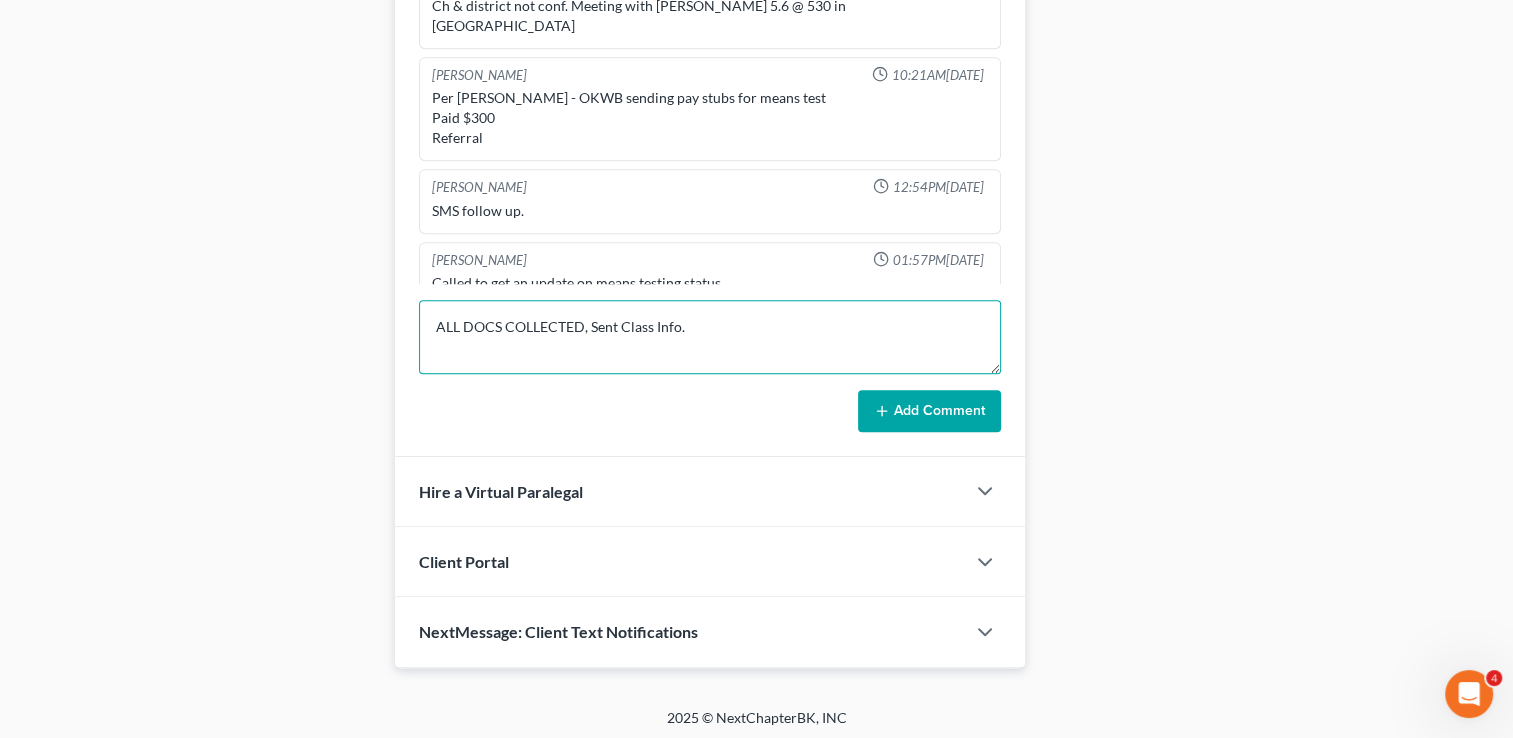 type on "ALL DOCS COLLECTED, Sent Class Info." 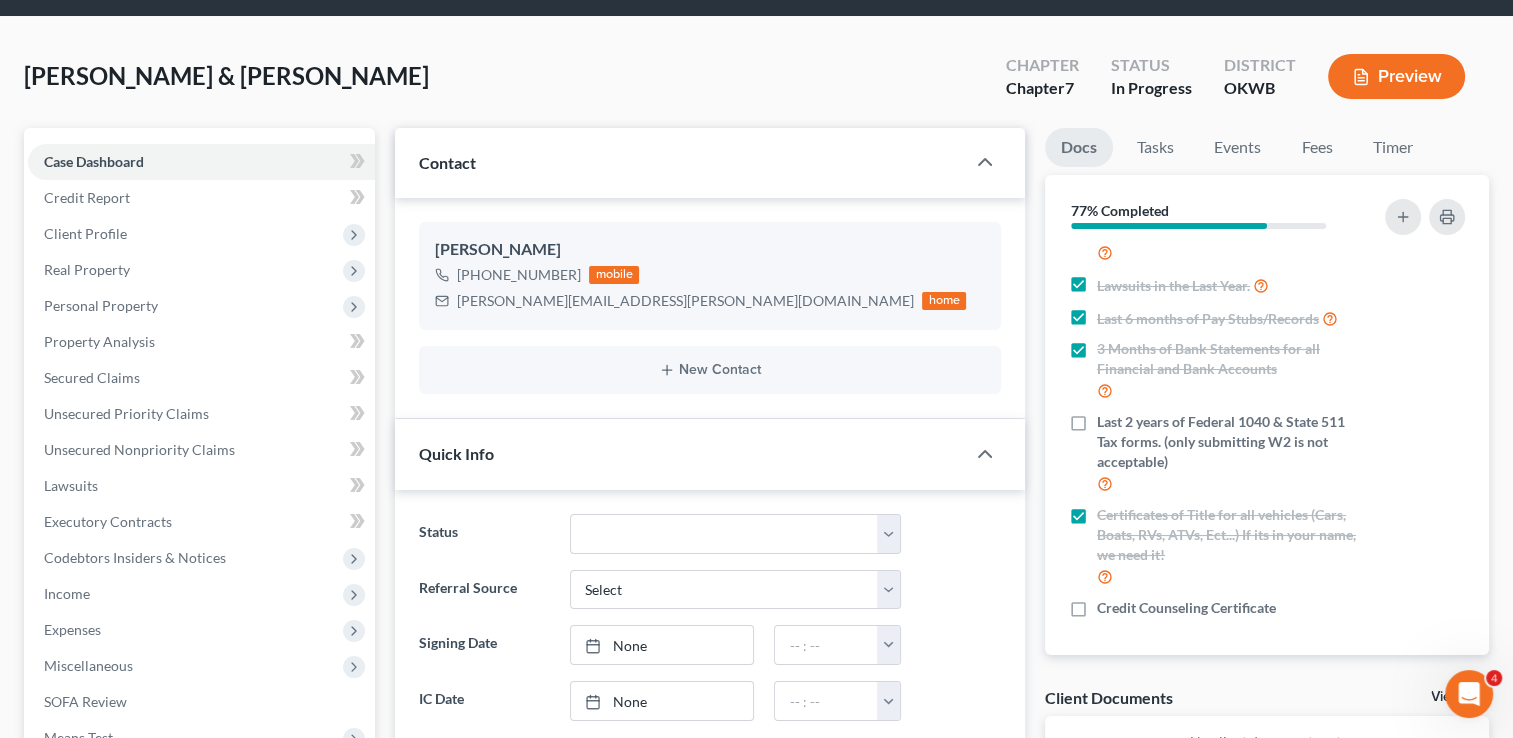 scroll, scrollTop: 56, scrollLeft: 0, axis: vertical 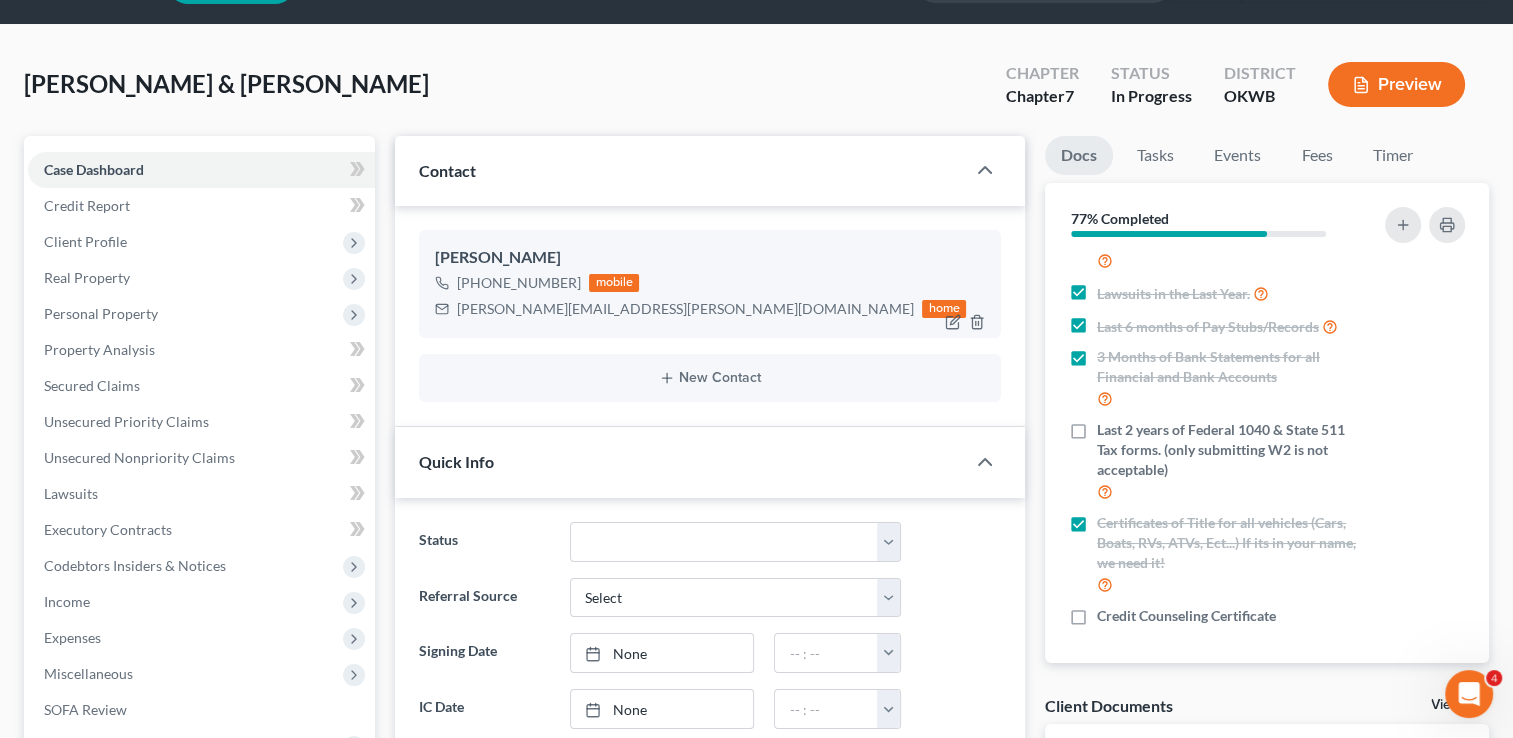 click on "edward.botting@yahoo.com" at bounding box center (685, 309) 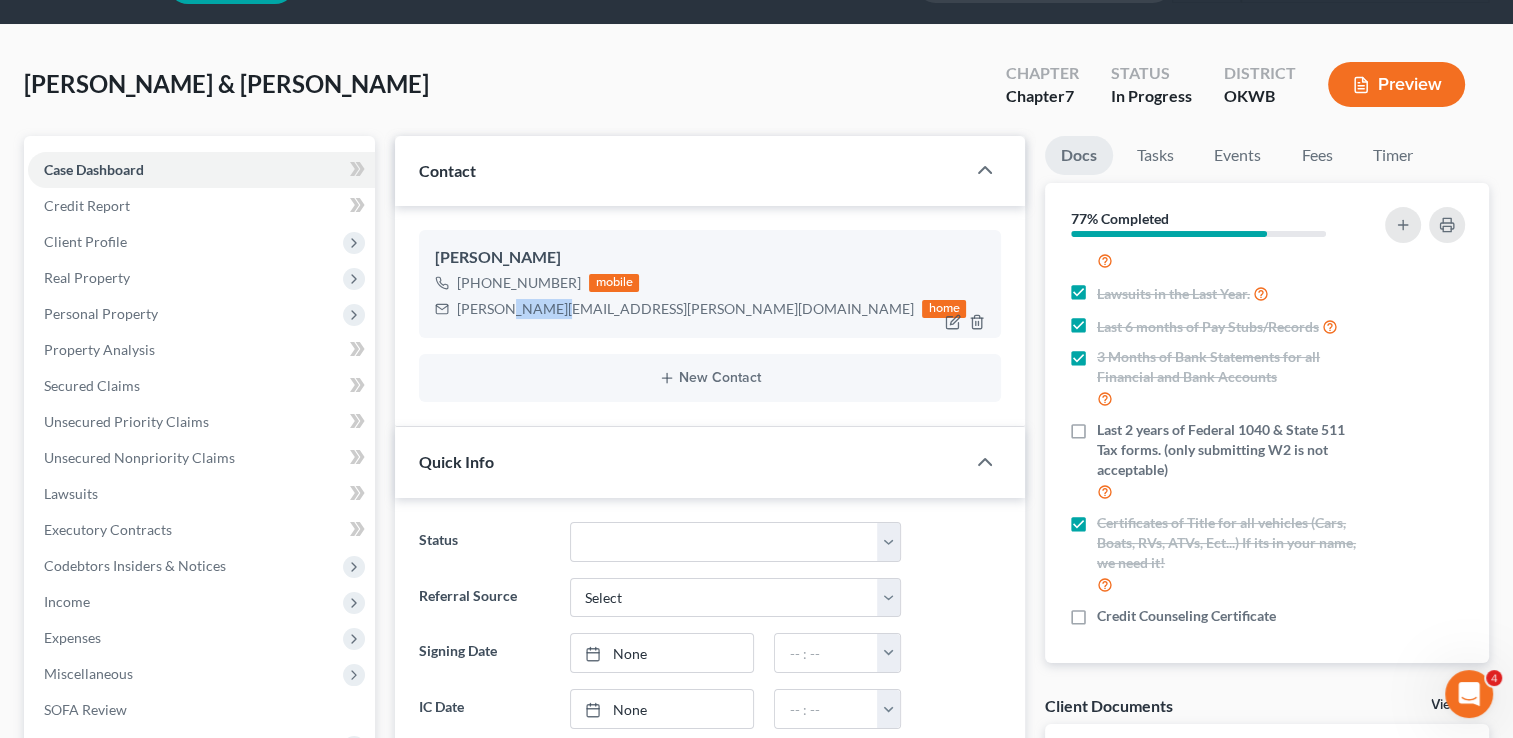 click on "edward.botting@yahoo.com" at bounding box center [685, 309] 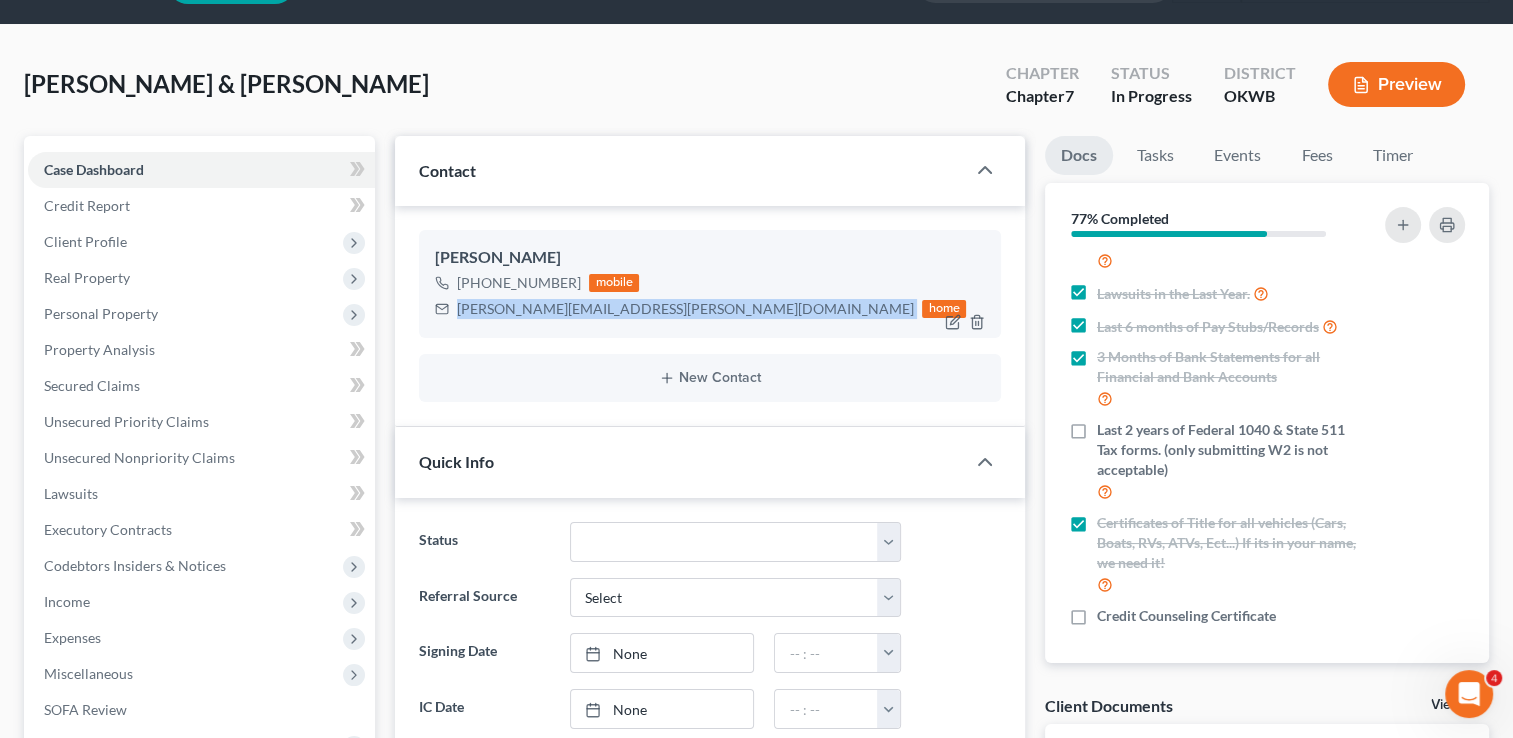 click on "edward.botting@yahoo.com" at bounding box center [685, 309] 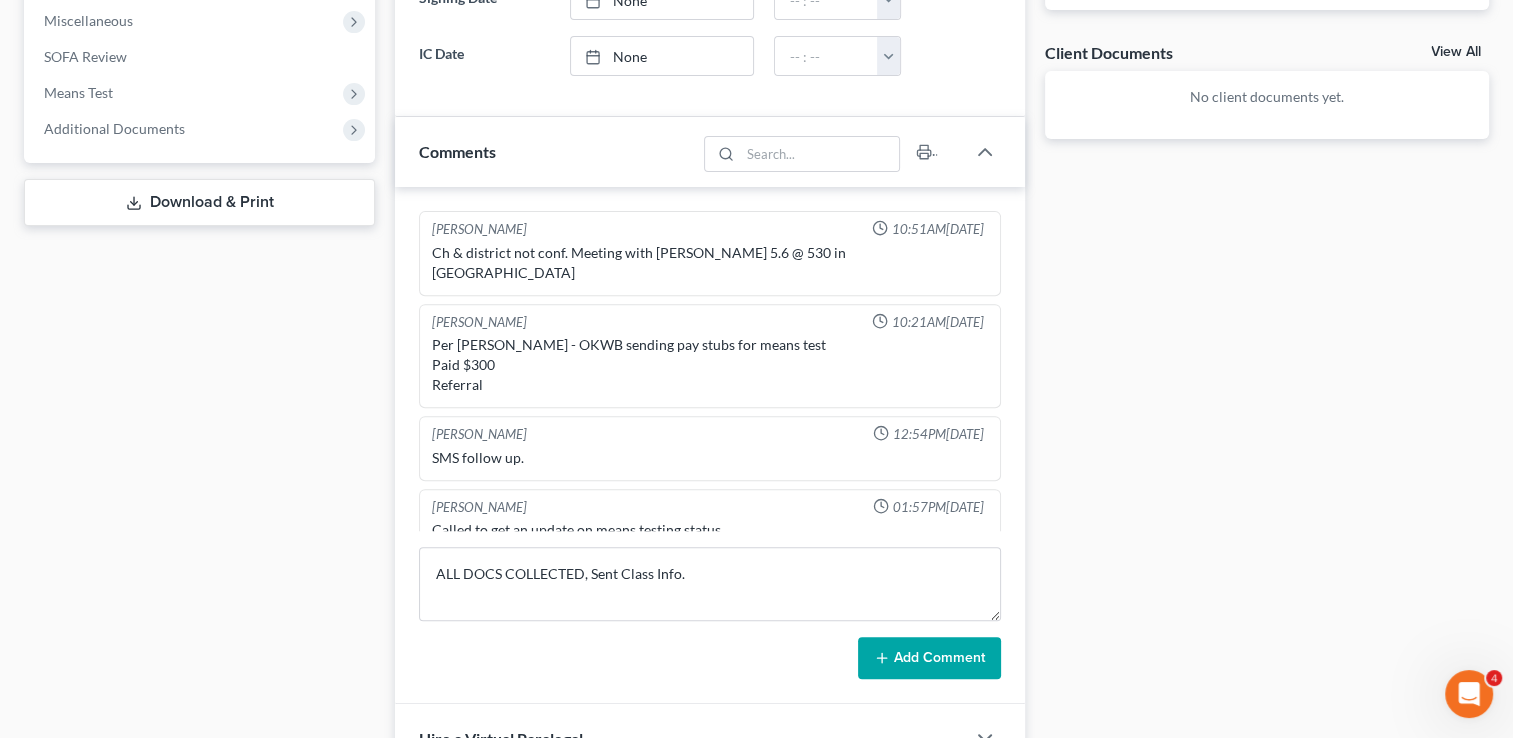 scroll, scrollTop: 956, scrollLeft: 0, axis: vertical 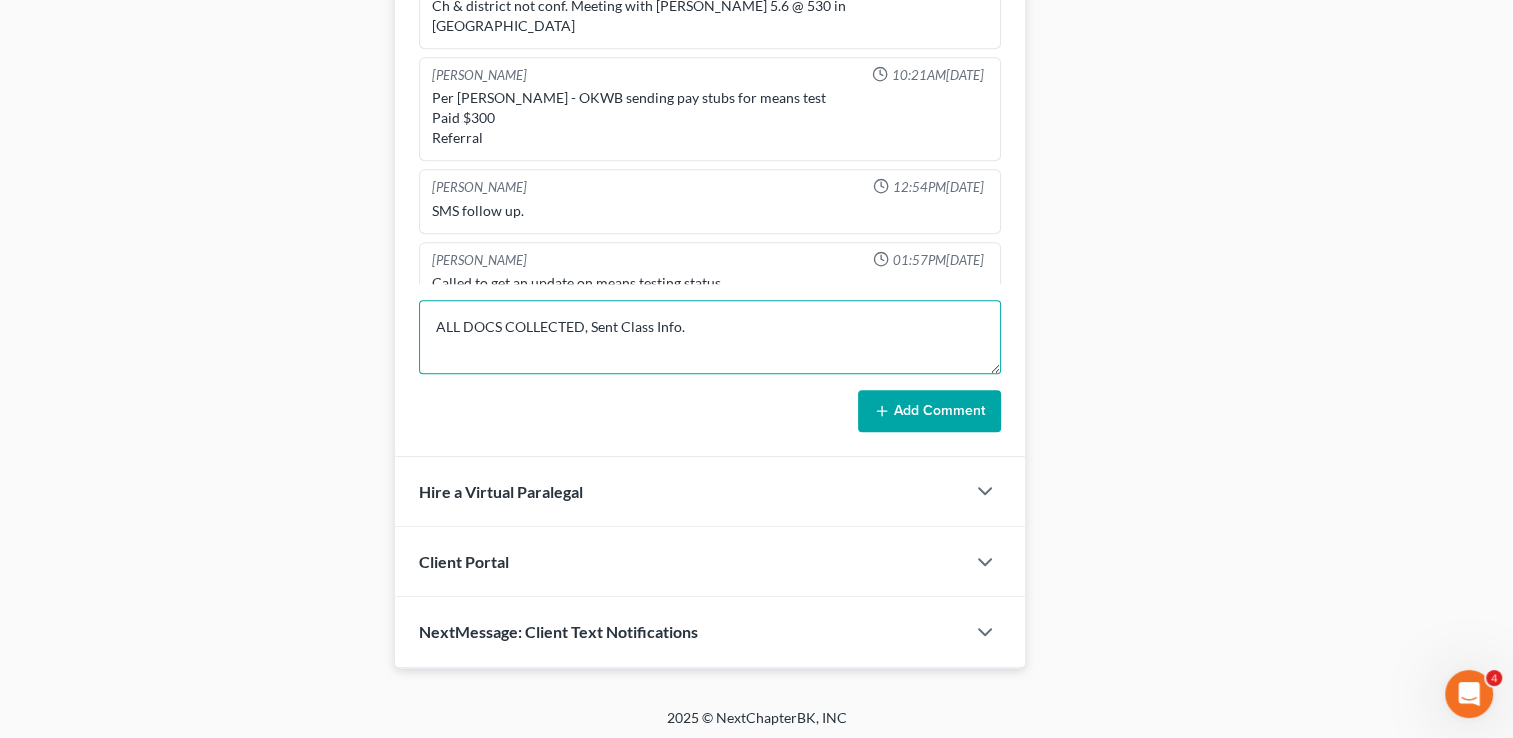 click on "ALL DOCS COLLECTED, Sent Class Info." at bounding box center (710, 337) 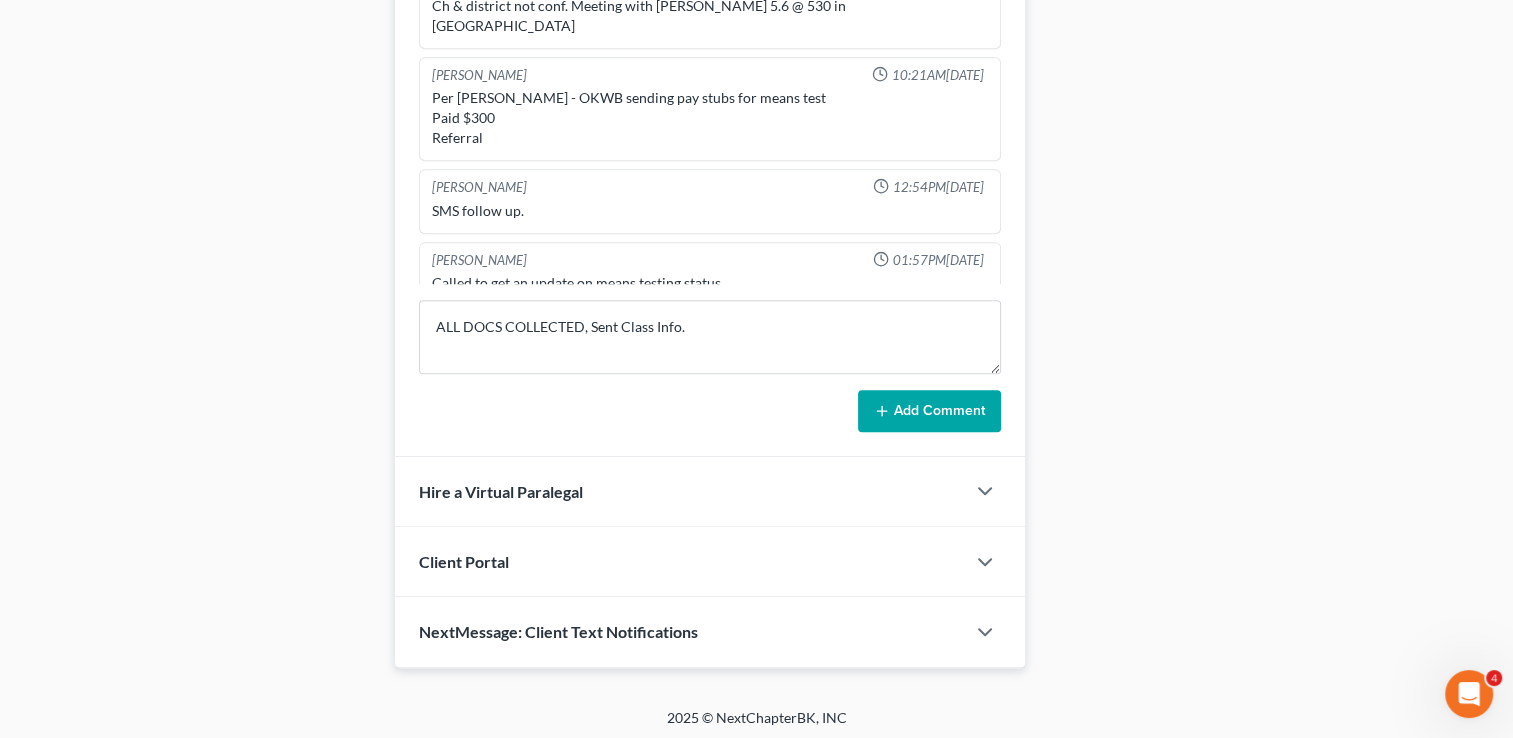 click on "Add Comment" at bounding box center (929, 411) 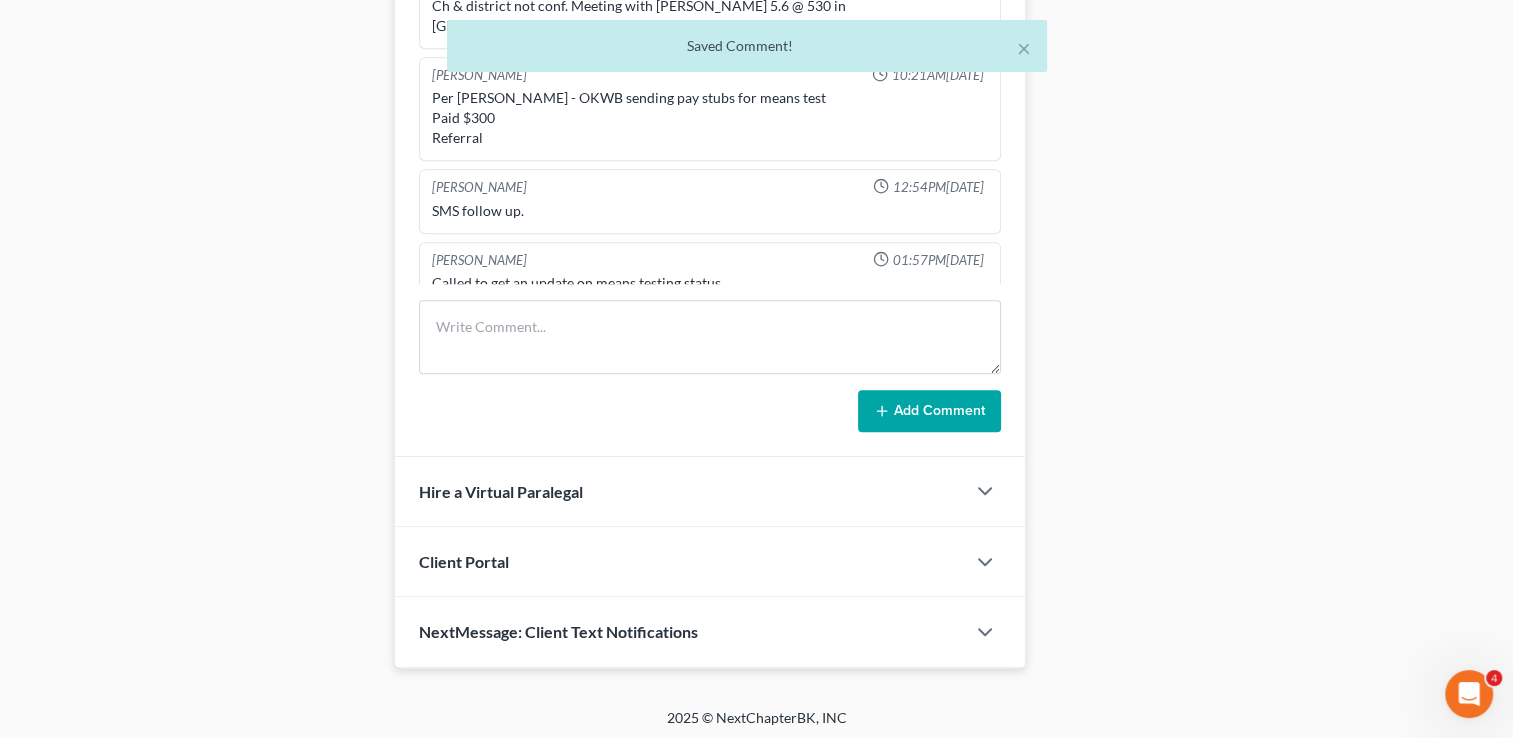 scroll, scrollTop: 539, scrollLeft: 0, axis: vertical 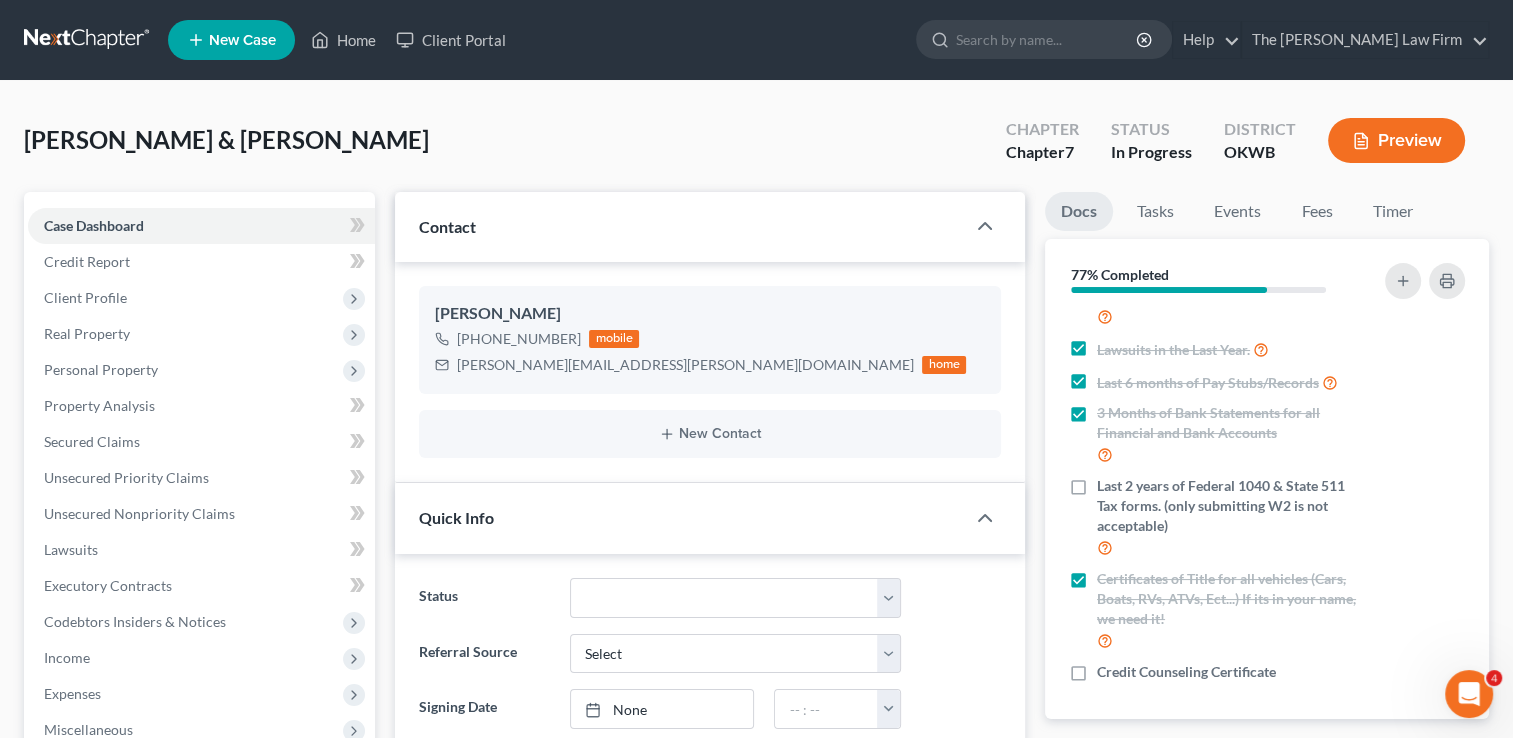 click at bounding box center [88, 40] 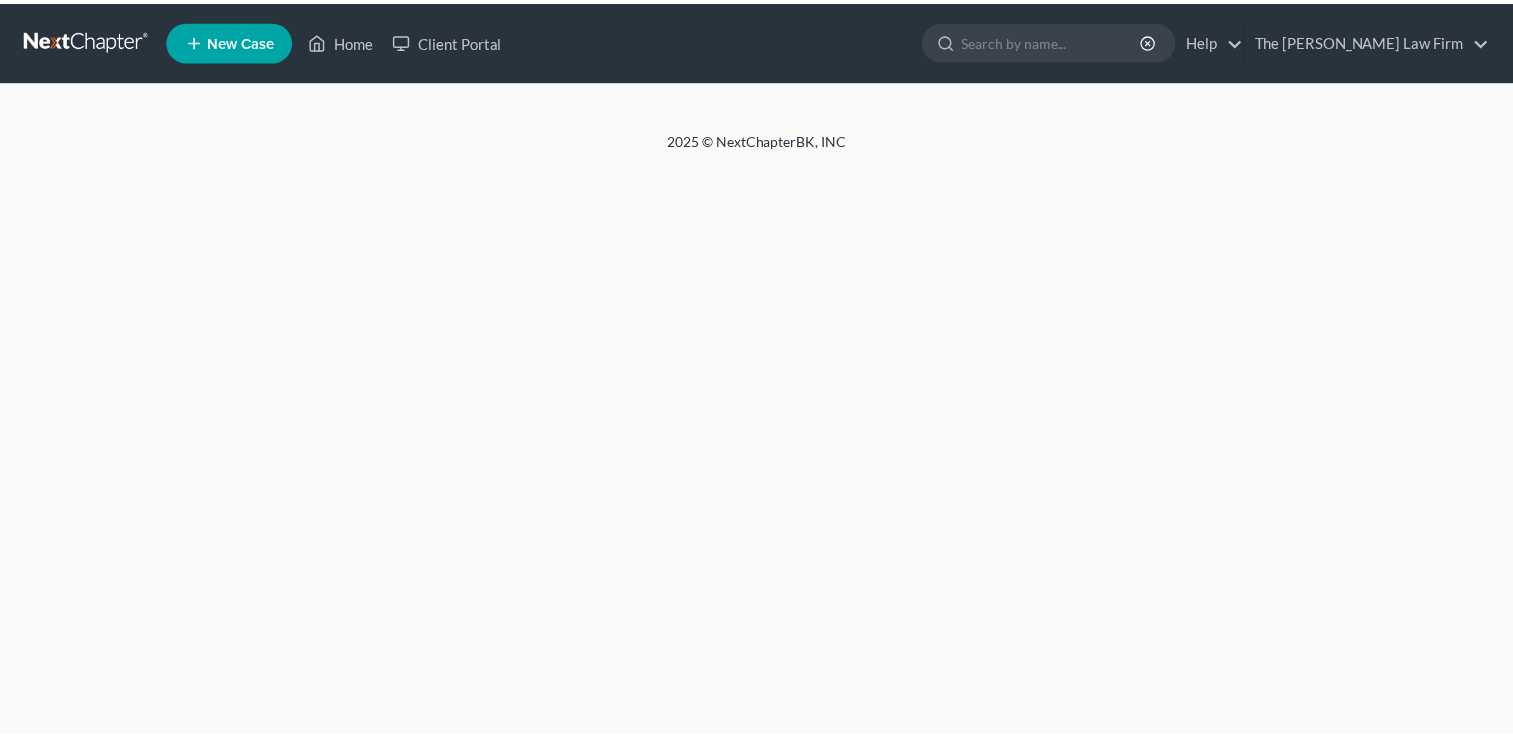 scroll, scrollTop: 0, scrollLeft: 0, axis: both 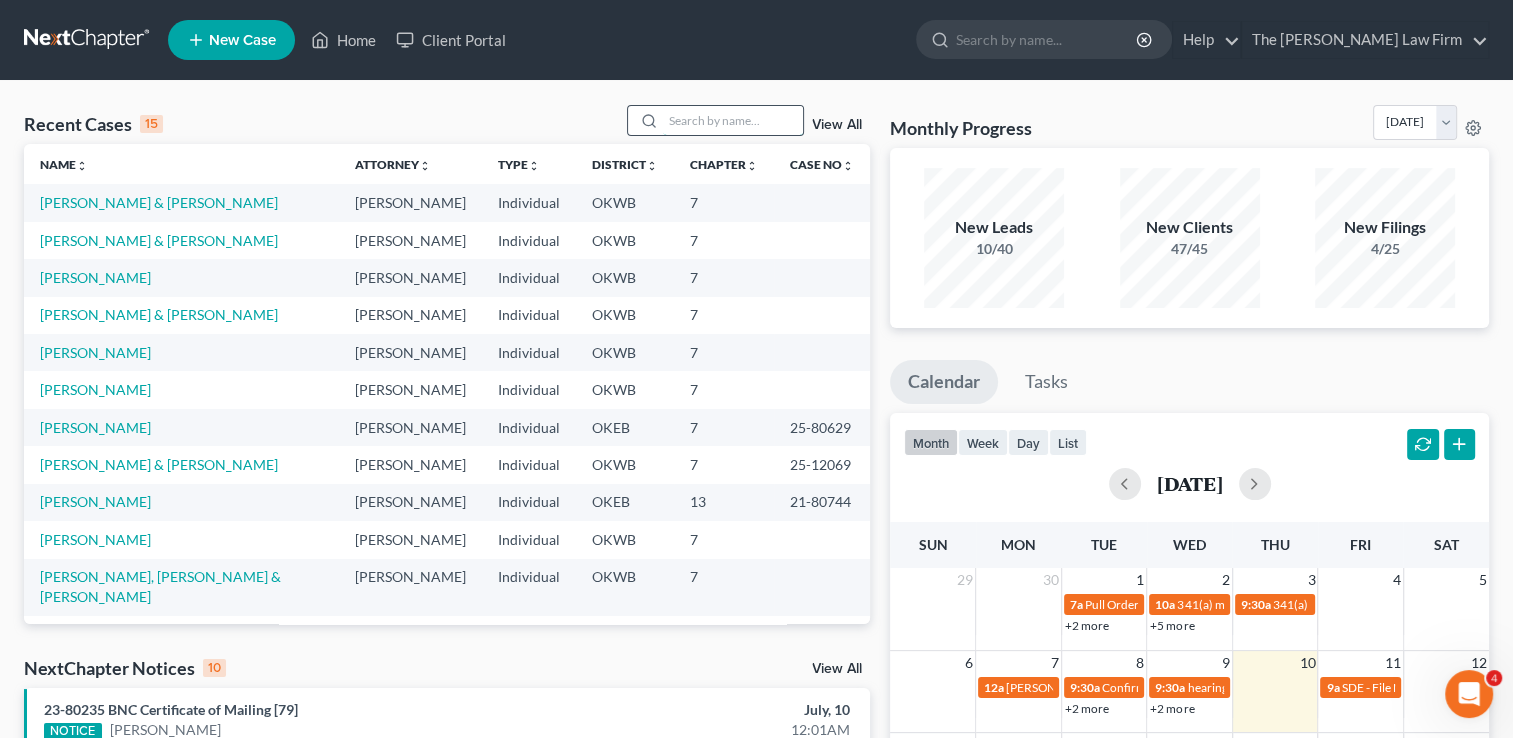click at bounding box center (733, 120) 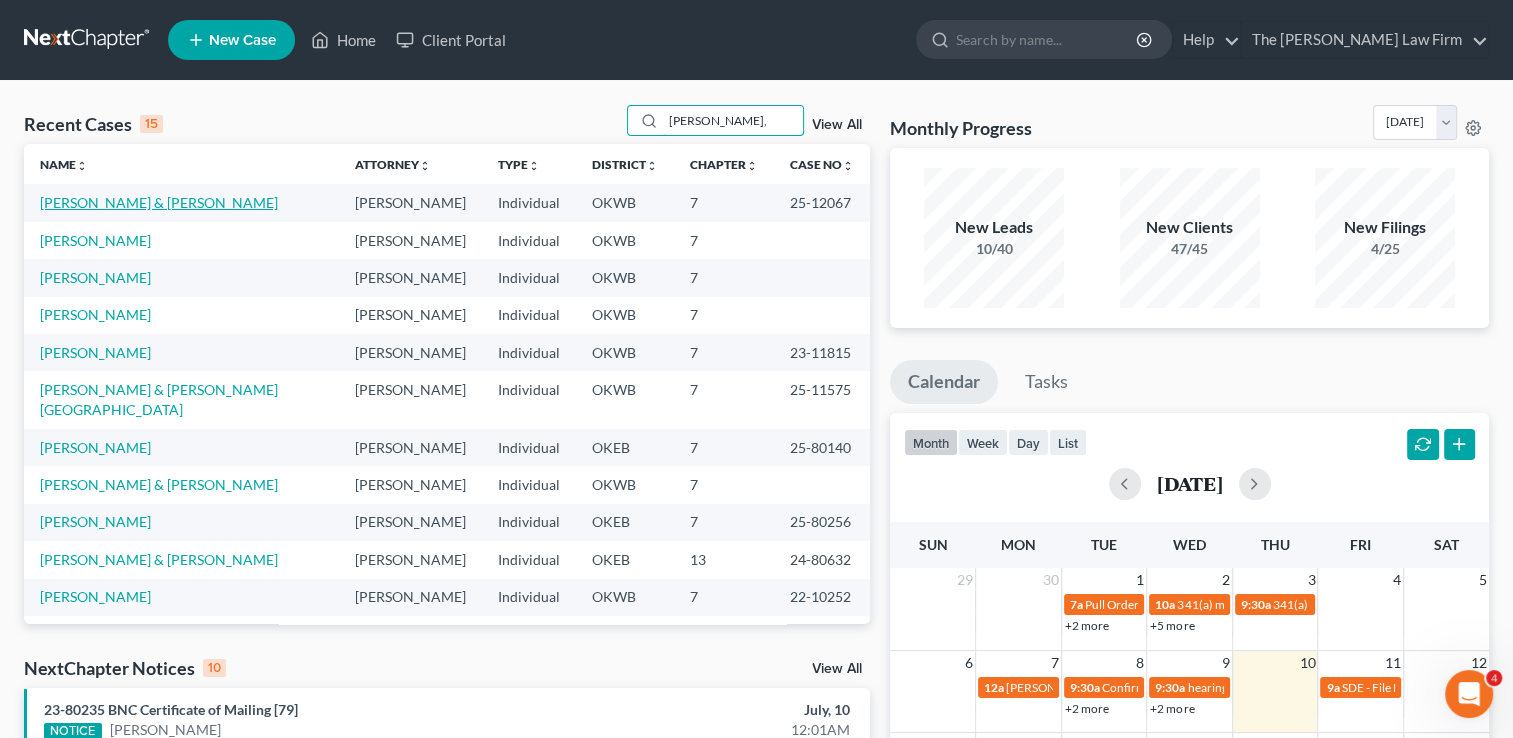 type on "Williams," 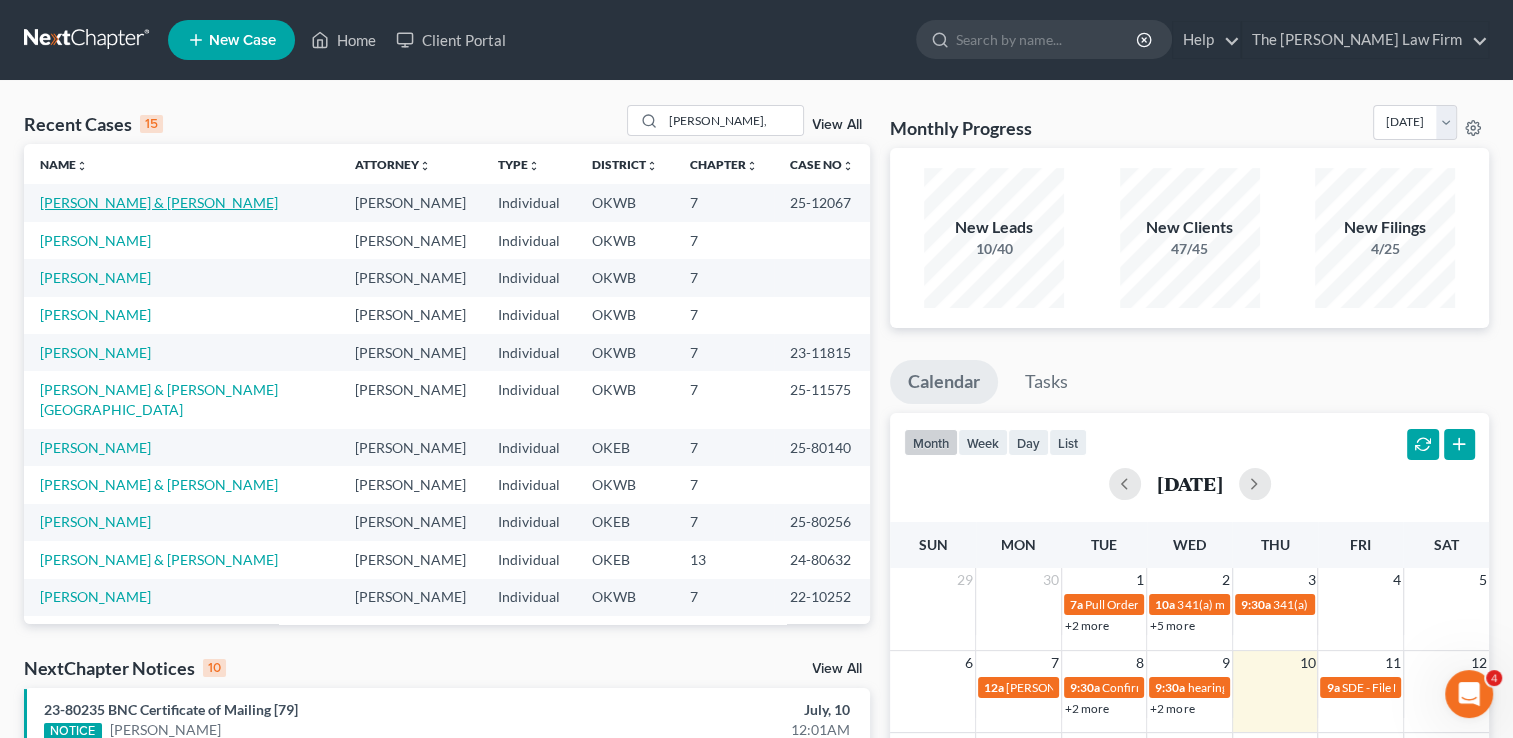 click on "[PERSON_NAME] & [PERSON_NAME]" at bounding box center (159, 202) 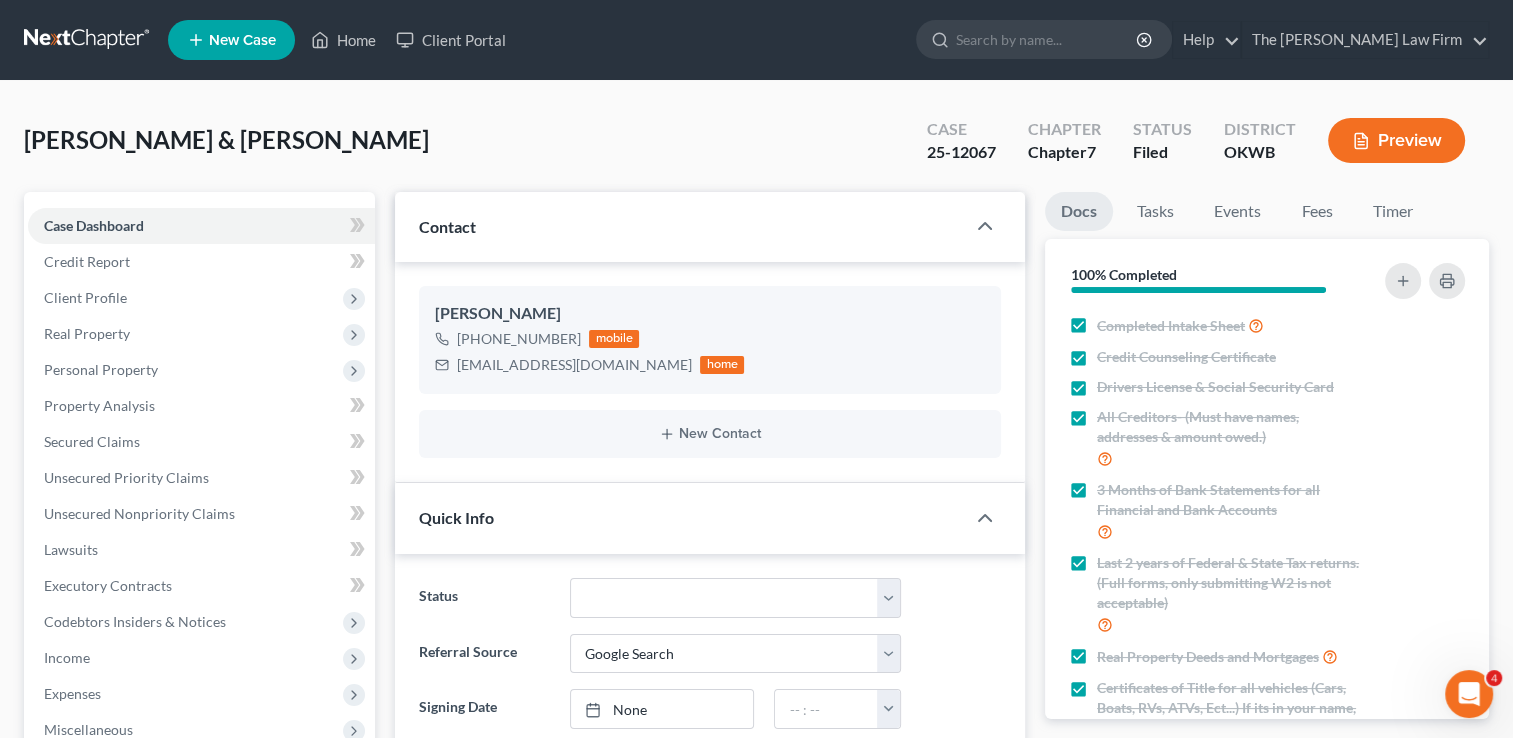 scroll, scrollTop: 1202, scrollLeft: 0, axis: vertical 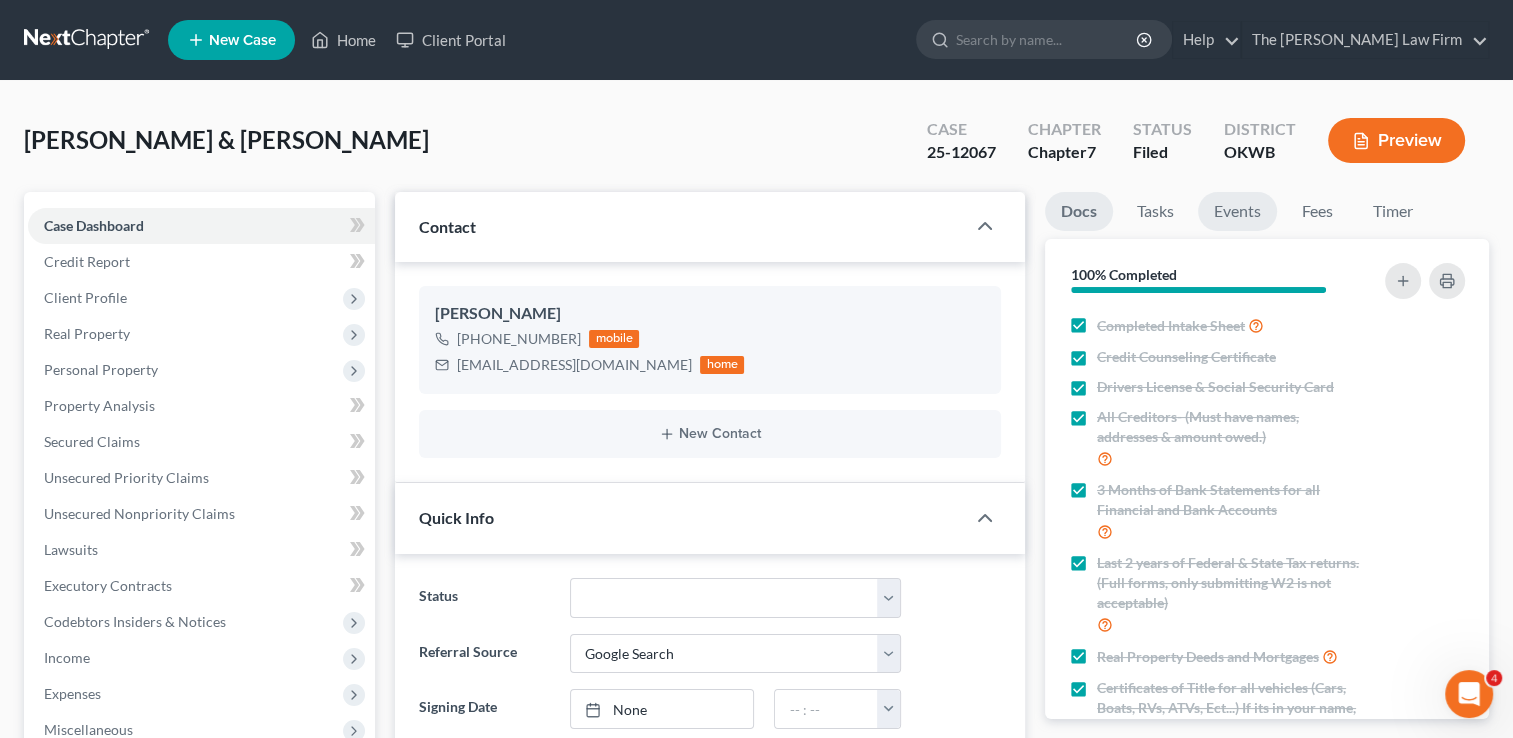 click on "Events" at bounding box center (1237, 211) 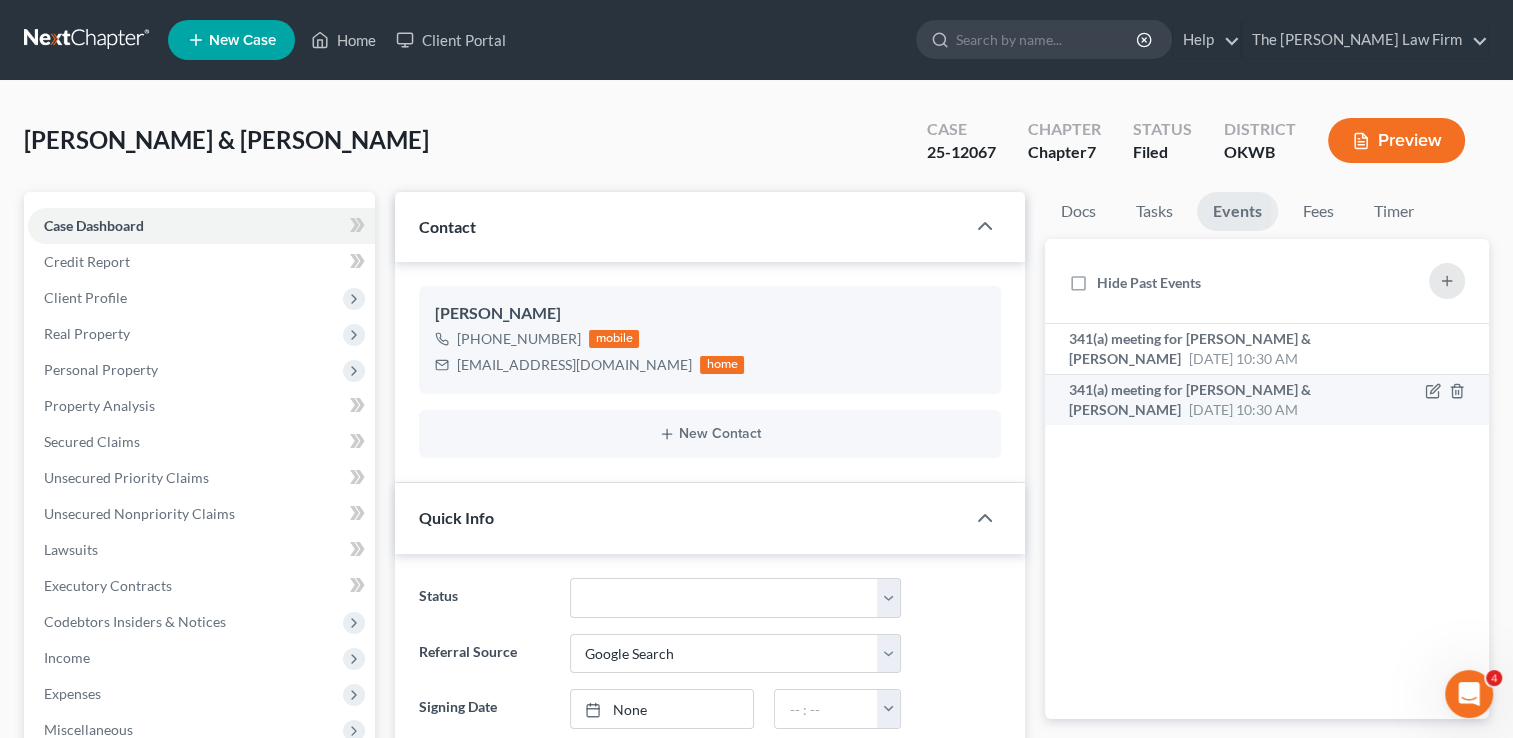 click on "341(a) meeting for [PERSON_NAME] & [PERSON_NAME]" at bounding box center (1190, 399) 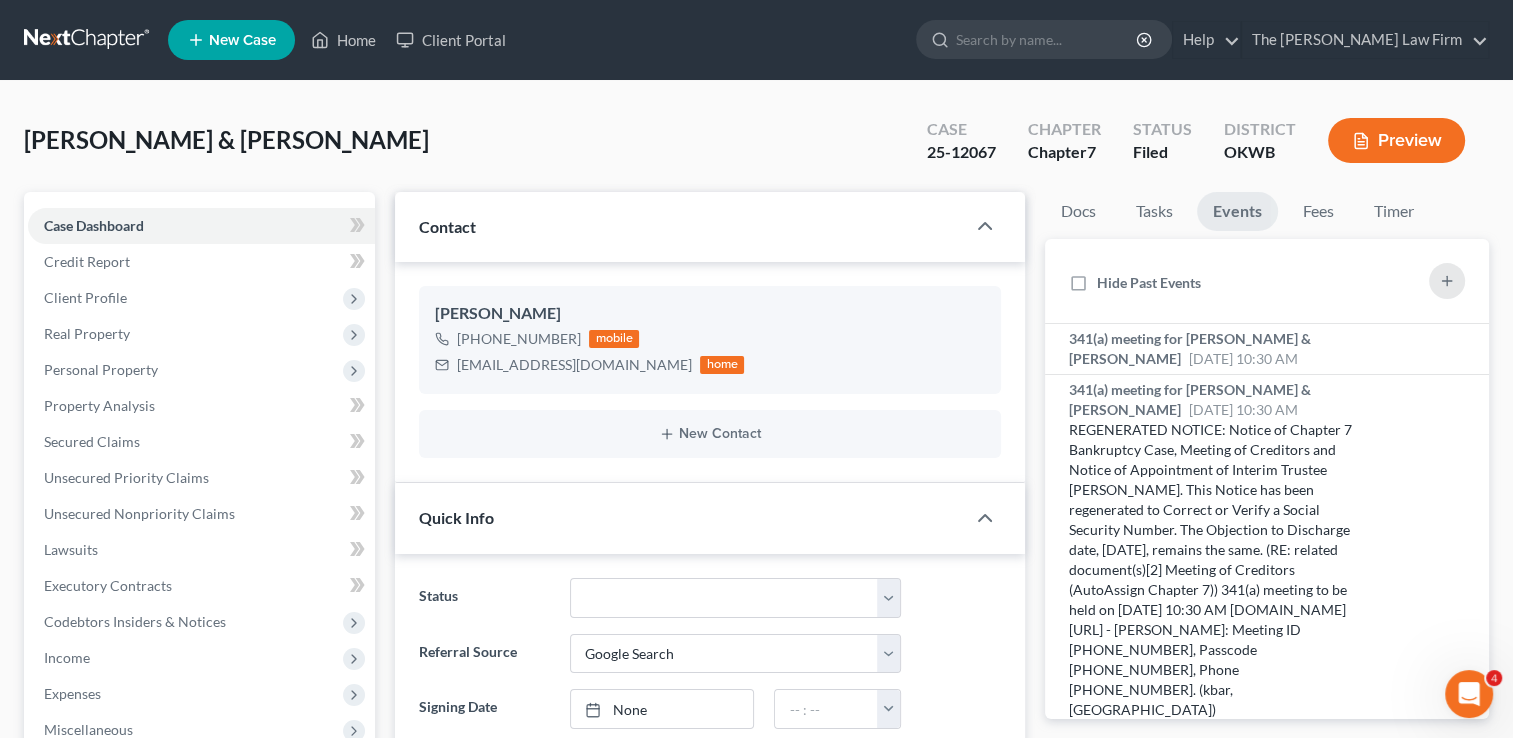 click on "25-12067" at bounding box center [961, 152] 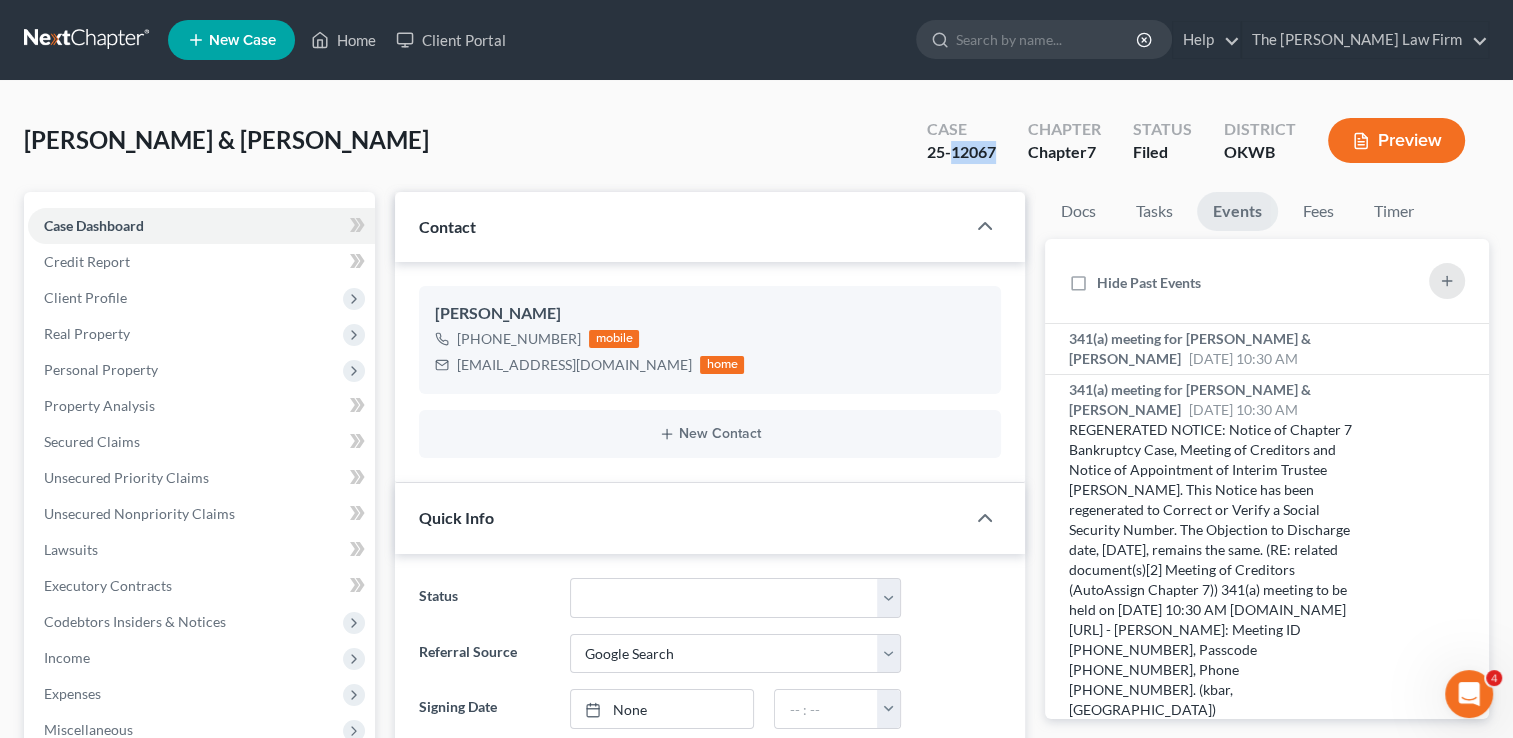 click on "25-12067" at bounding box center [961, 152] 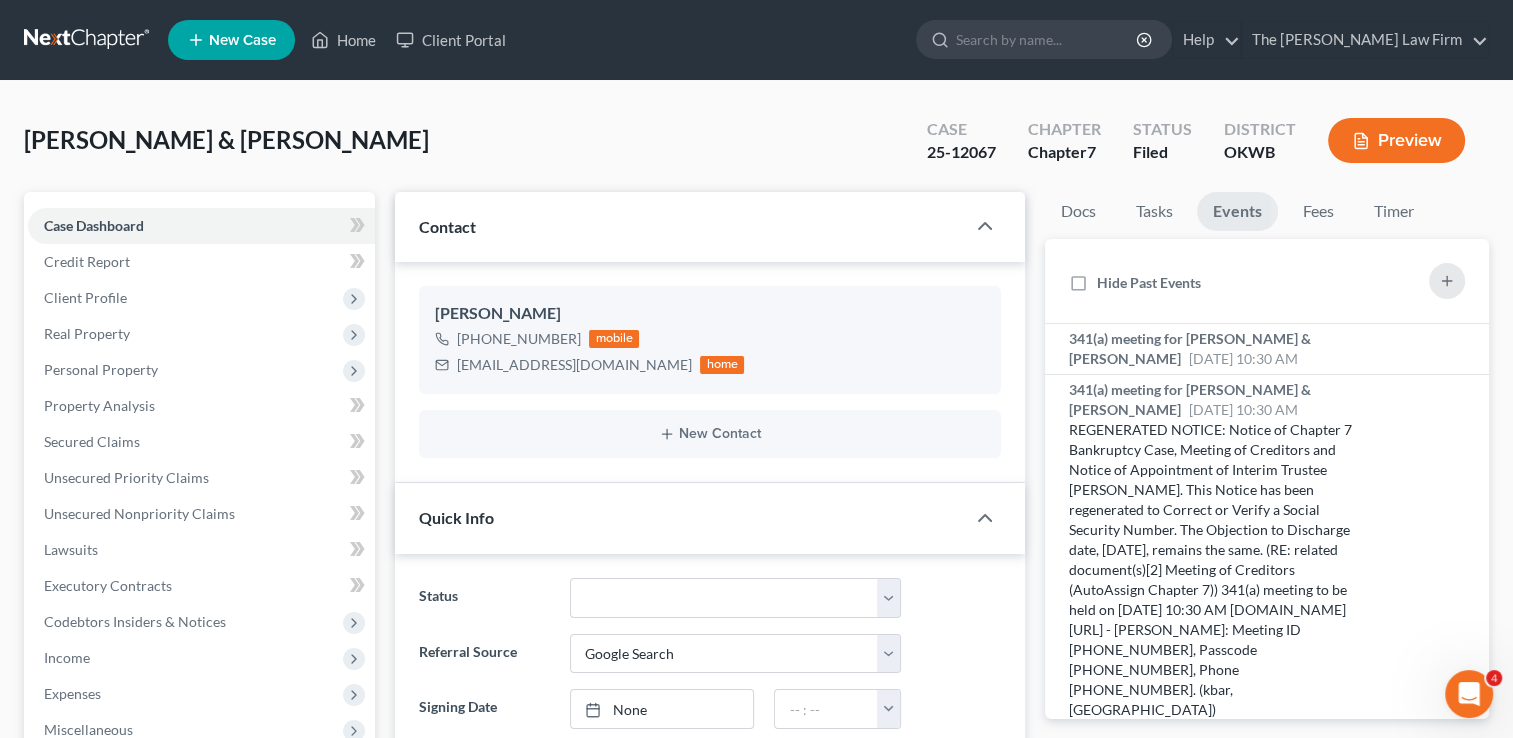 click on "25-12067" at bounding box center (961, 152) 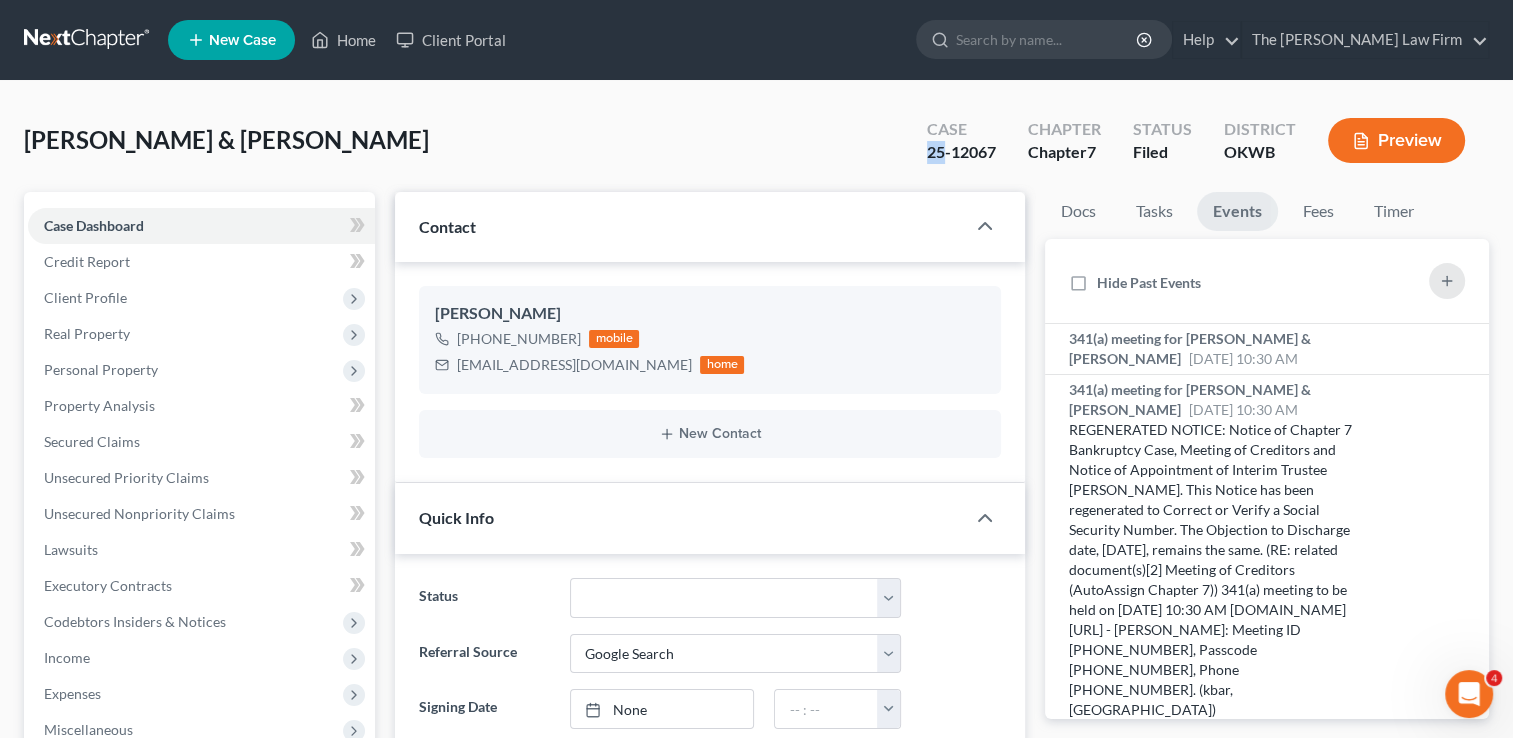 click on "25-12067" at bounding box center (961, 152) 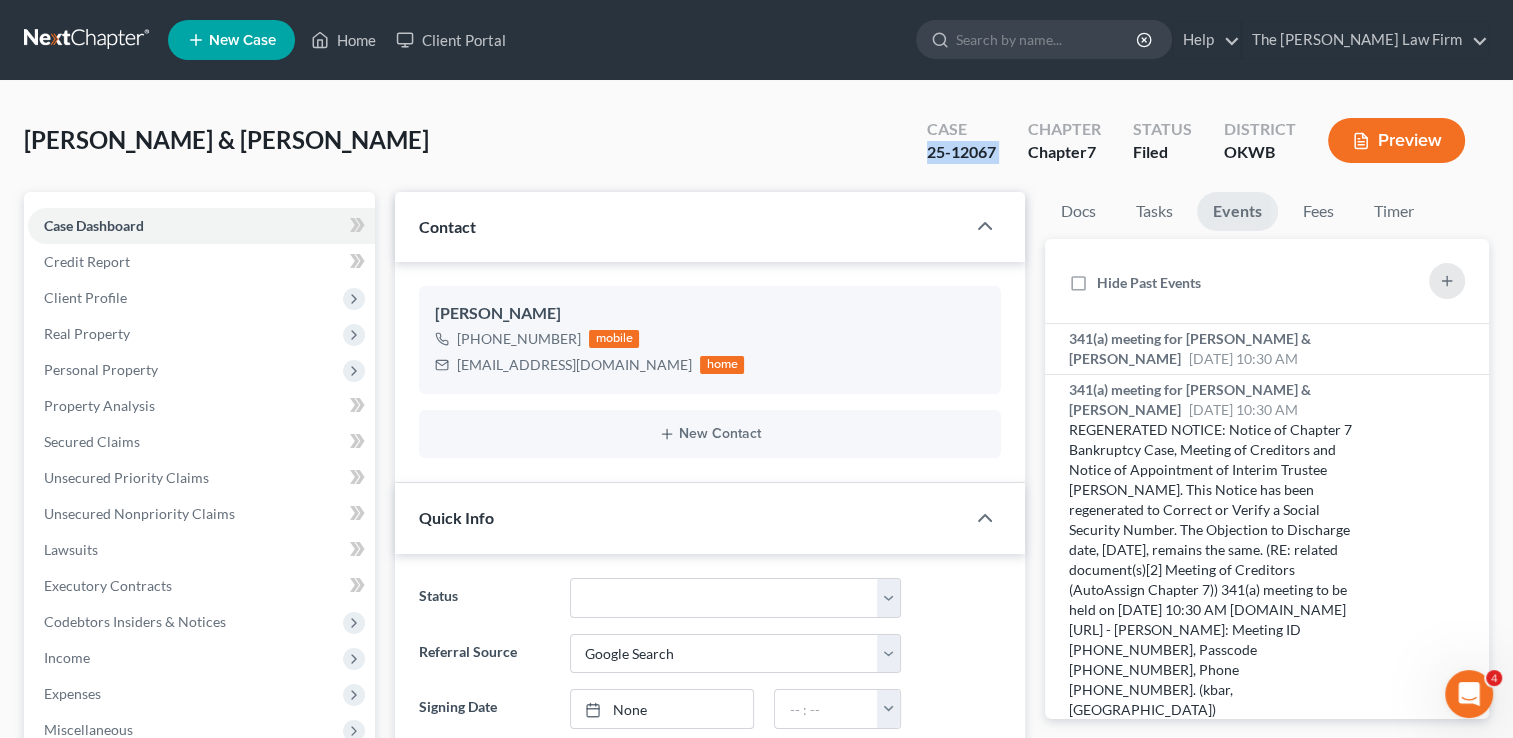click on "25-12067" at bounding box center (961, 152) 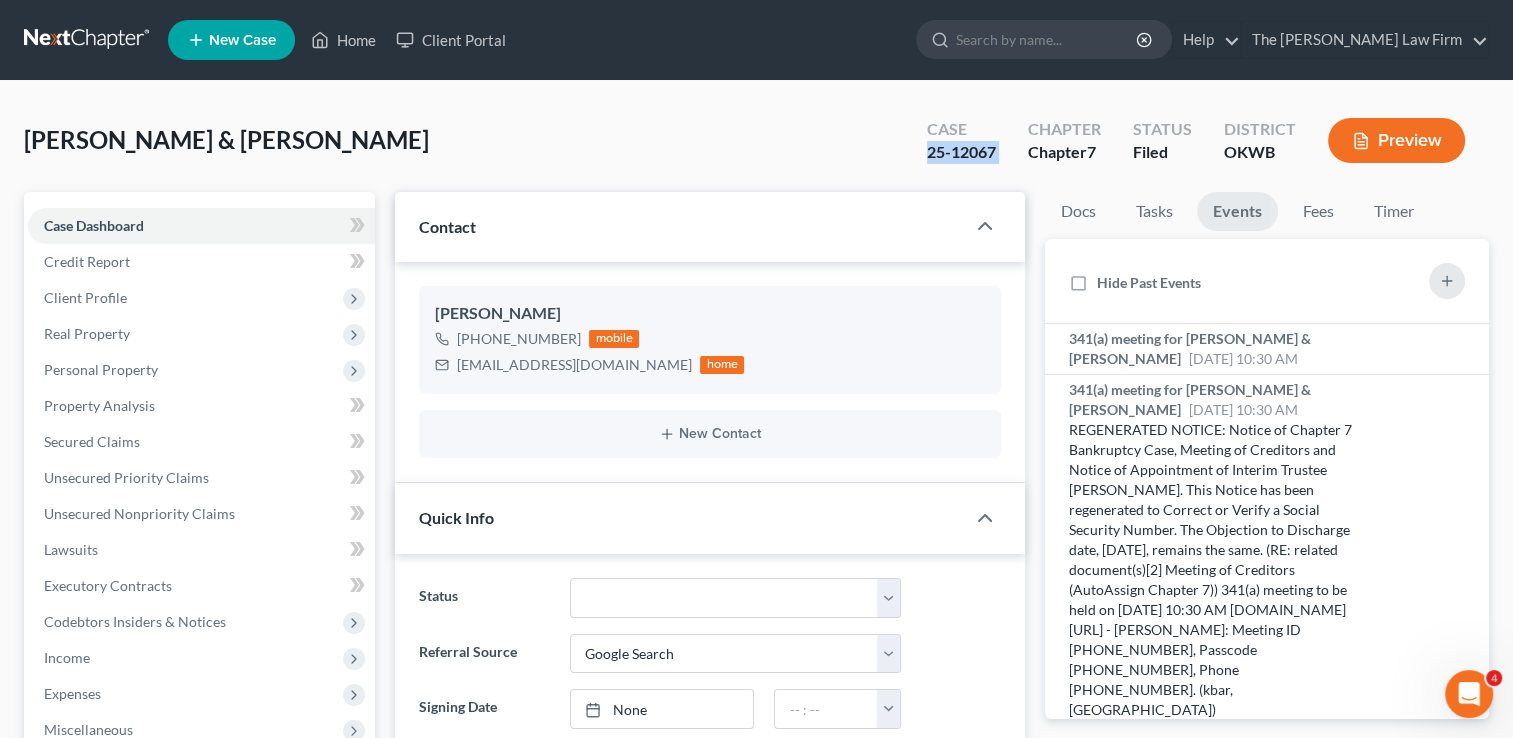 copy on "25-12067" 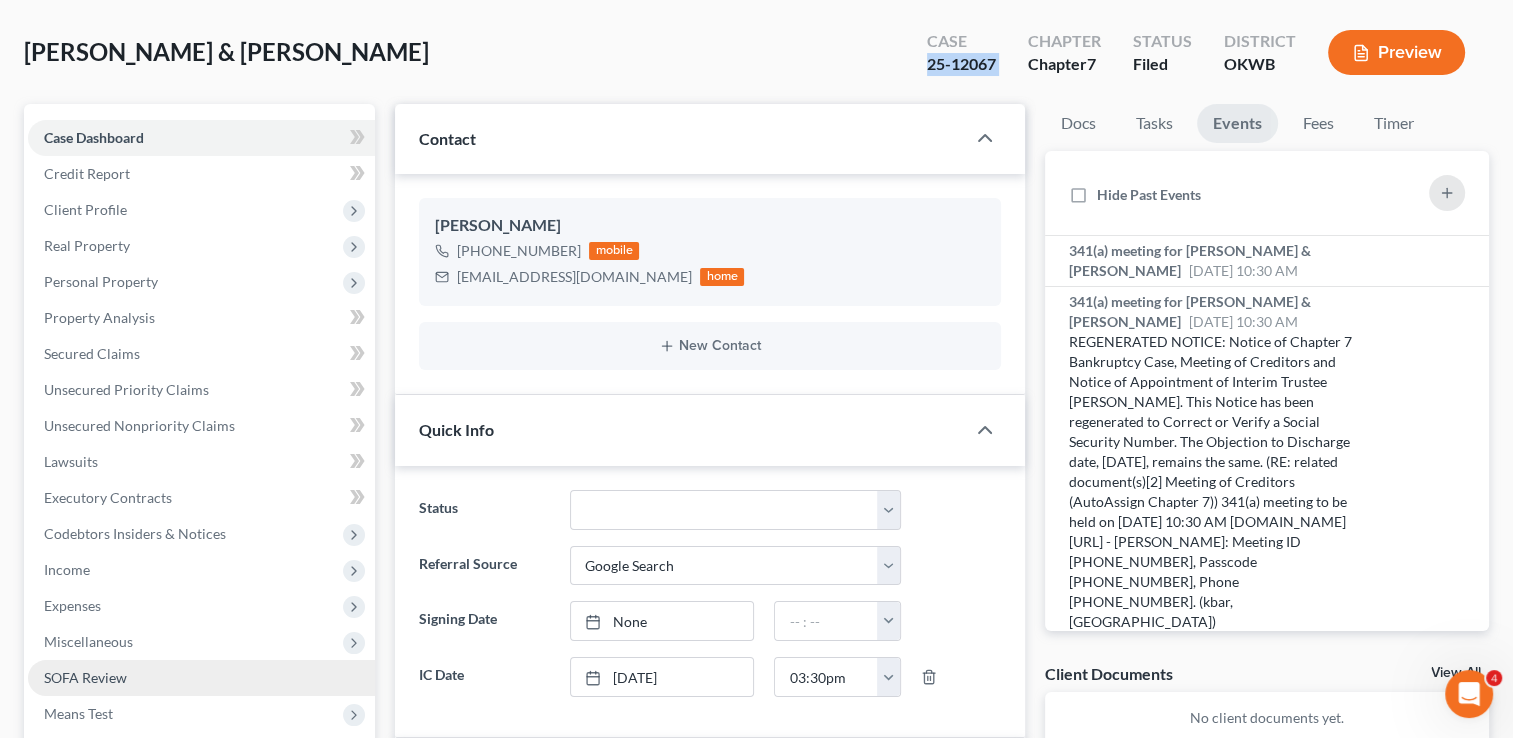 scroll, scrollTop: 500, scrollLeft: 0, axis: vertical 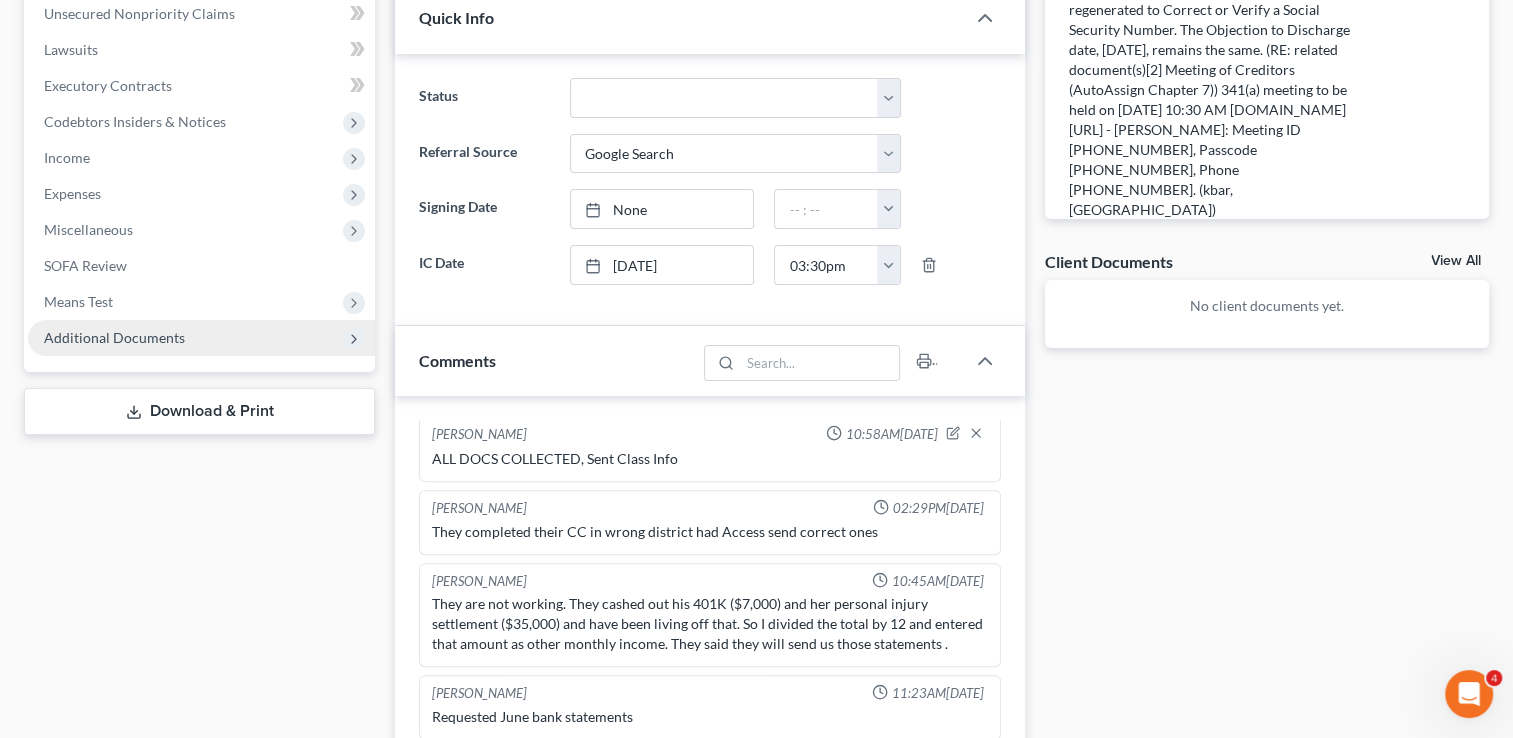 click on "Additional Documents" at bounding box center [114, 337] 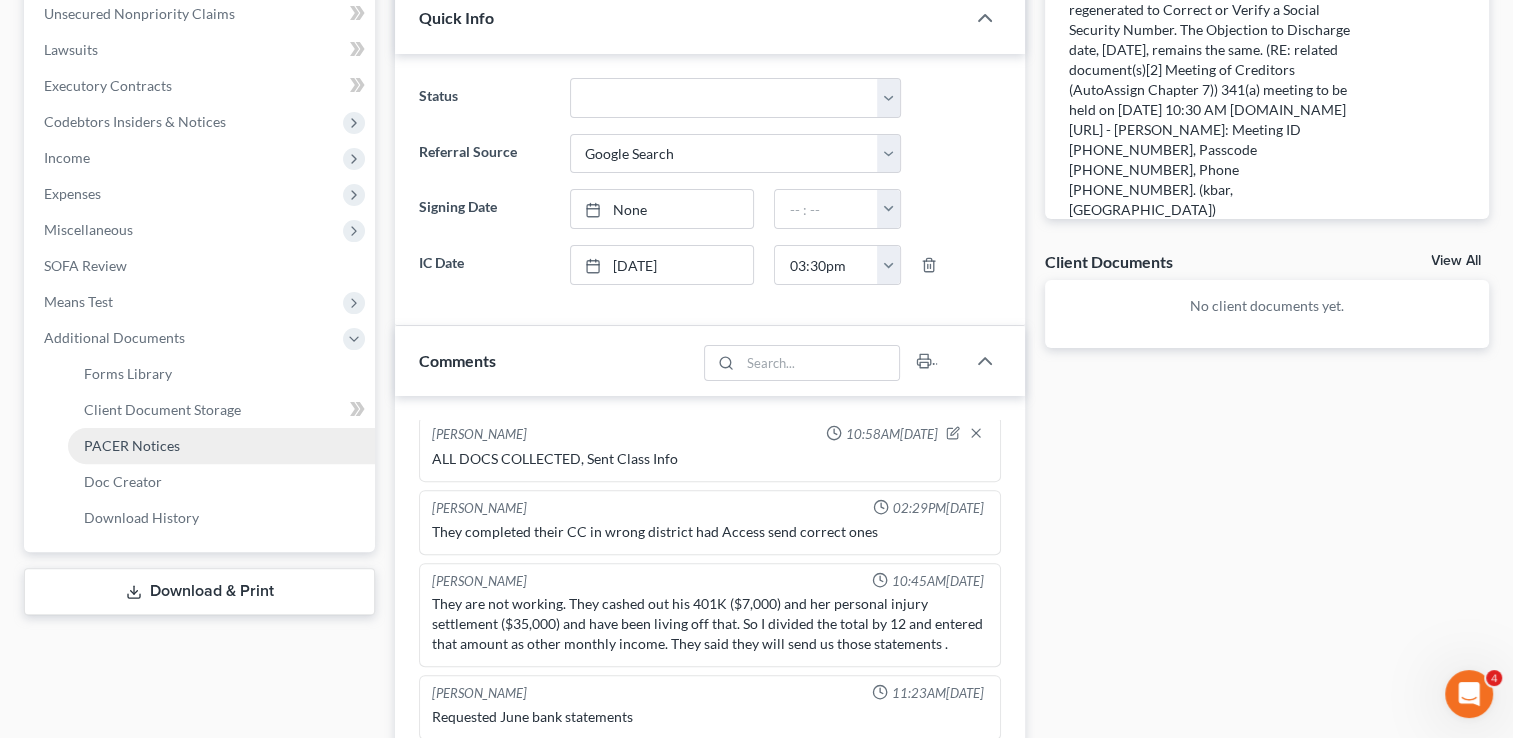 click on "PACER Notices" at bounding box center [132, 445] 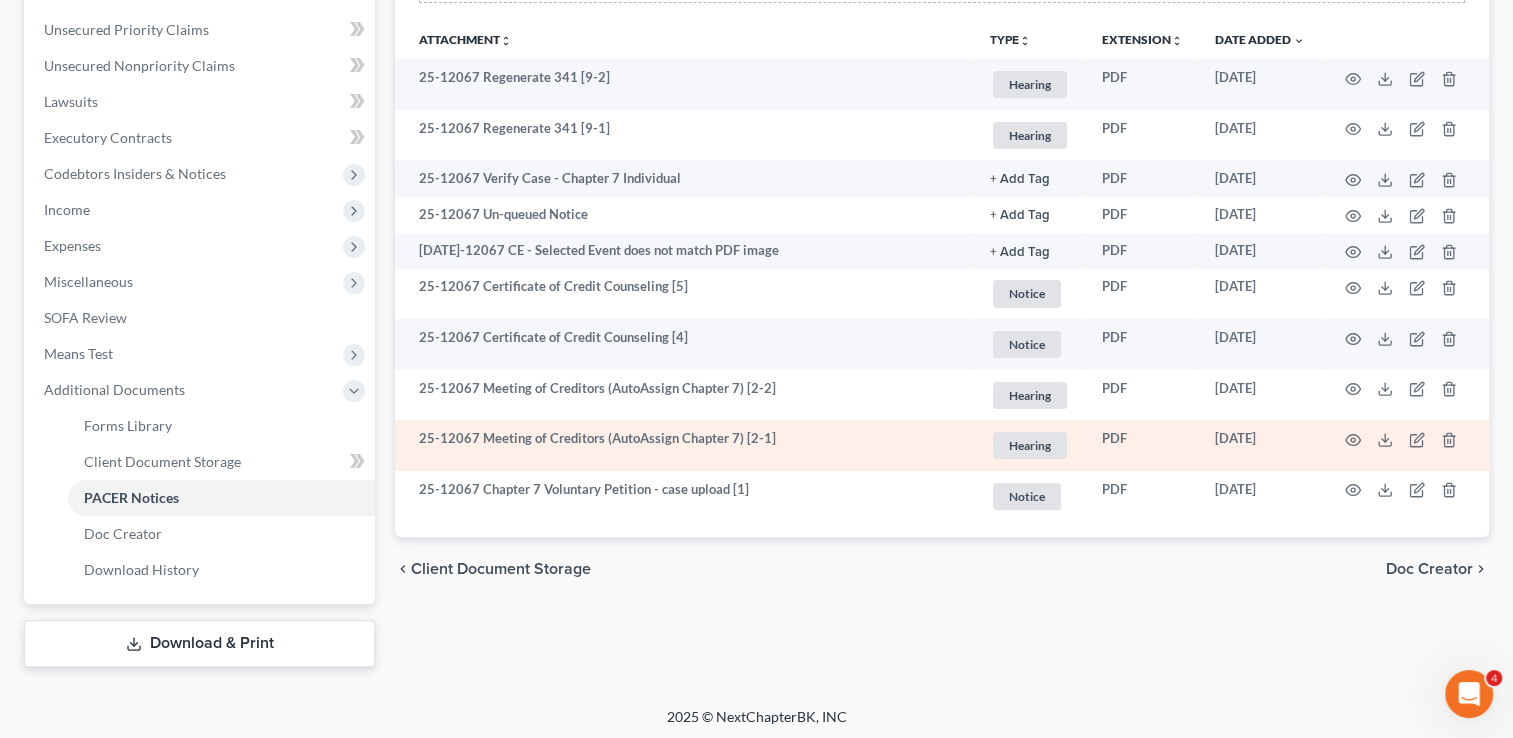 scroll, scrollTop: 451, scrollLeft: 0, axis: vertical 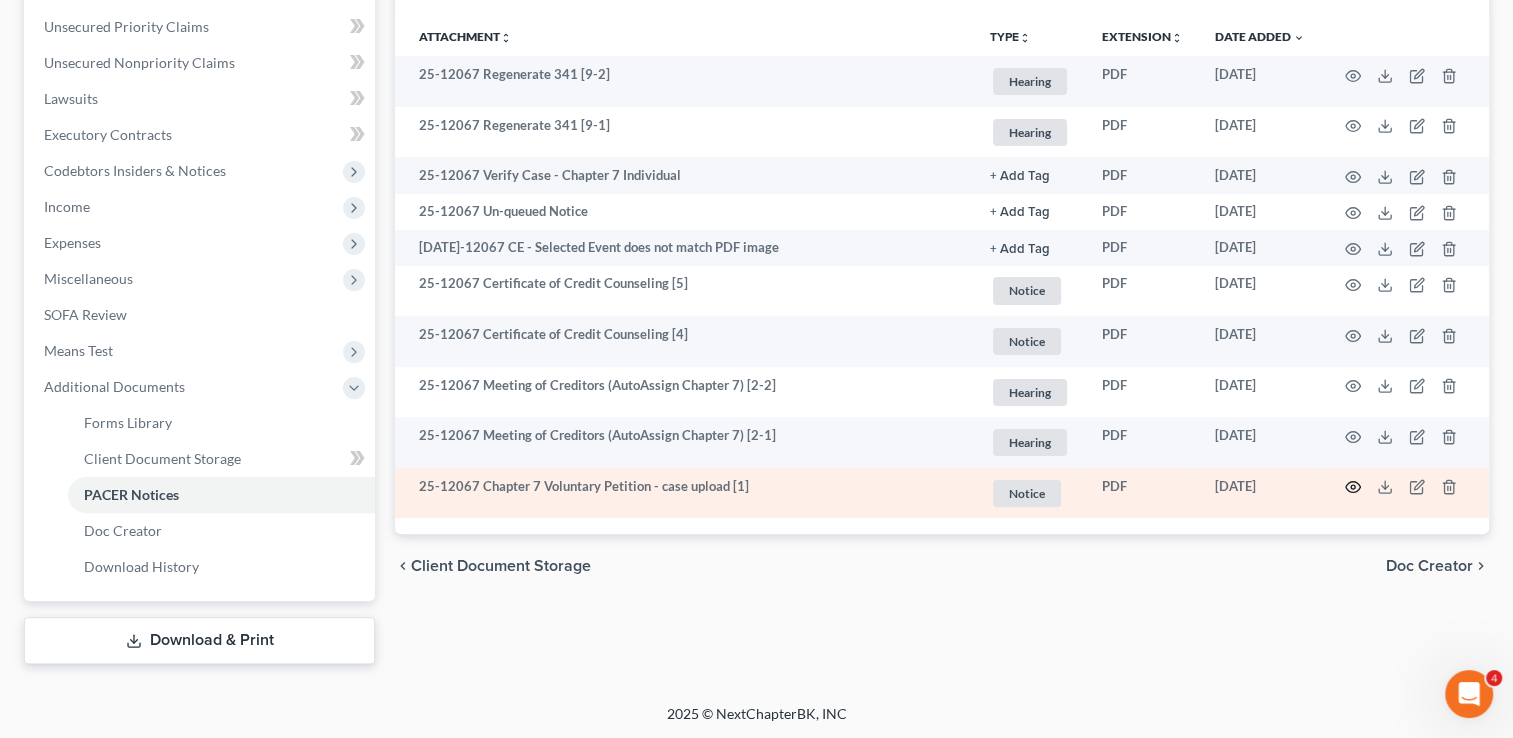 click 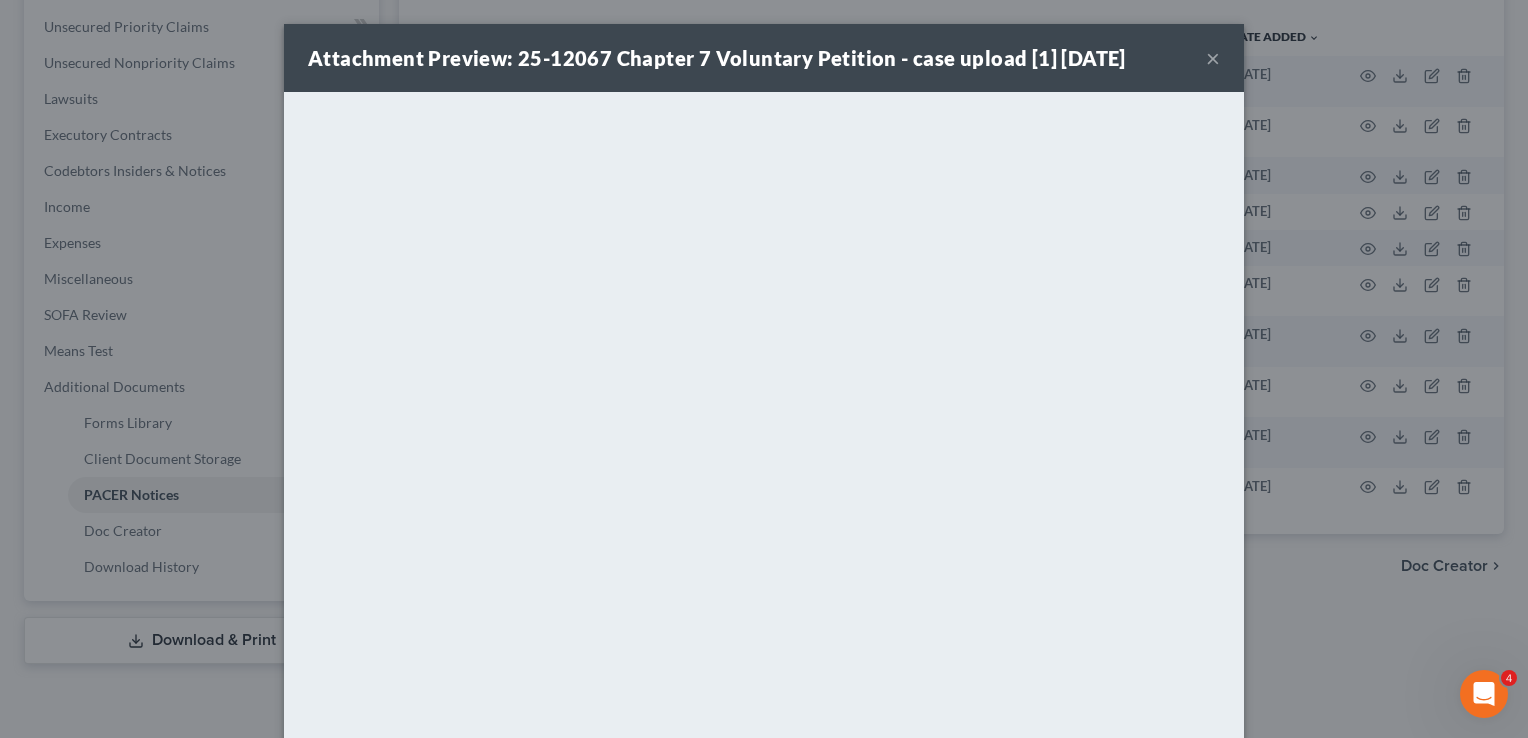 click on "×" at bounding box center (1213, 58) 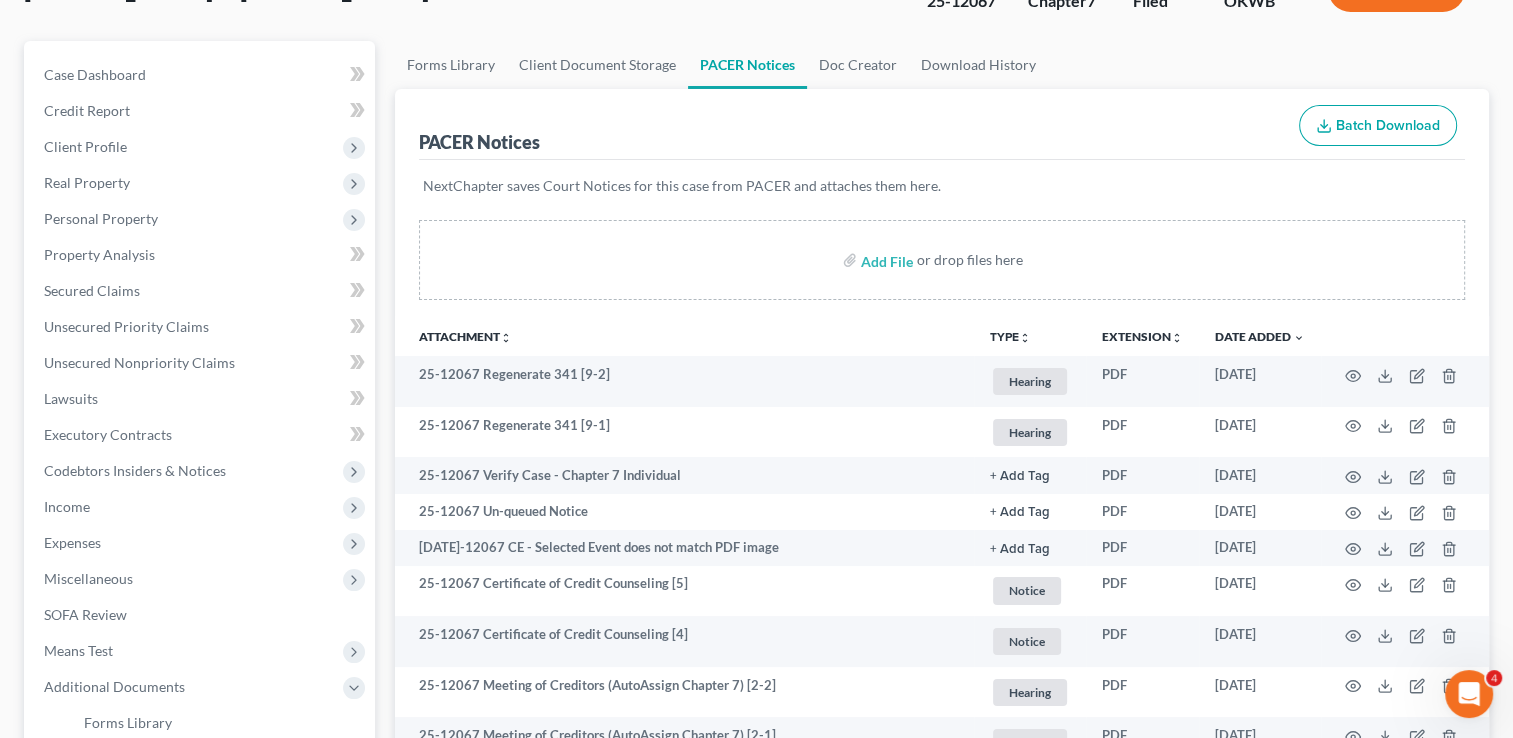 scroll, scrollTop: 0, scrollLeft: 0, axis: both 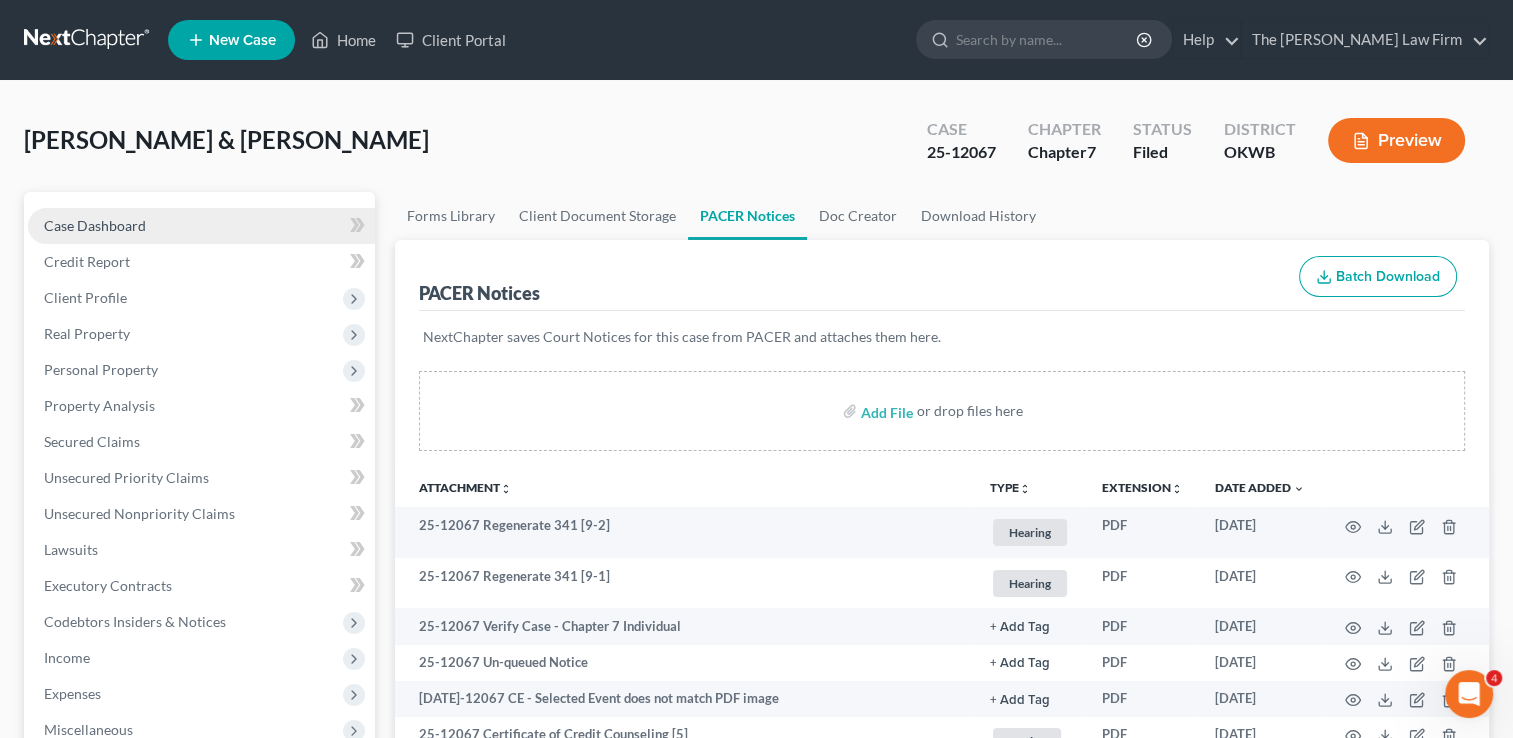 click on "Case Dashboard" at bounding box center [201, 226] 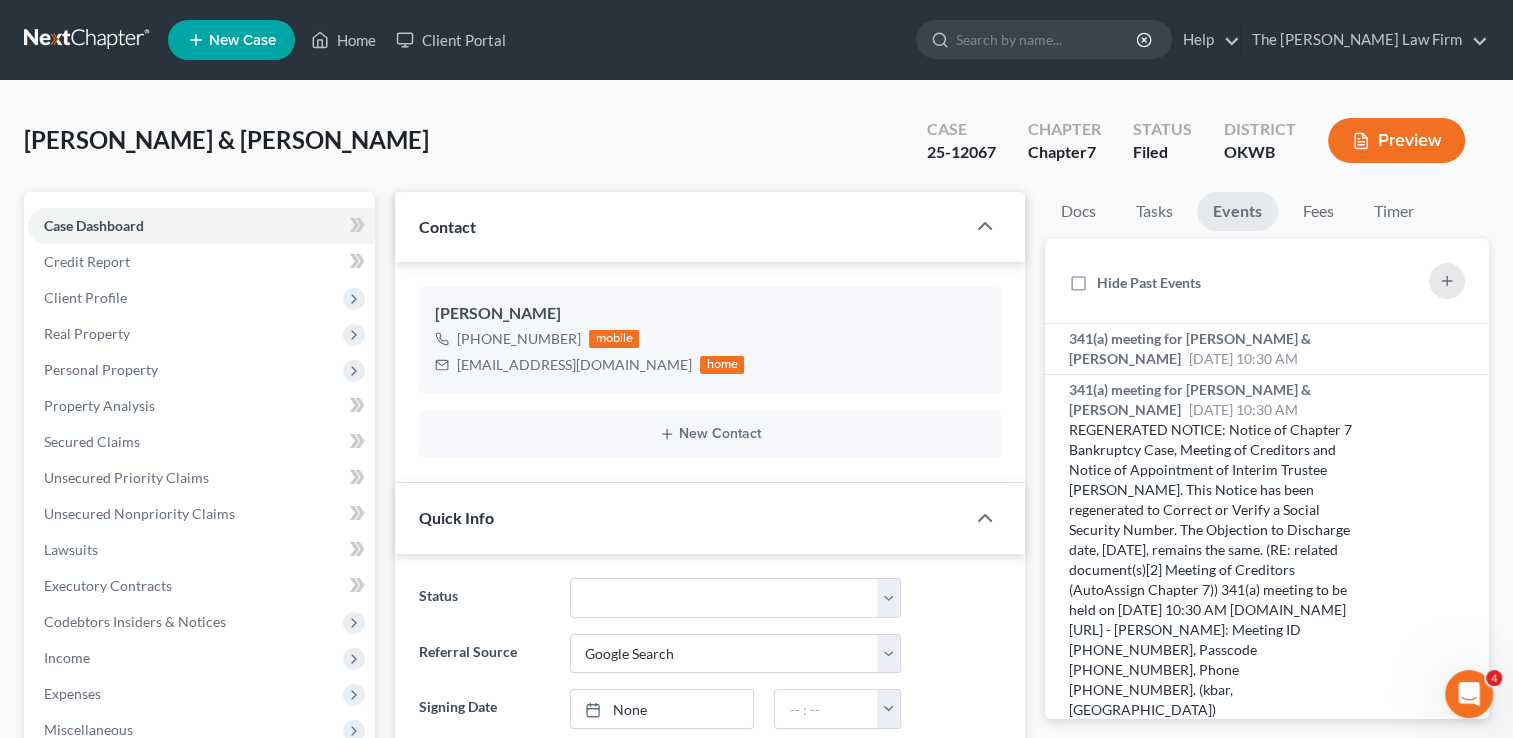 scroll, scrollTop: 246, scrollLeft: 0, axis: vertical 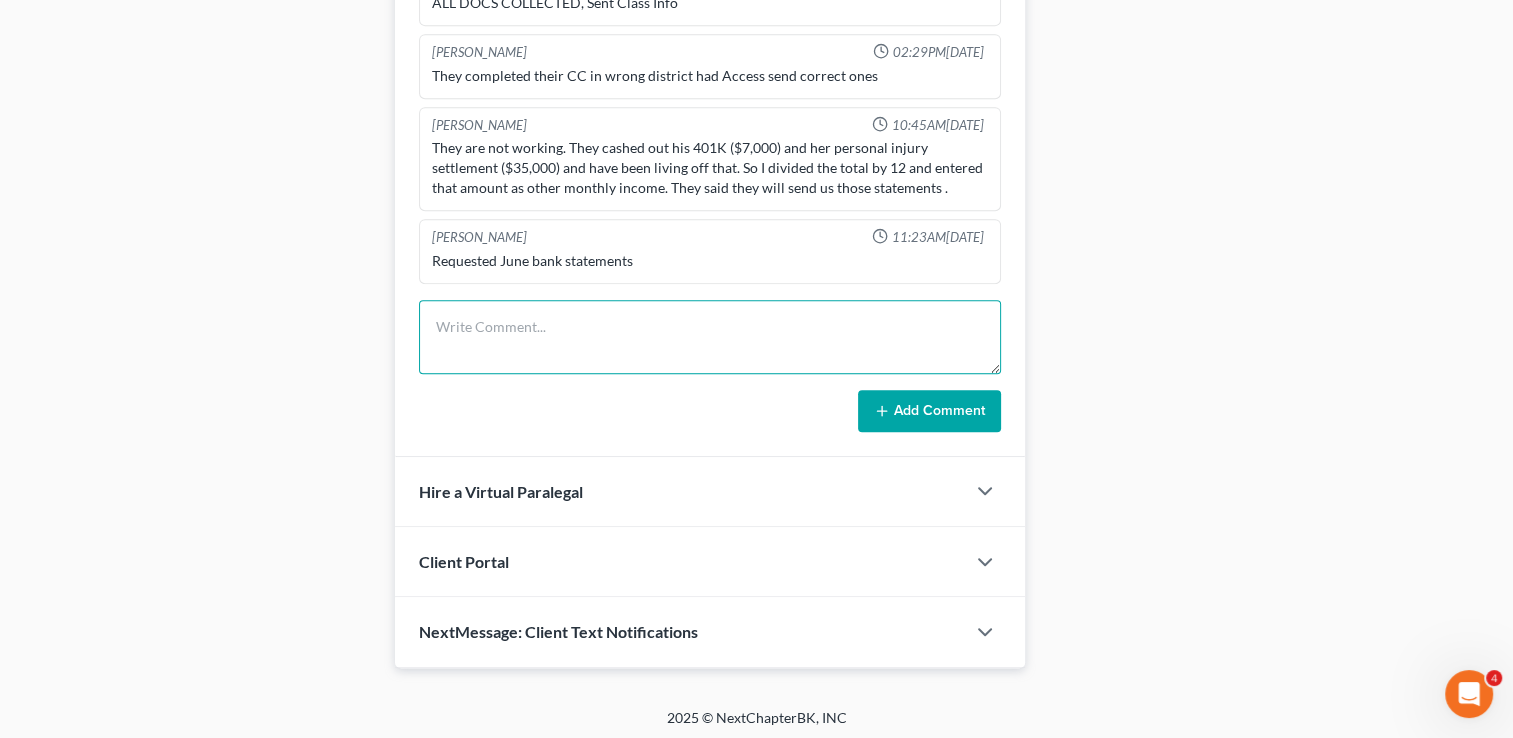 click at bounding box center (710, 337) 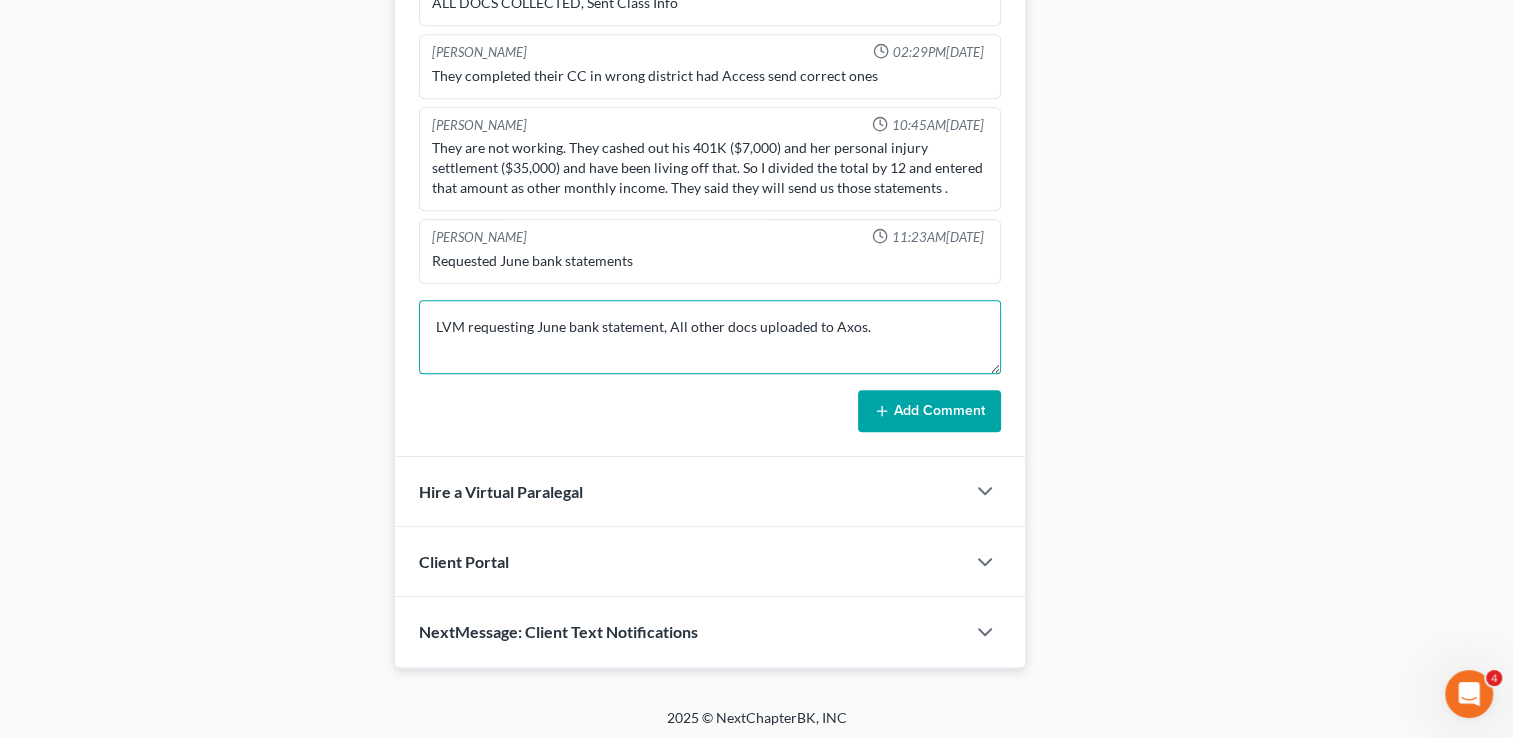 click on "LVM requesting June bank statement, All other docs uploaded to Axos." at bounding box center (710, 337) 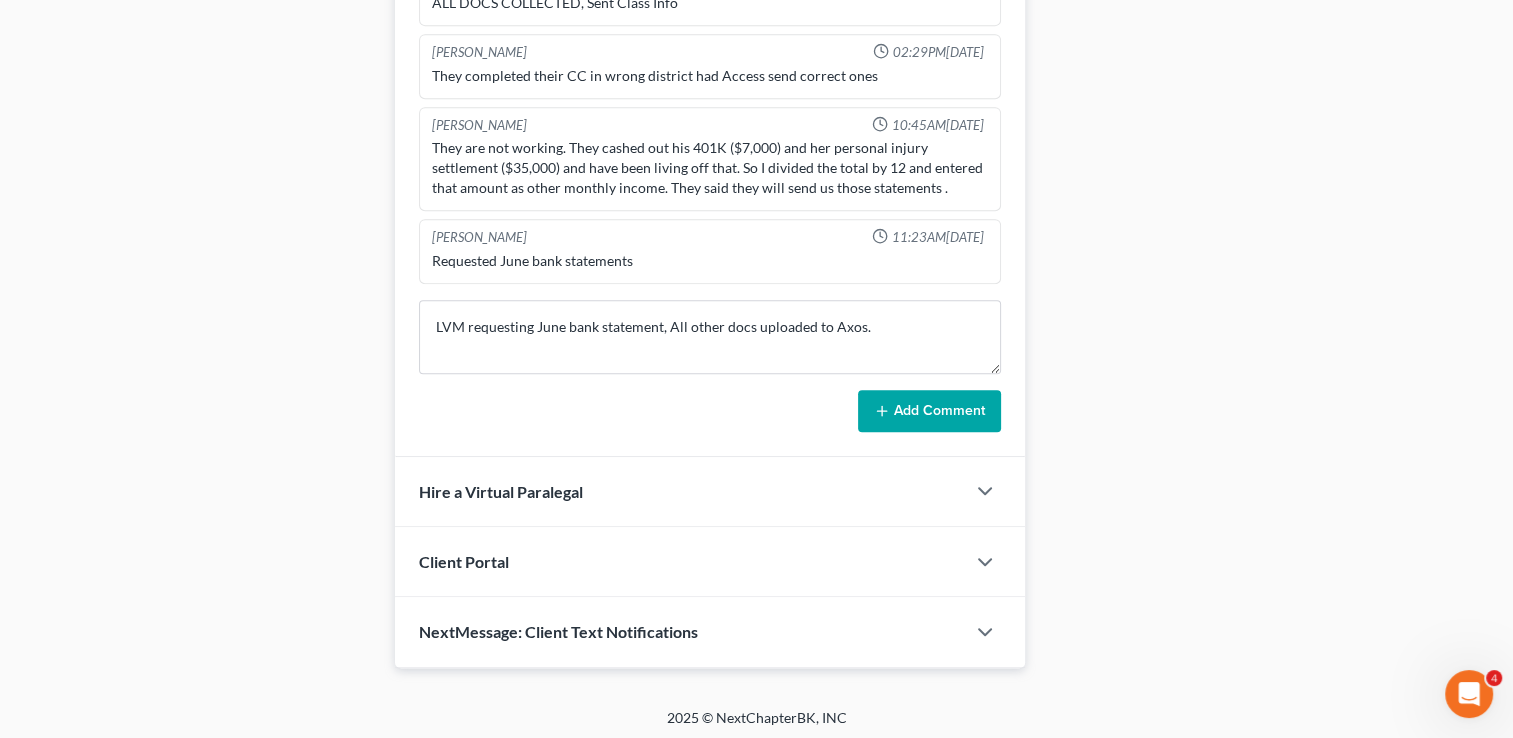 click on "Add Comment" at bounding box center (929, 411) 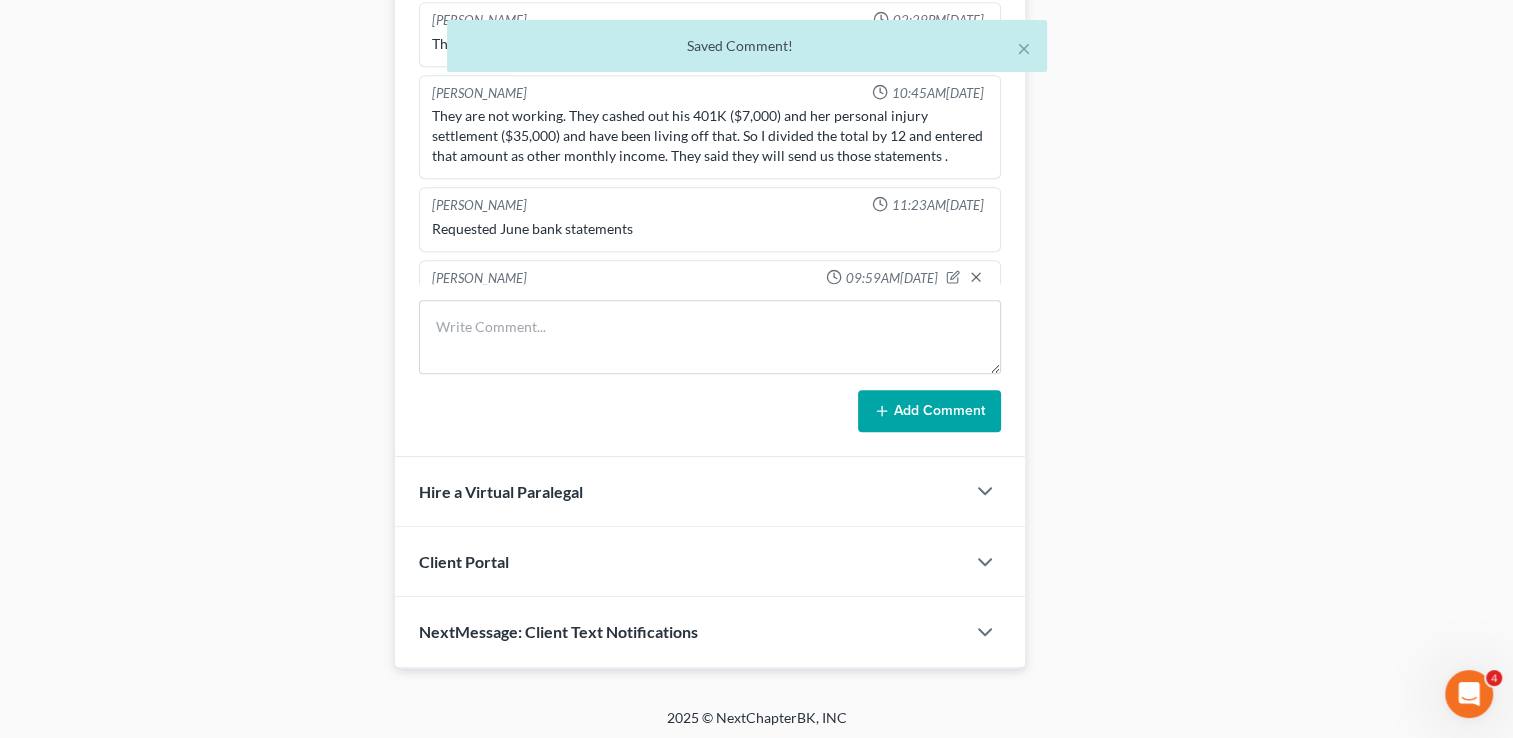 scroll, scrollTop: 1276, scrollLeft: 0, axis: vertical 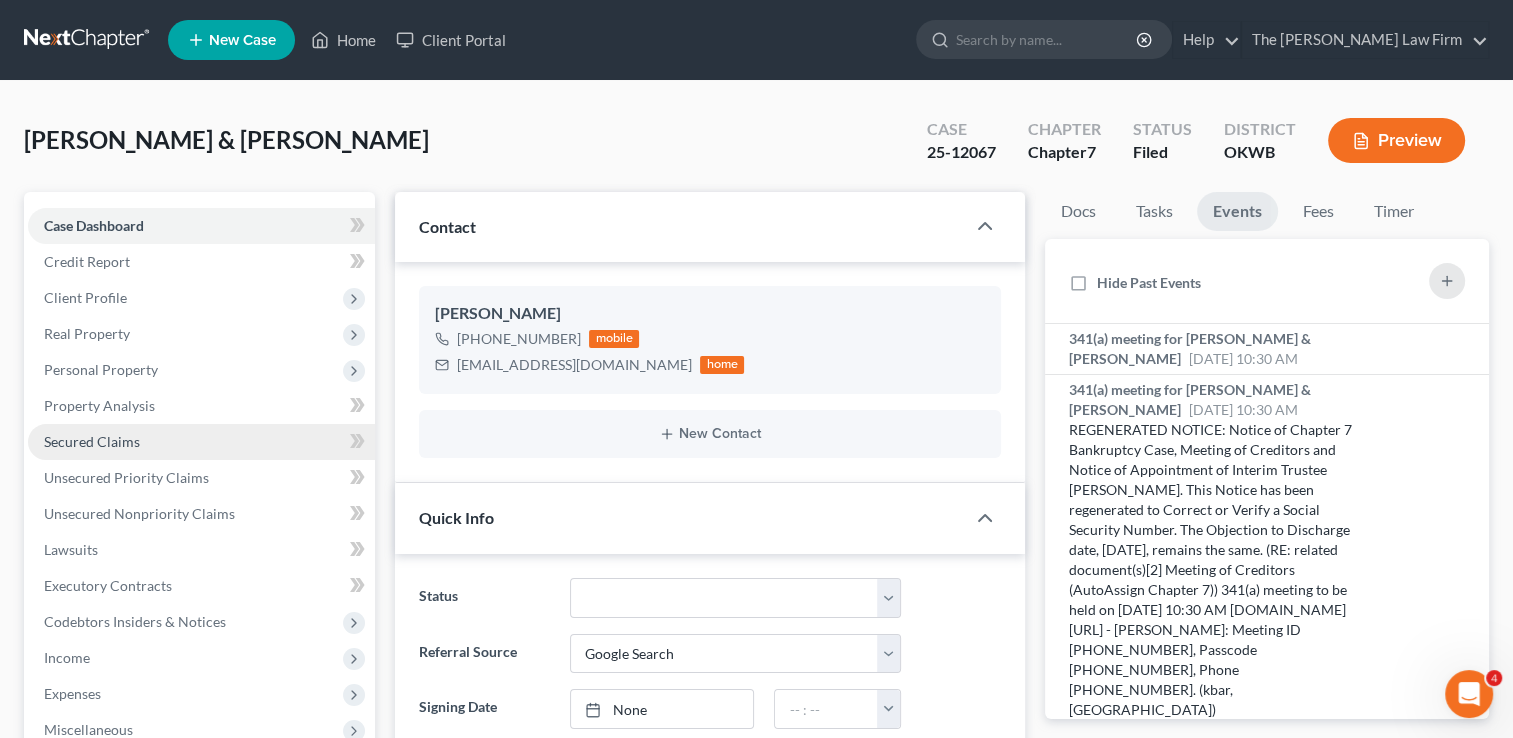 click on "Secured Claims" at bounding box center (92, 441) 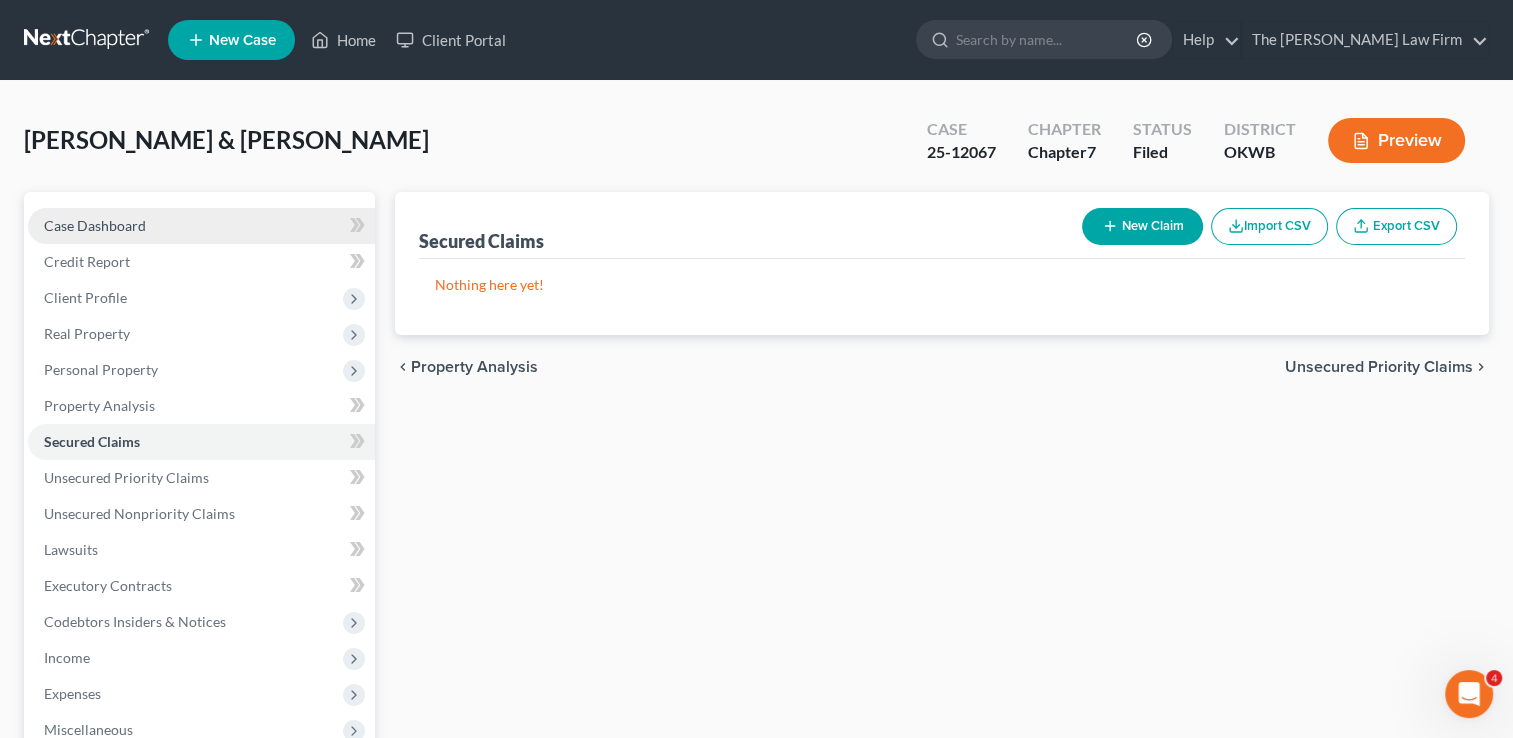 click on "Case Dashboard" at bounding box center (201, 226) 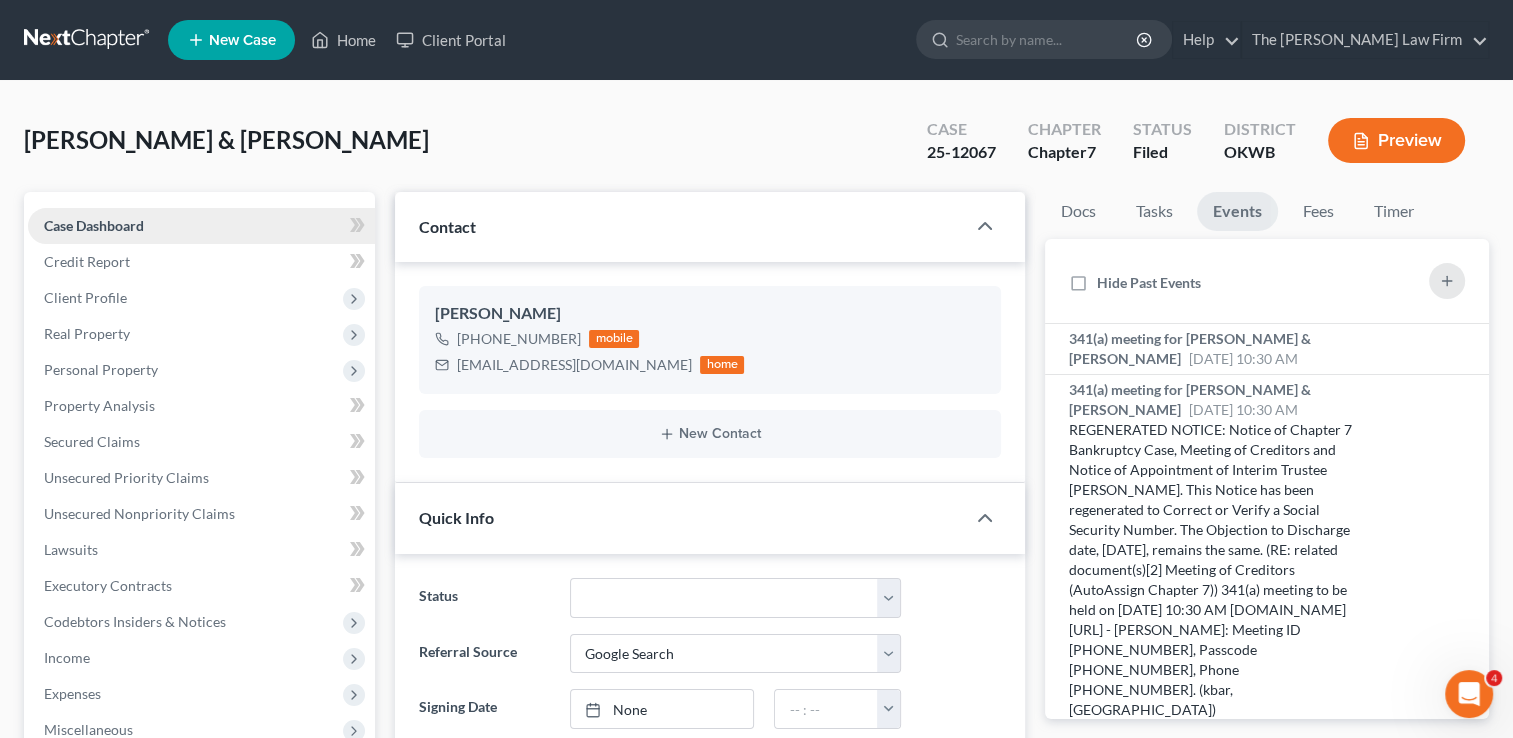 scroll, scrollTop: 1276, scrollLeft: 0, axis: vertical 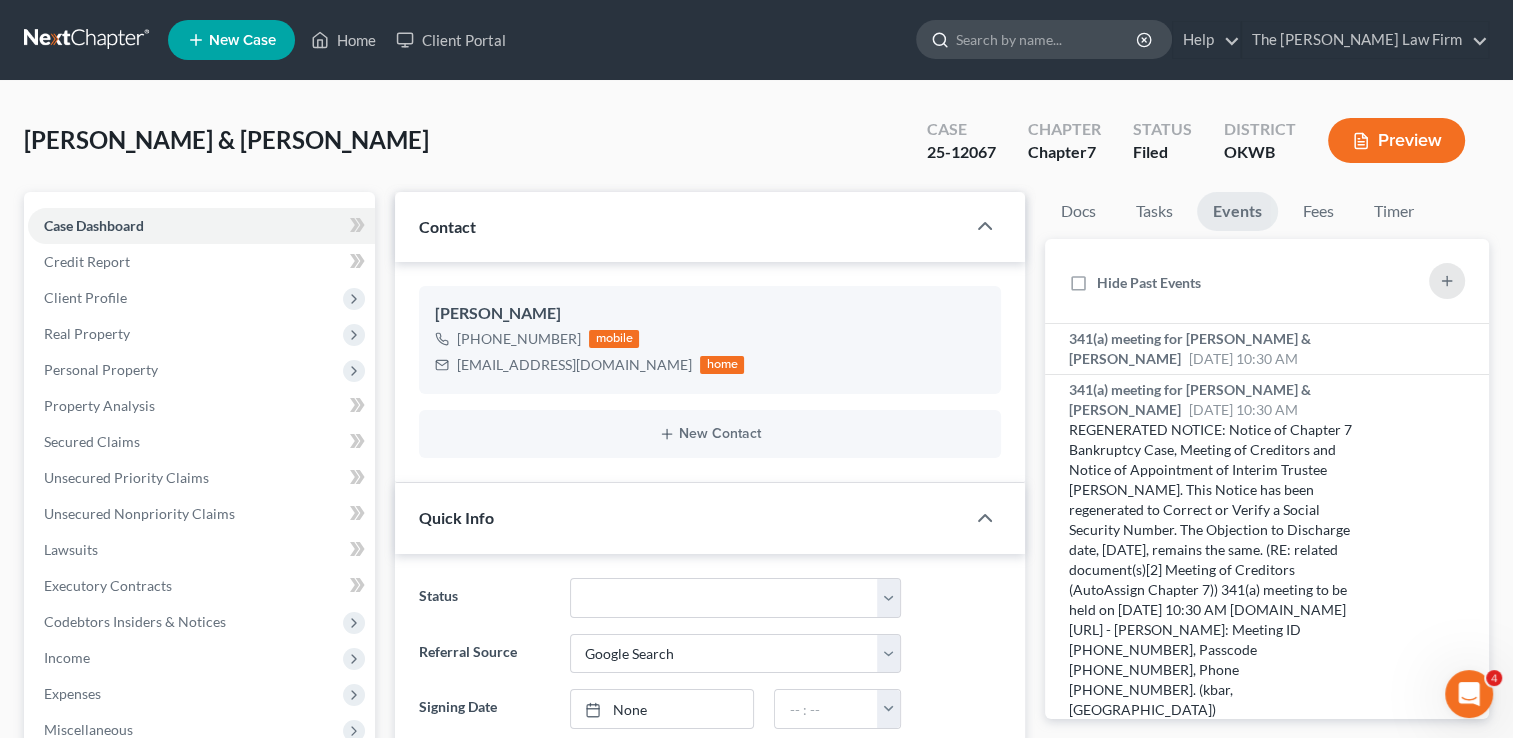 click at bounding box center [1047, 39] 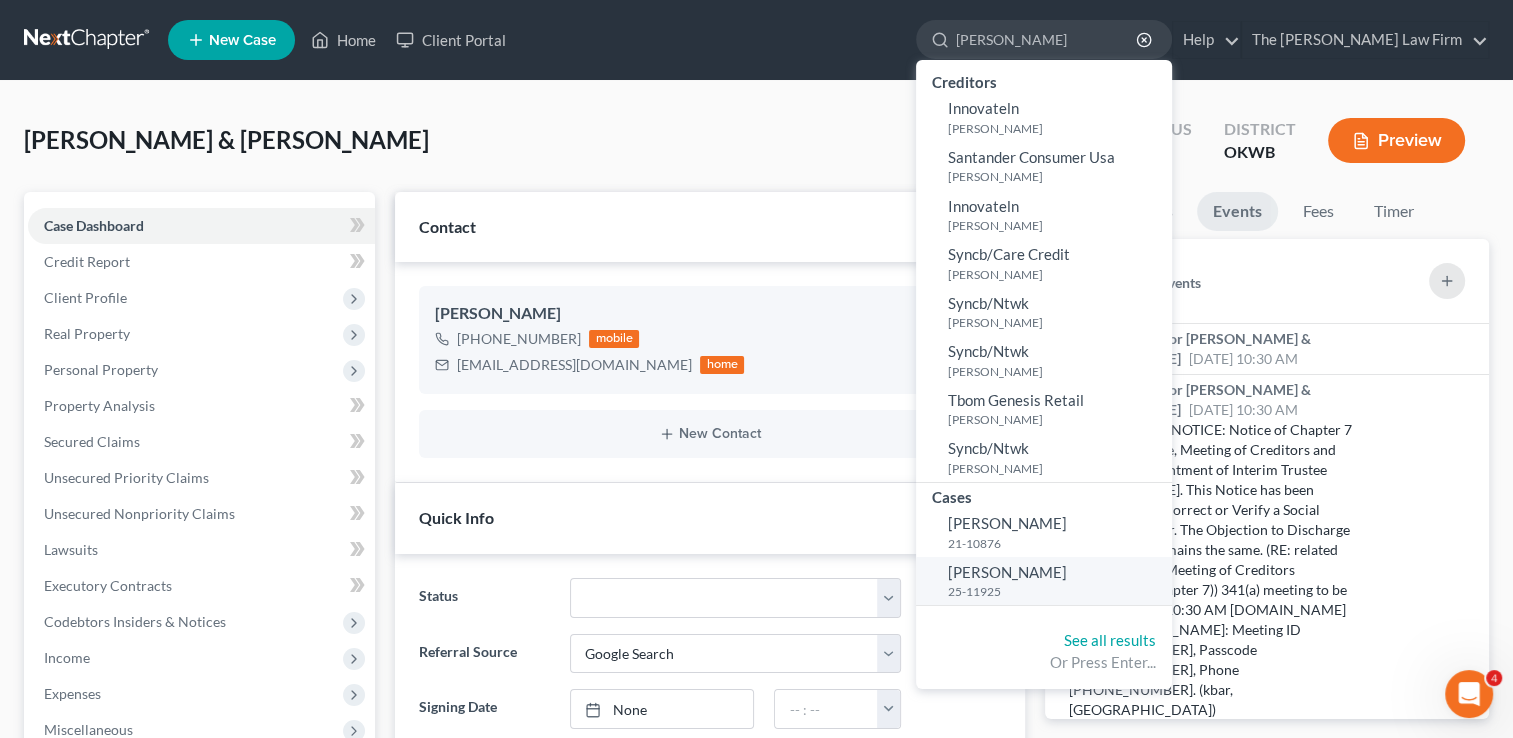 type on "[PERSON_NAME]" 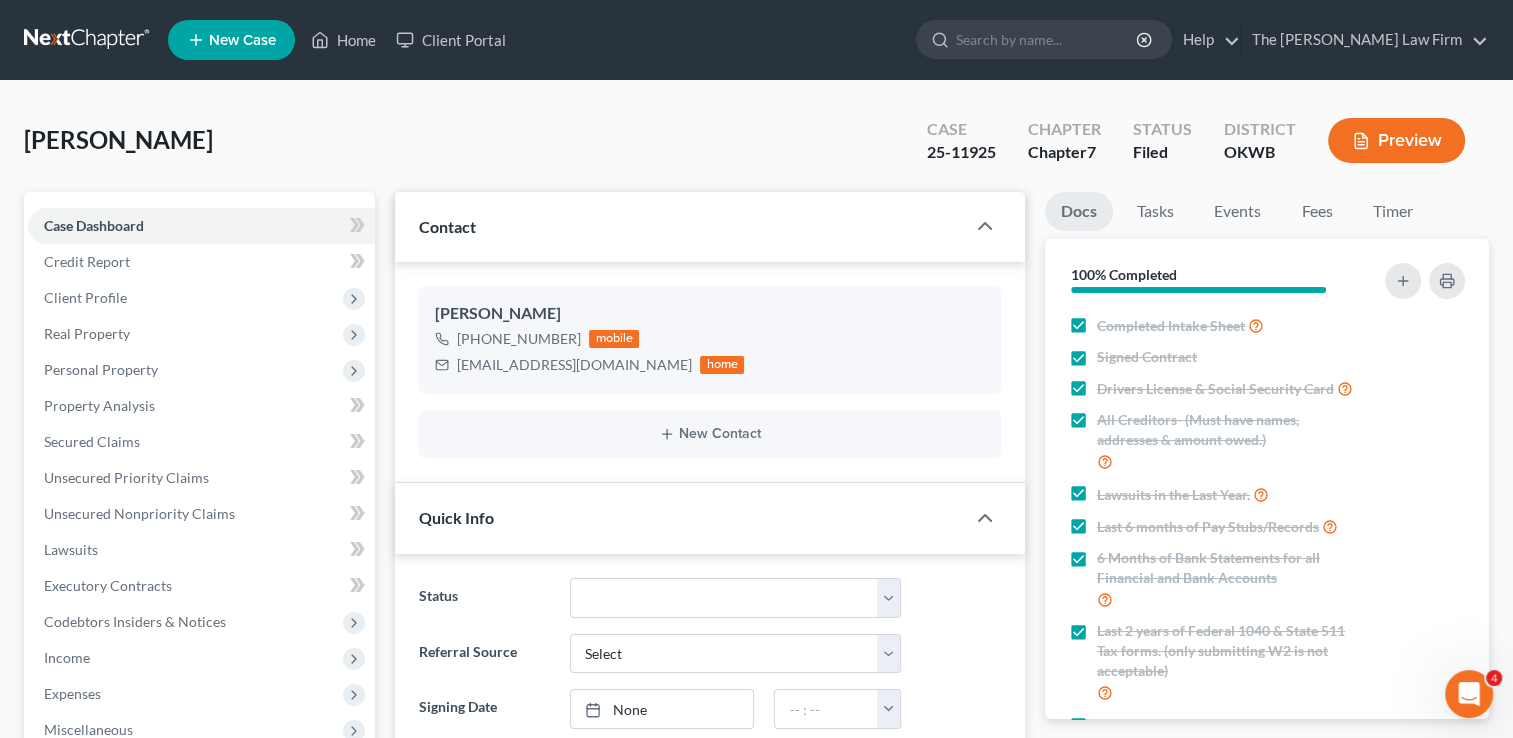 scroll, scrollTop: 657, scrollLeft: 0, axis: vertical 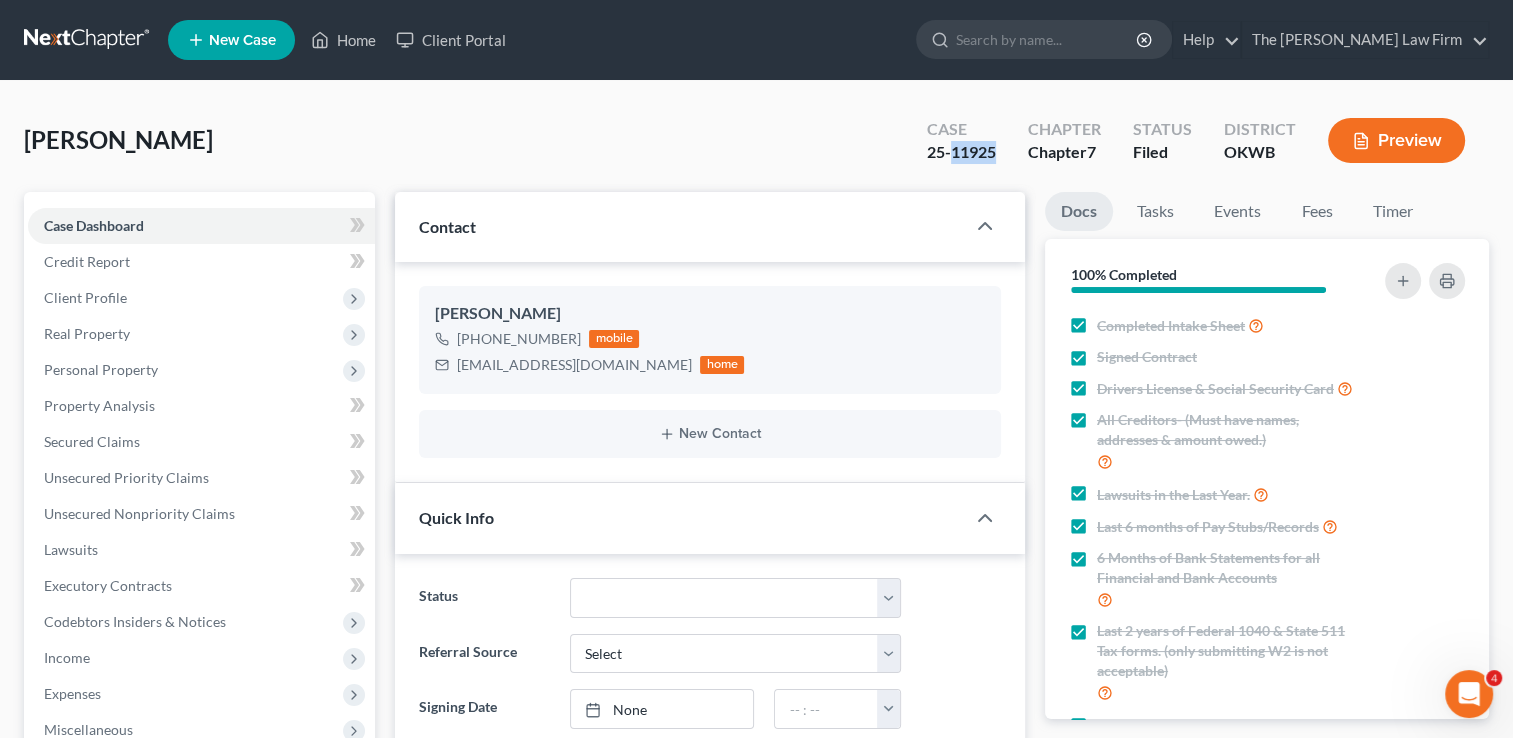 click on "25-11925" at bounding box center [961, 152] 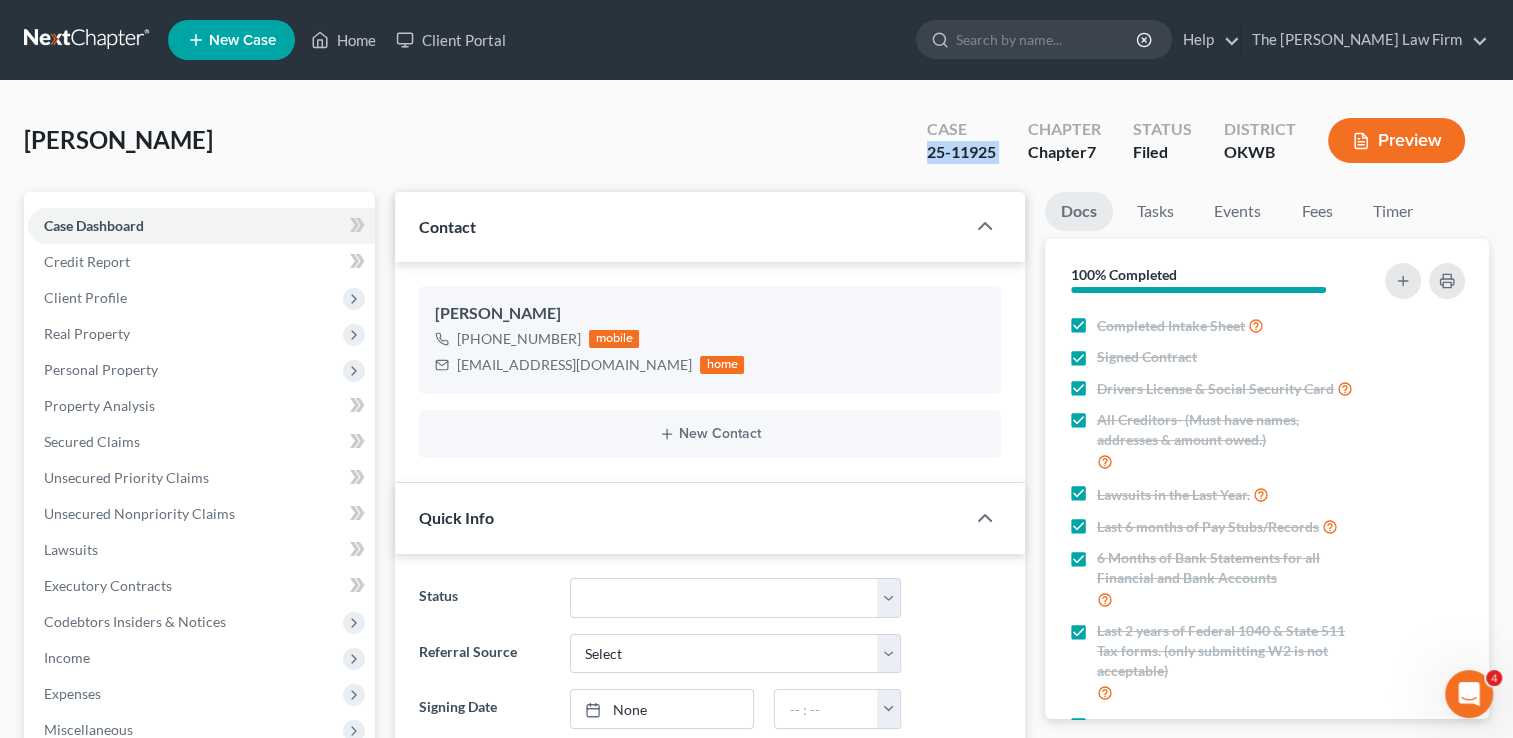 click on "25-11925" at bounding box center (961, 152) 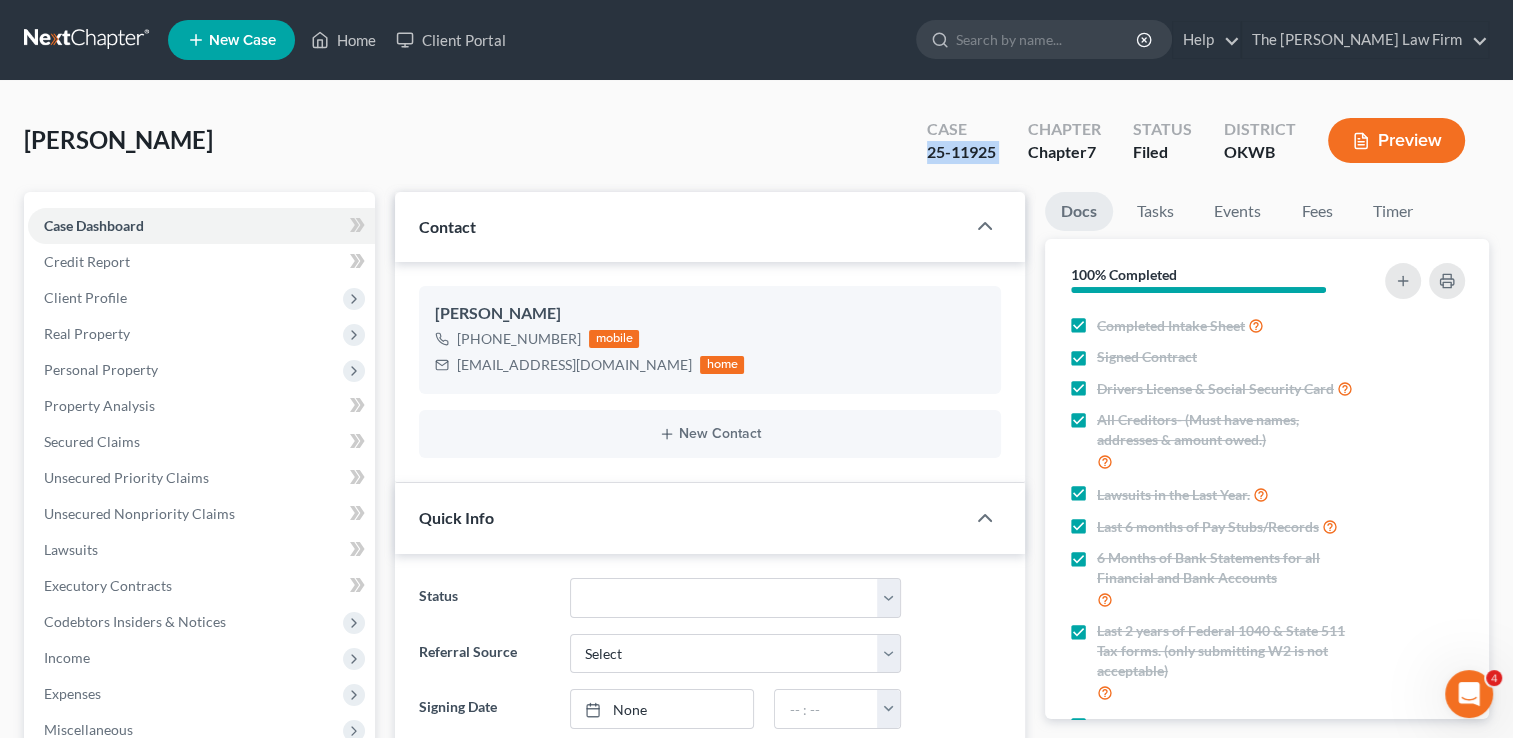copy on "25-11925" 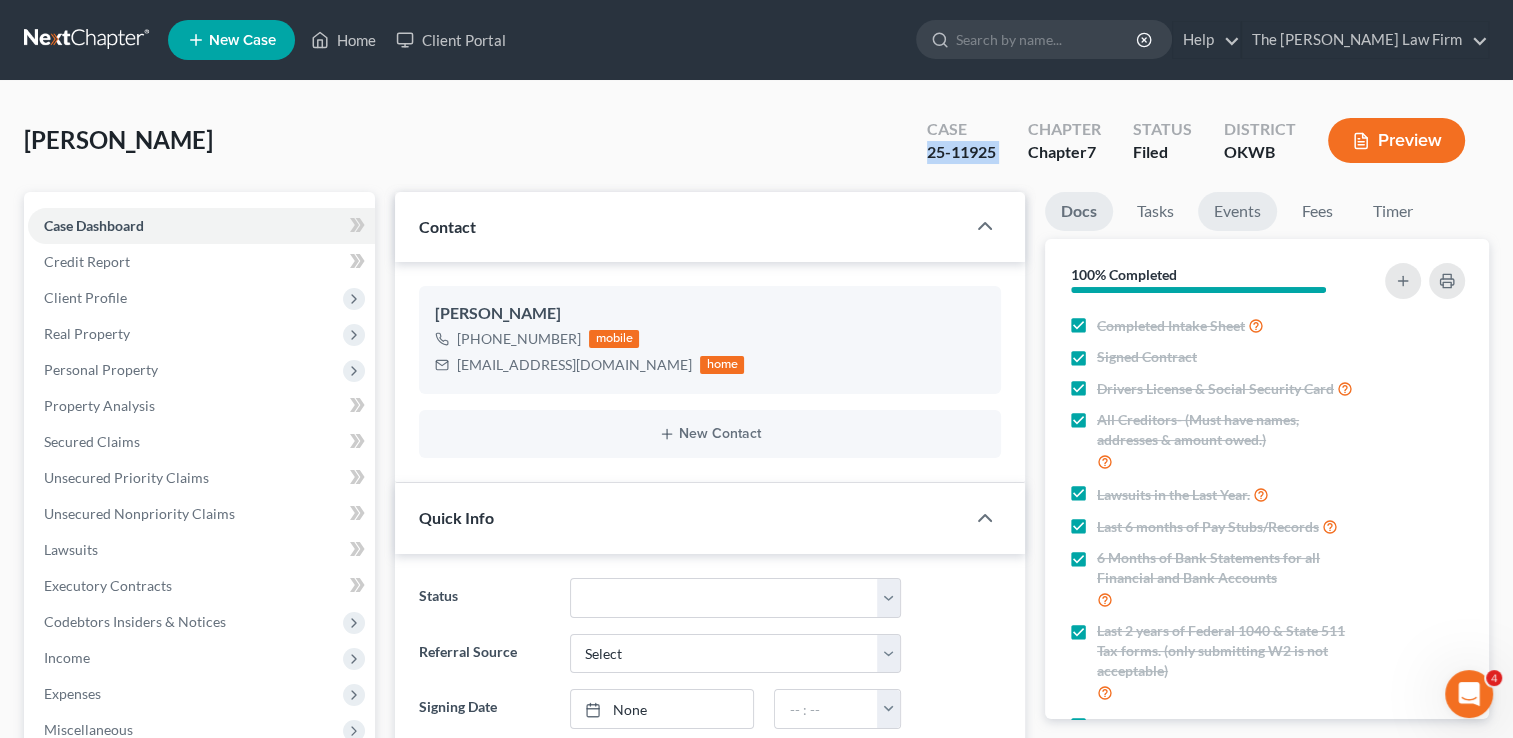 click on "Events" at bounding box center (1237, 211) 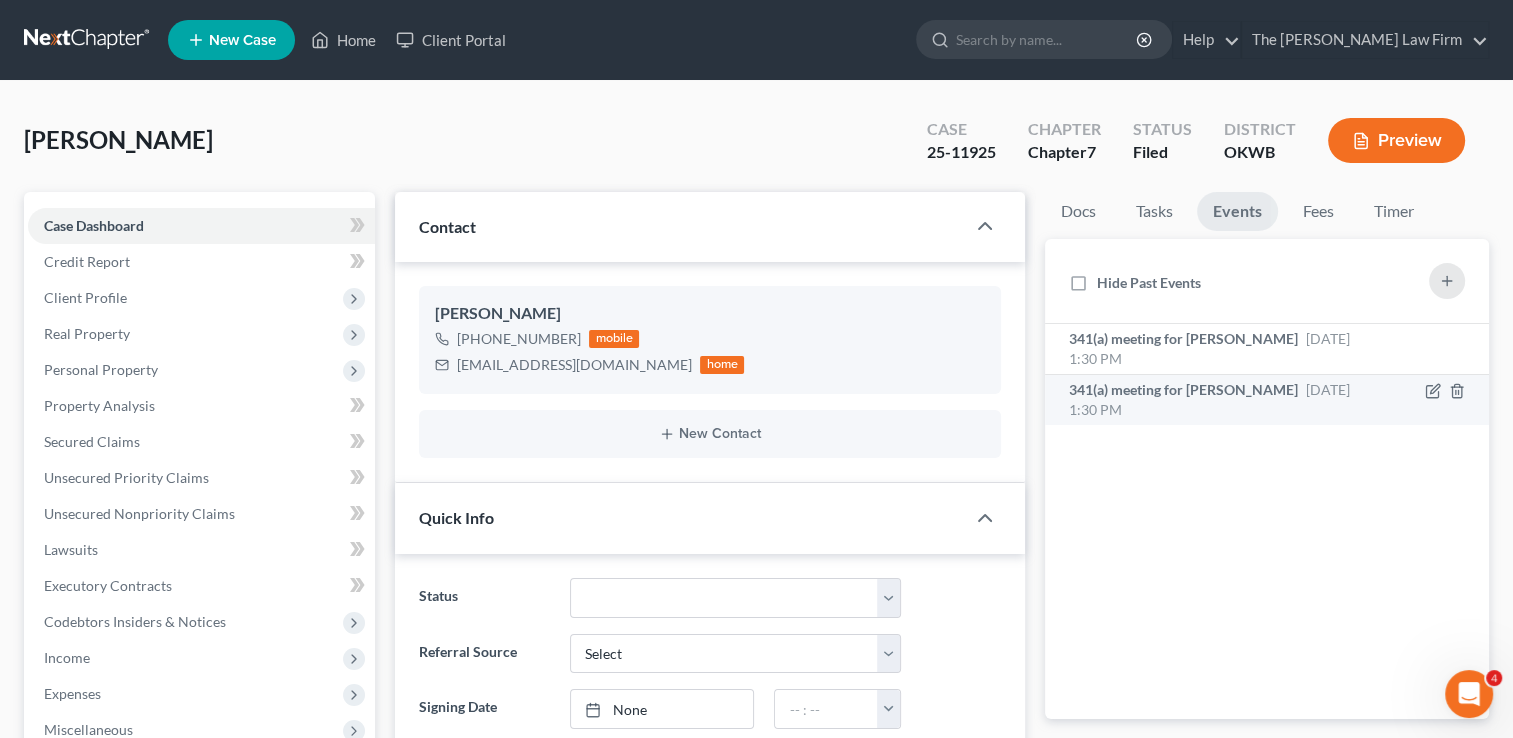 click on "Jul 22, 2025 1:30 PM" at bounding box center (1209, 399) 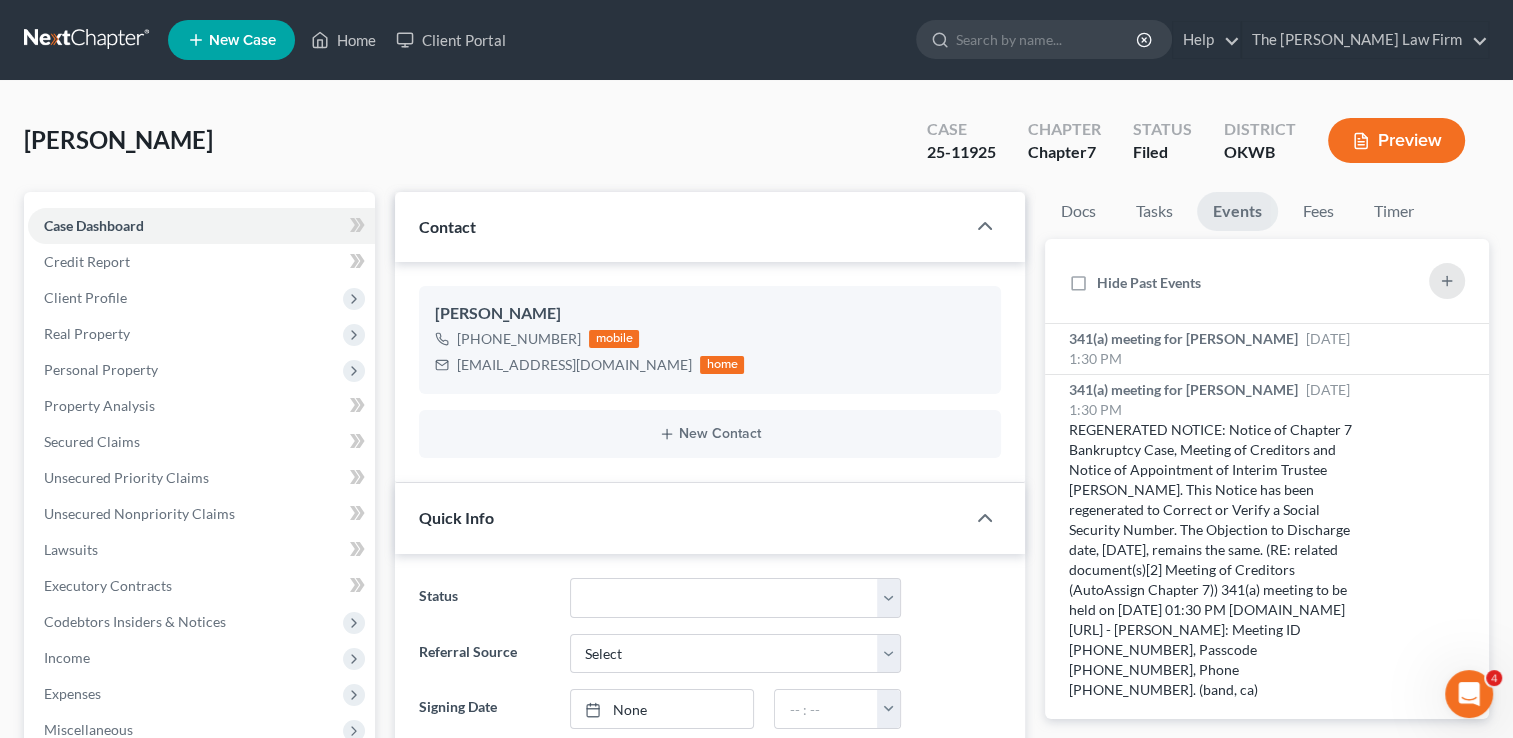click on "25-11925" at bounding box center (961, 152) 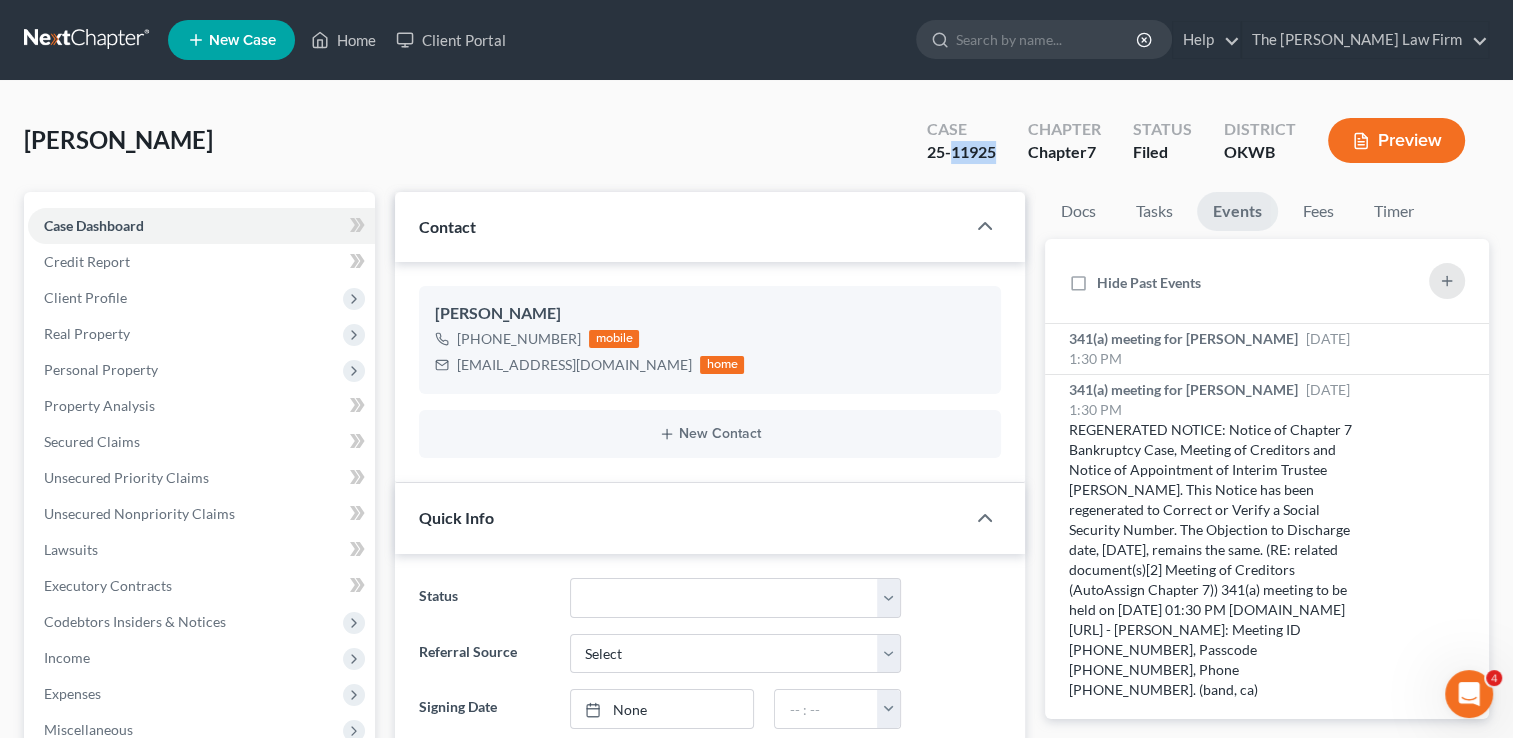 click on "25-11925" at bounding box center (961, 152) 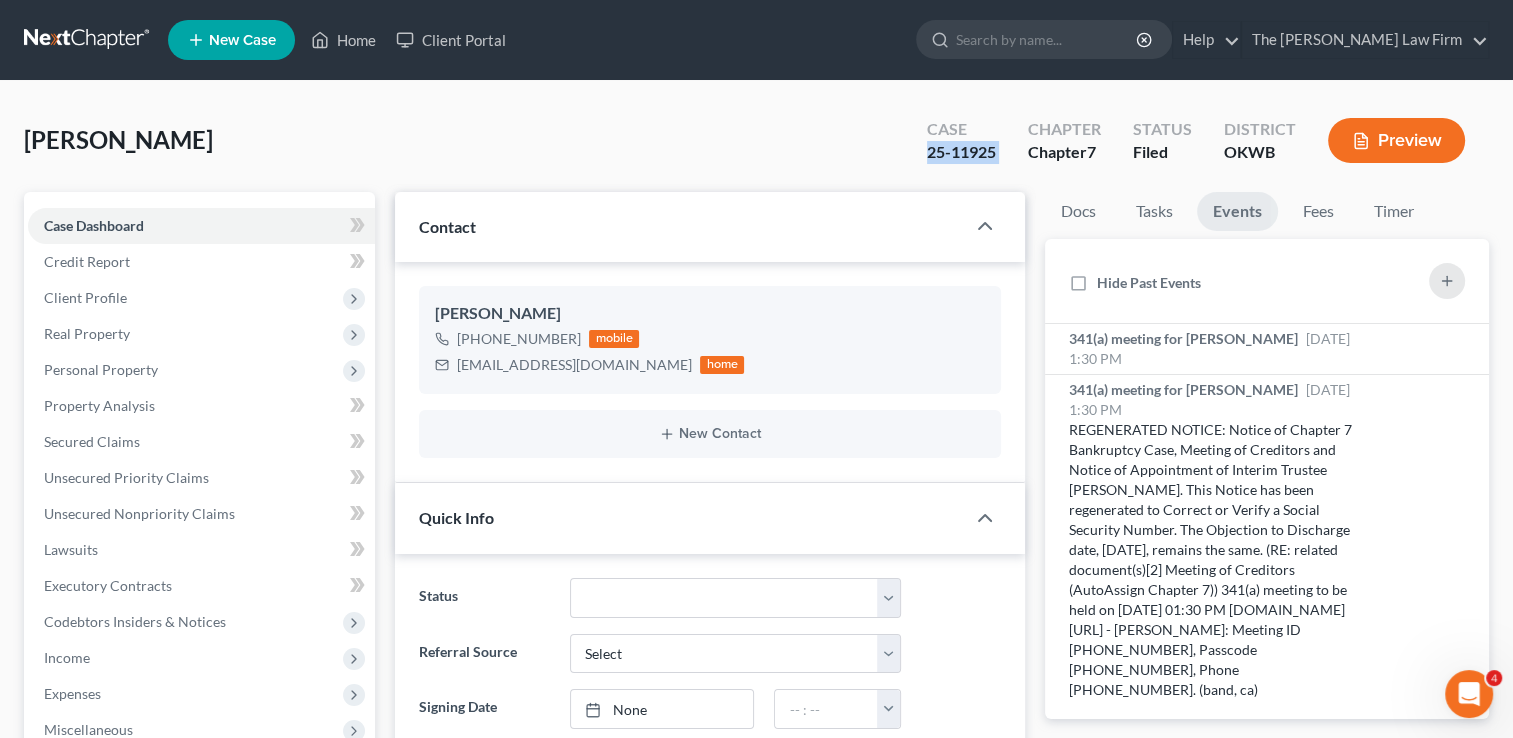 copy on "25-11925" 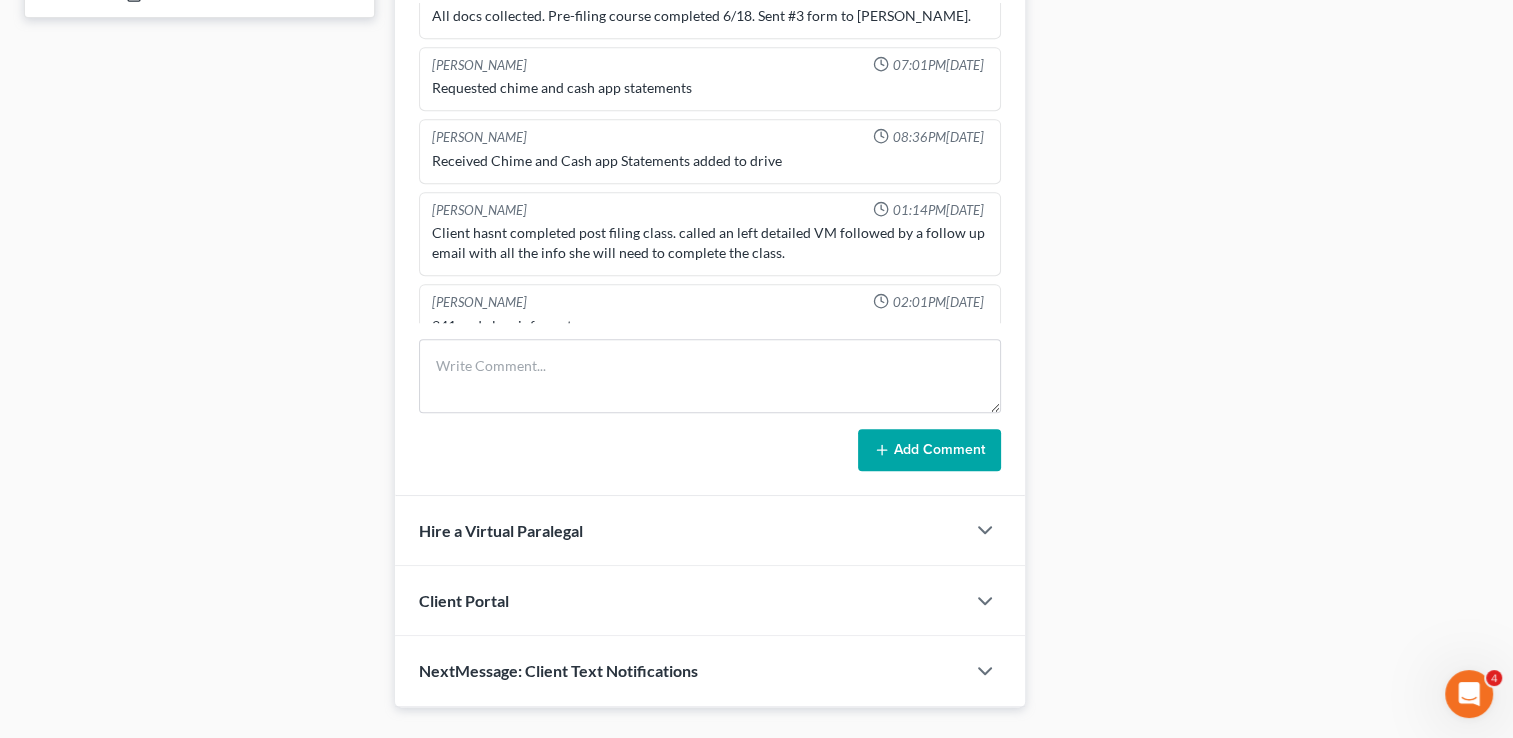scroll, scrollTop: 956, scrollLeft: 0, axis: vertical 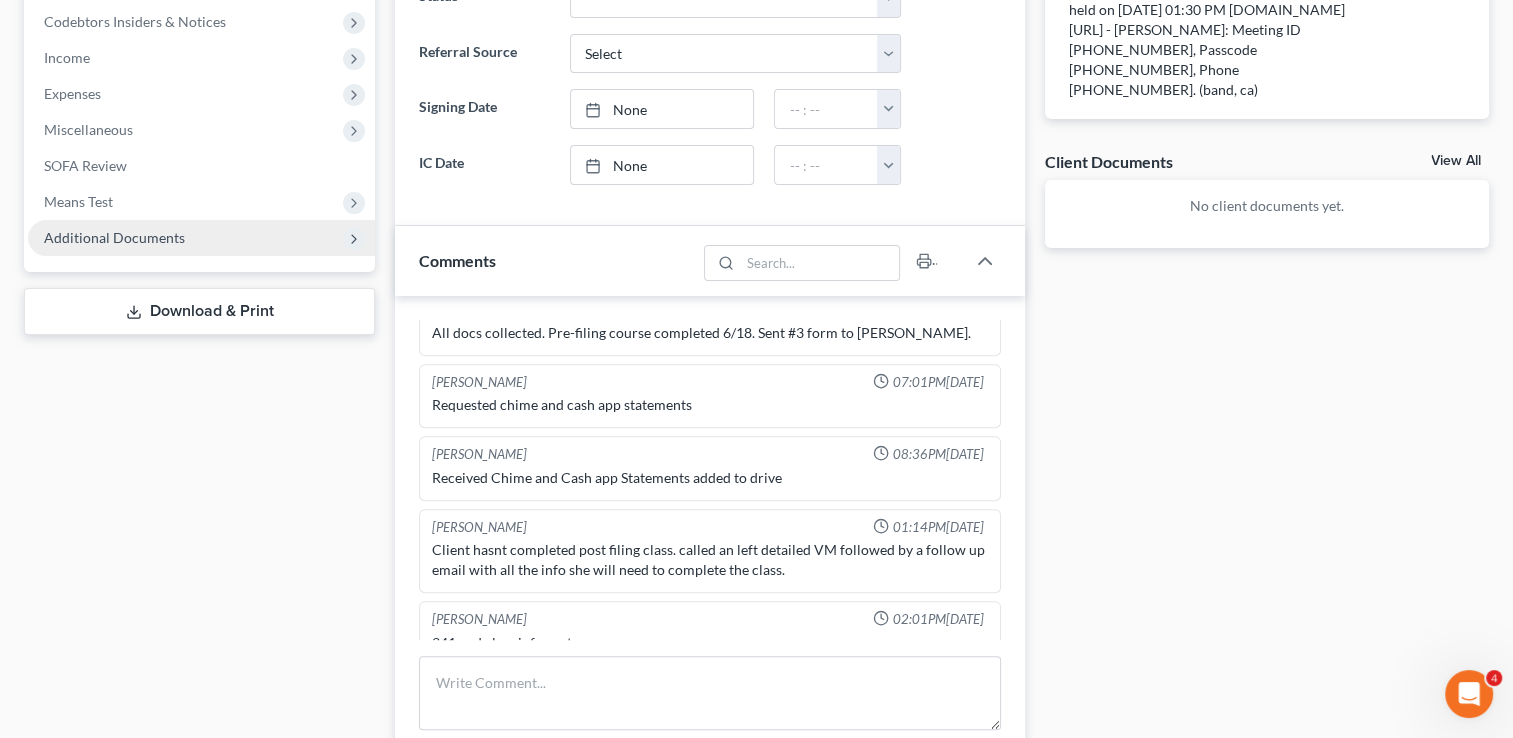 click on "Additional Documents" at bounding box center (201, 238) 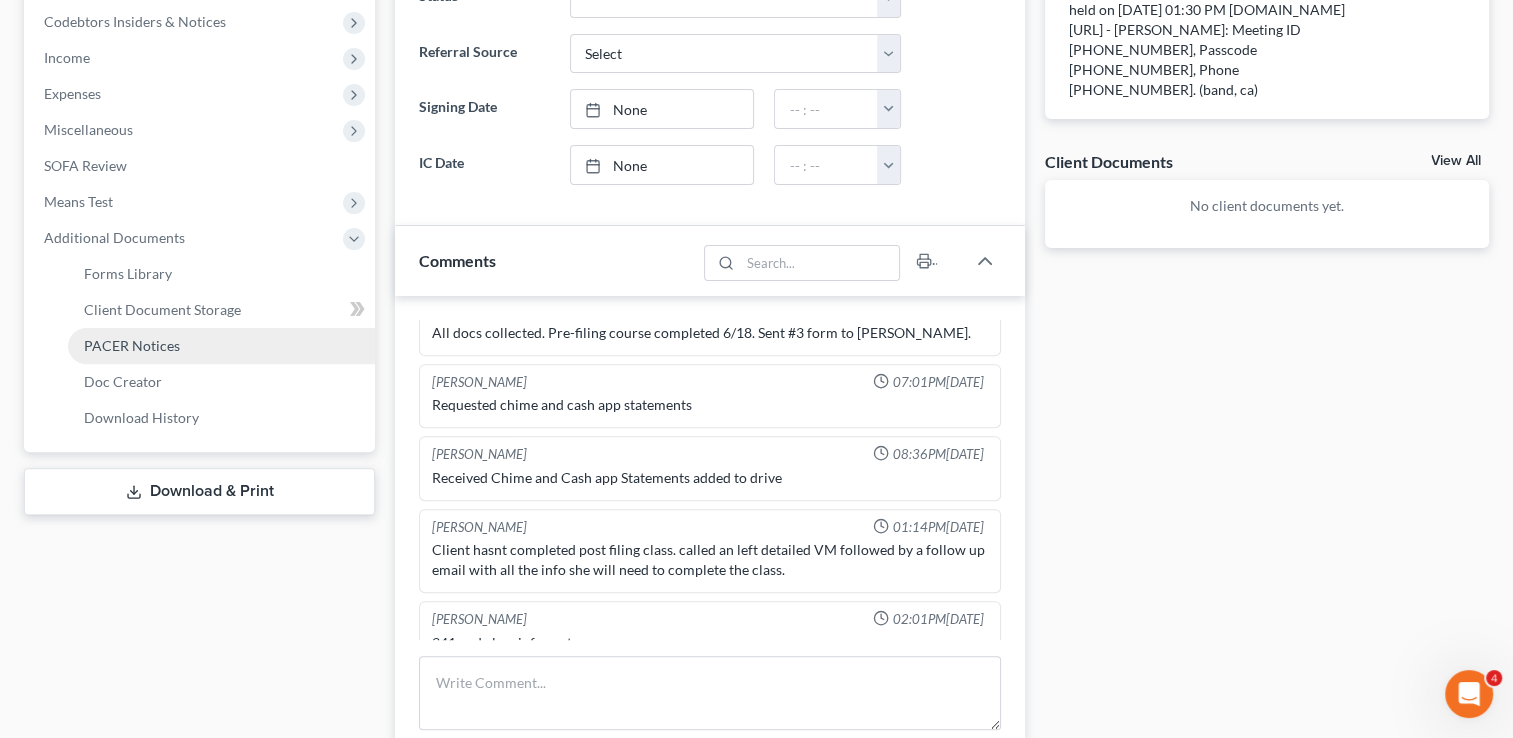 click on "PACER Notices" at bounding box center (132, 345) 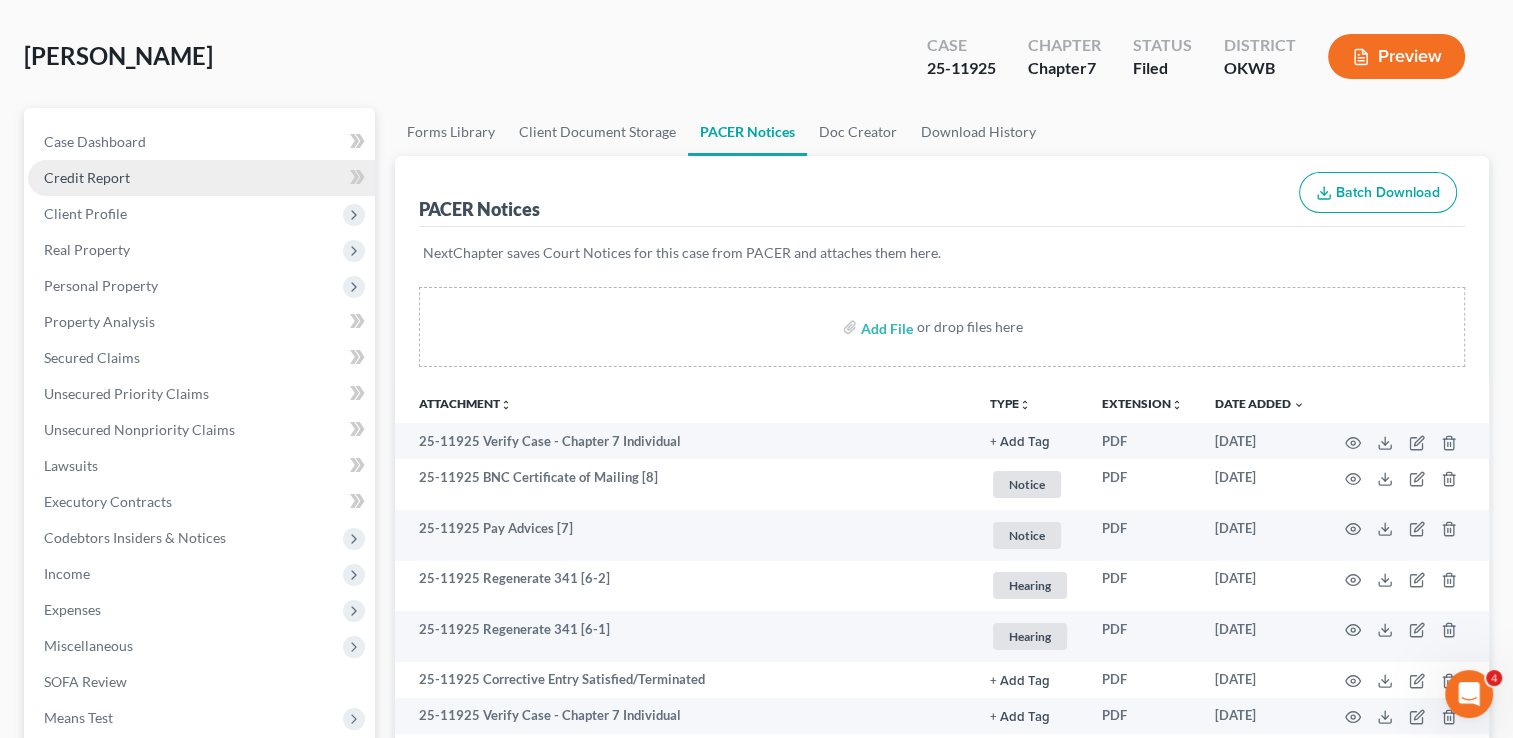 scroll, scrollTop: 83, scrollLeft: 0, axis: vertical 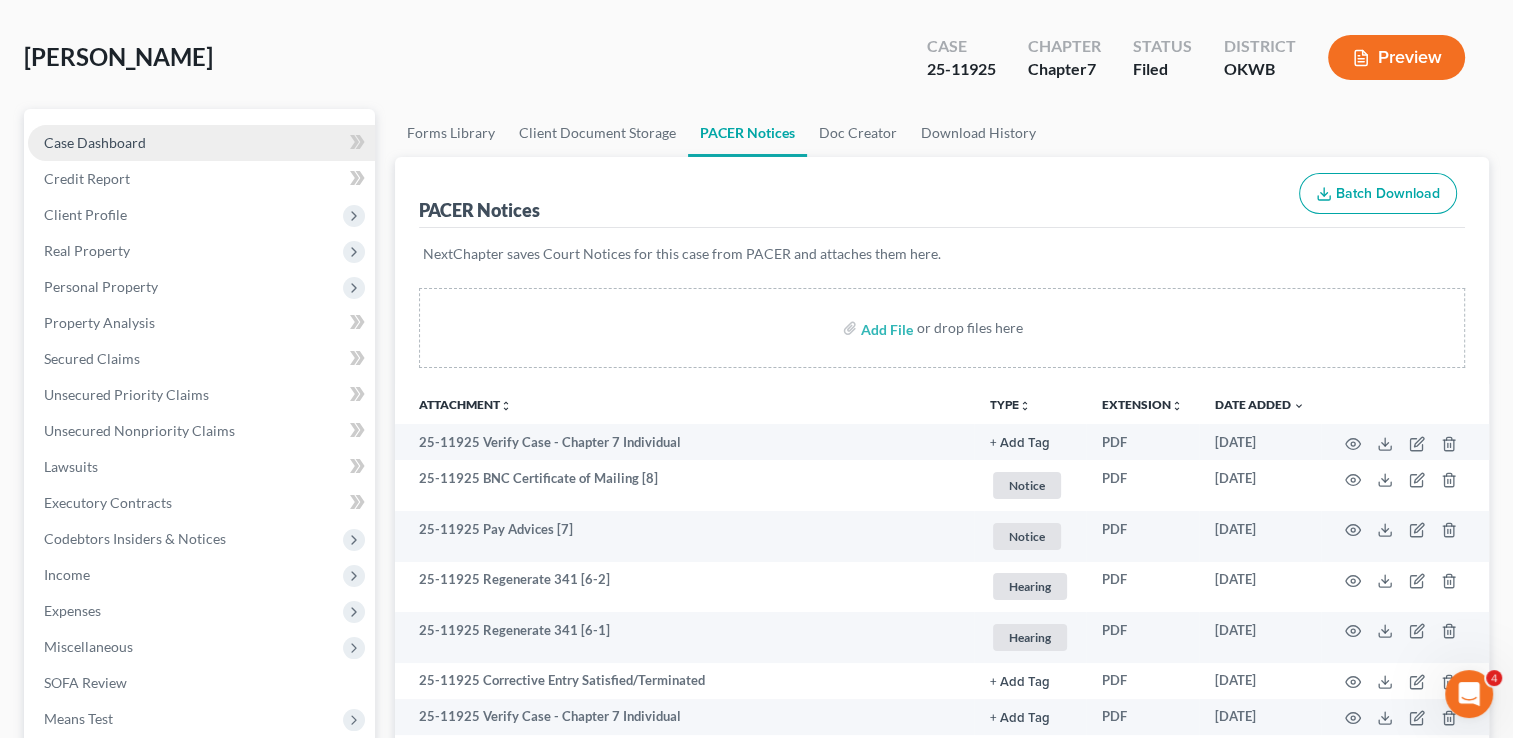 click on "Case Dashboard" at bounding box center [201, 143] 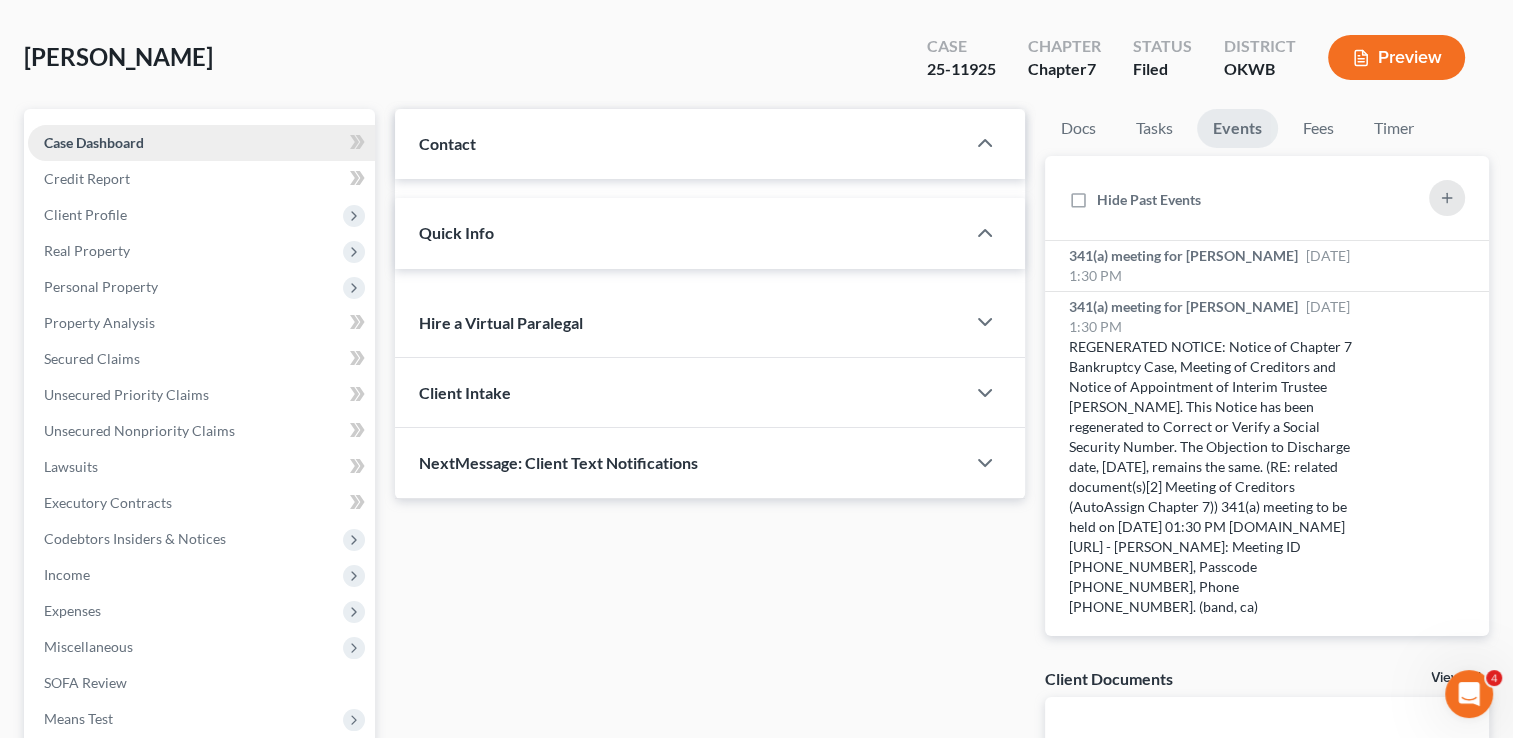 scroll, scrollTop: 0, scrollLeft: 0, axis: both 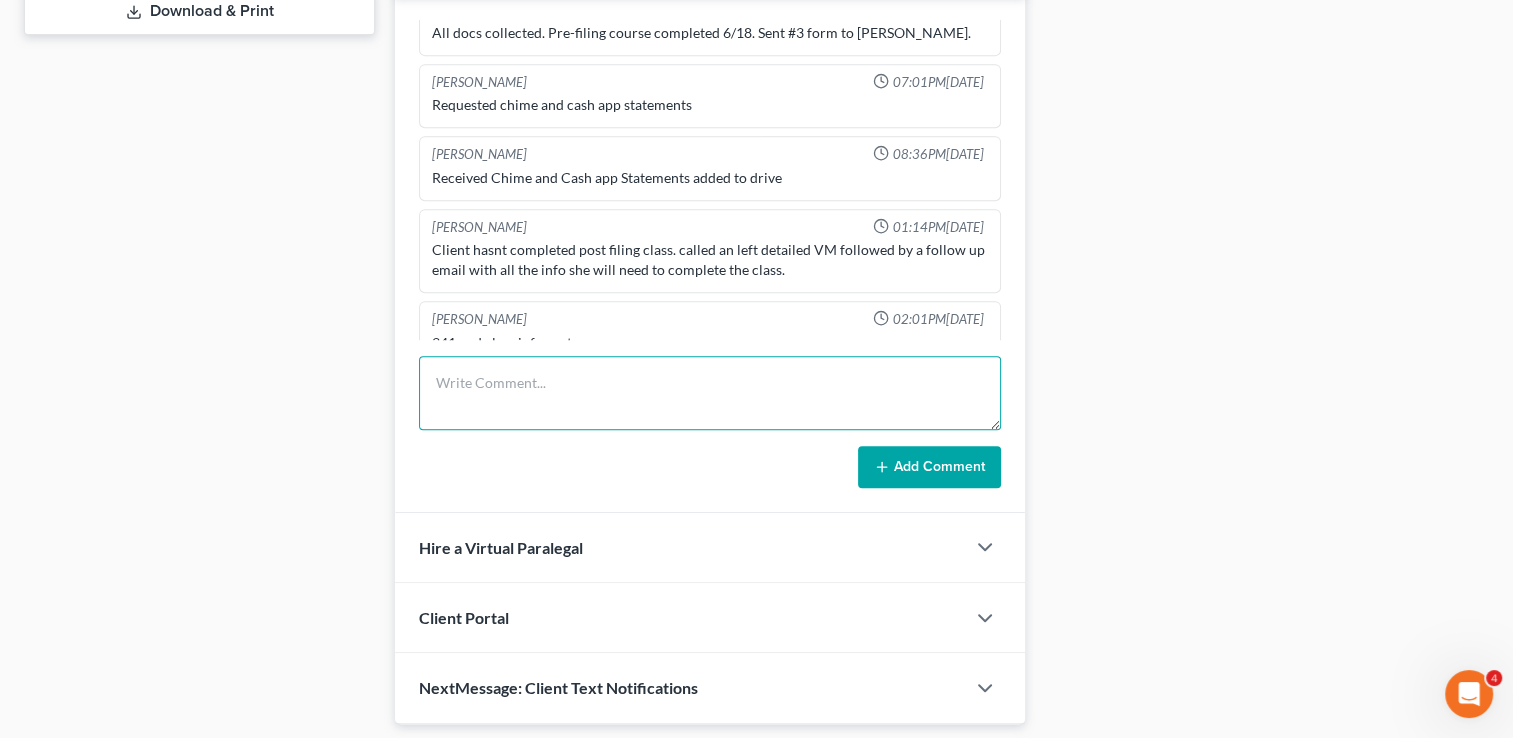 click at bounding box center [710, 393] 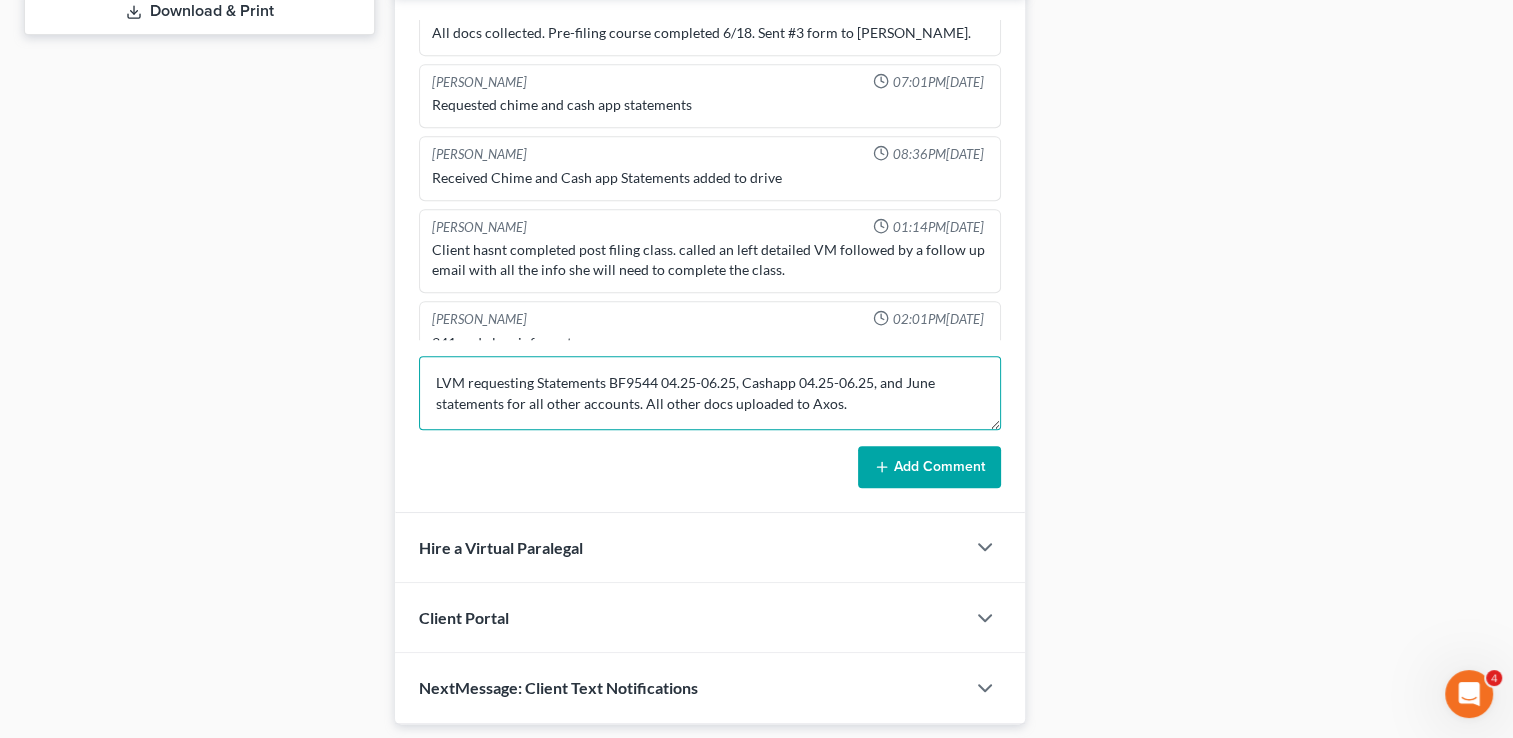 click on "LVM requesting Statements BF9544 04.25-06.25, Cashapp 04.25-06.25, and June statements for all other accounts. All other docs uploaded to Axos." at bounding box center (710, 393) 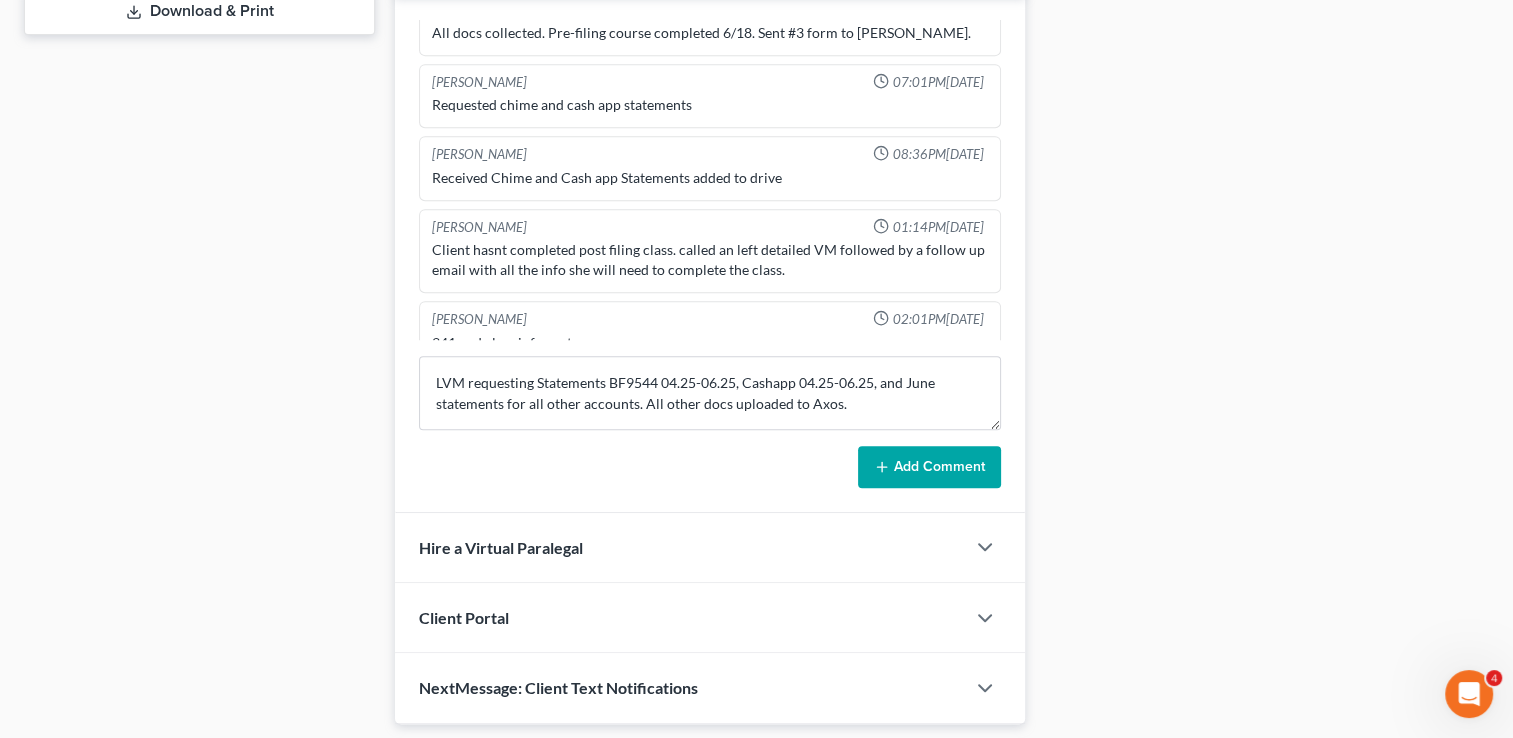 click on "Add Comment" at bounding box center (929, 467) 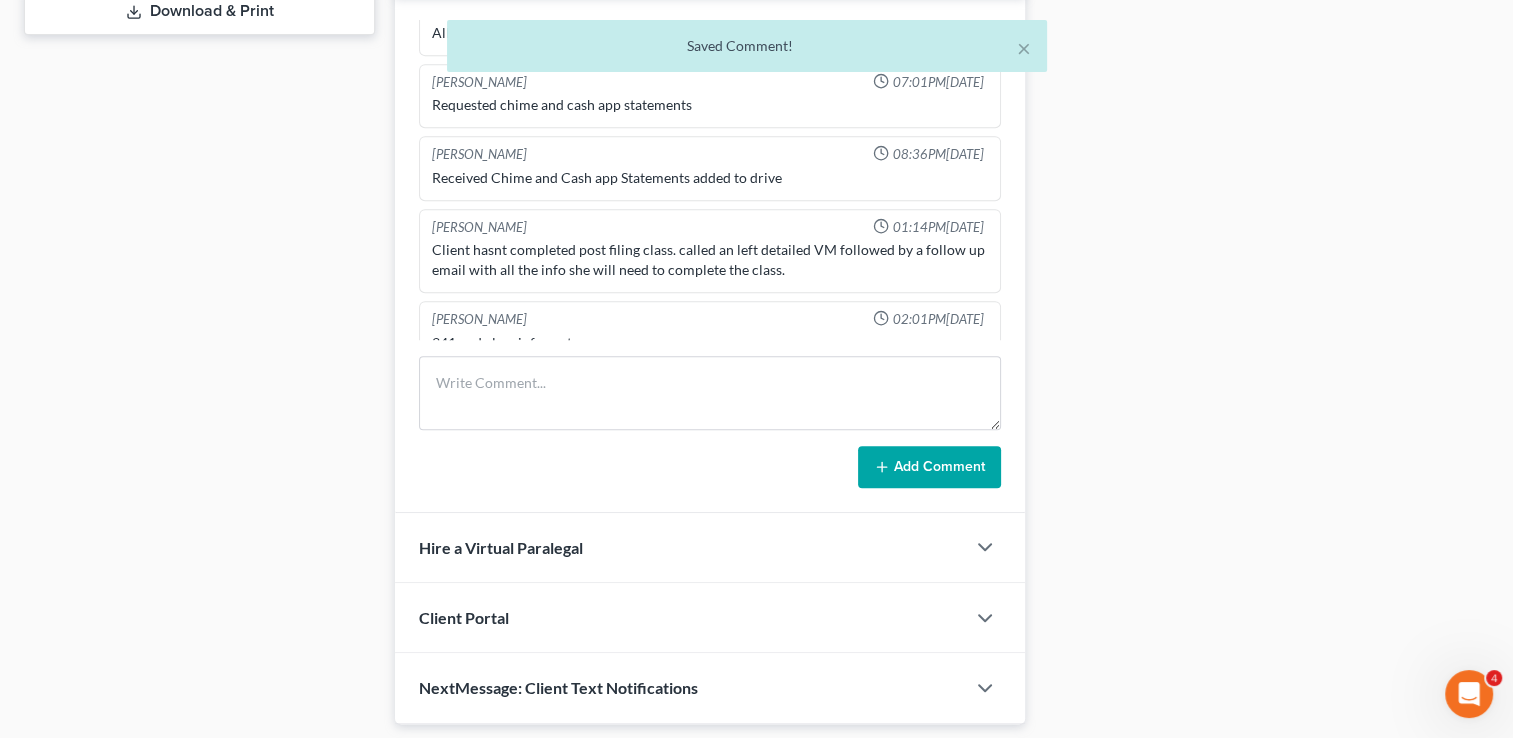 scroll, scrollTop: 751, scrollLeft: 0, axis: vertical 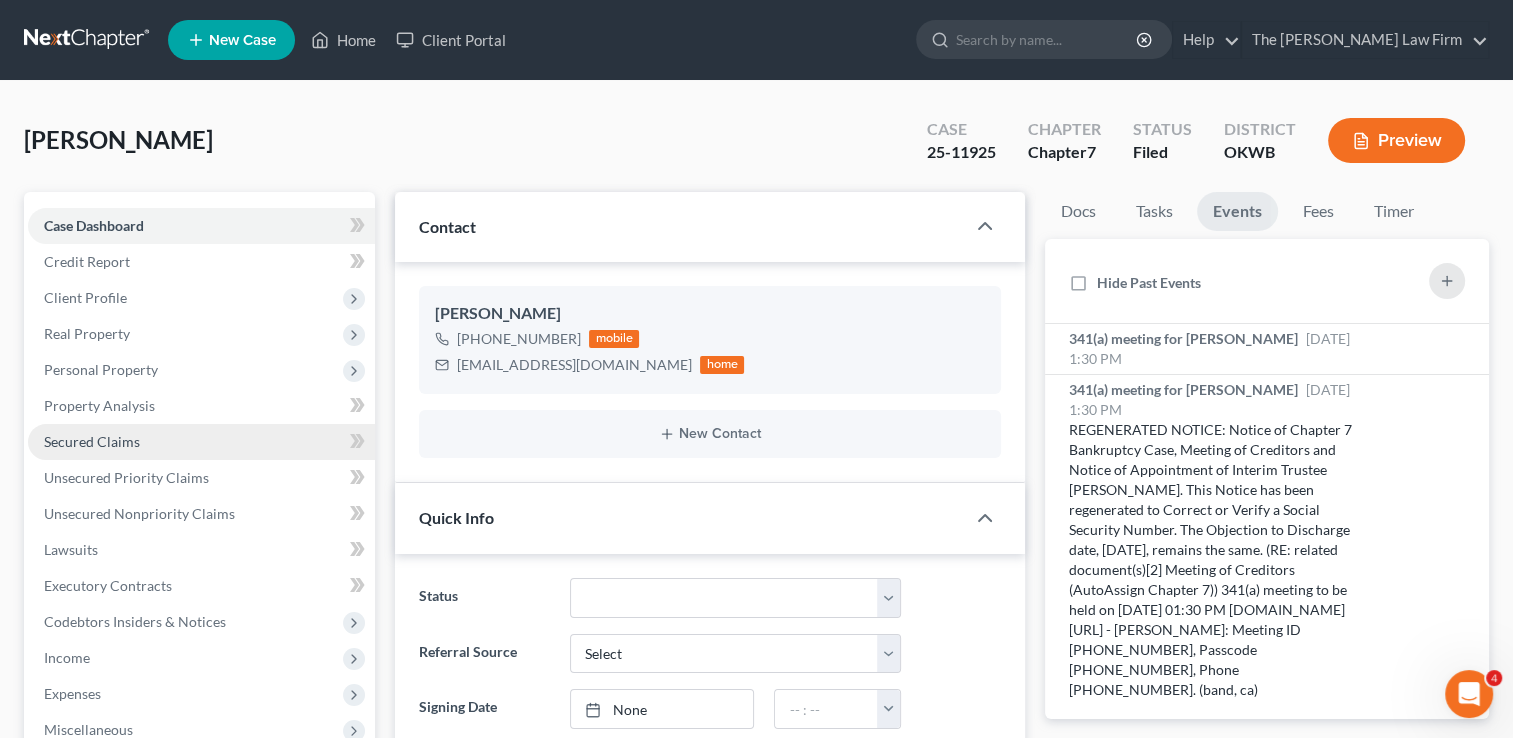 click on "Secured Claims" at bounding box center [92, 441] 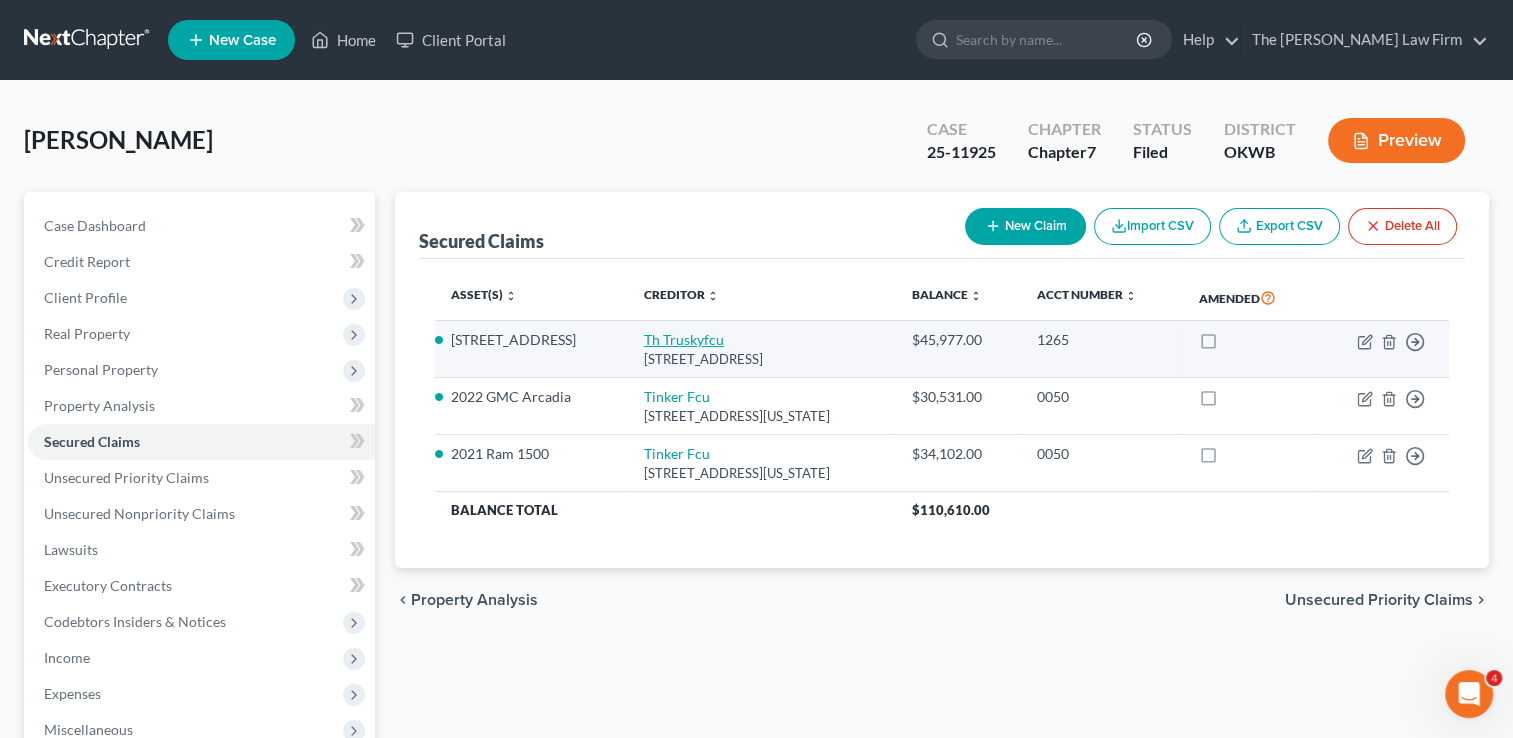 click on "Th Truskyfcu" at bounding box center [684, 339] 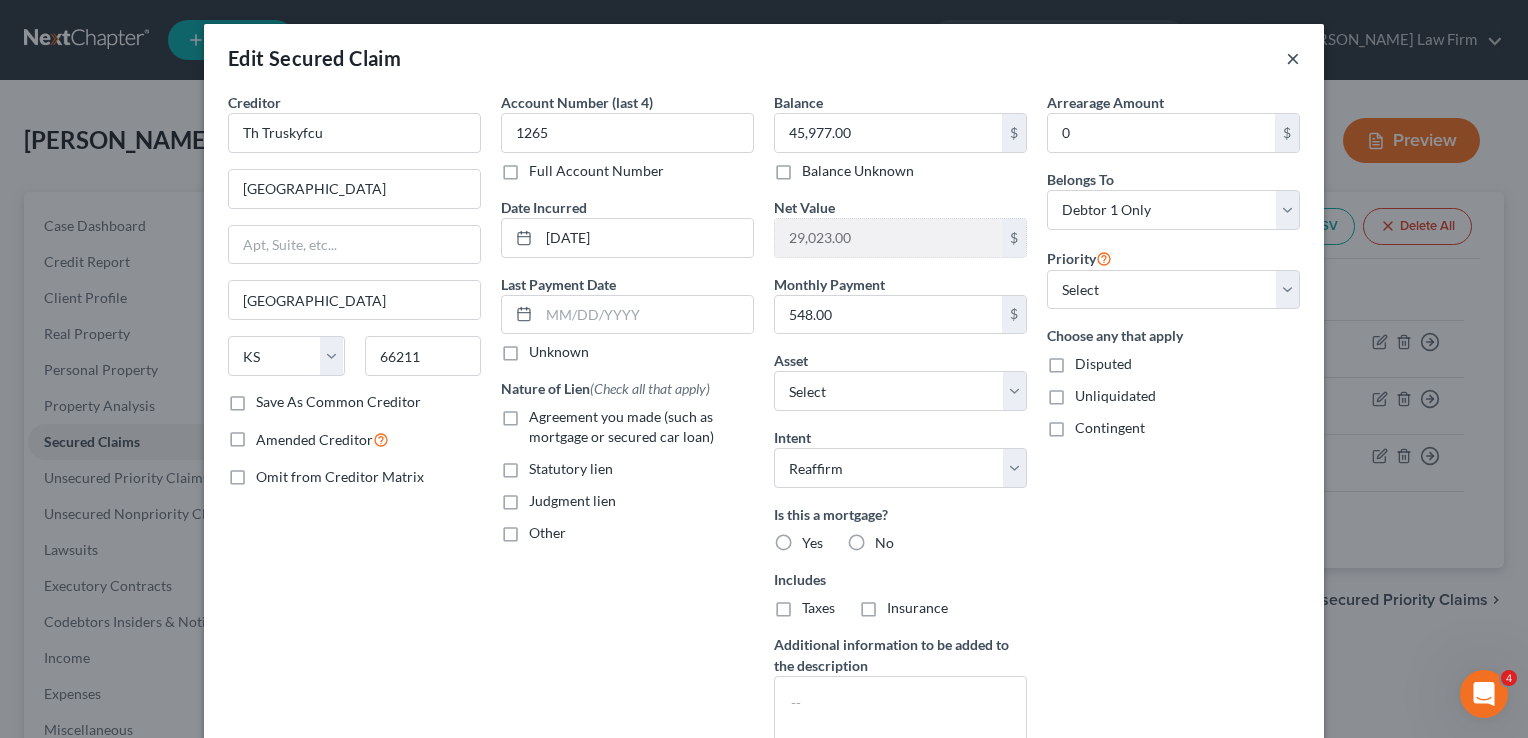 click on "×" at bounding box center (1293, 58) 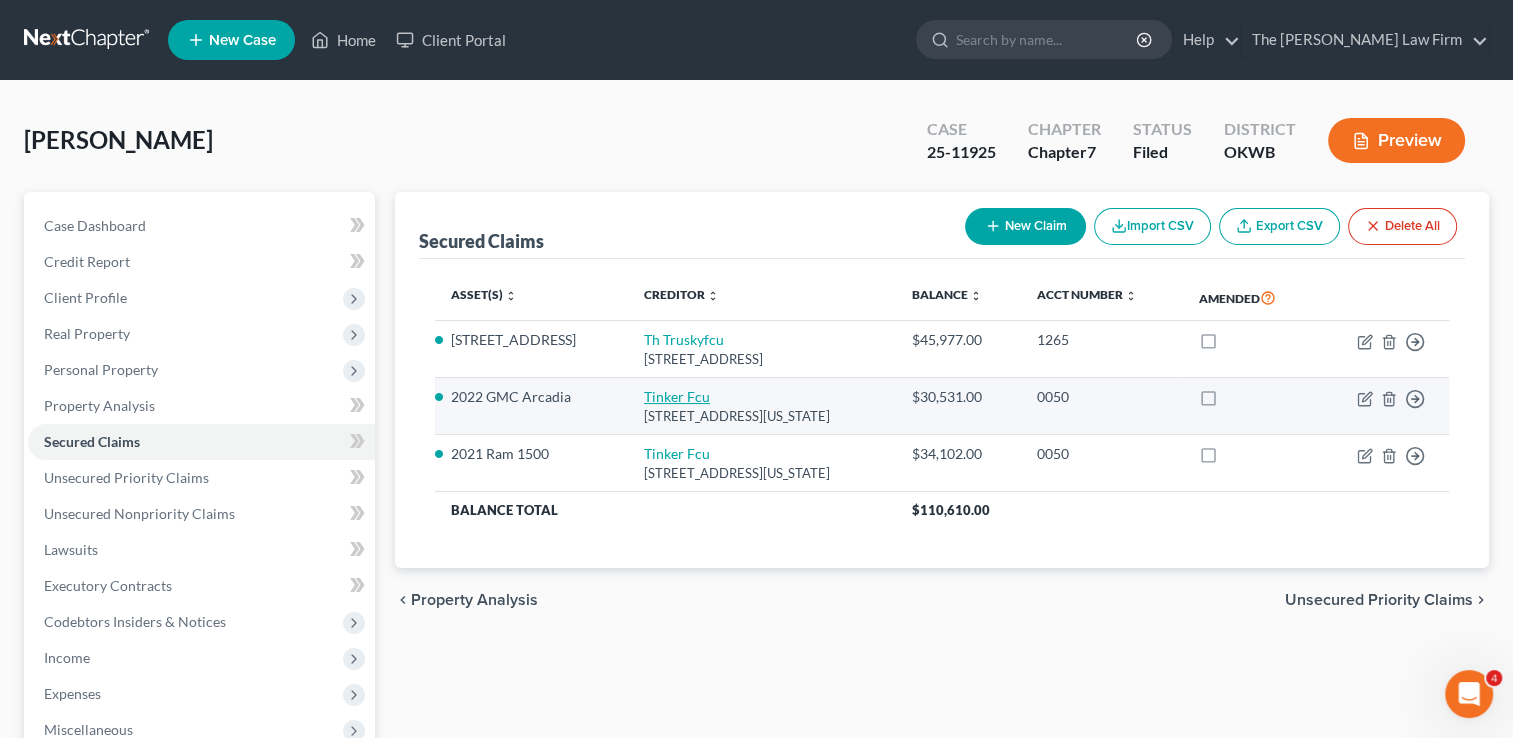 click on "Tinker Fcu" at bounding box center [677, 396] 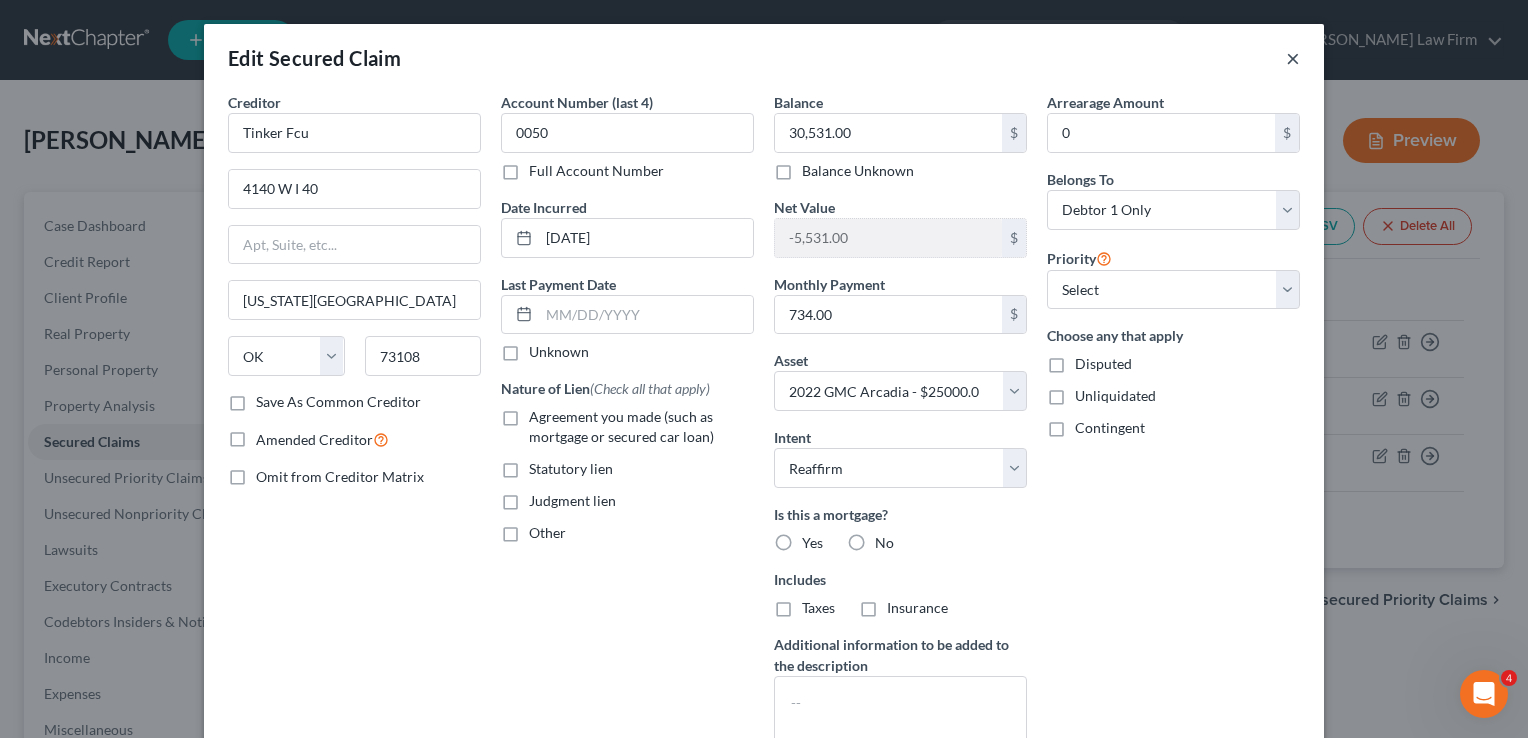 click on "×" at bounding box center (1293, 58) 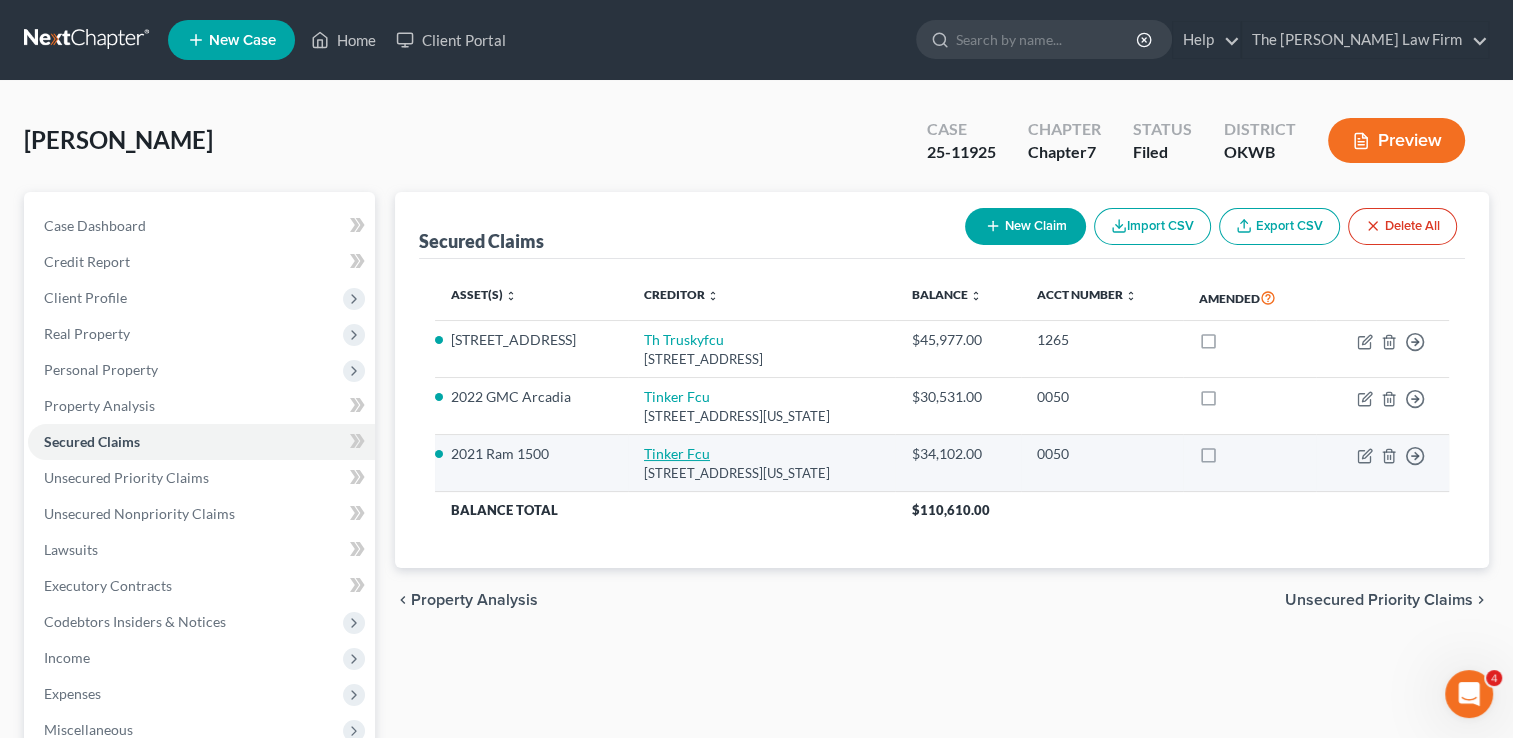 click on "Tinker Fcu" at bounding box center (677, 453) 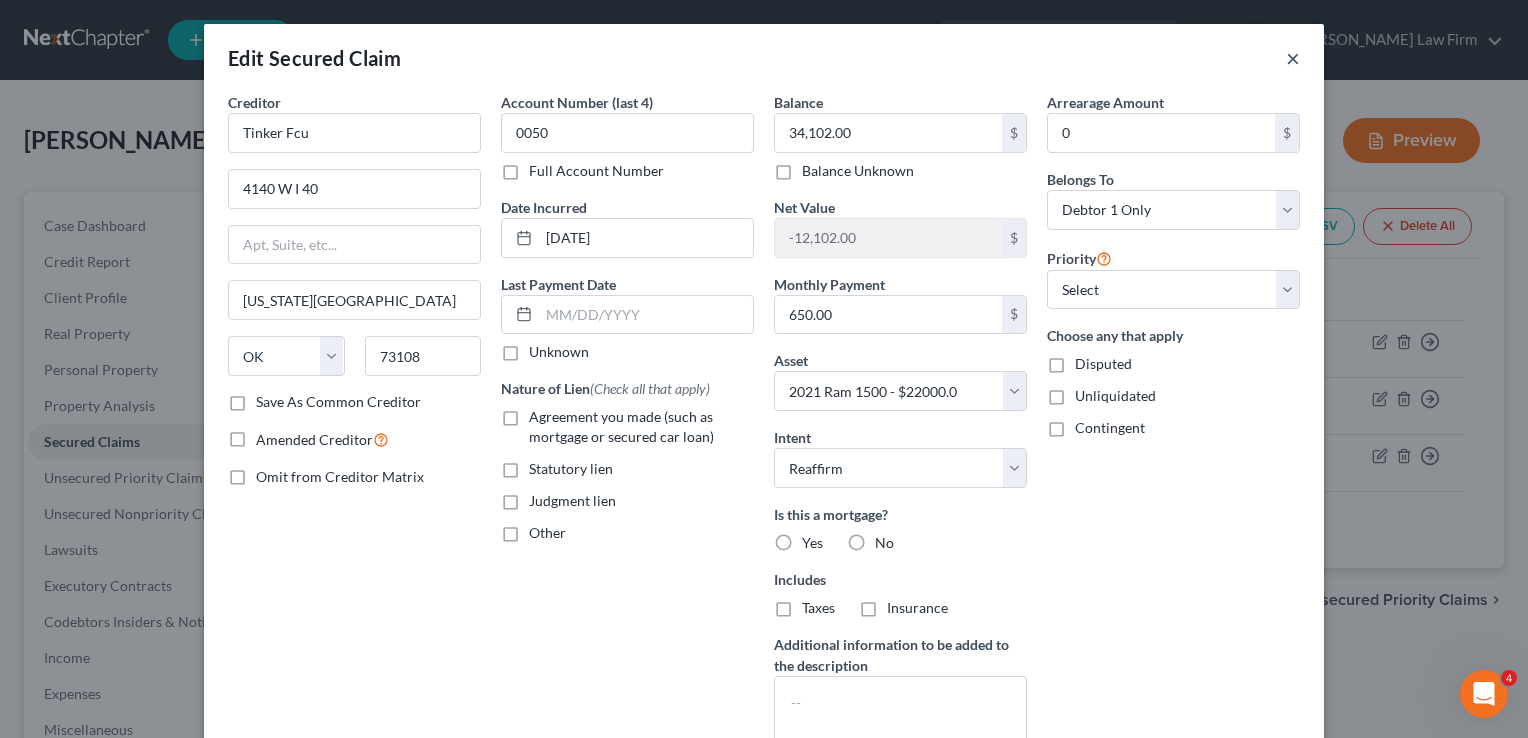 click on "×" at bounding box center (1293, 58) 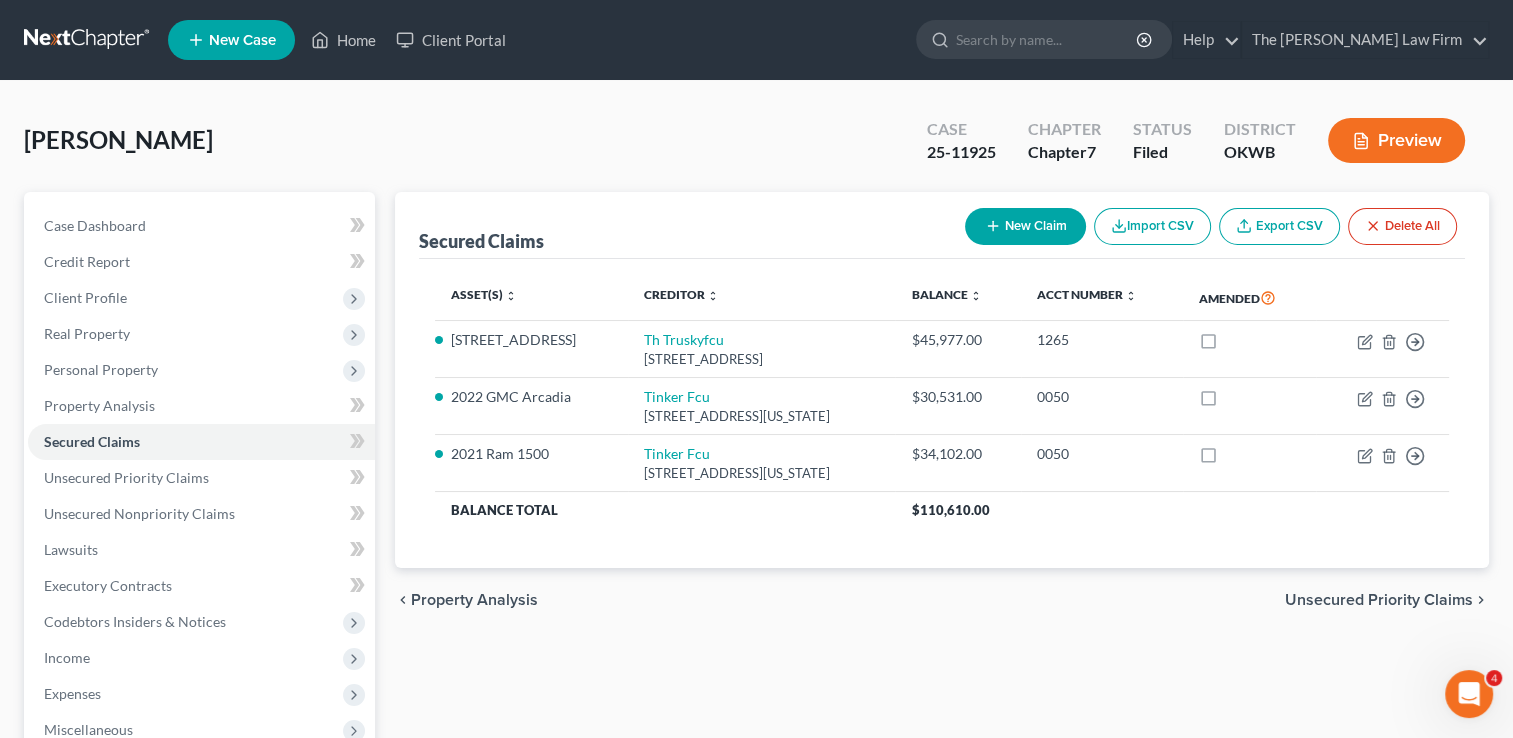 click at bounding box center (88, 40) 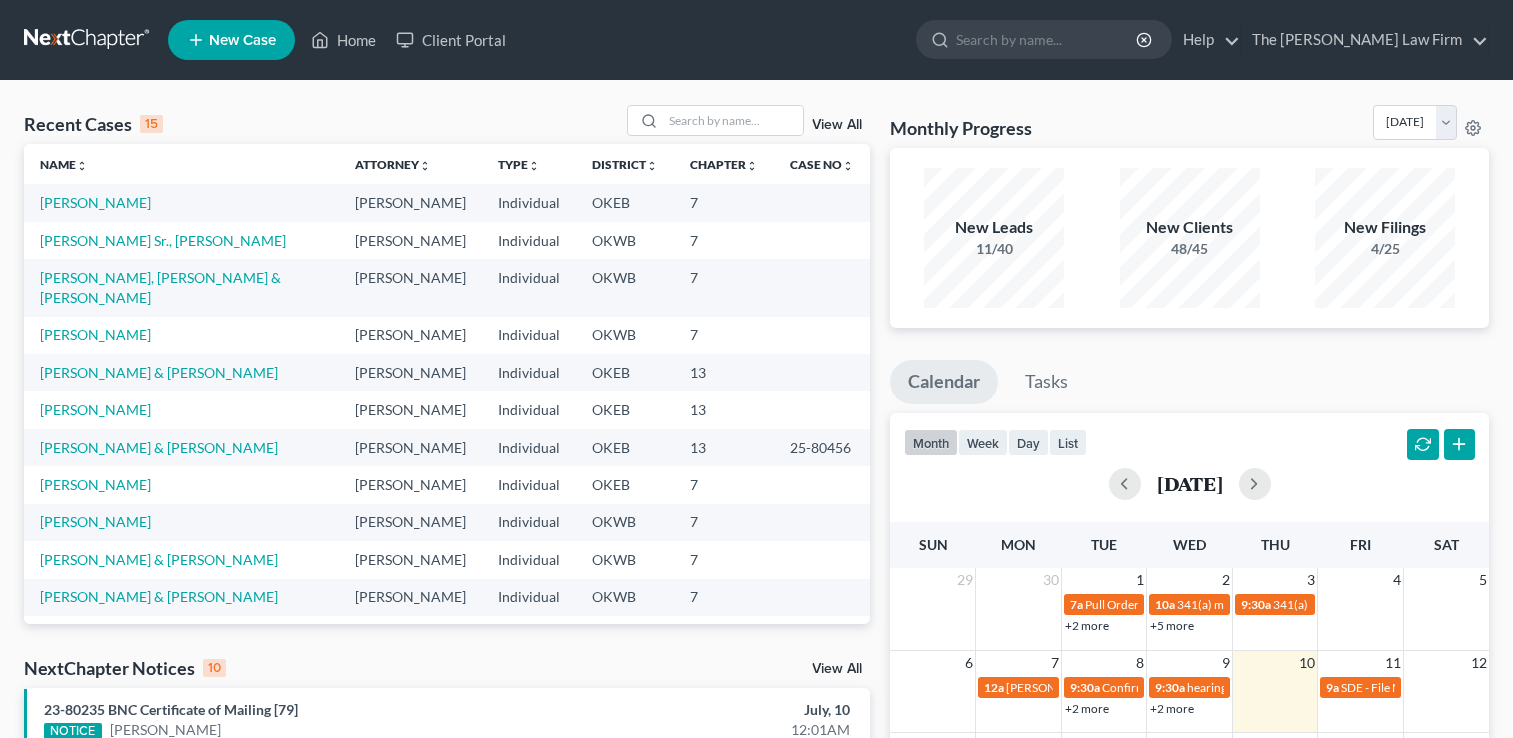scroll, scrollTop: 0, scrollLeft: 0, axis: both 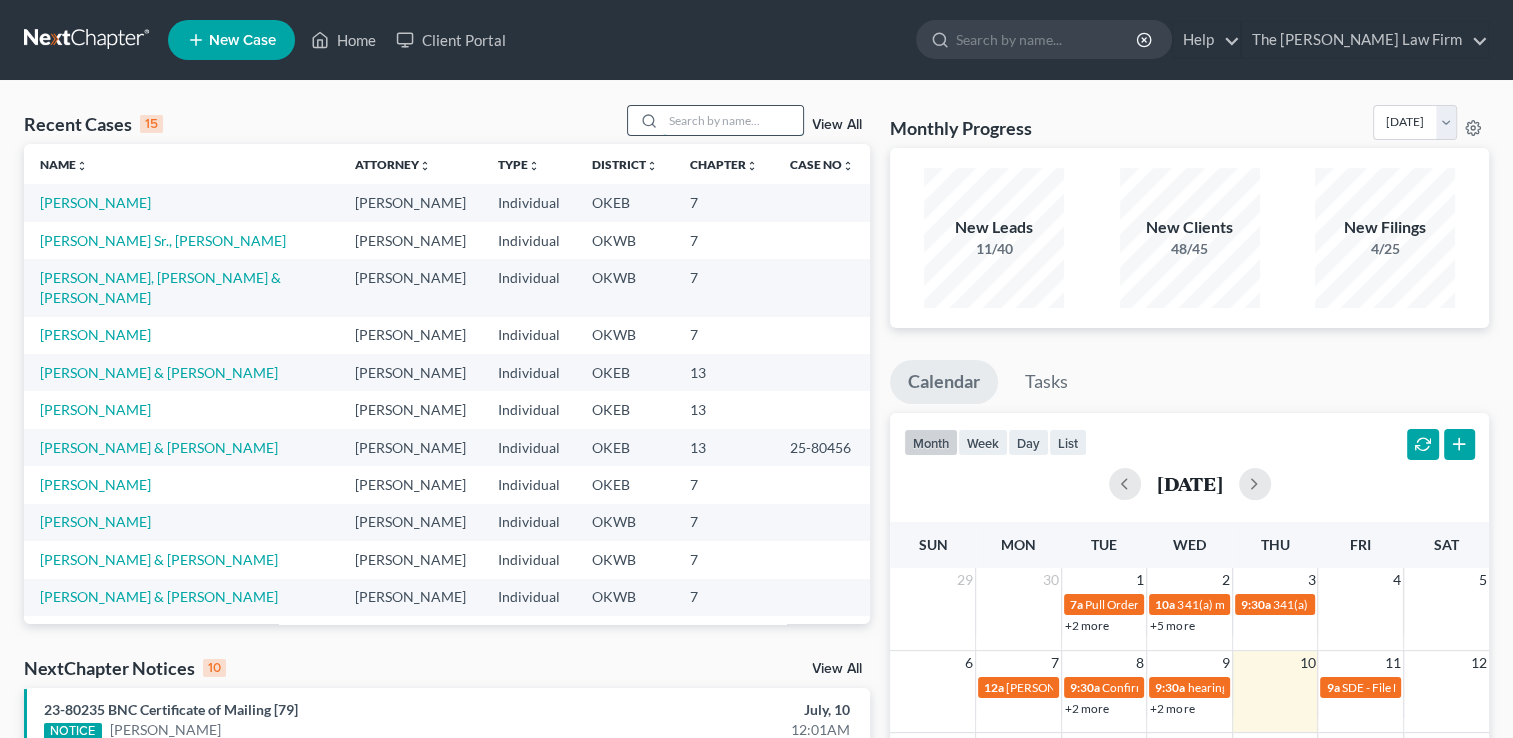 click at bounding box center (733, 120) 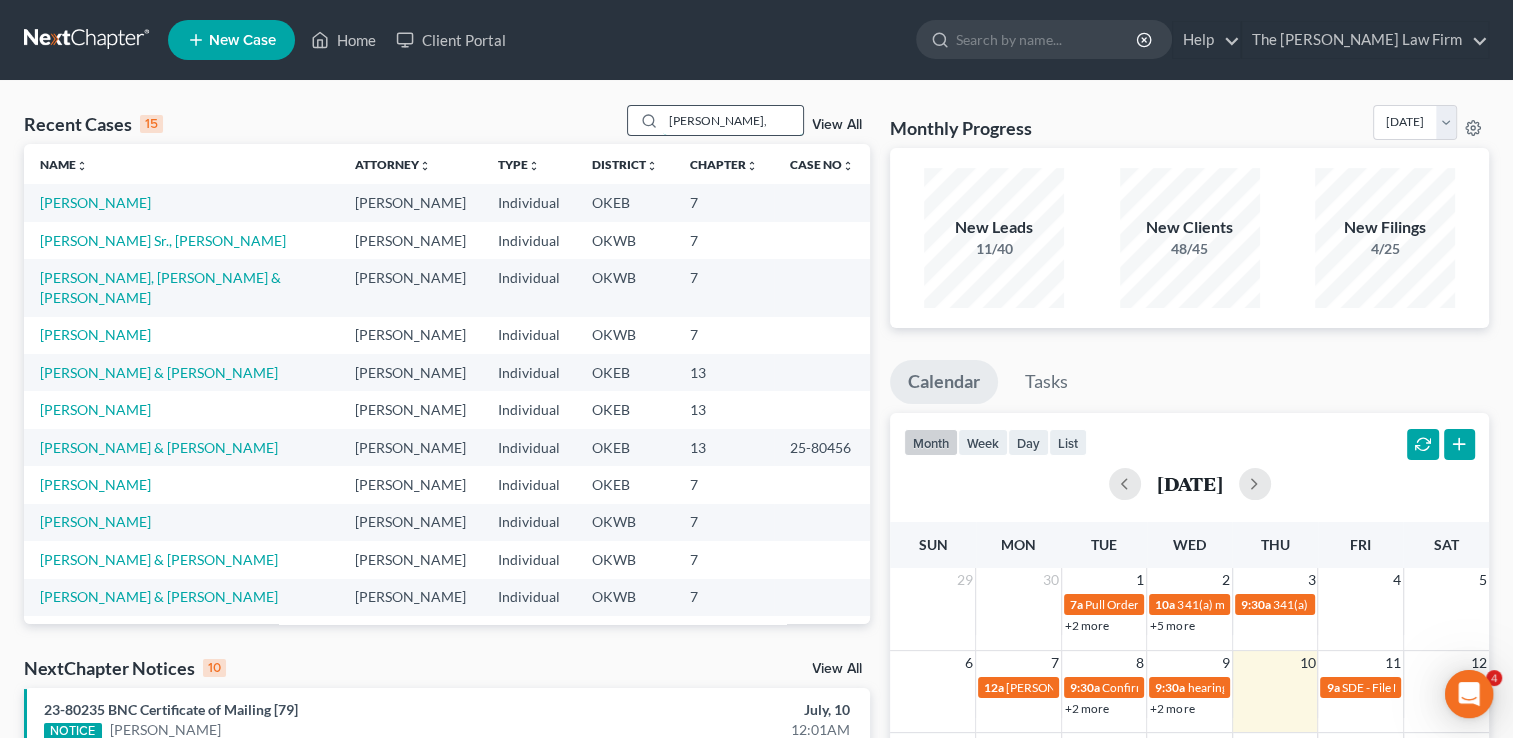 scroll, scrollTop: 0, scrollLeft: 0, axis: both 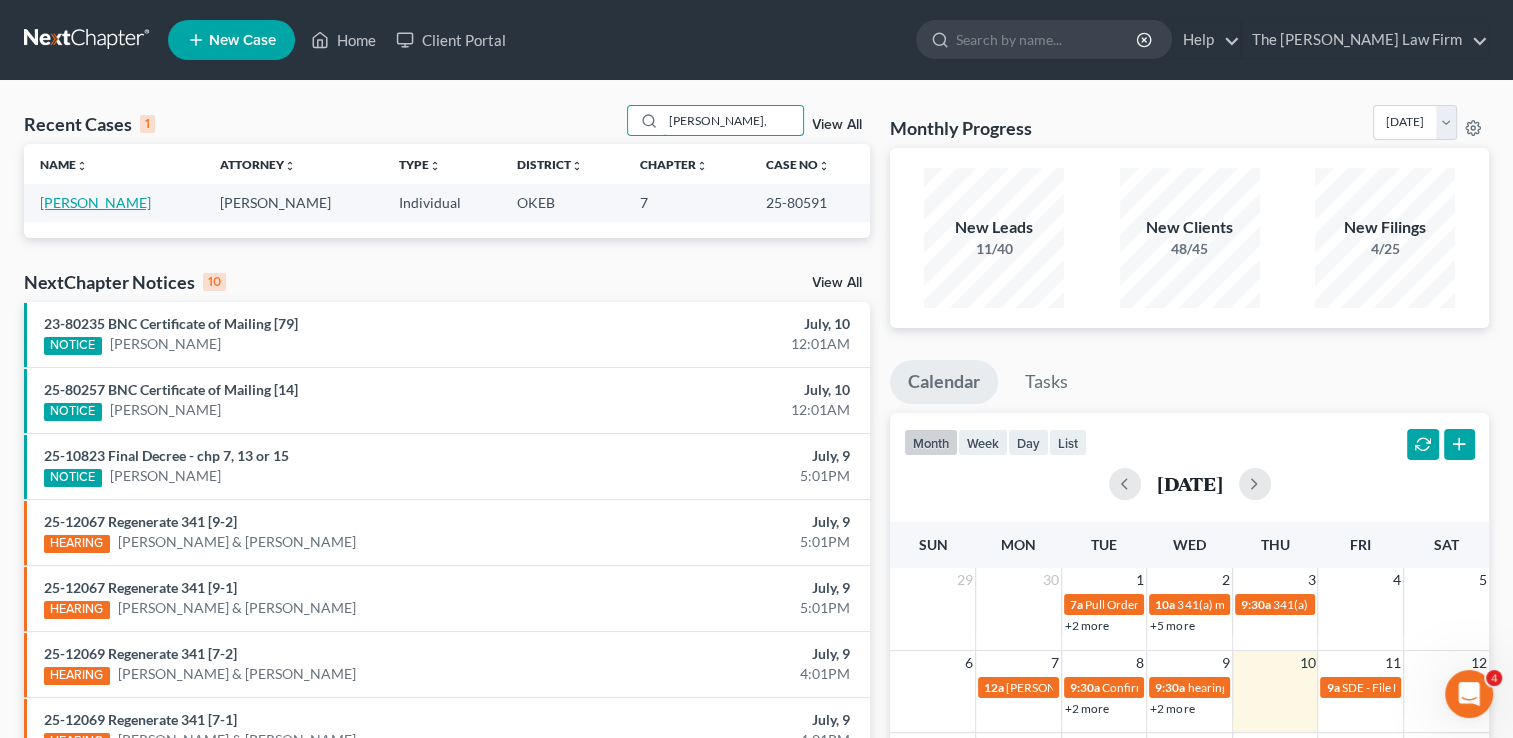 type on "[PERSON_NAME]," 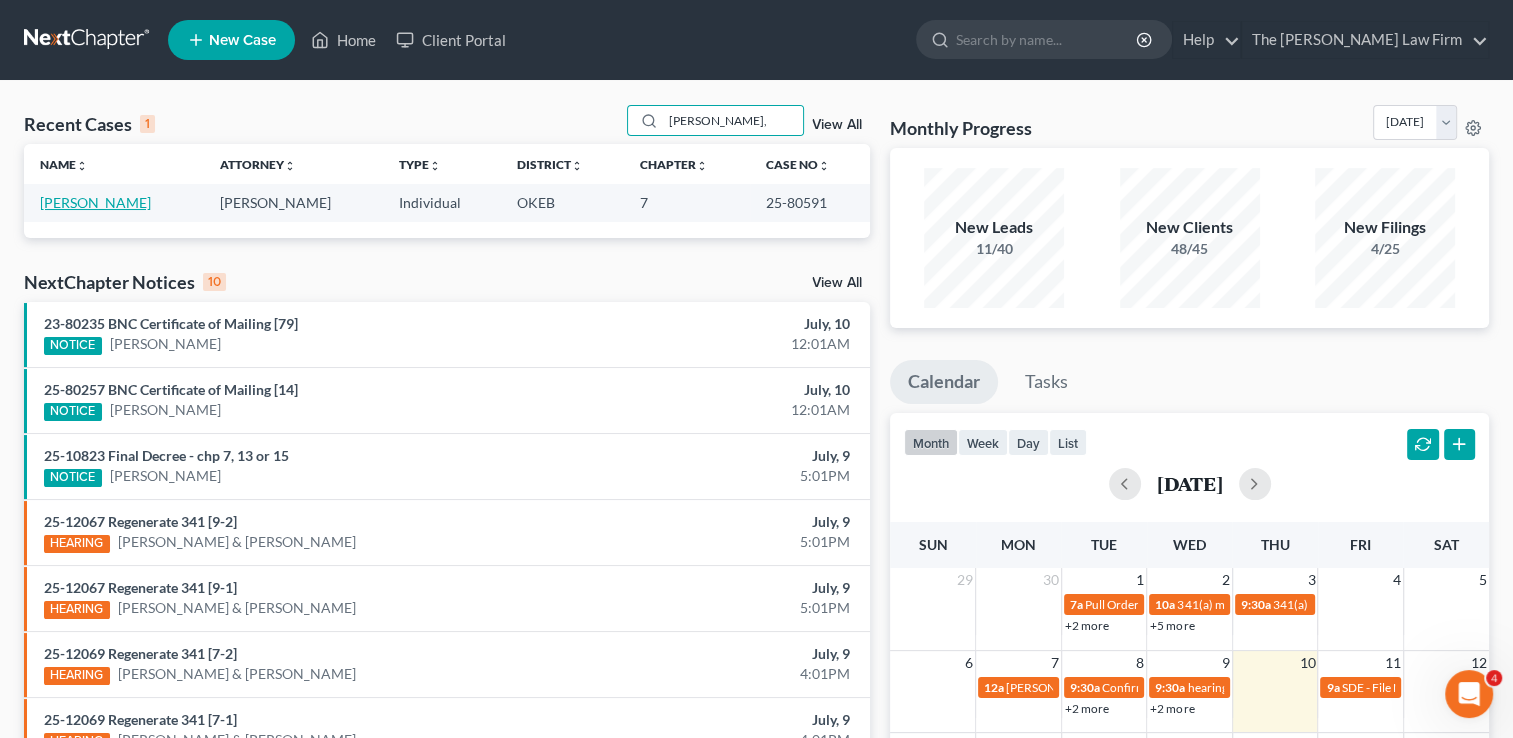 click on "[PERSON_NAME]" at bounding box center [95, 202] 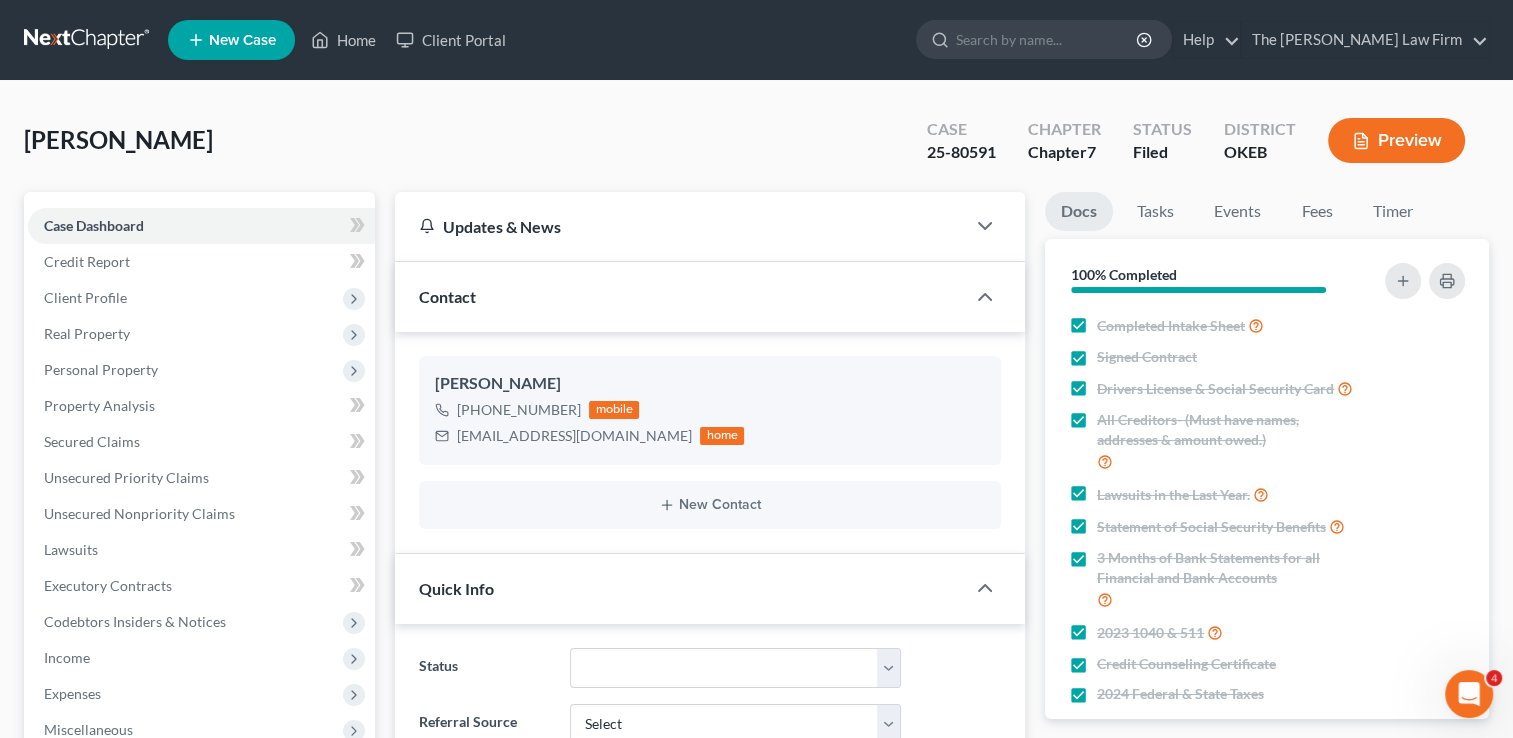scroll, scrollTop: 907, scrollLeft: 0, axis: vertical 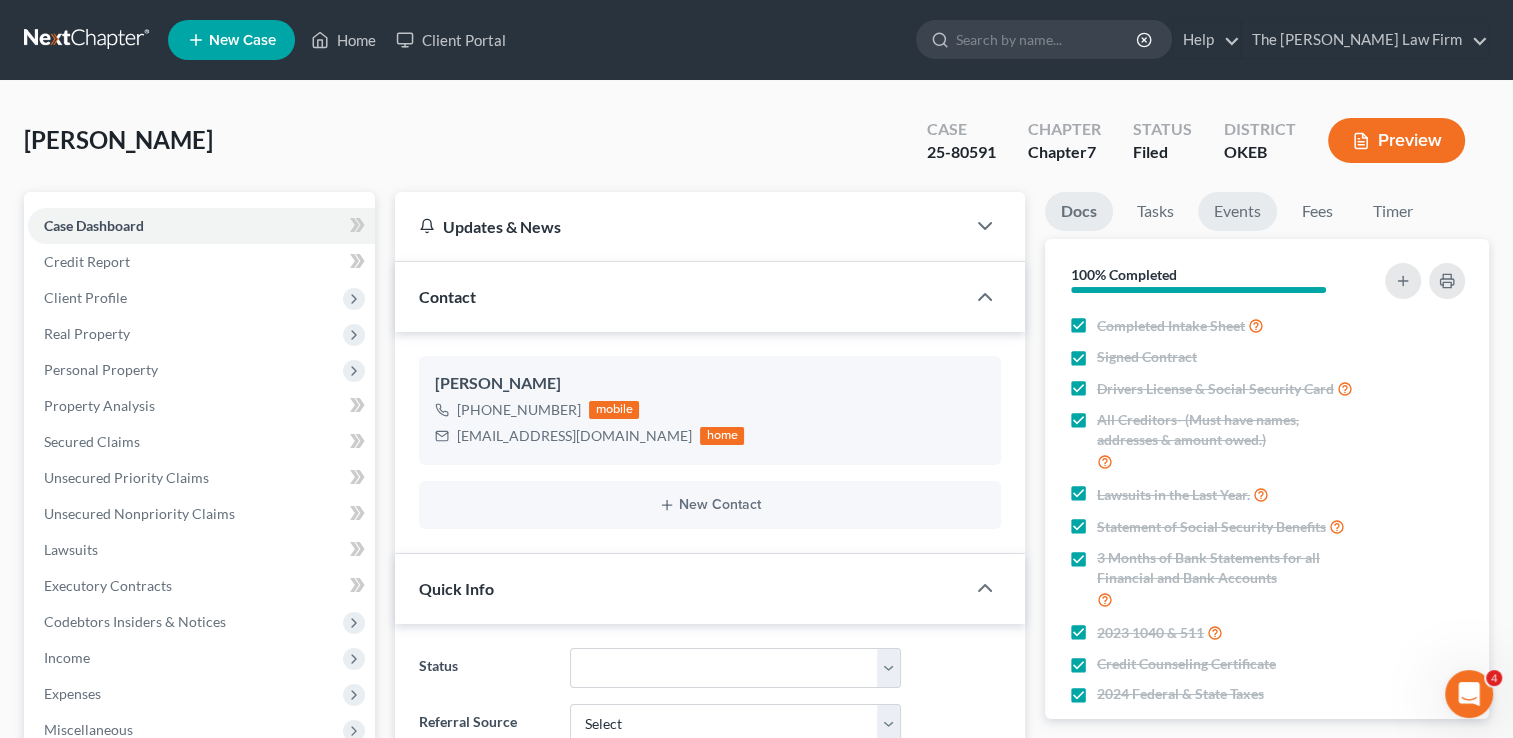 click on "Events" at bounding box center (1237, 211) 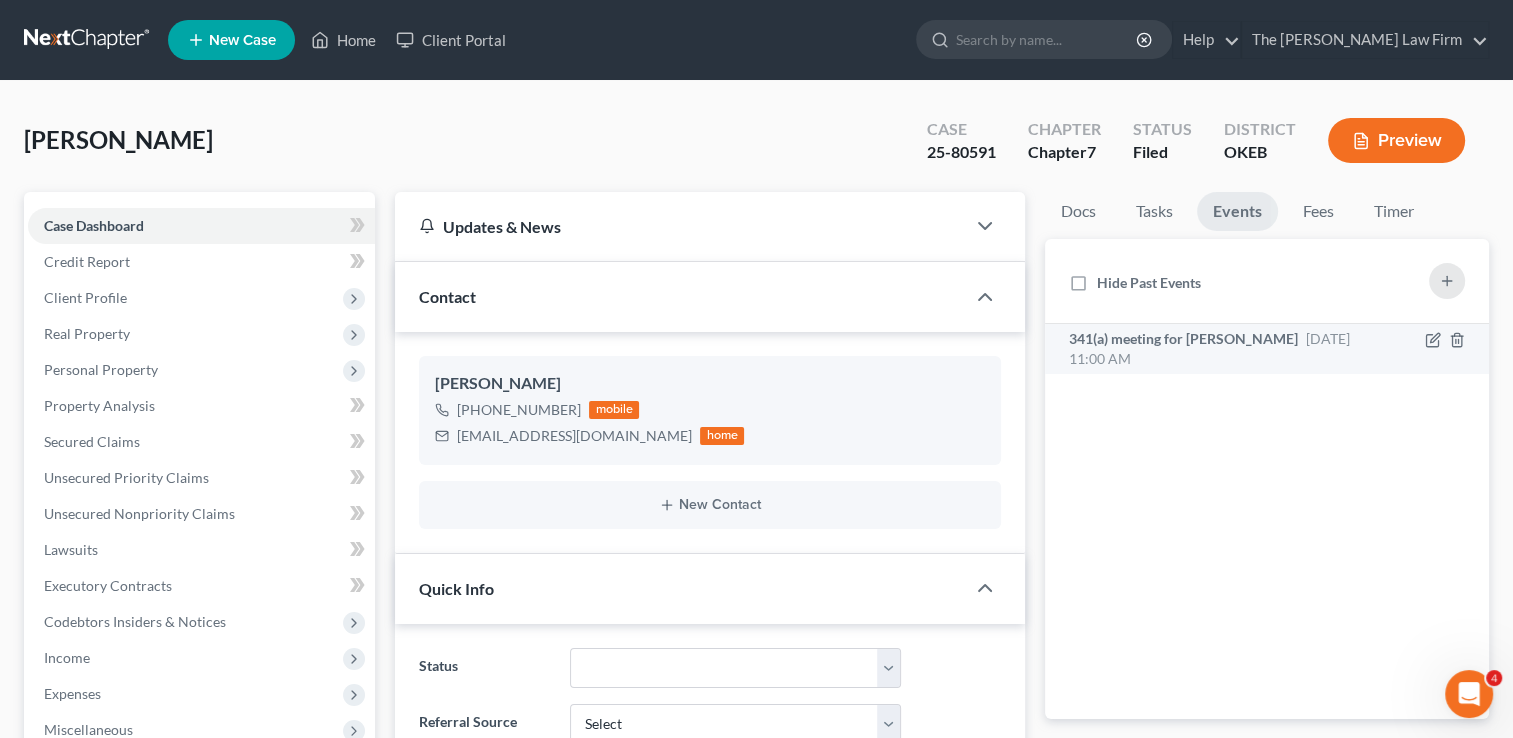 click on "341(a) meeting for [PERSON_NAME]" at bounding box center (1183, 338) 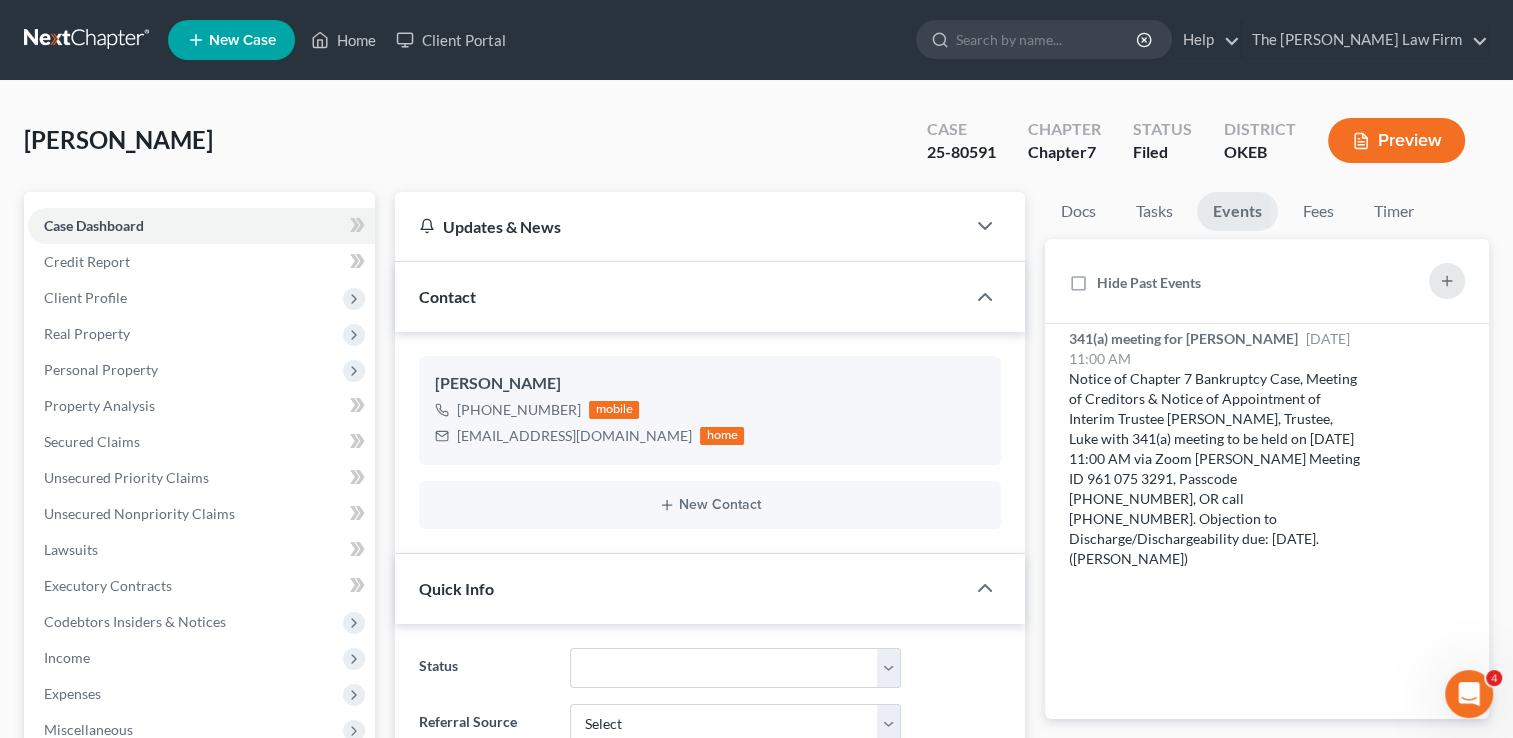 click on "25-80591" at bounding box center [961, 152] 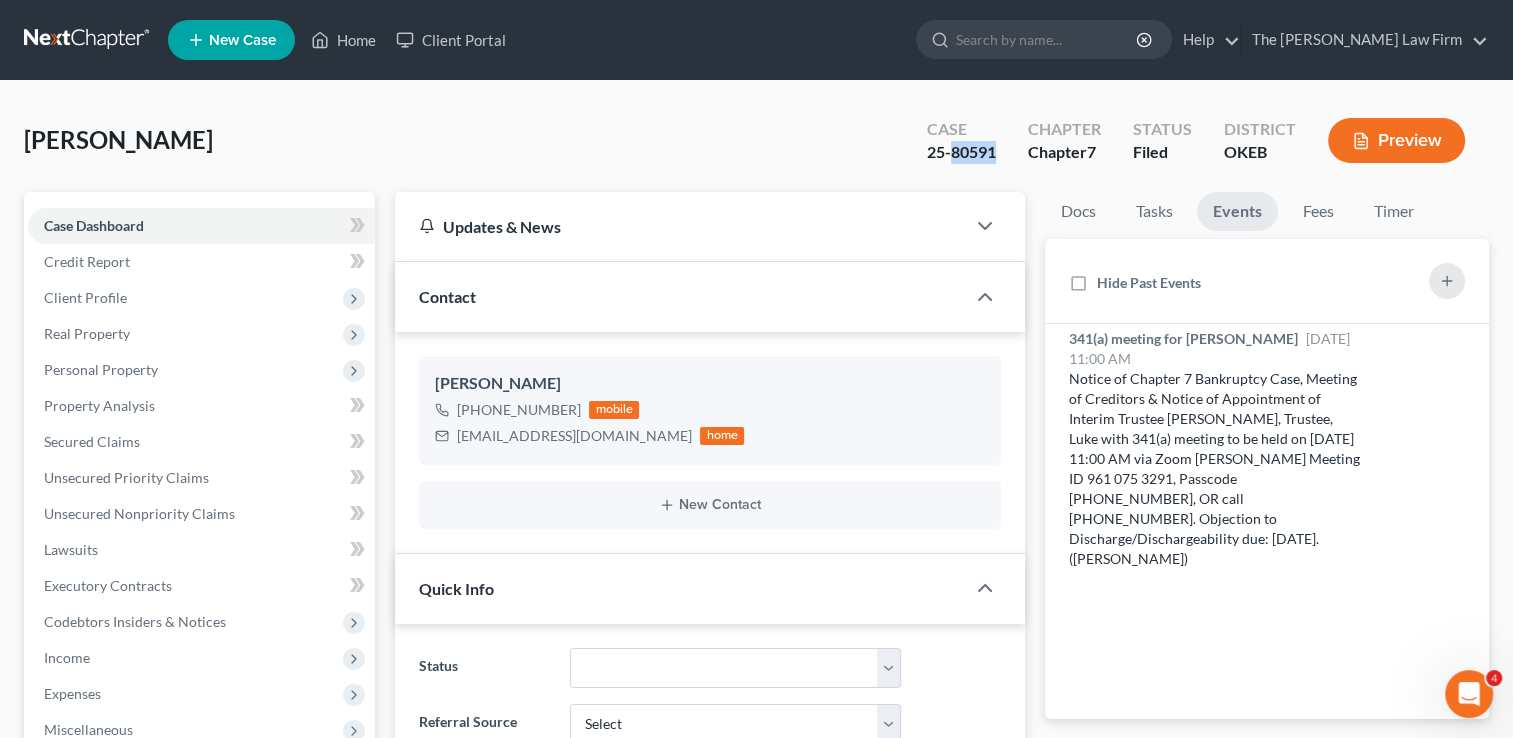 click on "25-80591" at bounding box center [961, 152] 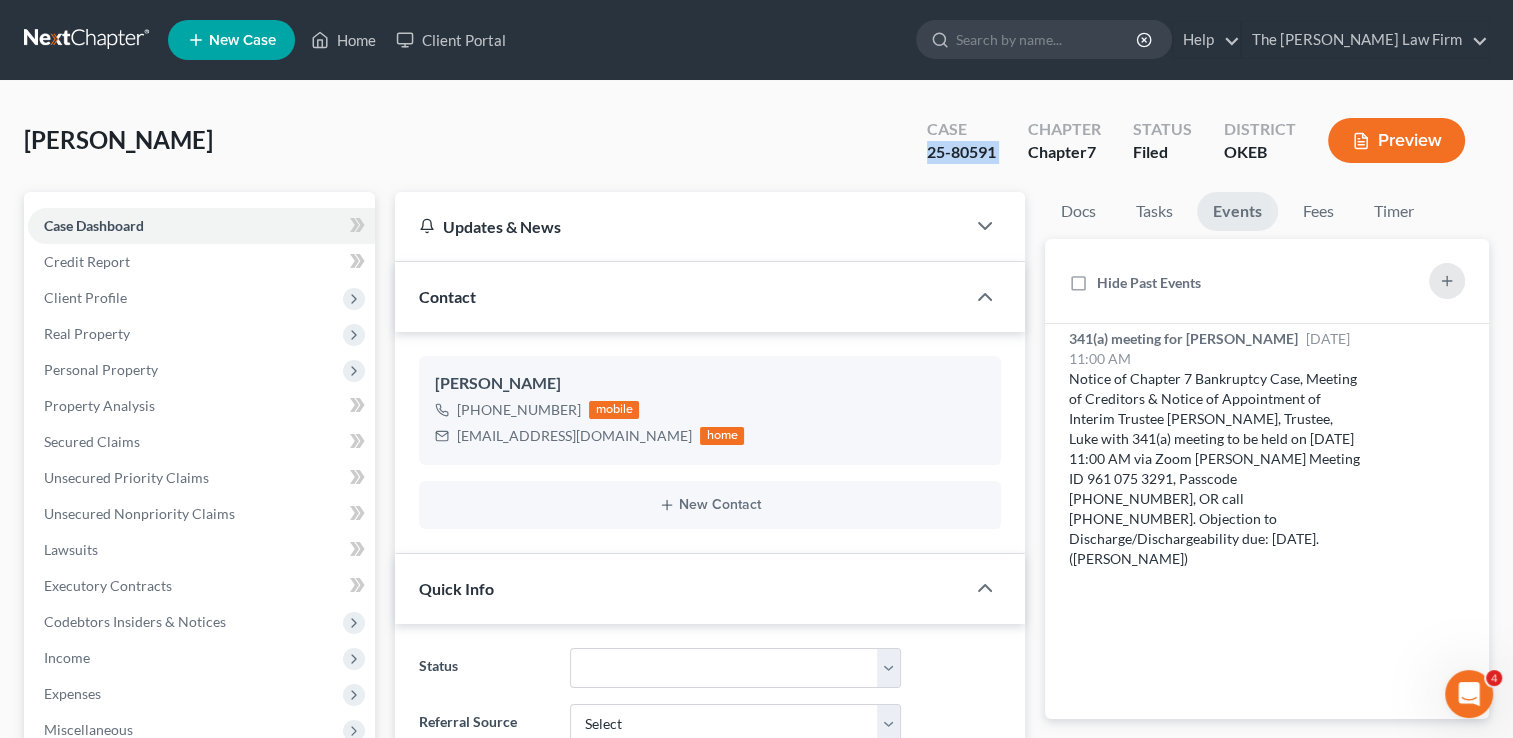 click on "25-80591" at bounding box center (961, 152) 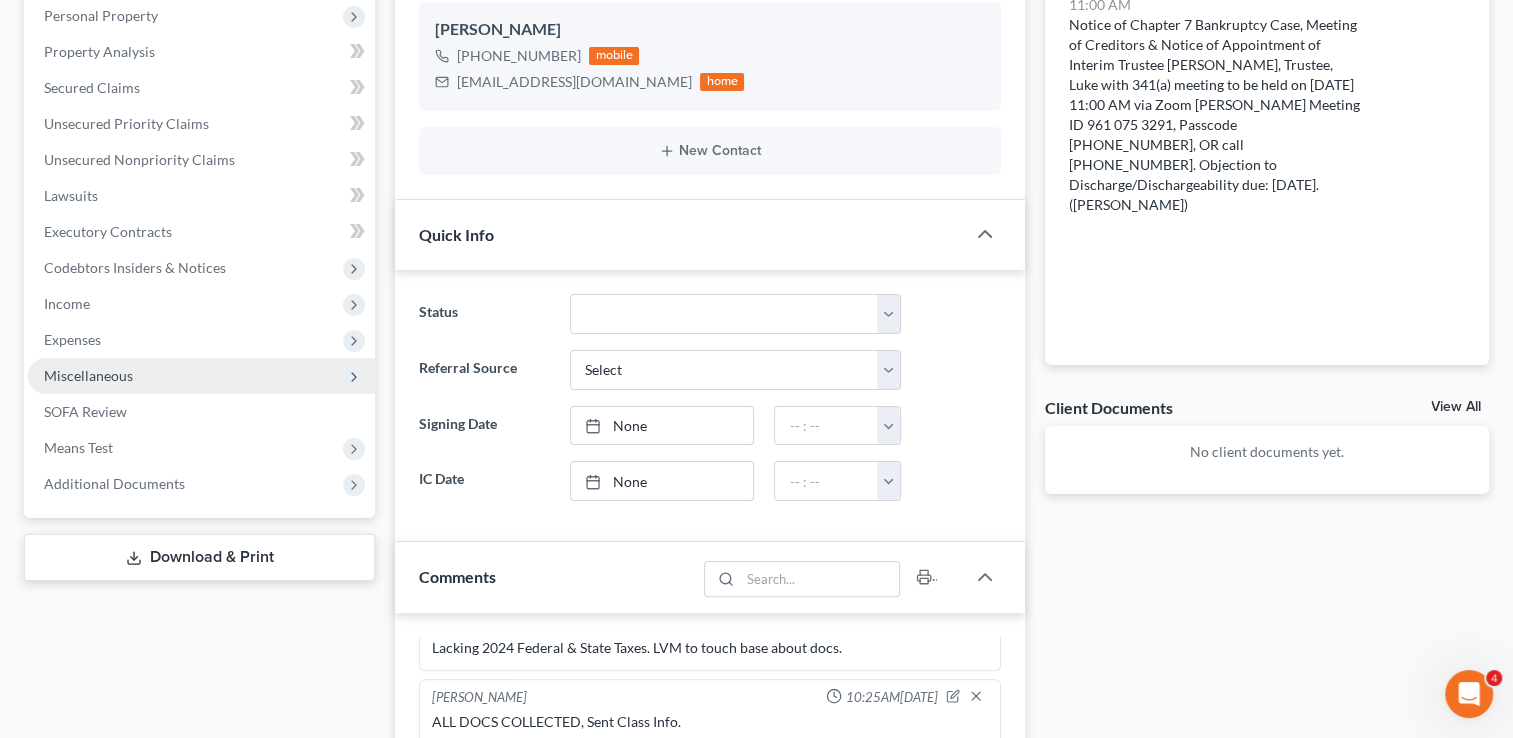 scroll, scrollTop: 400, scrollLeft: 0, axis: vertical 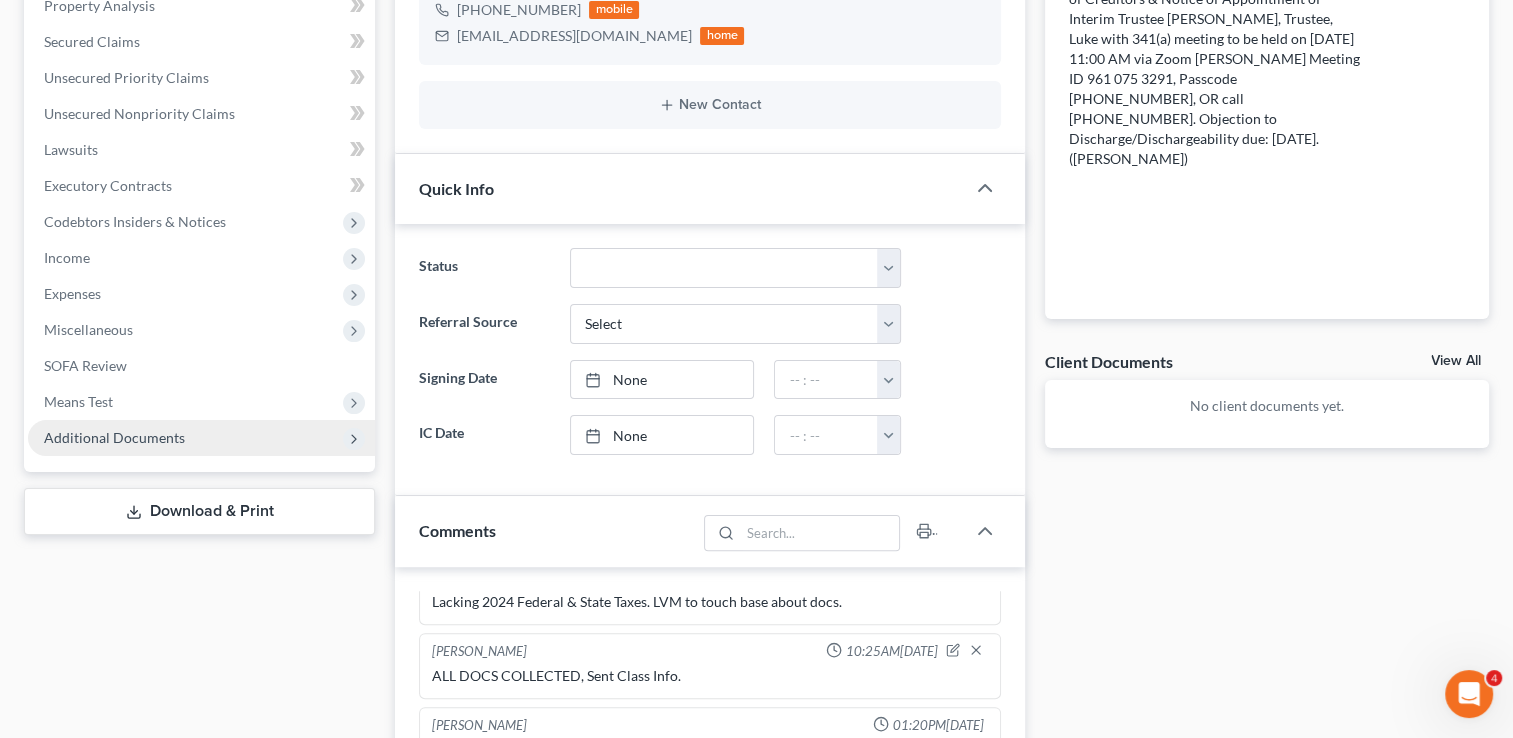 click on "Additional Documents" at bounding box center [114, 437] 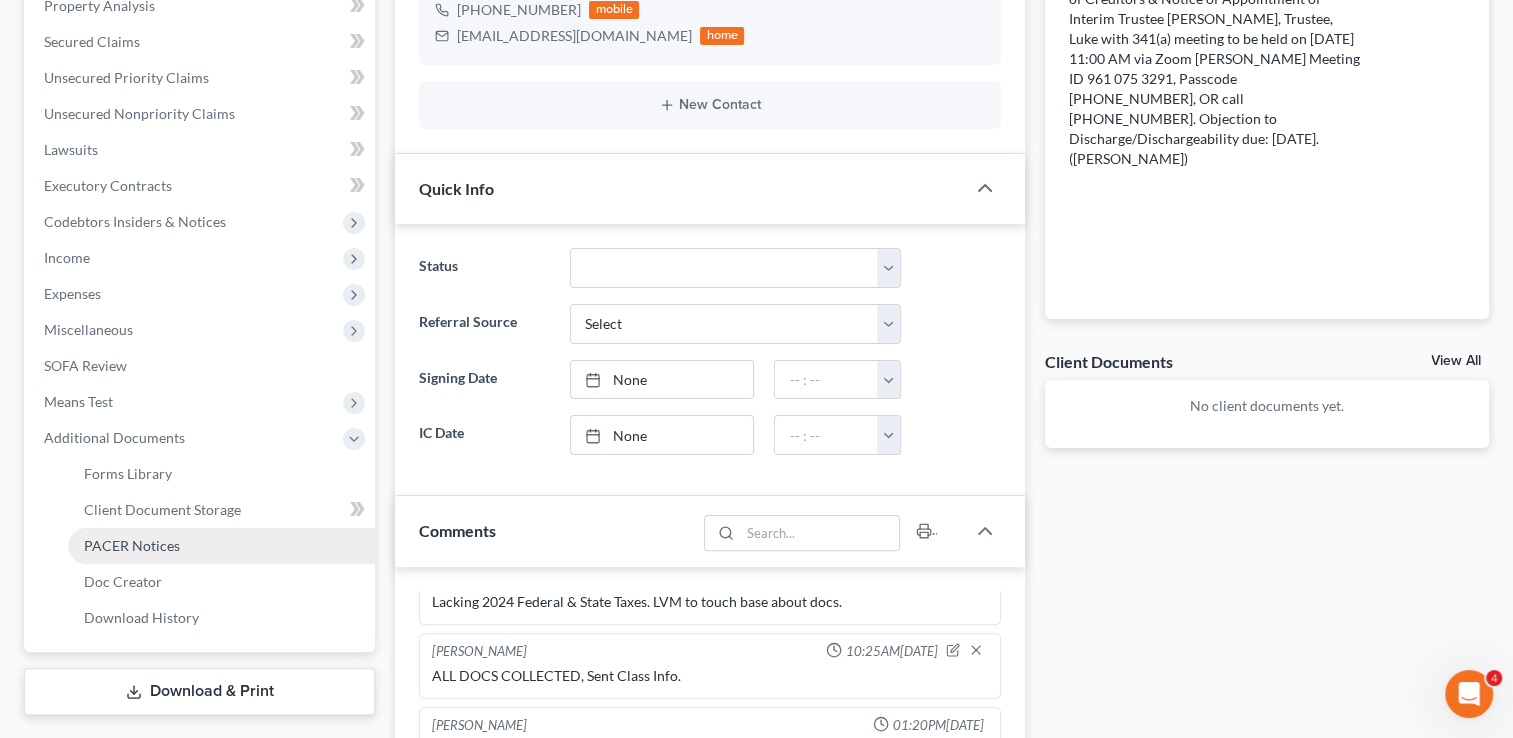 click on "PACER Notices" at bounding box center [132, 545] 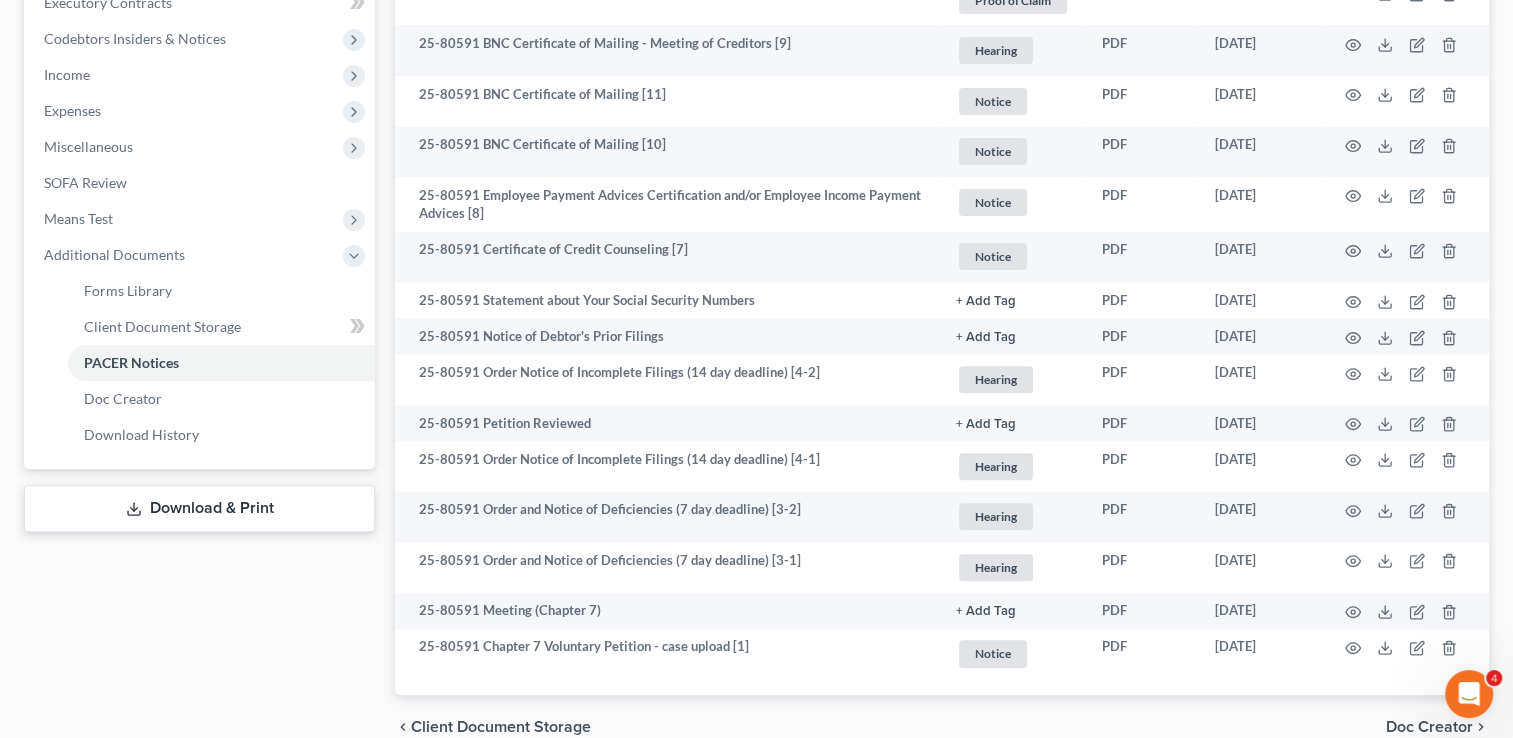 scroll, scrollTop: 0, scrollLeft: 0, axis: both 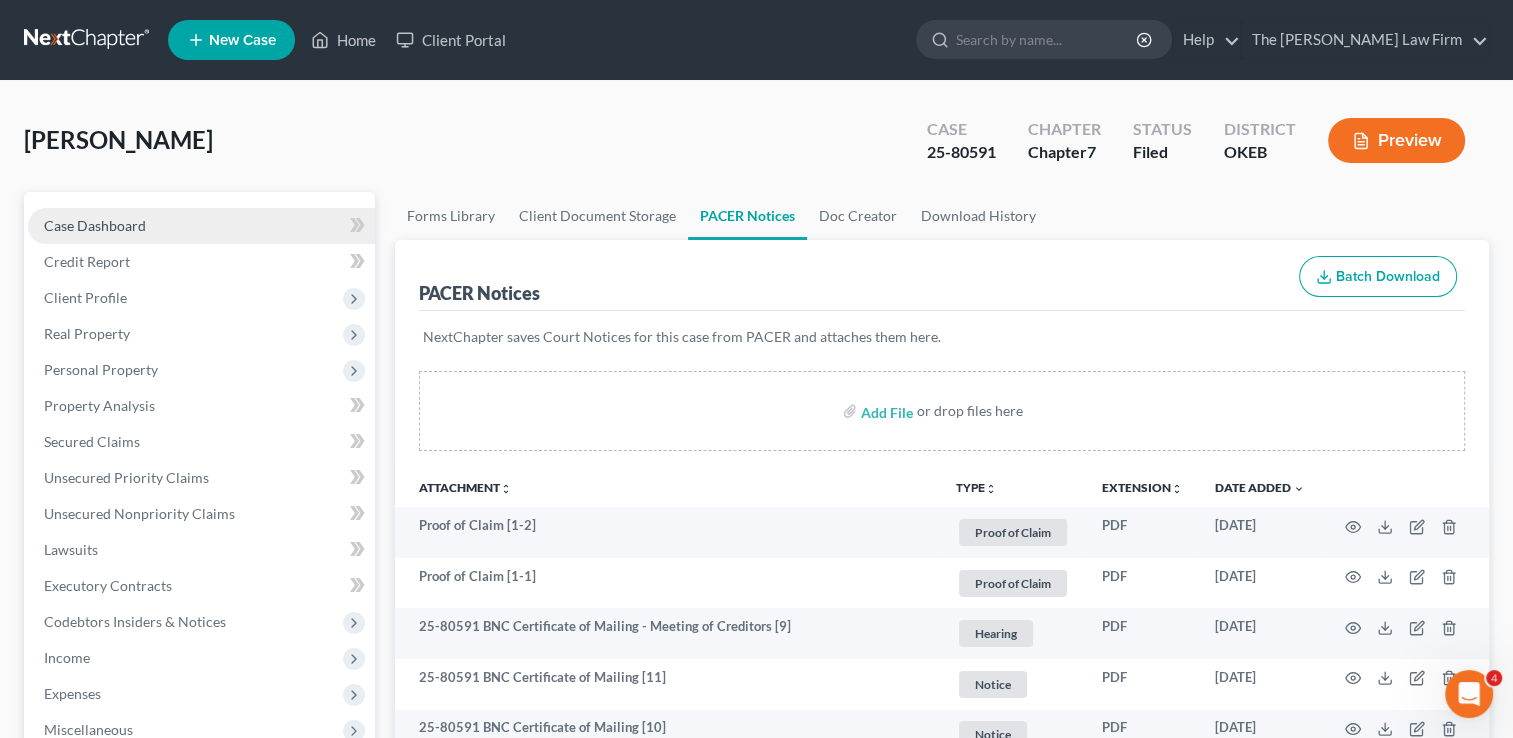click on "Case Dashboard" at bounding box center [201, 226] 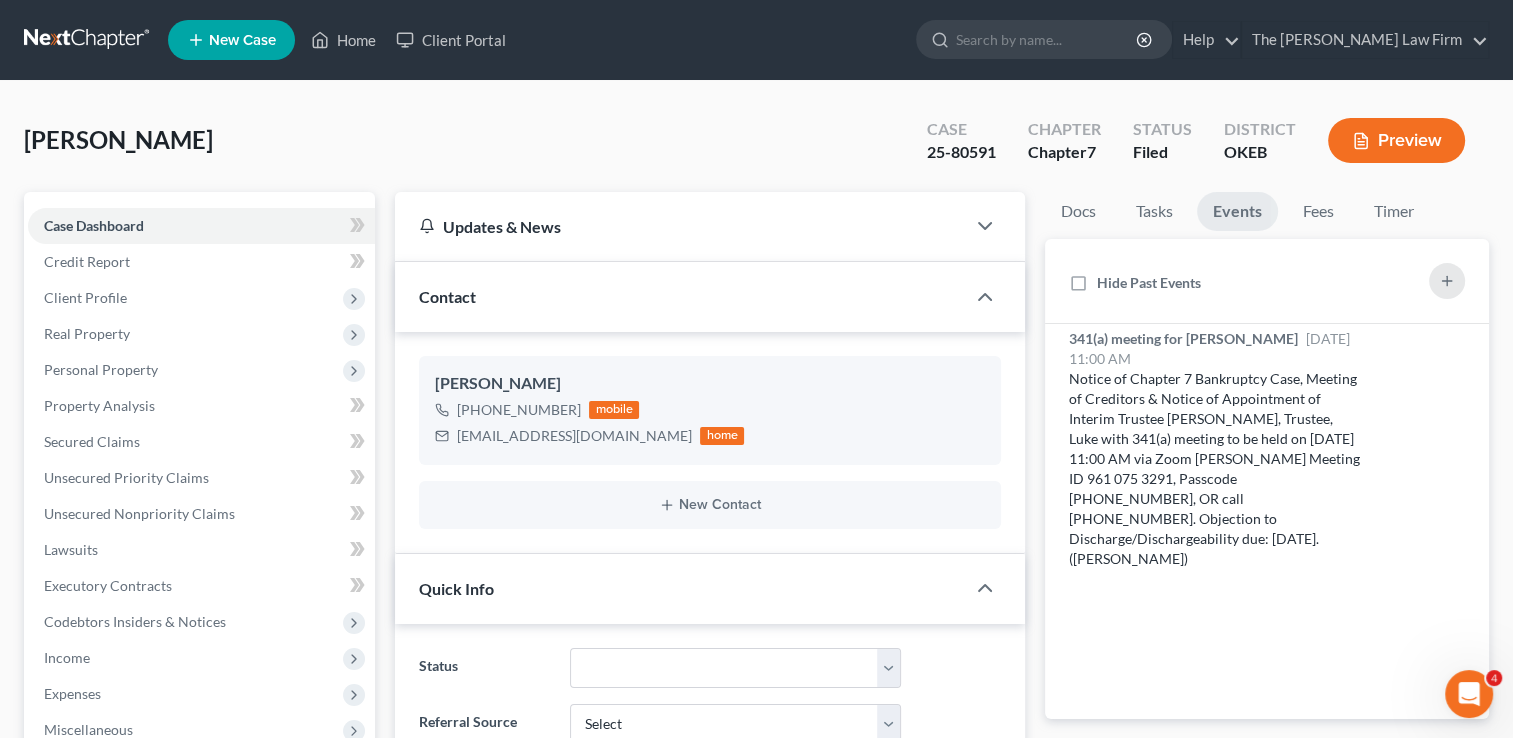 scroll, scrollTop: 907, scrollLeft: 0, axis: vertical 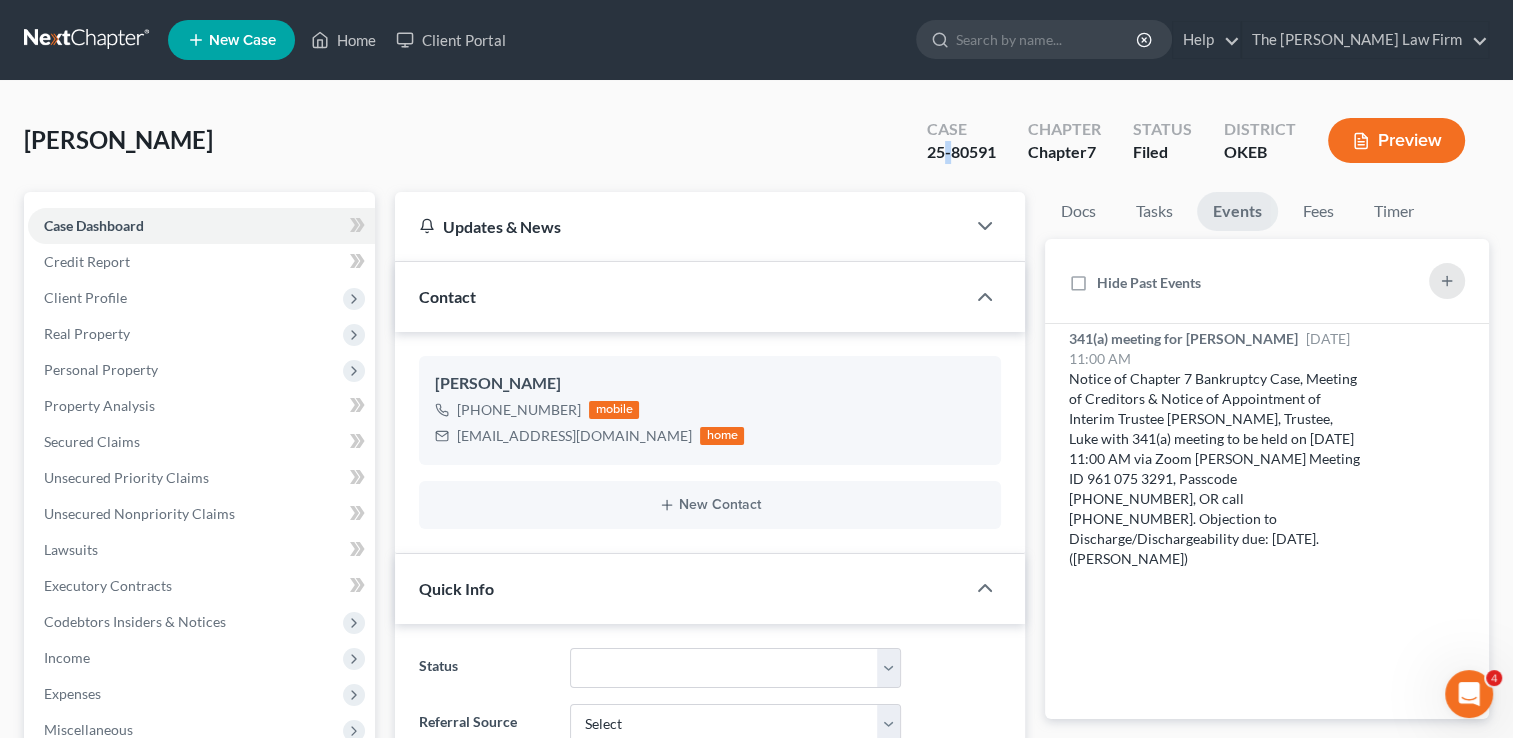 click on "25-80591" at bounding box center [961, 152] 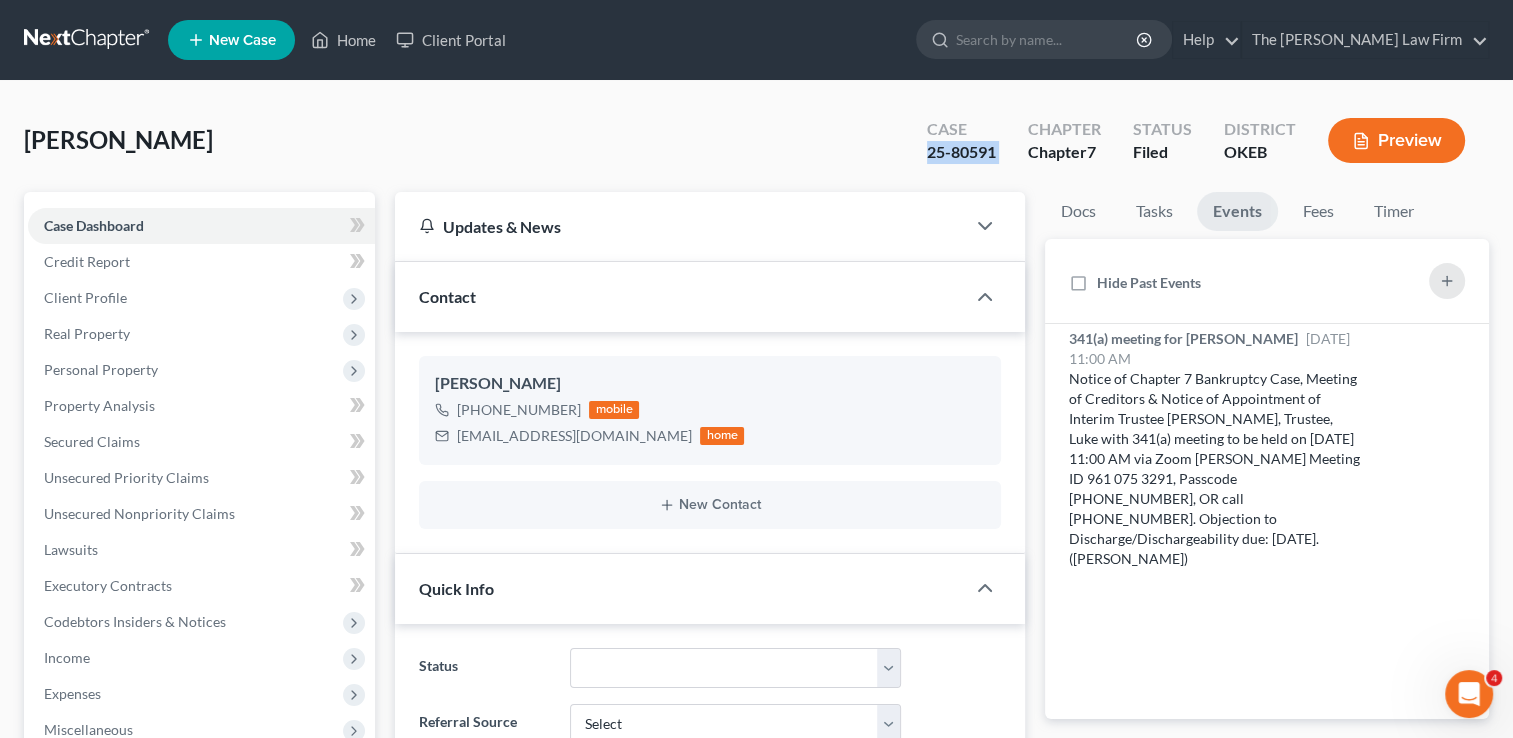 click on "25-80591" at bounding box center (961, 152) 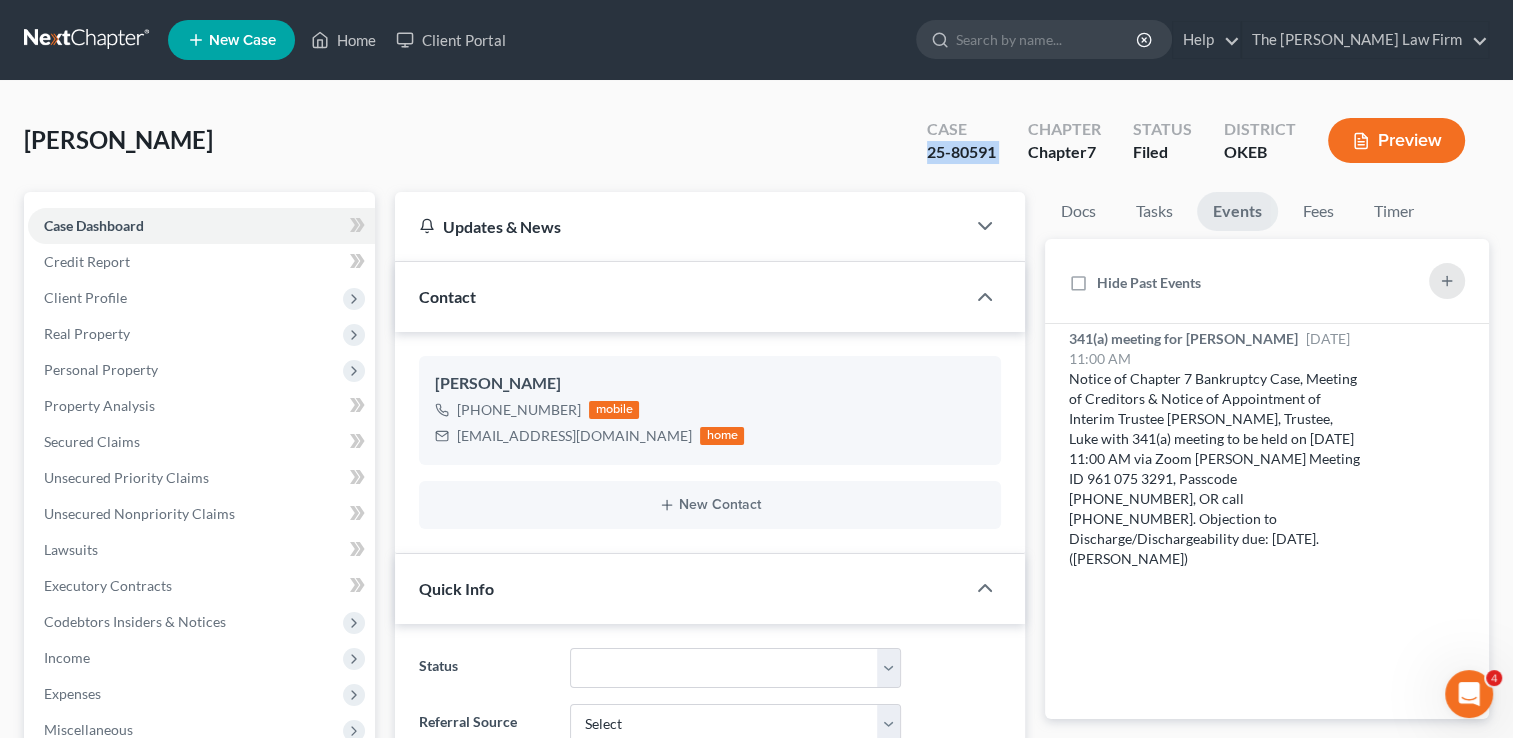copy on "25-80591" 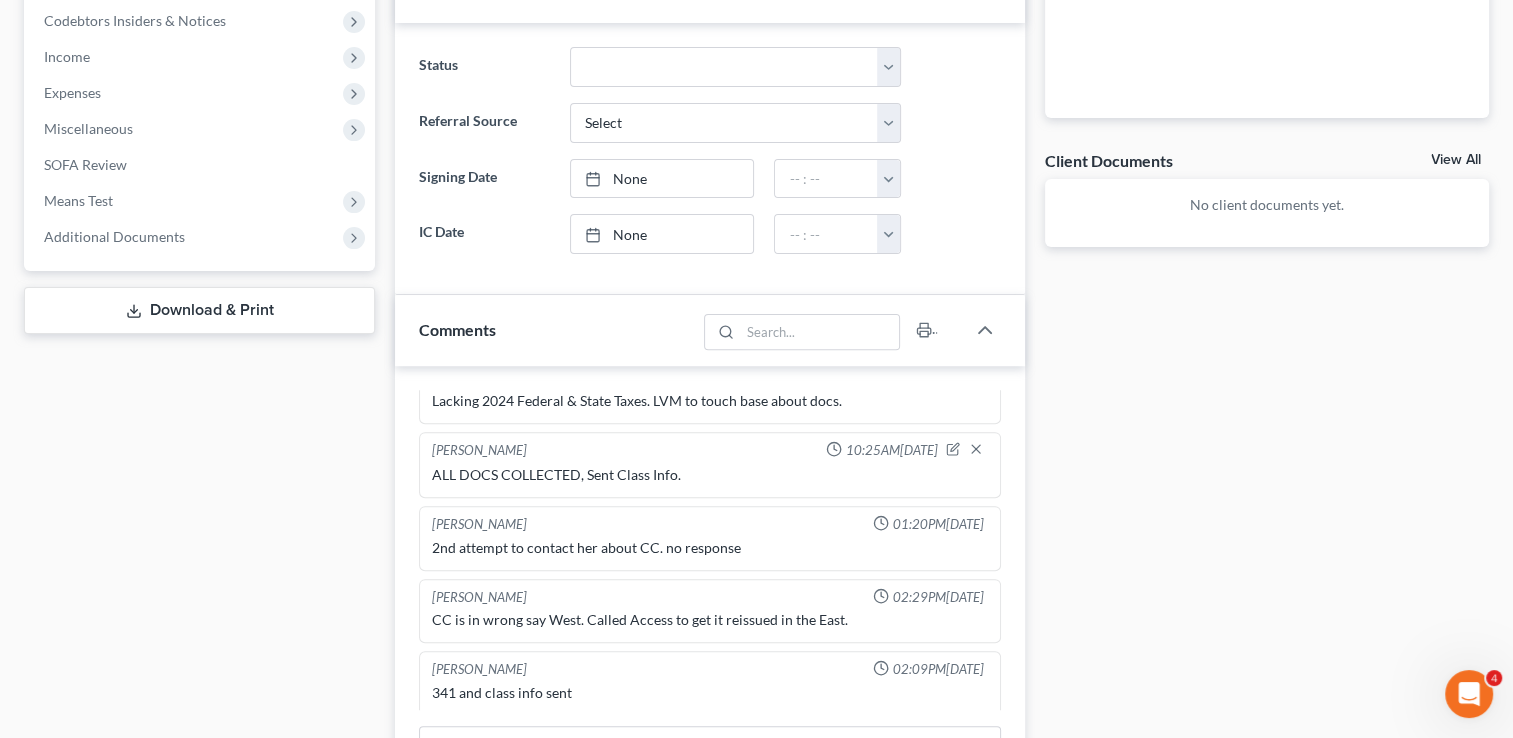 scroll, scrollTop: 700, scrollLeft: 0, axis: vertical 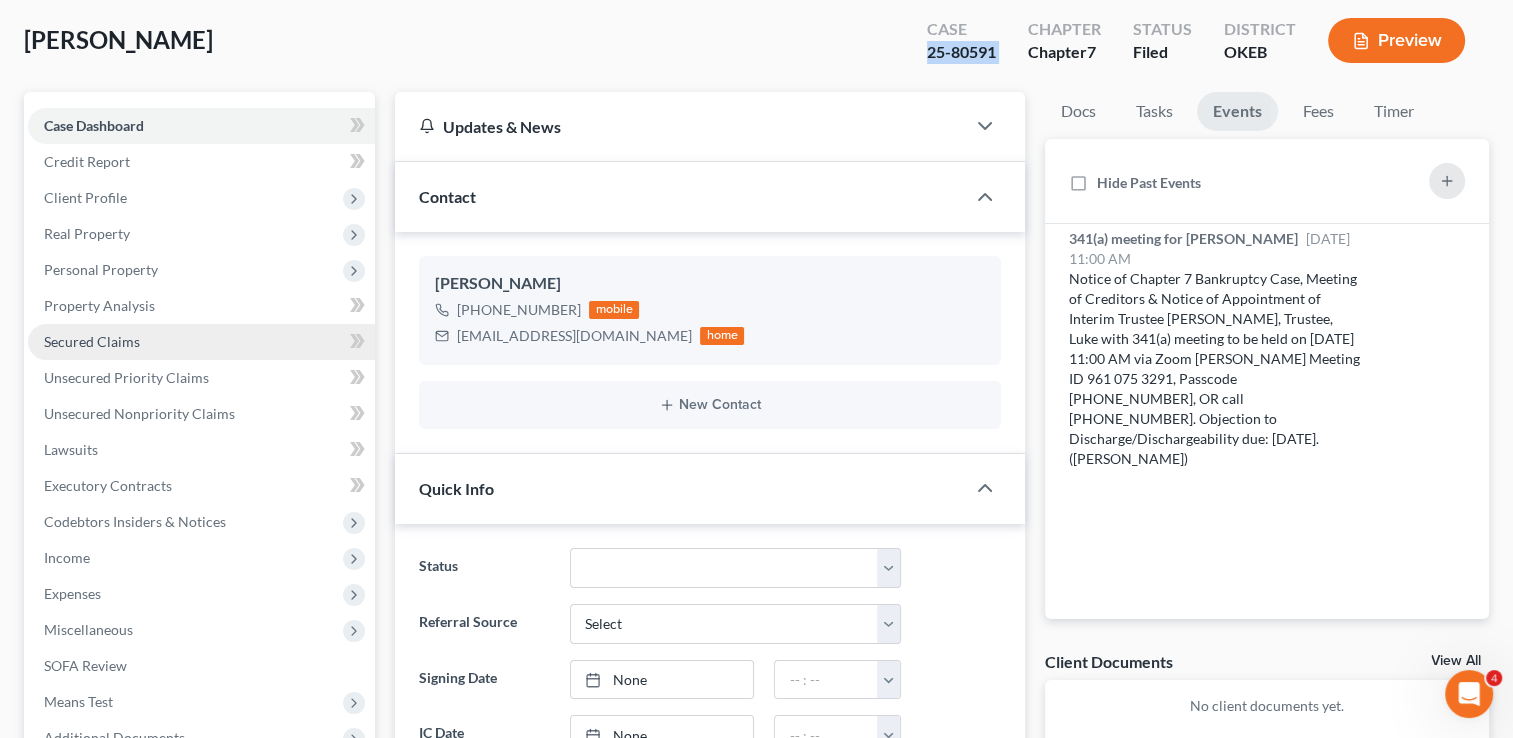 click on "Secured Claims" at bounding box center (92, 341) 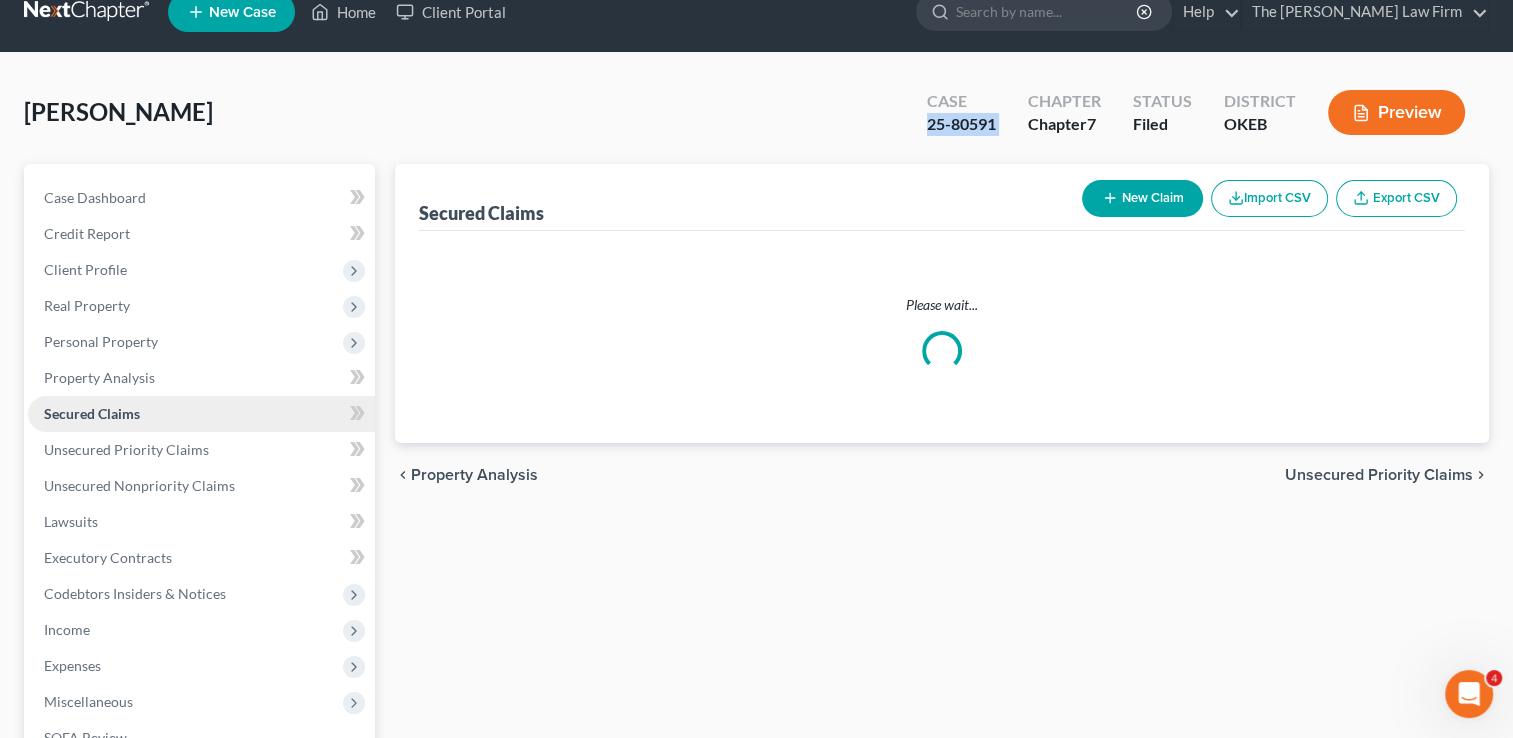 scroll, scrollTop: 0, scrollLeft: 0, axis: both 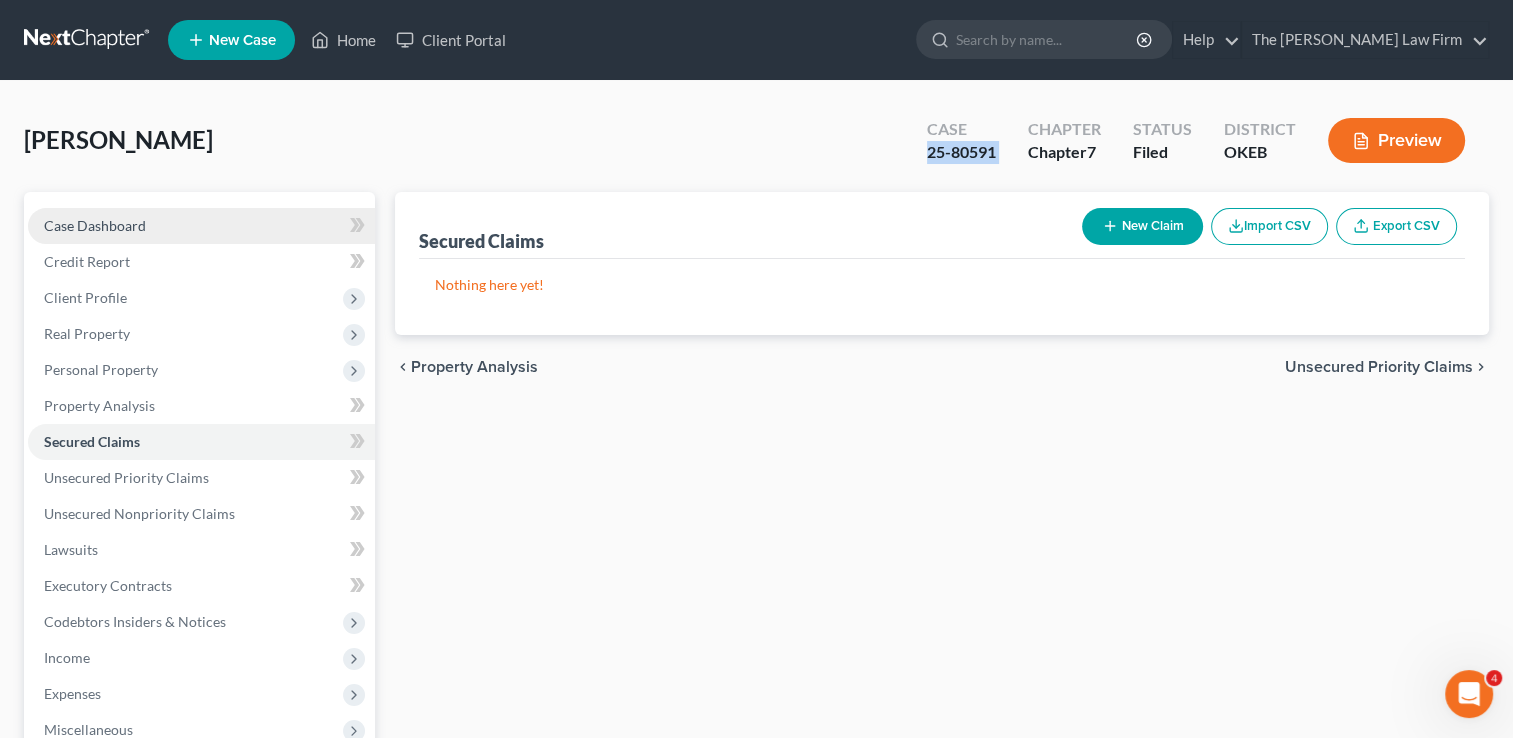click on "Case Dashboard" at bounding box center [95, 225] 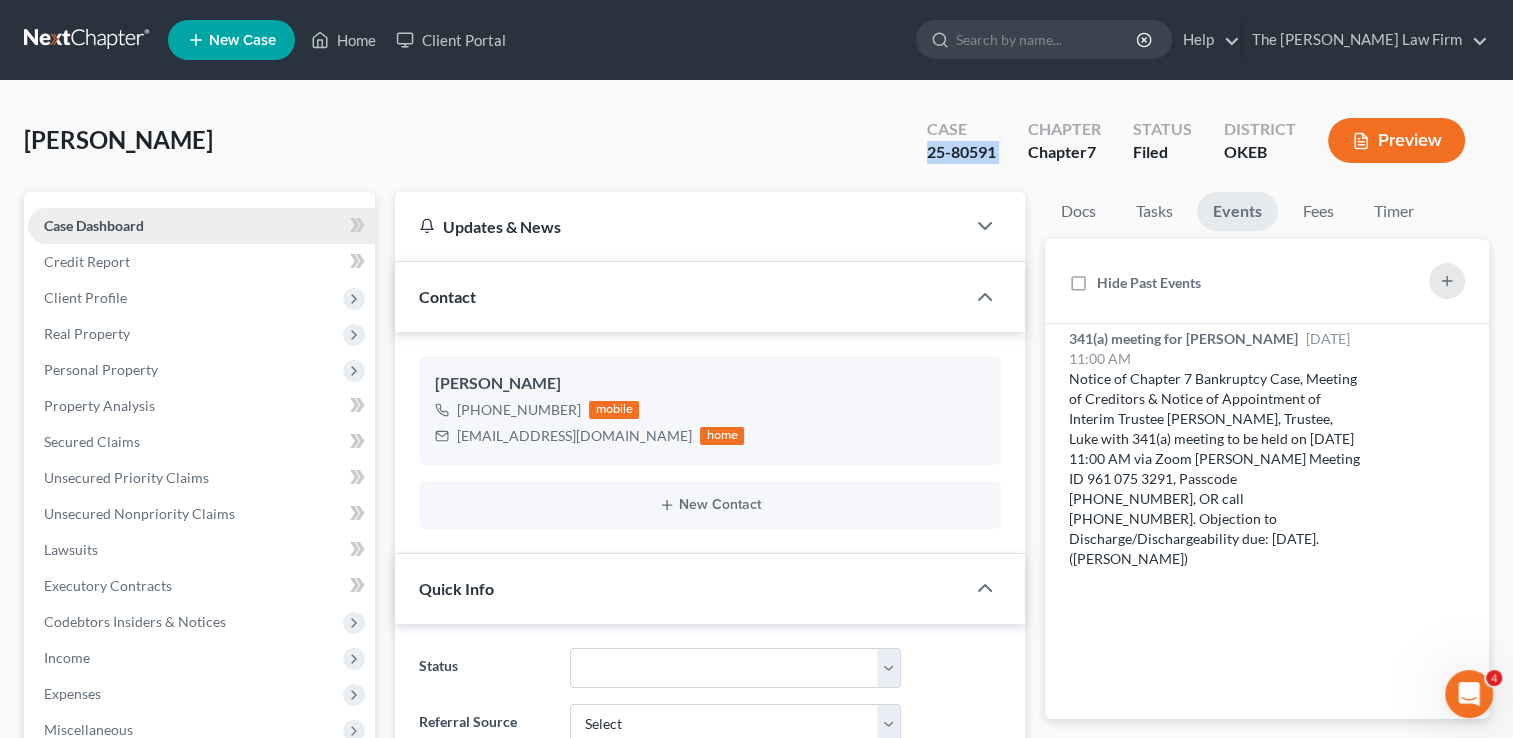 scroll, scrollTop: 907, scrollLeft: 0, axis: vertical 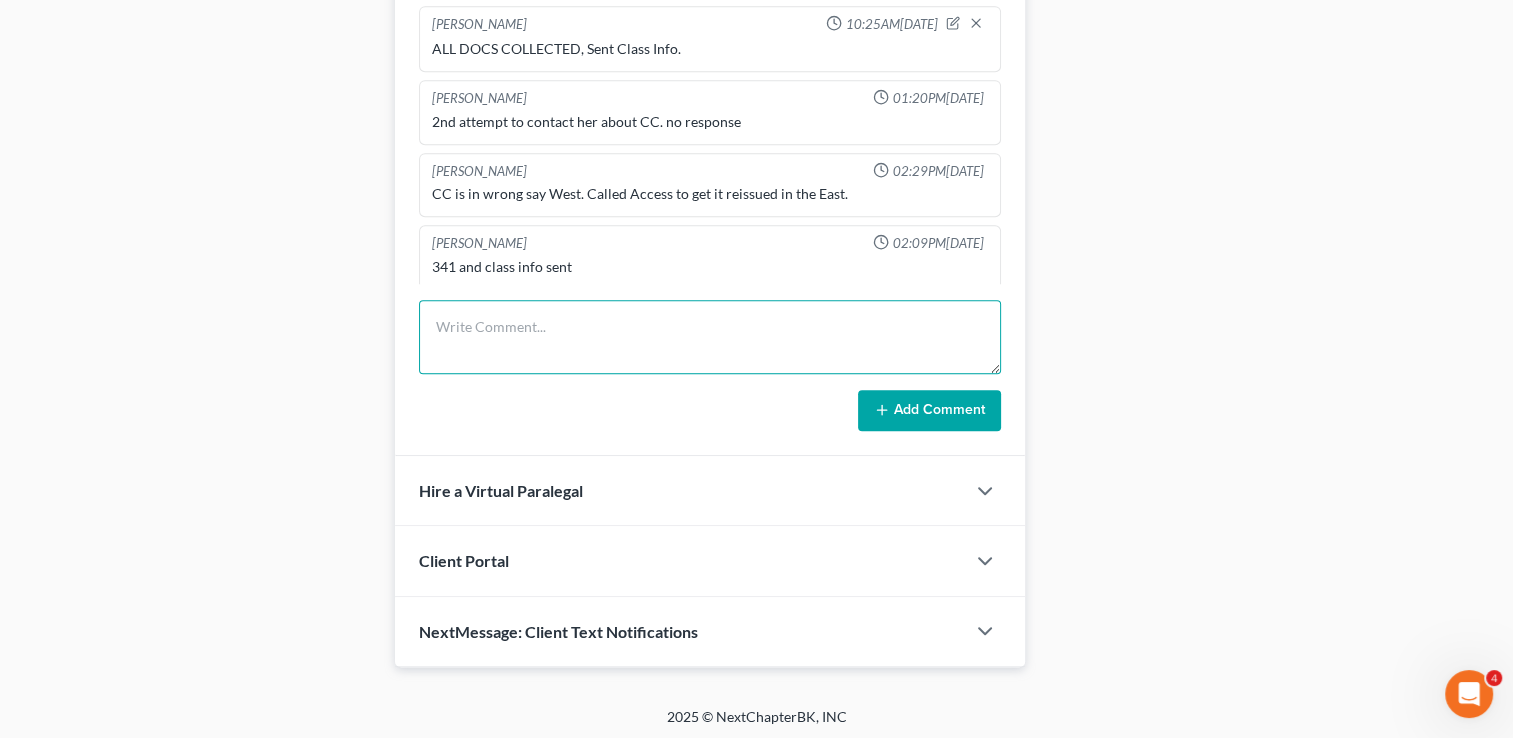 click at bounding box center (710, 337) 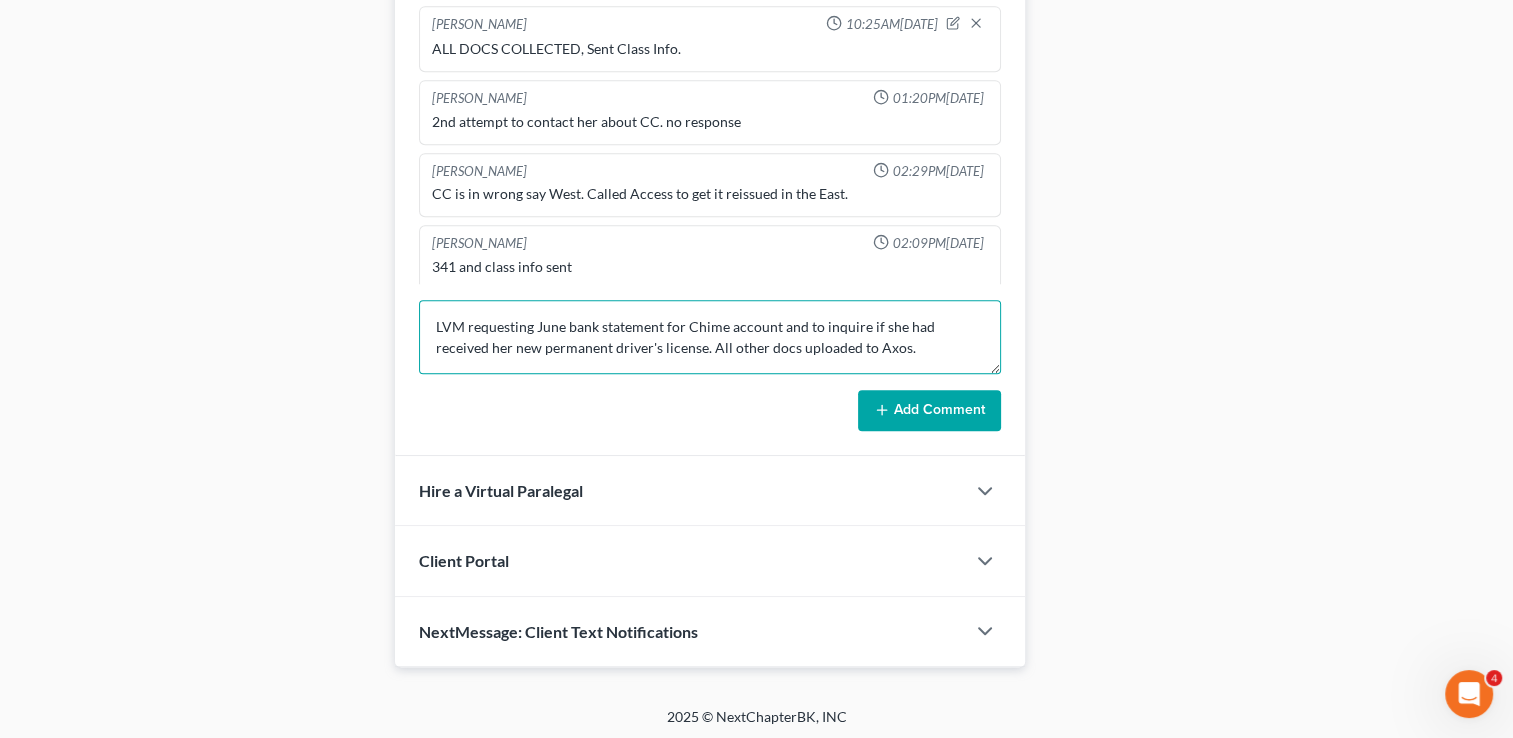 click on "LVM requesting June bank statement for Chime account and to inquire if she had received her new permanent driver's license. All other docs uploaded to Axos." at bounding box center (710, 337) 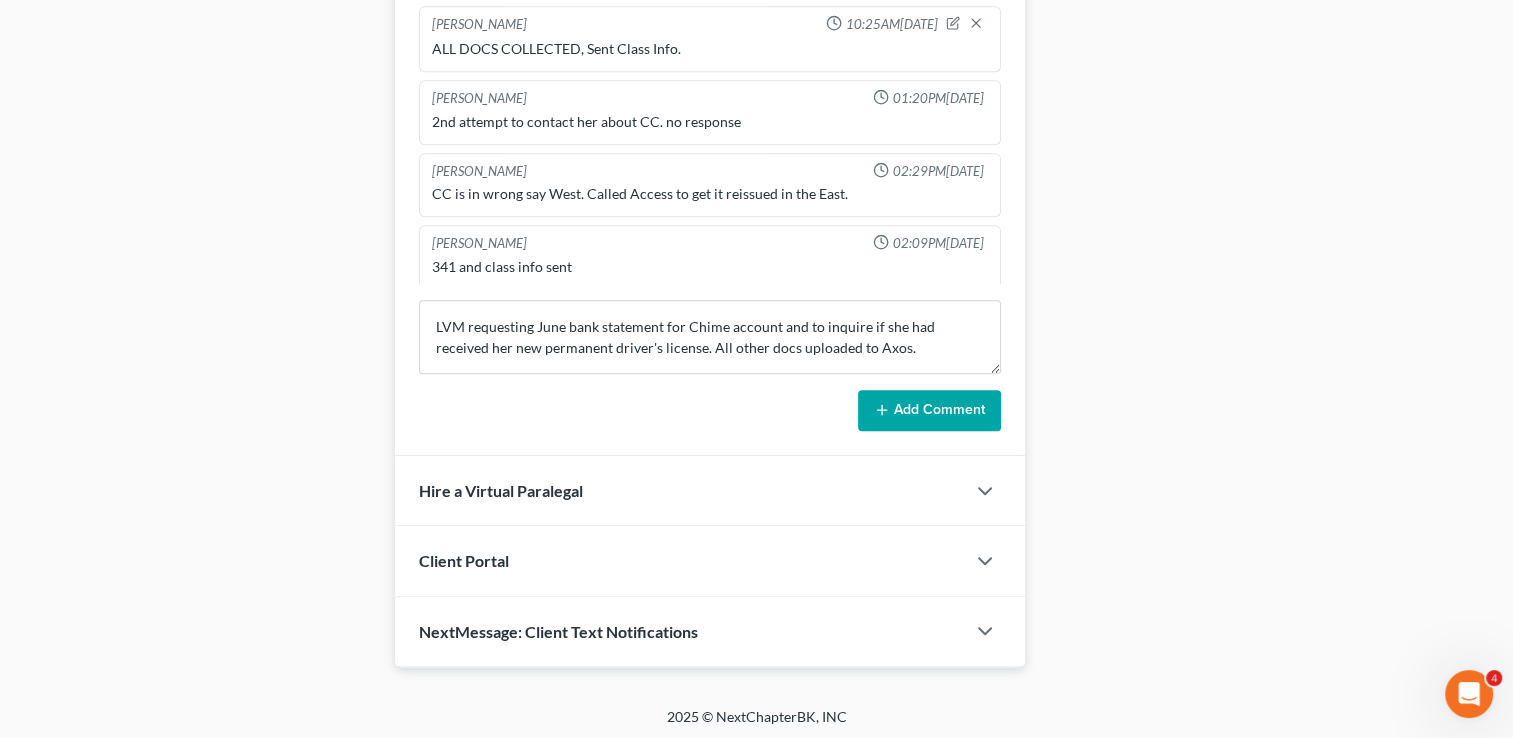 click on "Add Comment" at bounding box center (929, 411) 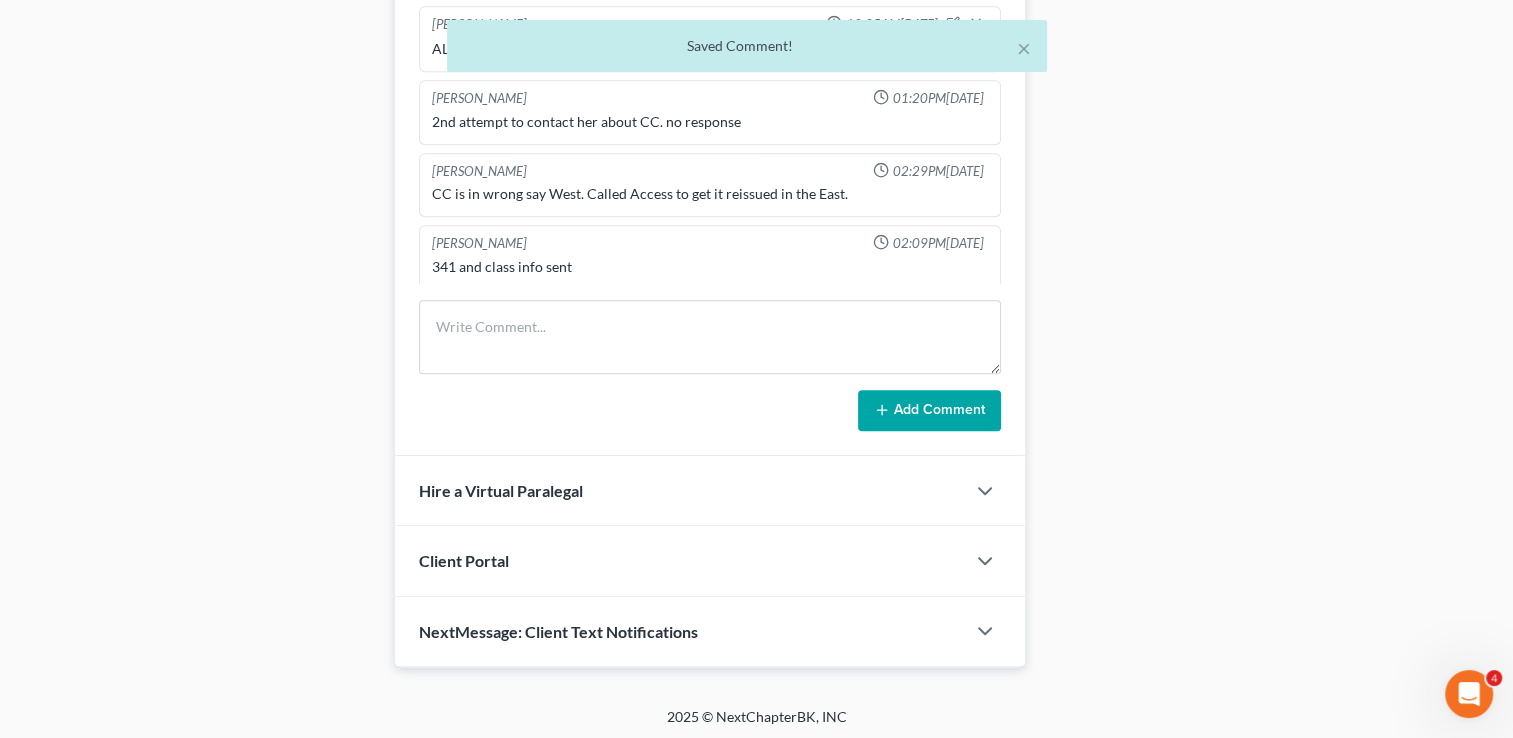 scroll, scrollTop: 1000, scrollLeft: 0, axis: vertical 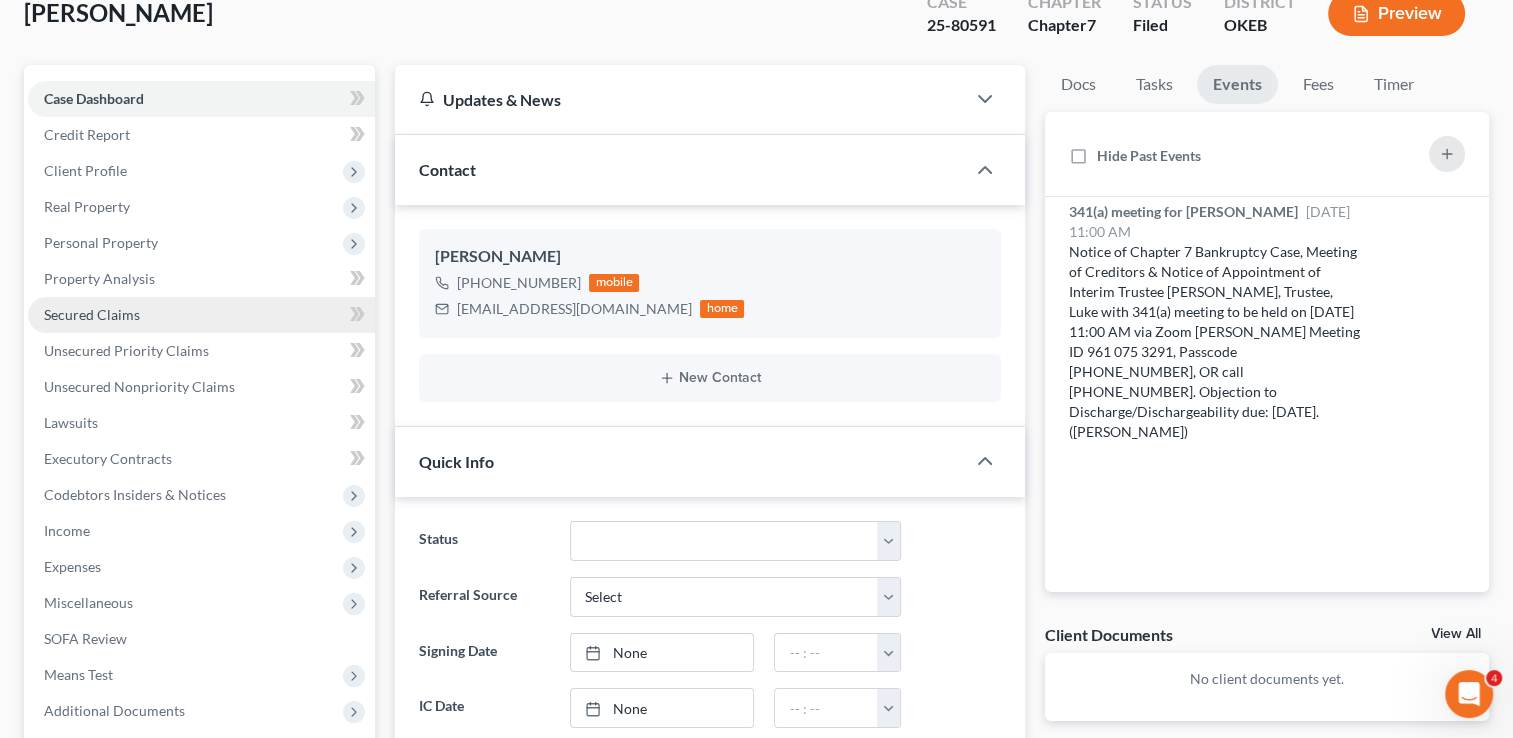 click on "Secured Claims" at bounding box center (92, 314) 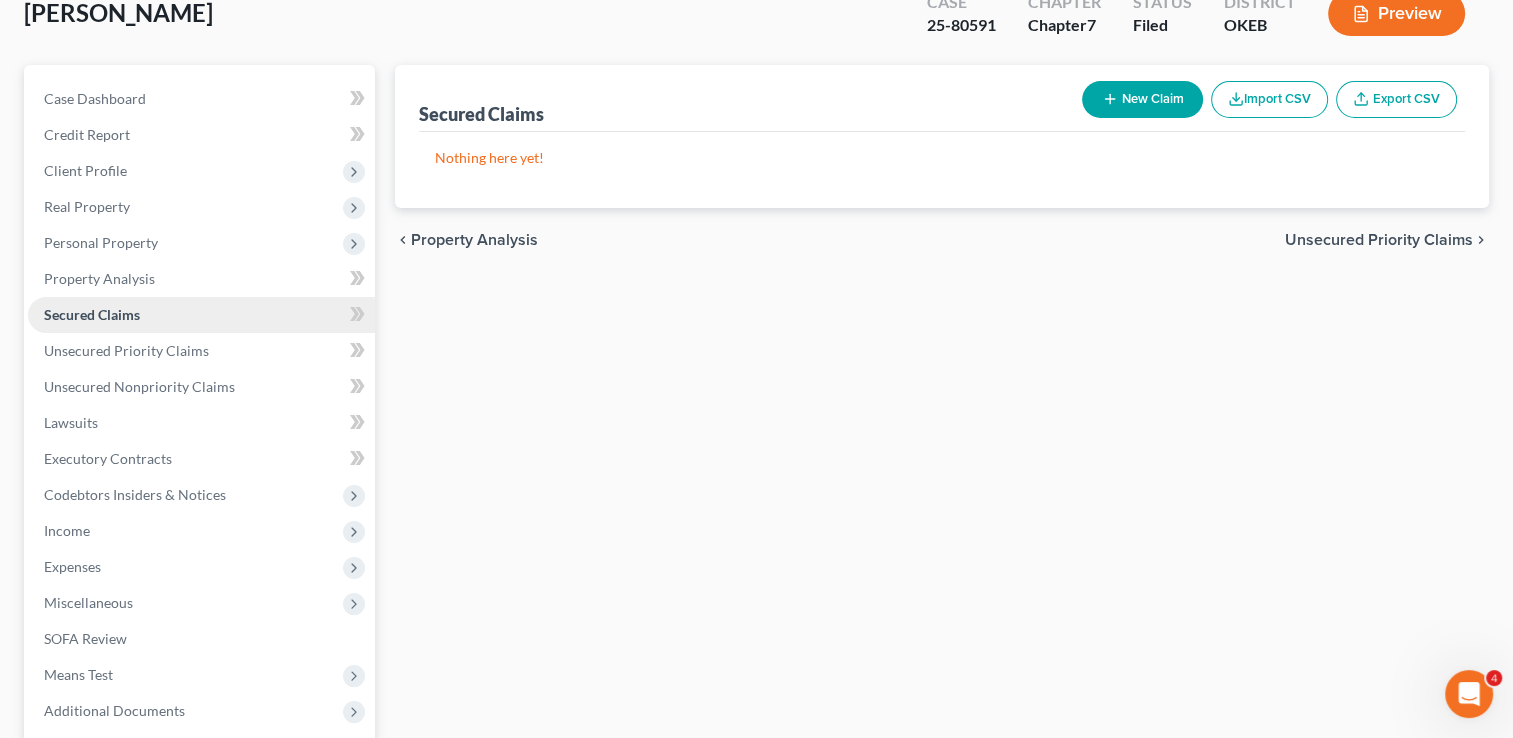 scroll, scrollTop: 0, scrollLeft: 0, axis: both 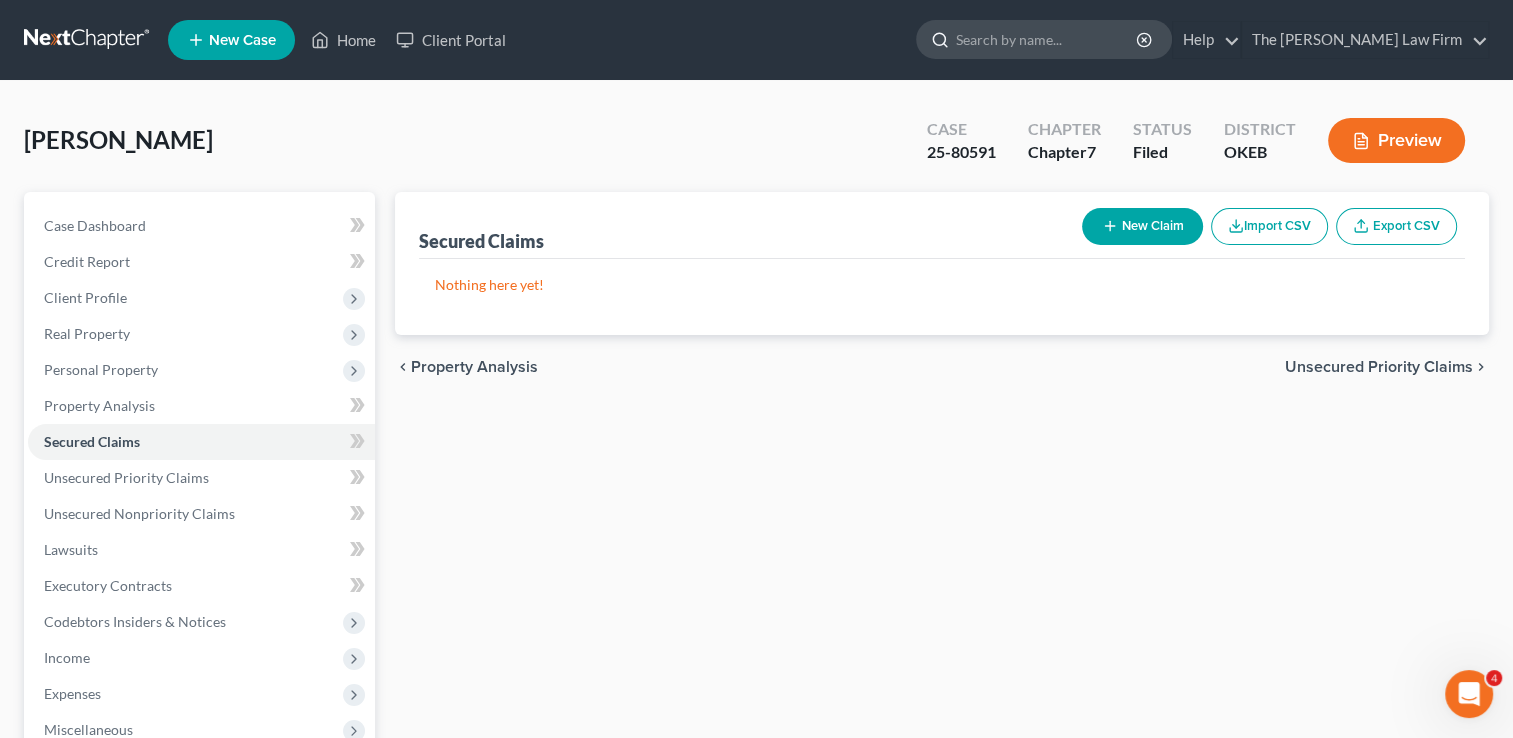 click at bounding box center (1047, 39) 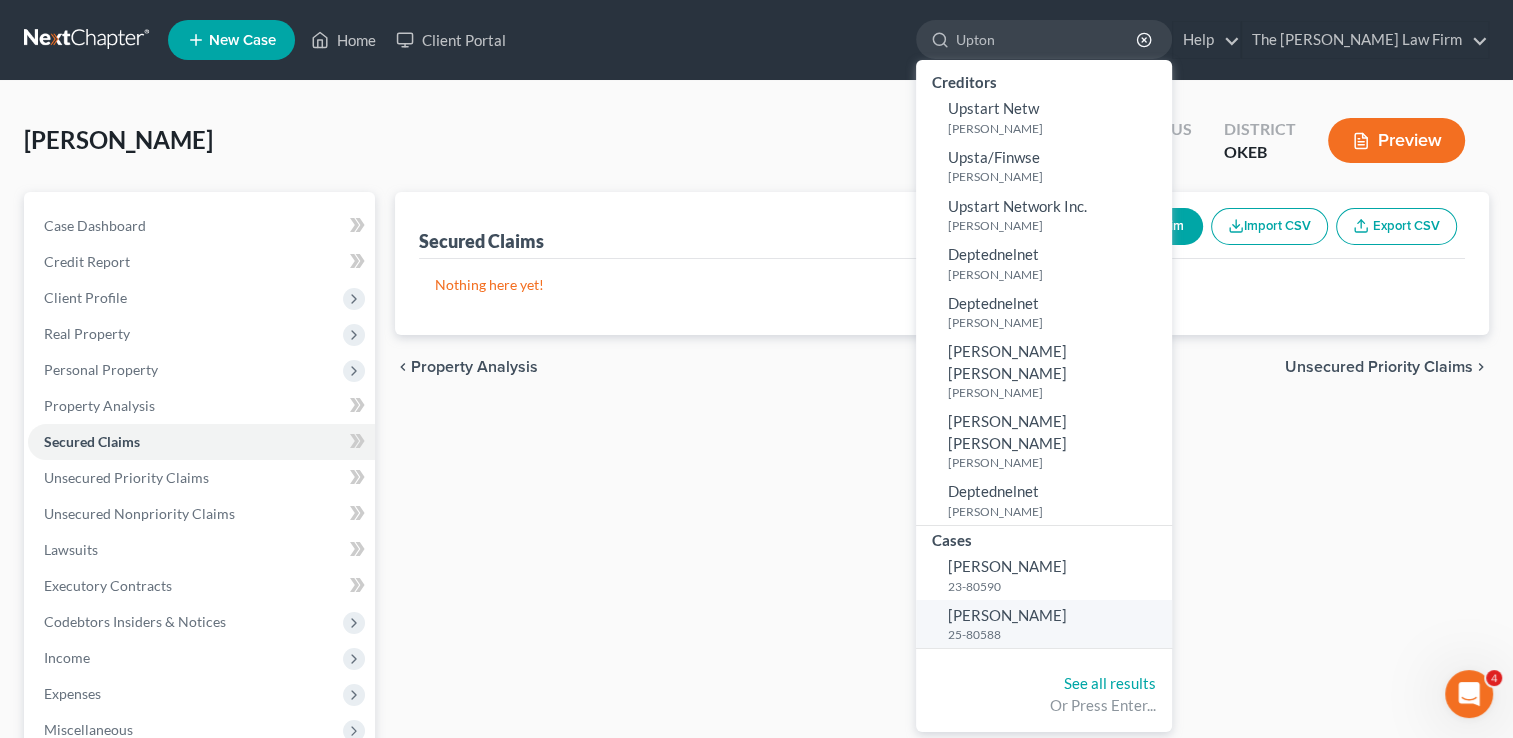 type on "Upton" 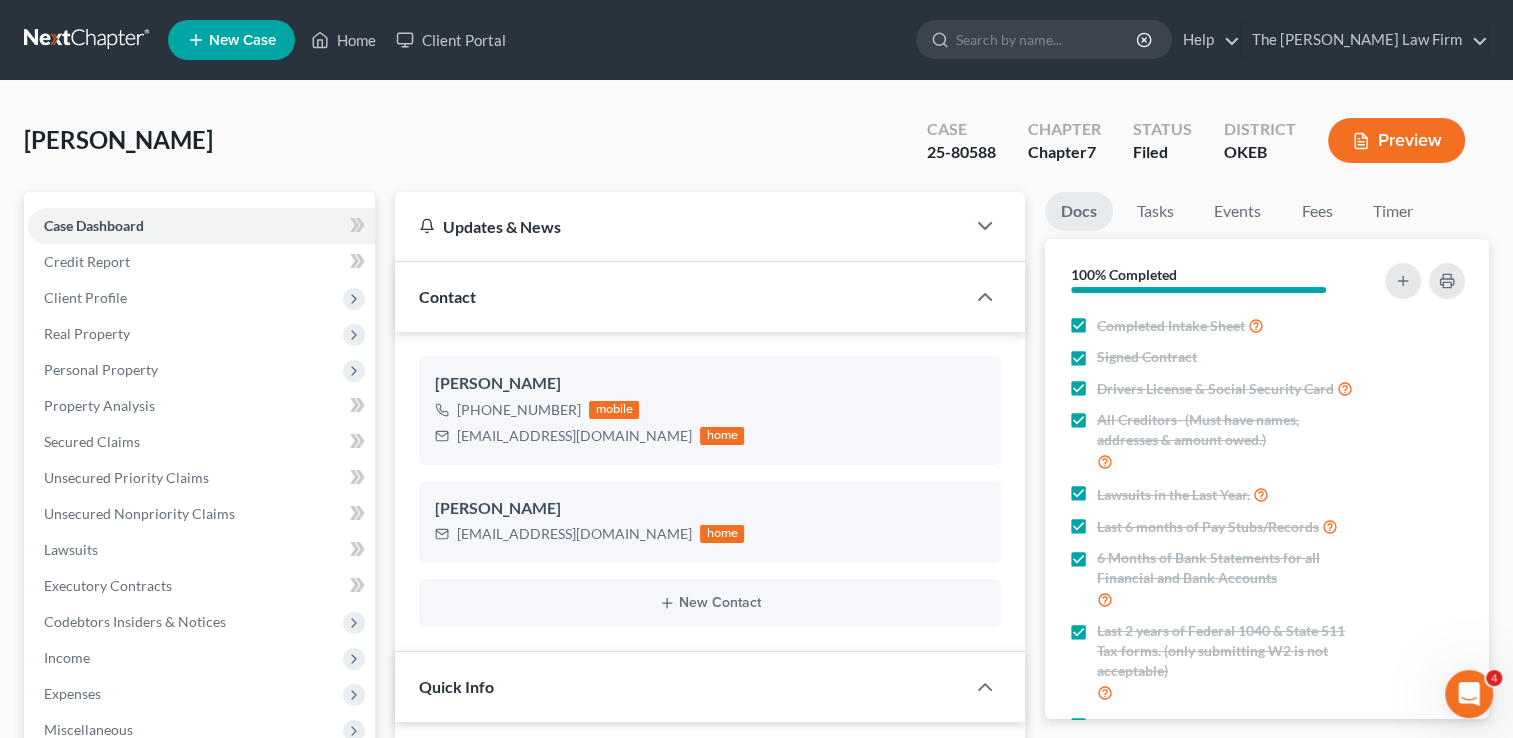 scroll, scrollTop: 383, scrollLeft: 0, axis: vertical 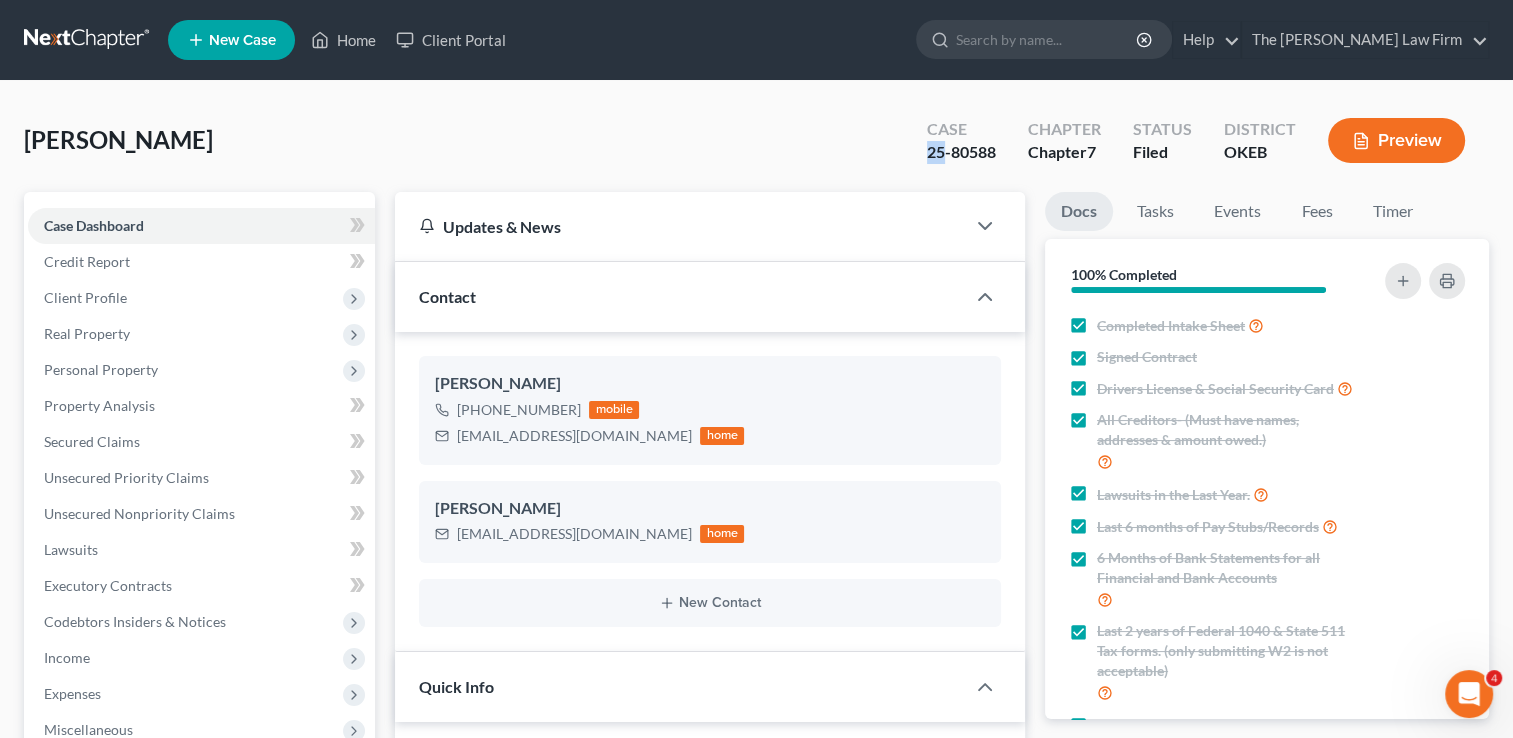 click on "25-80588" at bounding box center [961, 152] 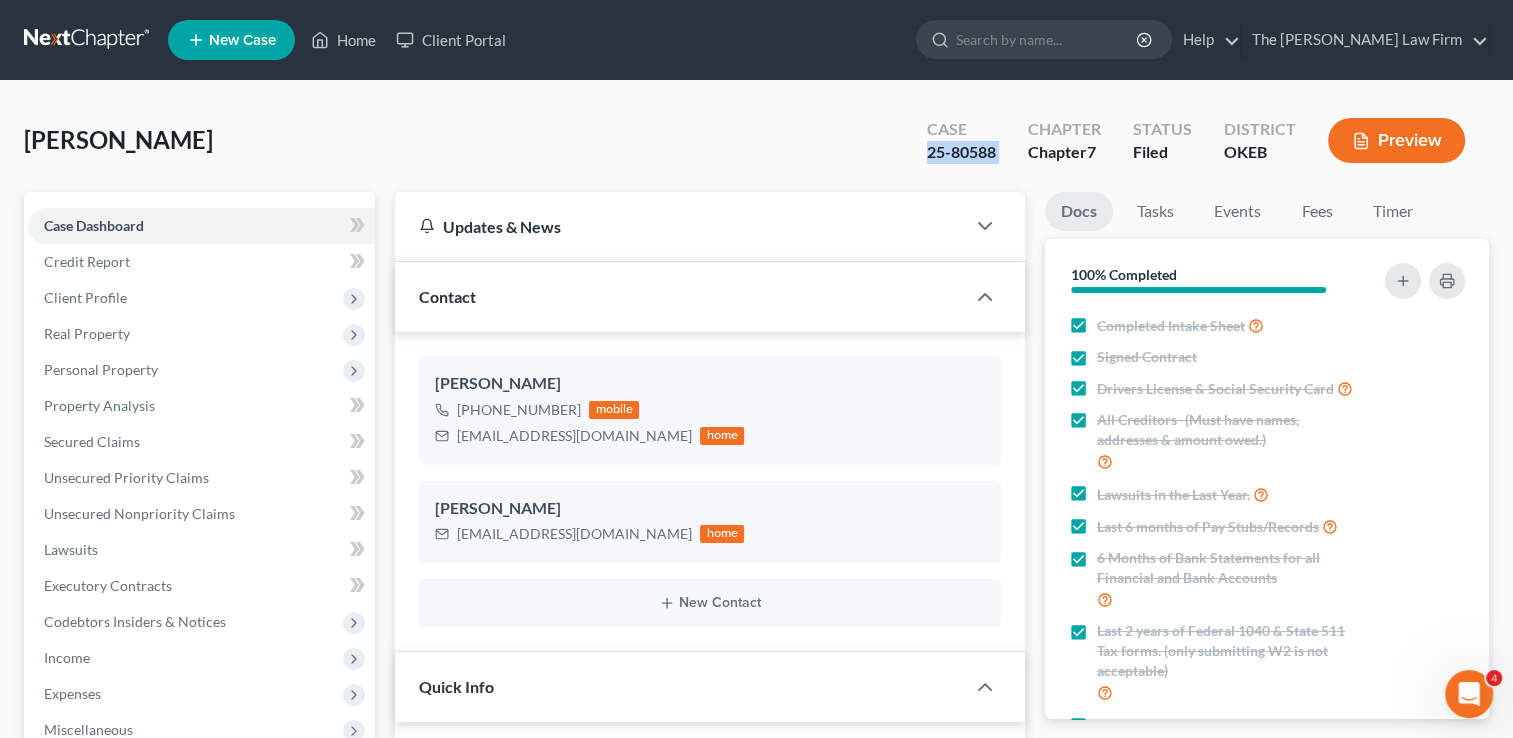 click on "25-80588" at bounding box center [961, 152] 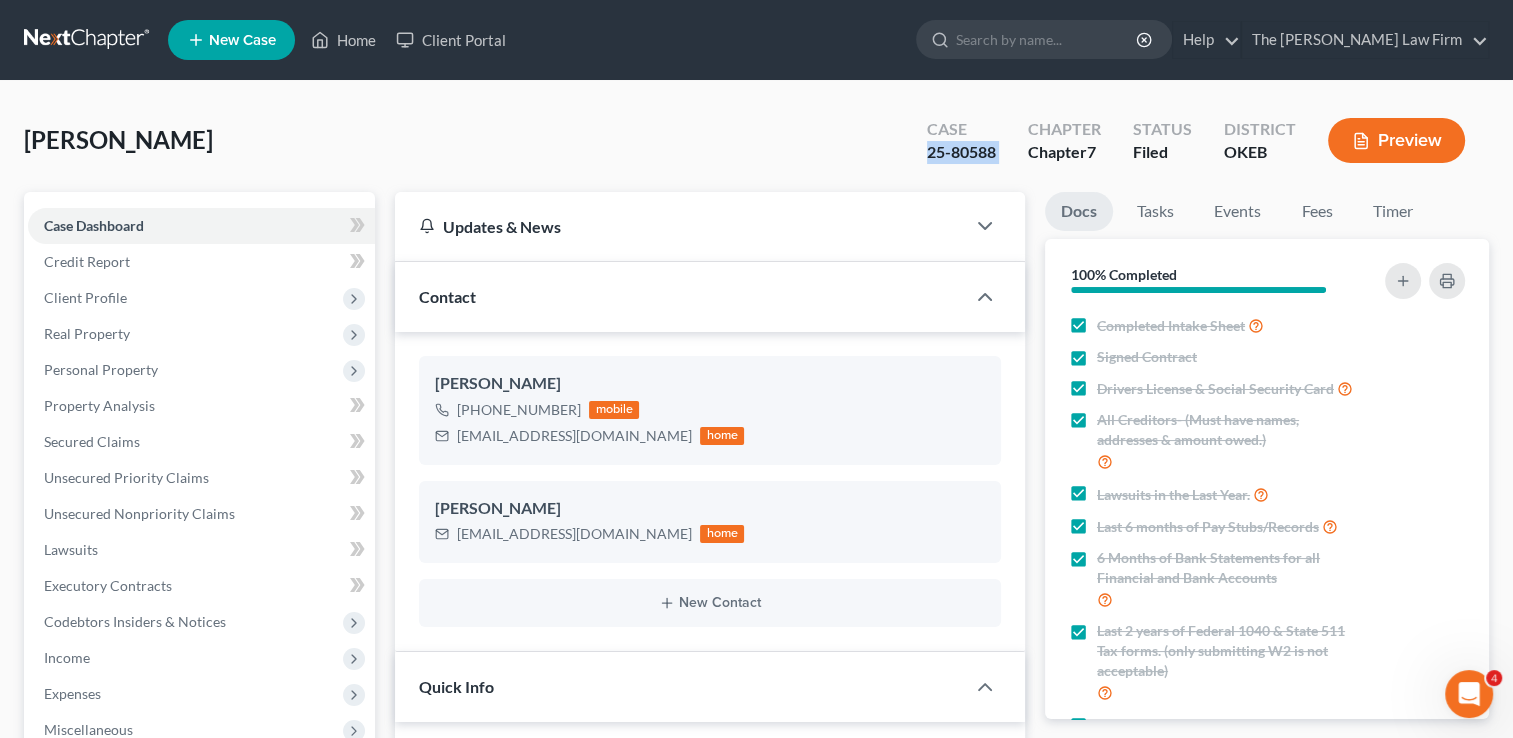 copy on "25-80588" 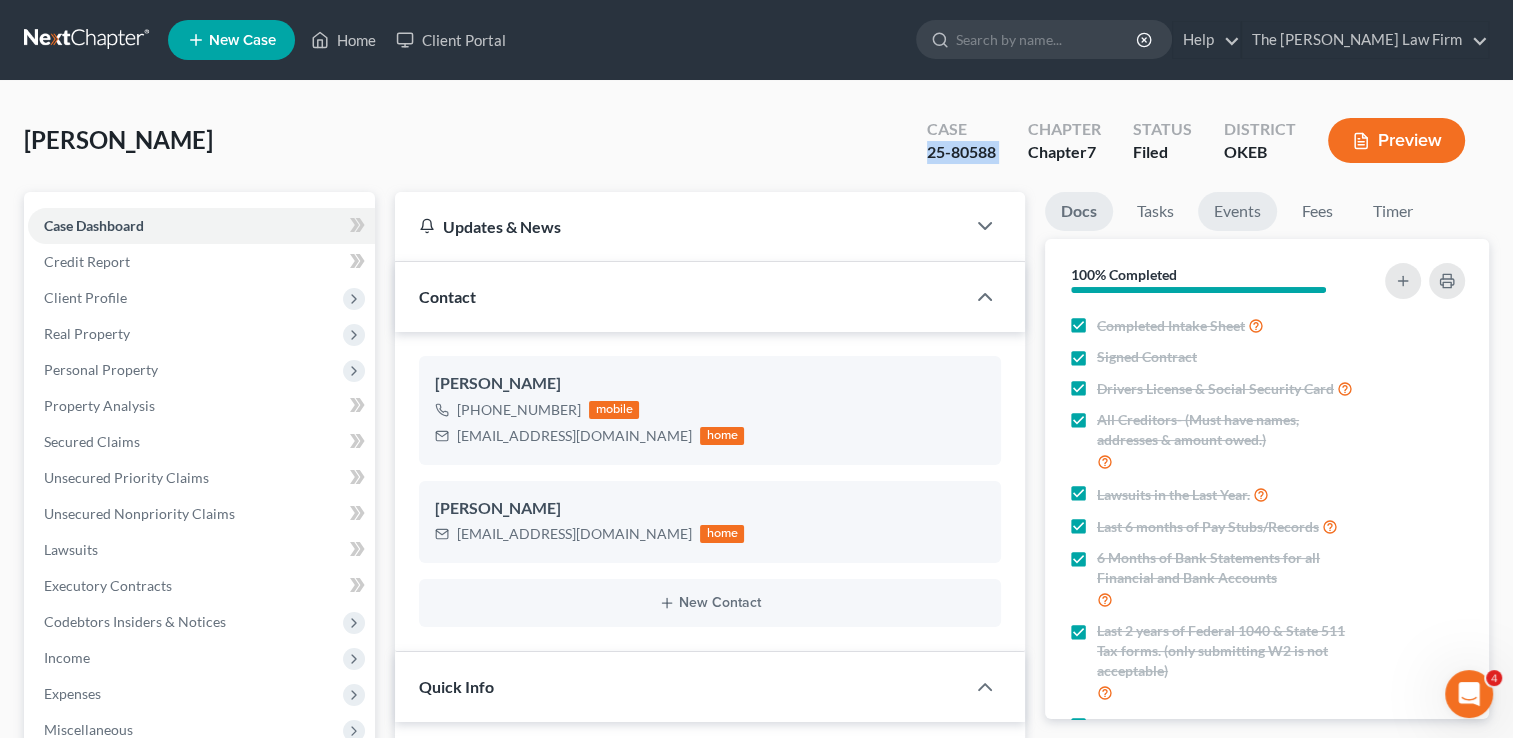 click on "Events" at bounding box center [1237, 211] 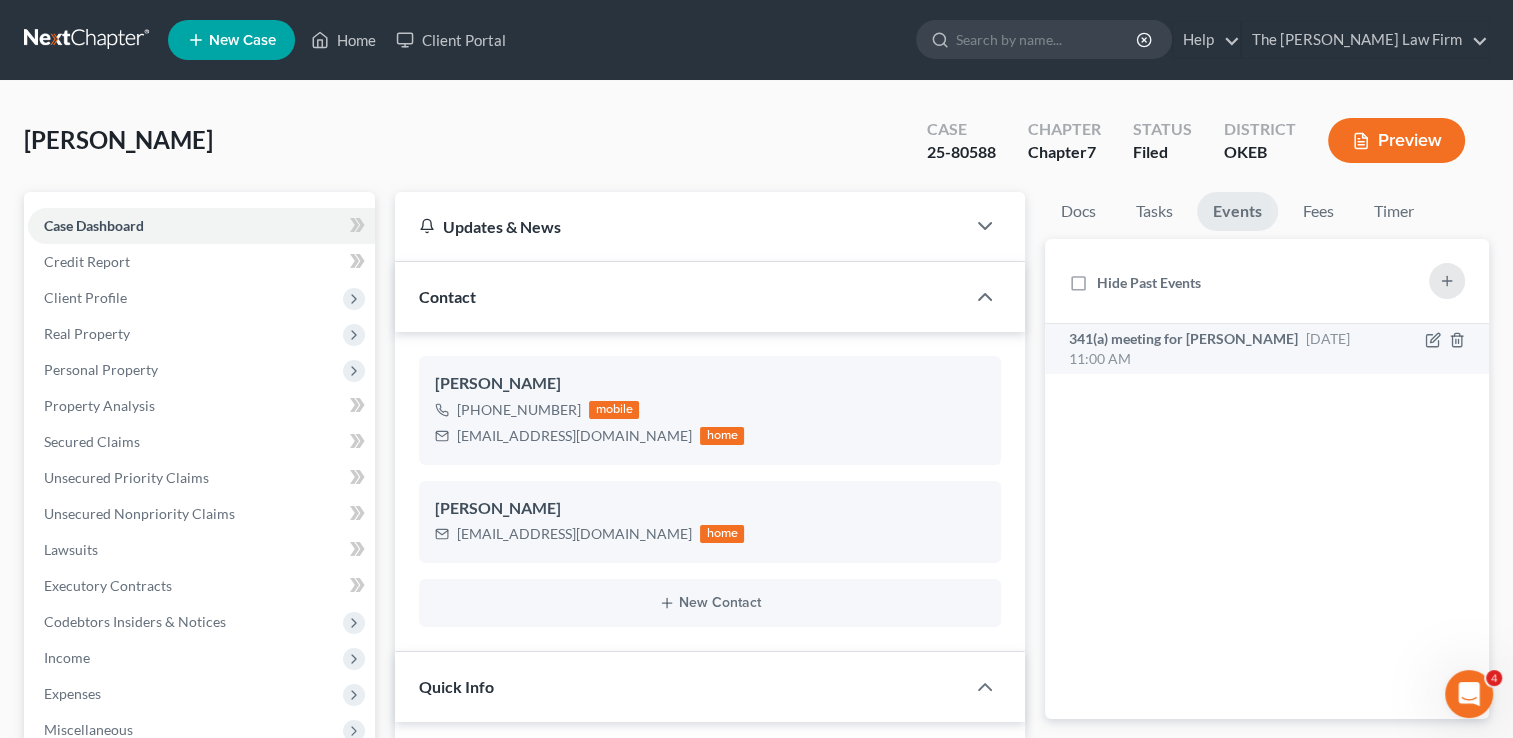click on "341(a) meeting for [PERSON_NAME]" at bounding box center (1183, 338) 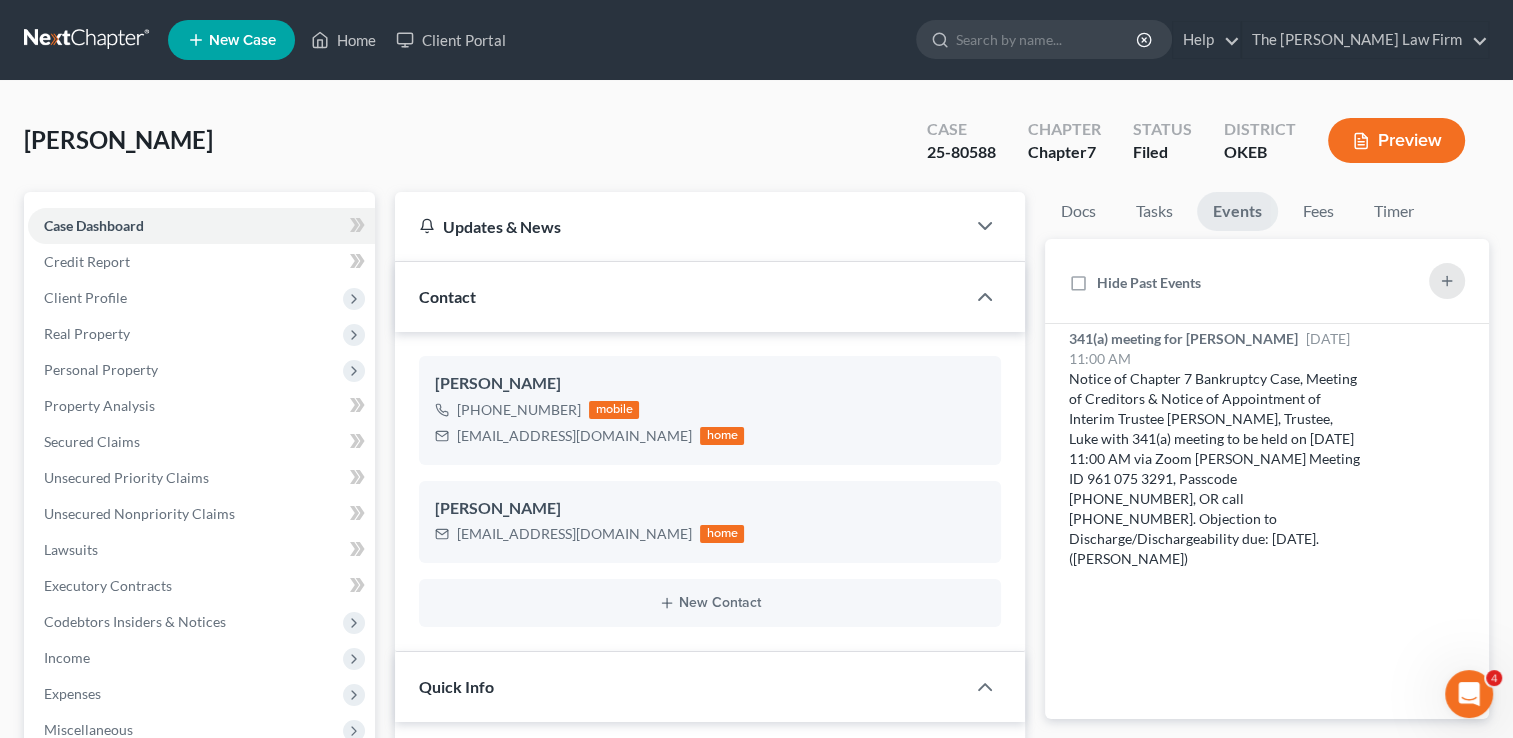 click on "25-80588" at bounding box center [961, 152] 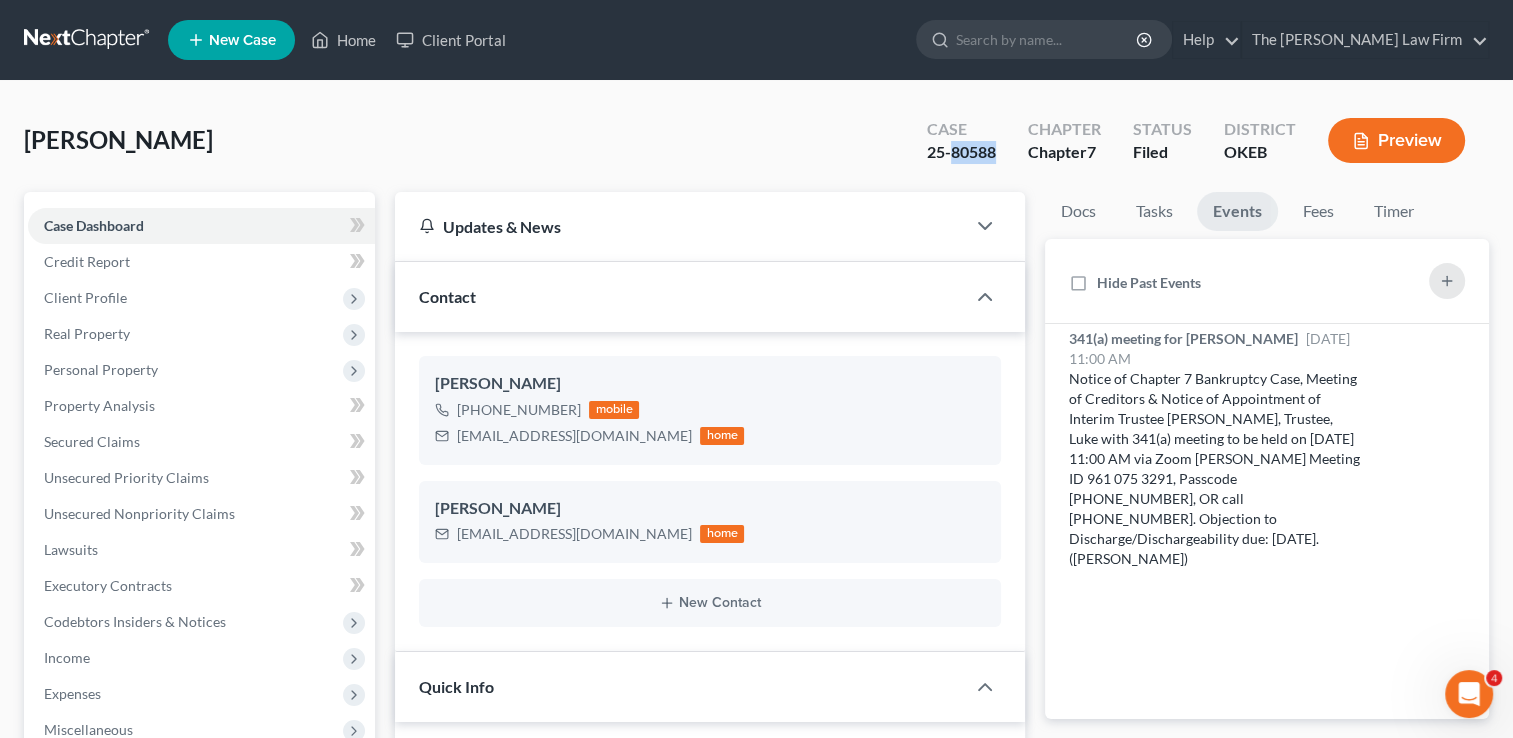 click on "25-80588" at bounding box center (961, 152) 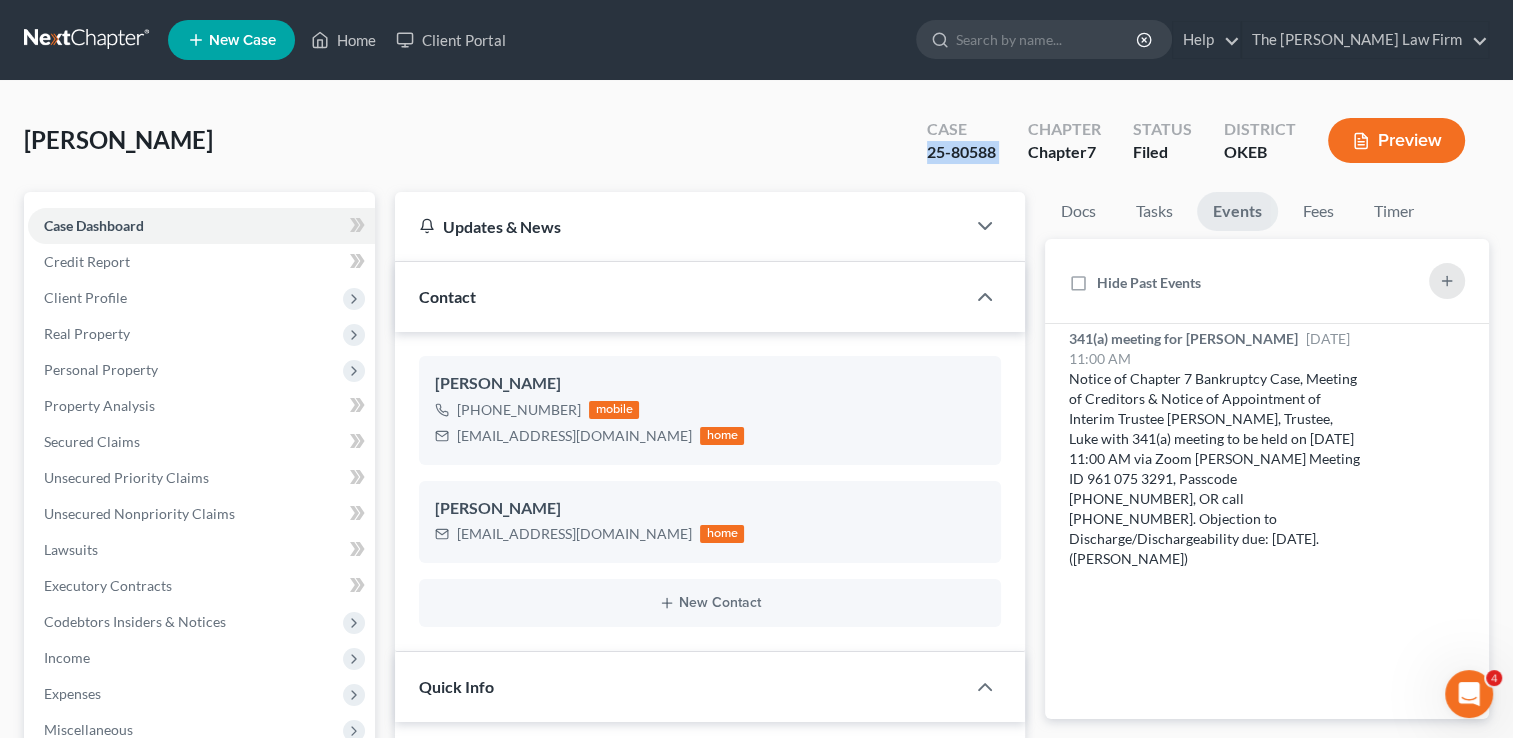 click on "25-80588" at bounding box center [961, 152] 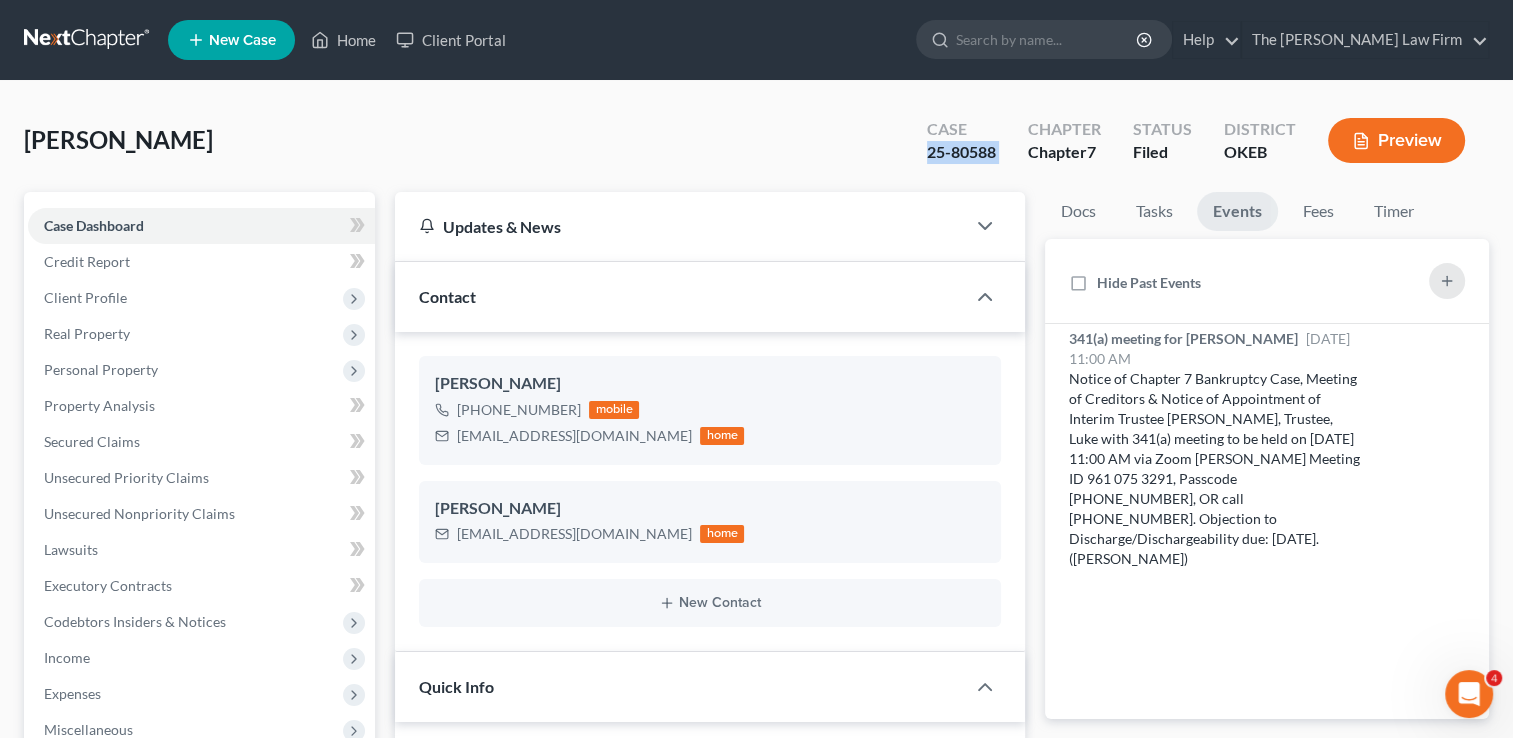 copy on "25-80588" 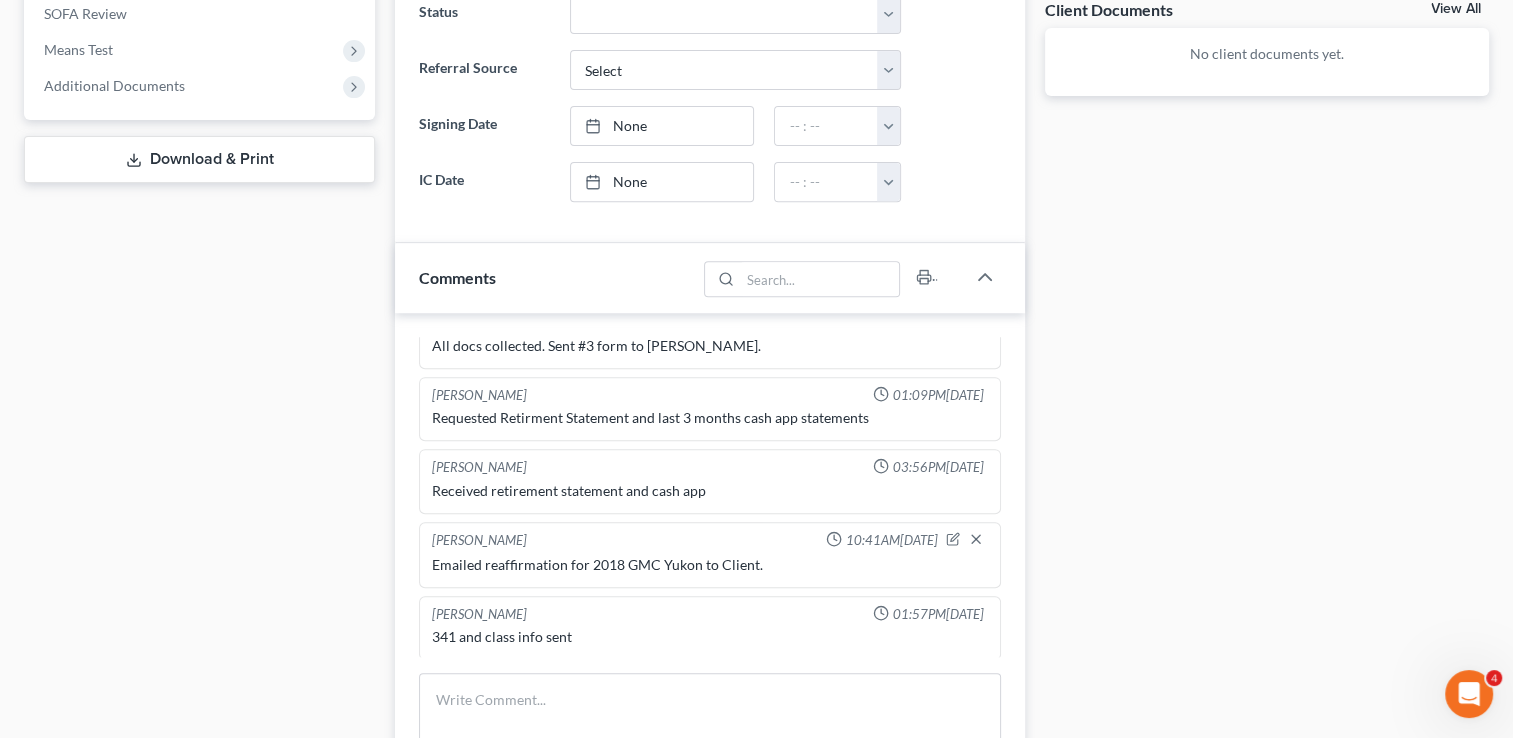 scroll, scrollTop: 800, scrollLeft: 0, axis: vertical 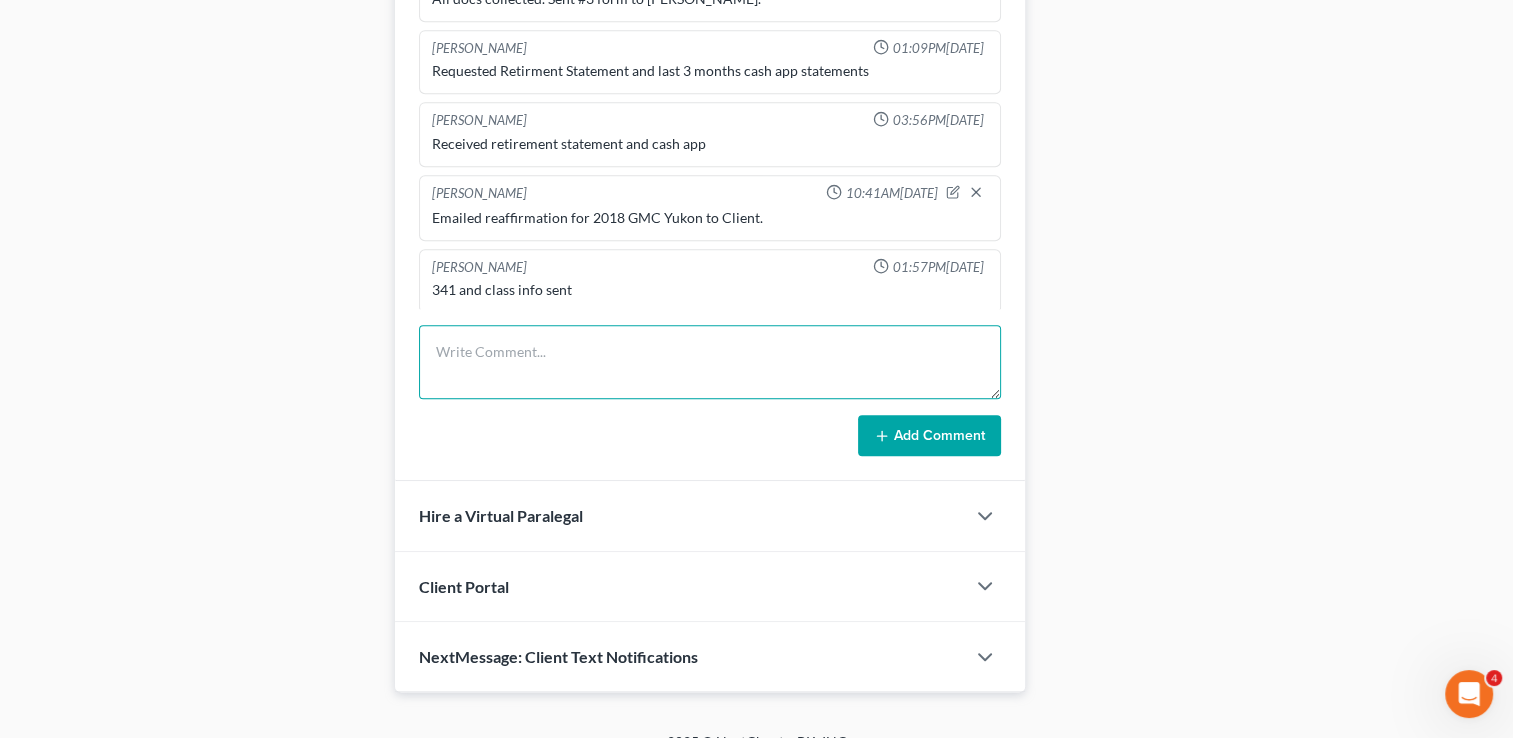 click at bounding box center (710, 362) 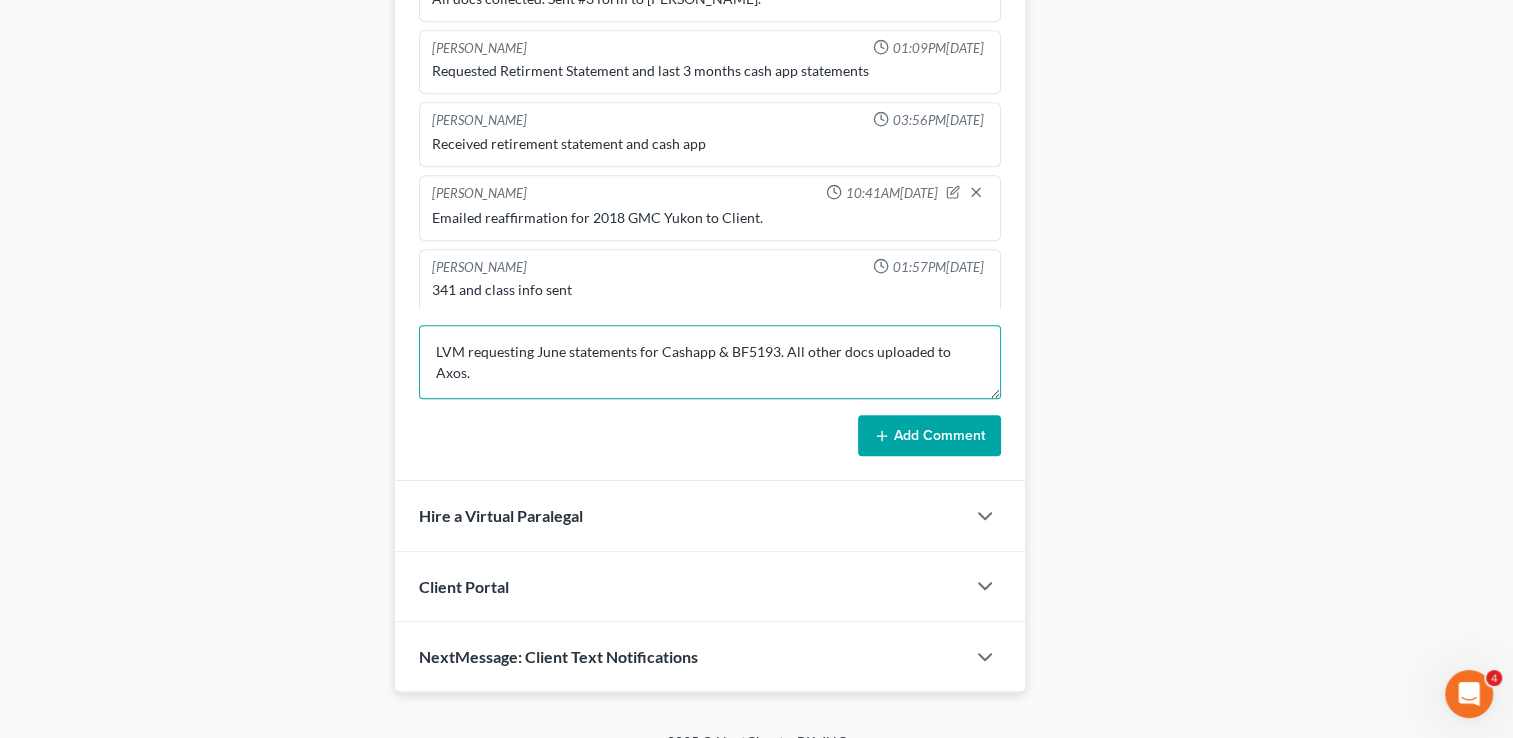 click on "LVM requesting June statements for Cashapp & BF5193. All other docs uploaded to Axos." at bounding box center [710, 362] 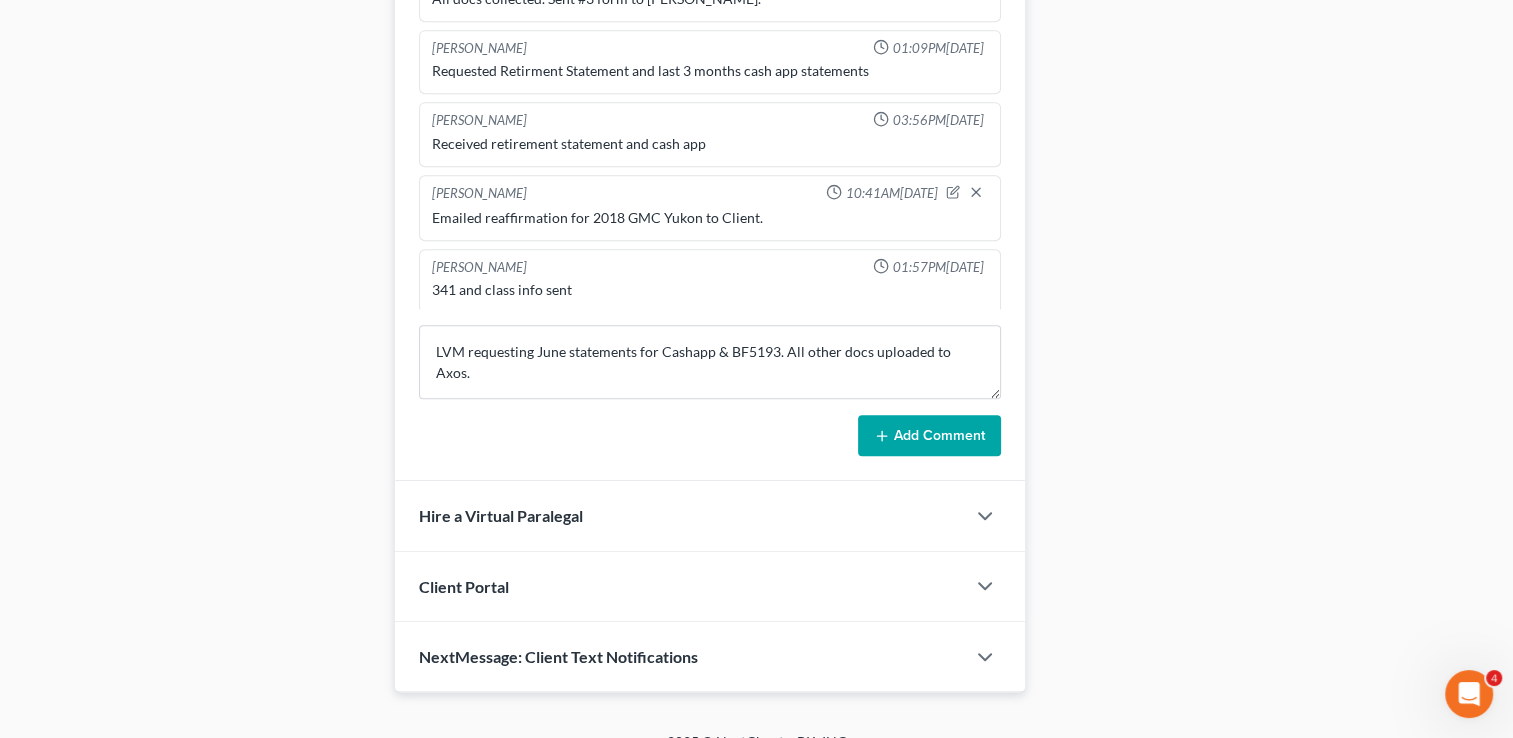 click on "Add Comment" at bounding box center [929, 436] 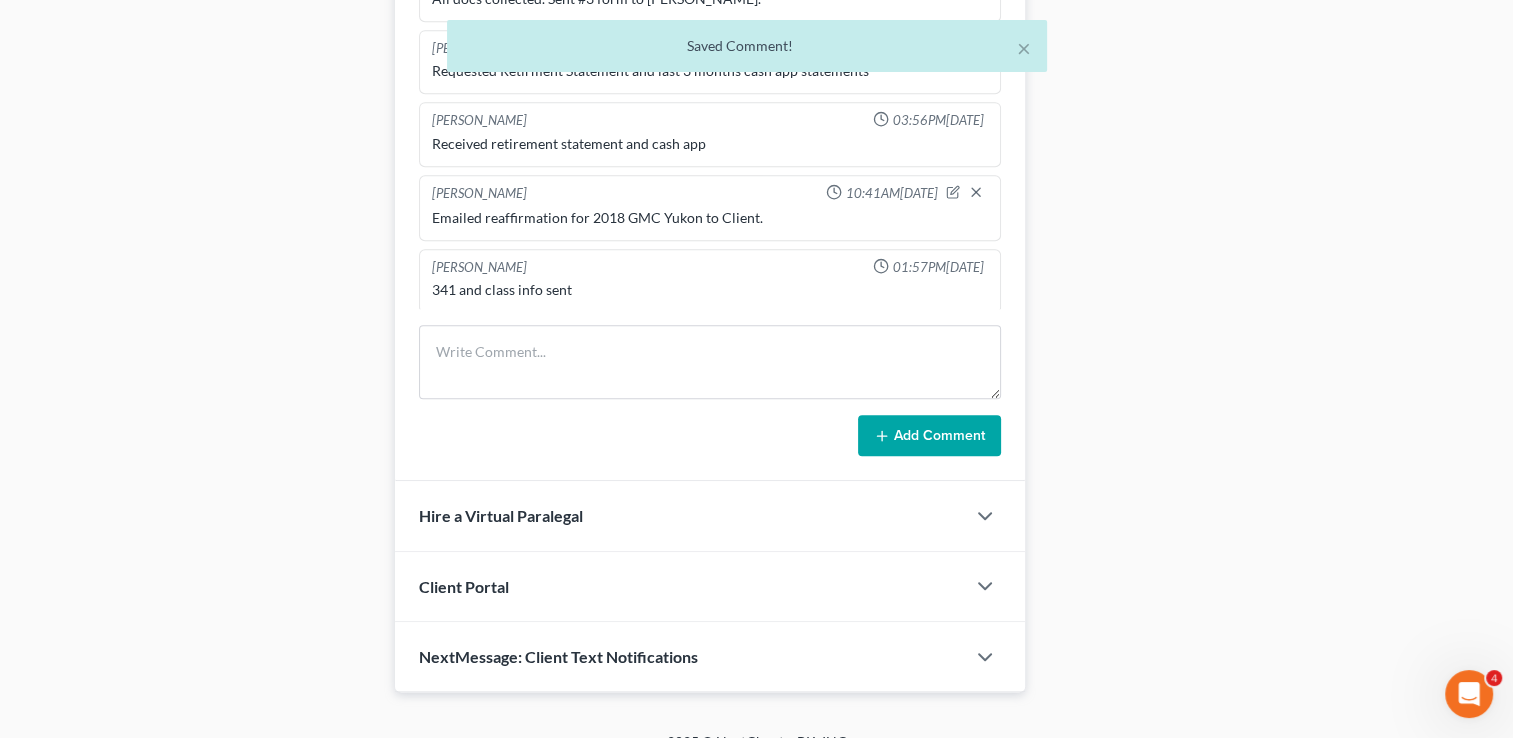 scroll, scrollTop: 476, scrollLeft: 0, axis: vertical 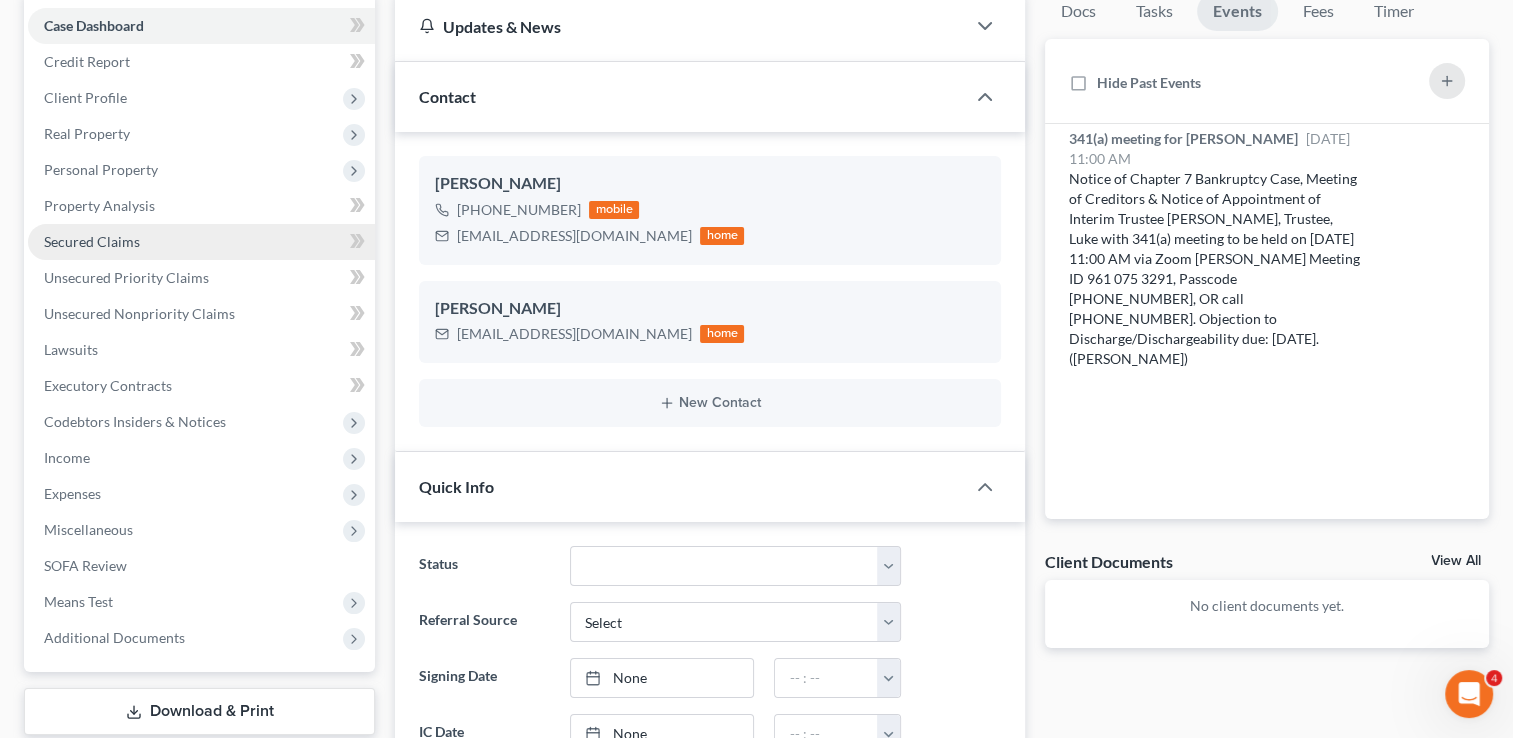click on "Secured Claims" at bounding box center [201, 242] 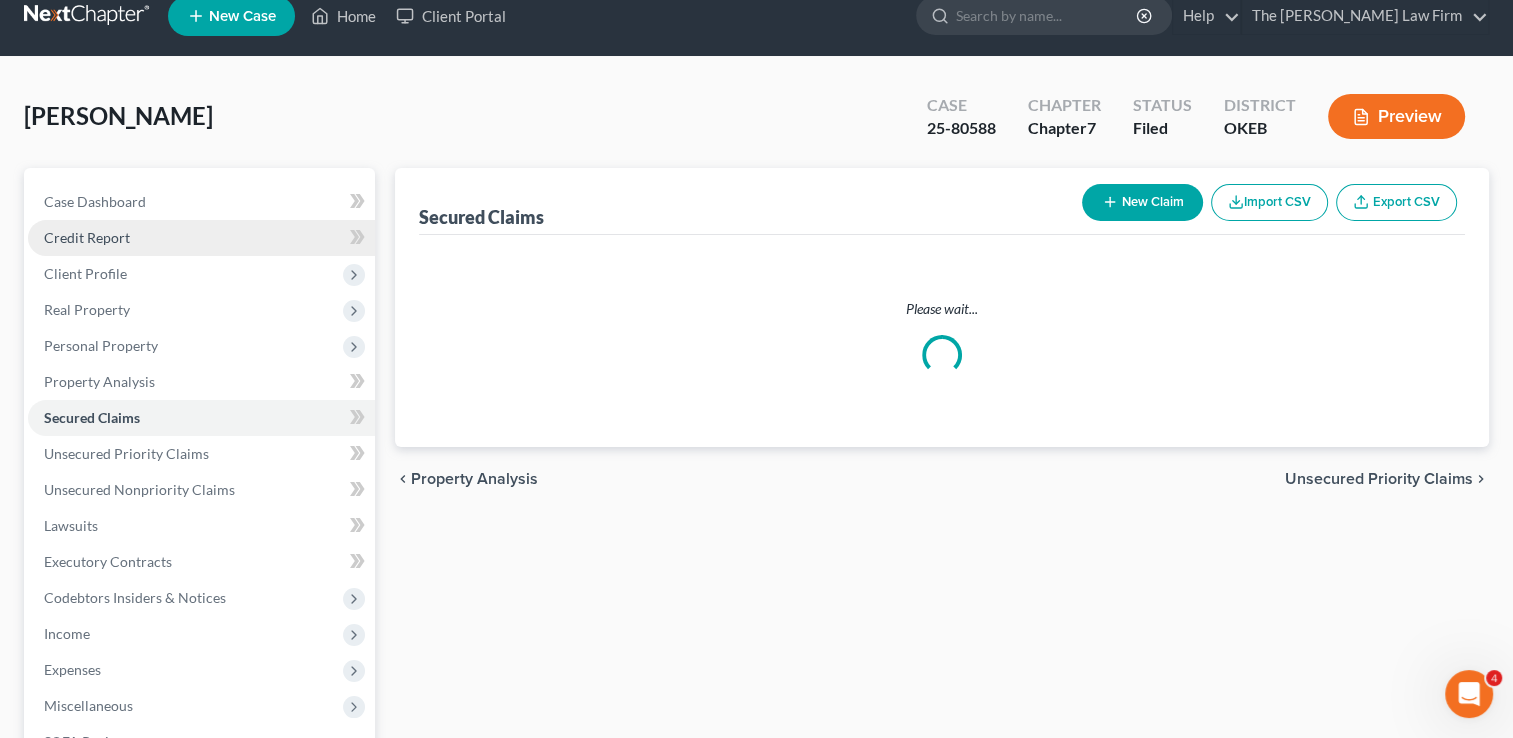 scroll, scrollTop: 0, scrollLeft: 0, axis: both 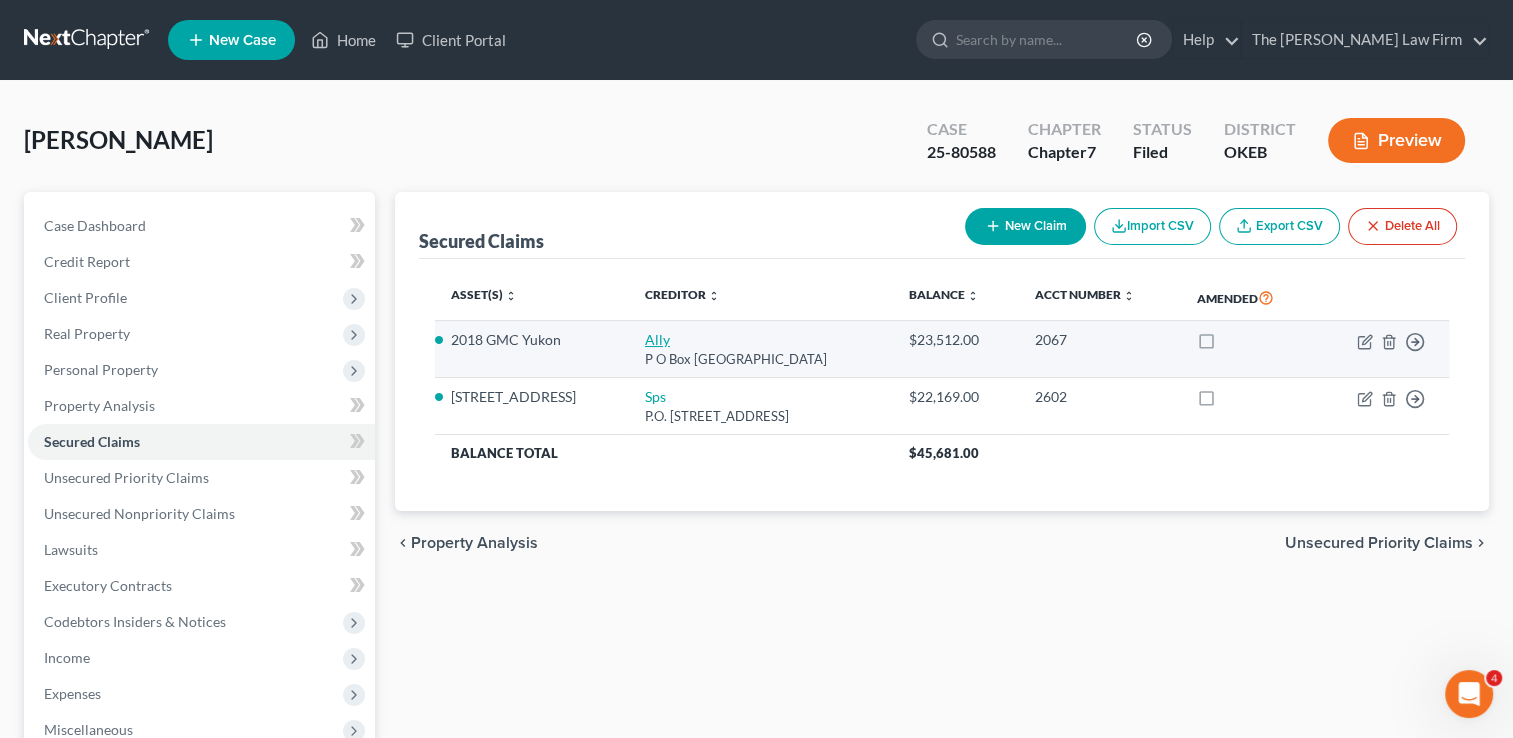 click on "Ally" at bounding box center (657, 339) 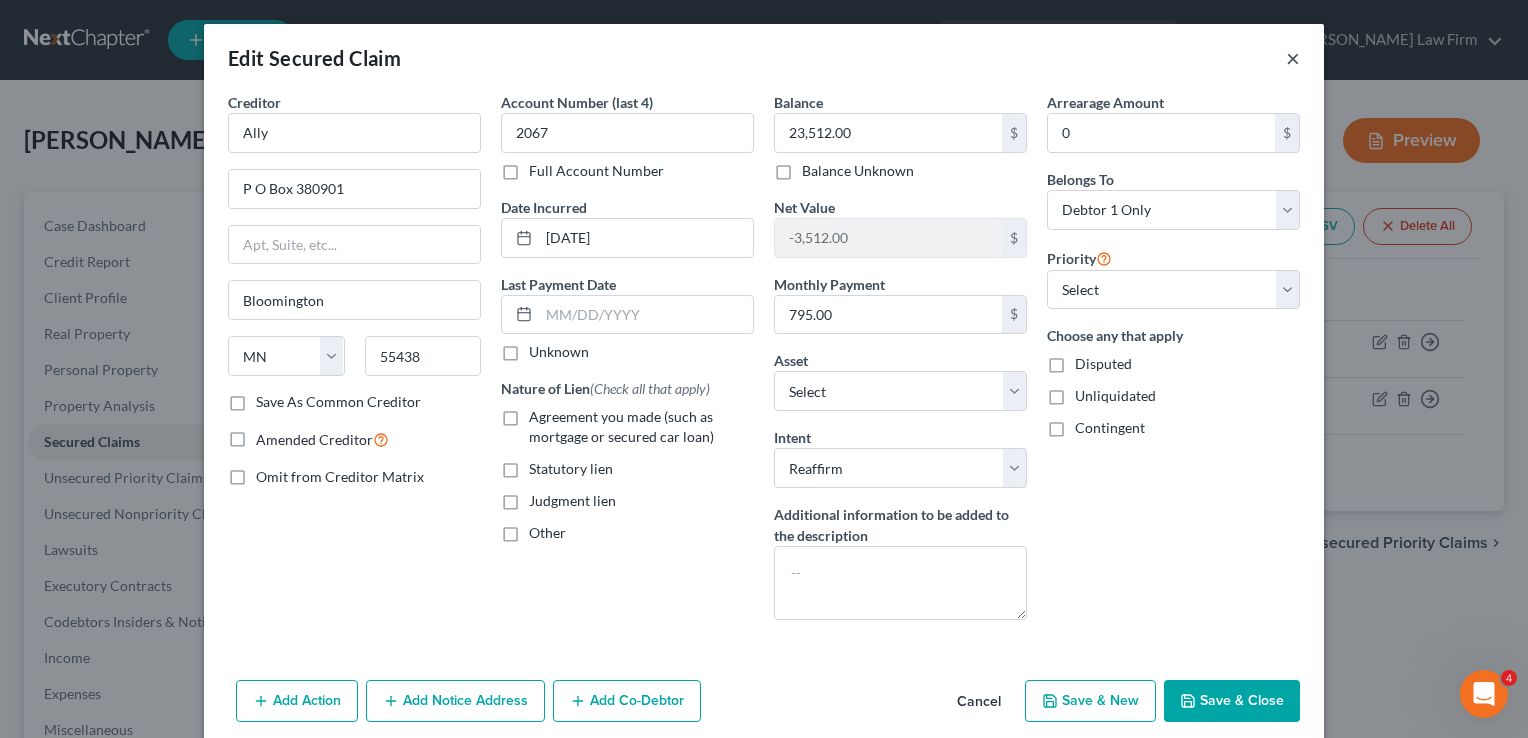 click on "×" at bounding box center (1293, 58) 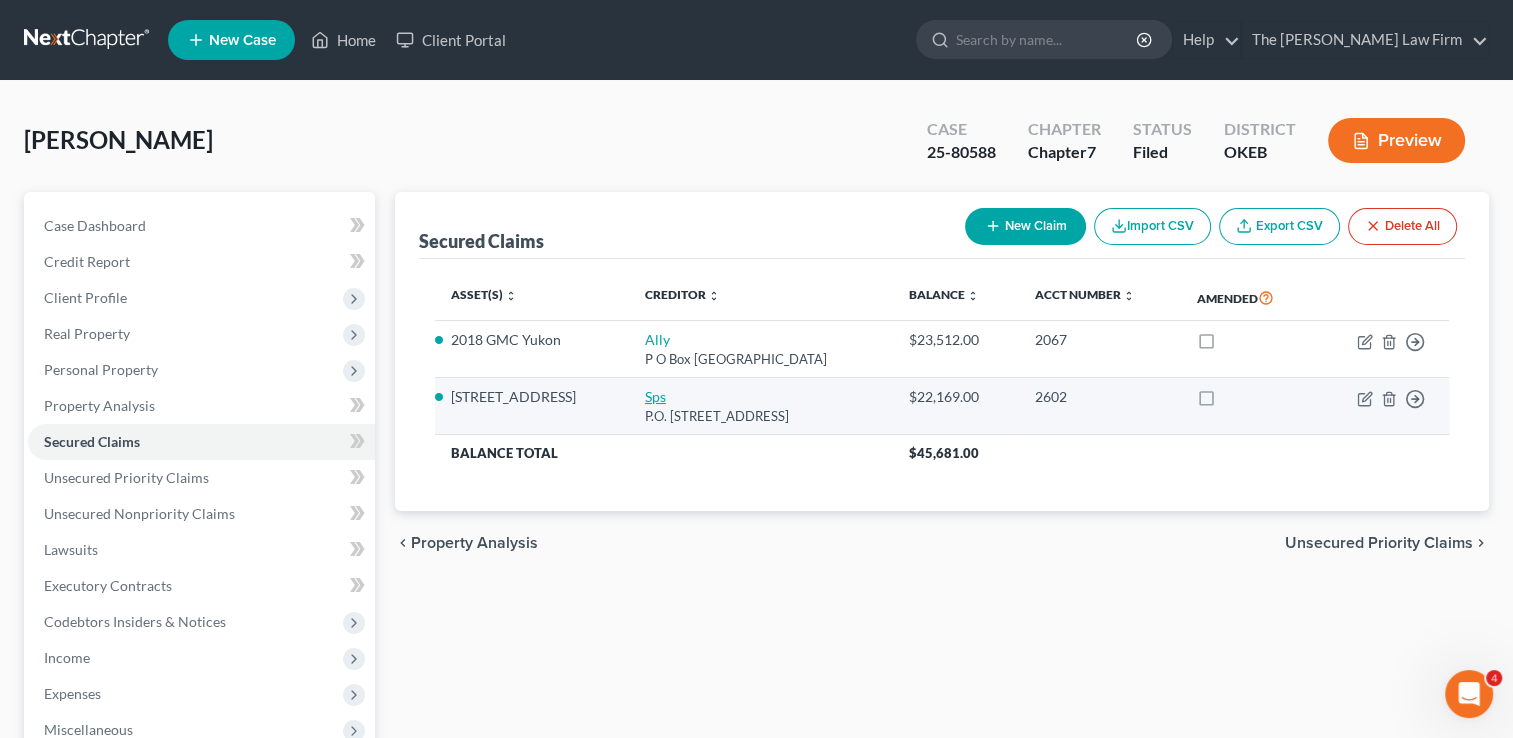 click on "Sps" at bounding box center (655, 396) 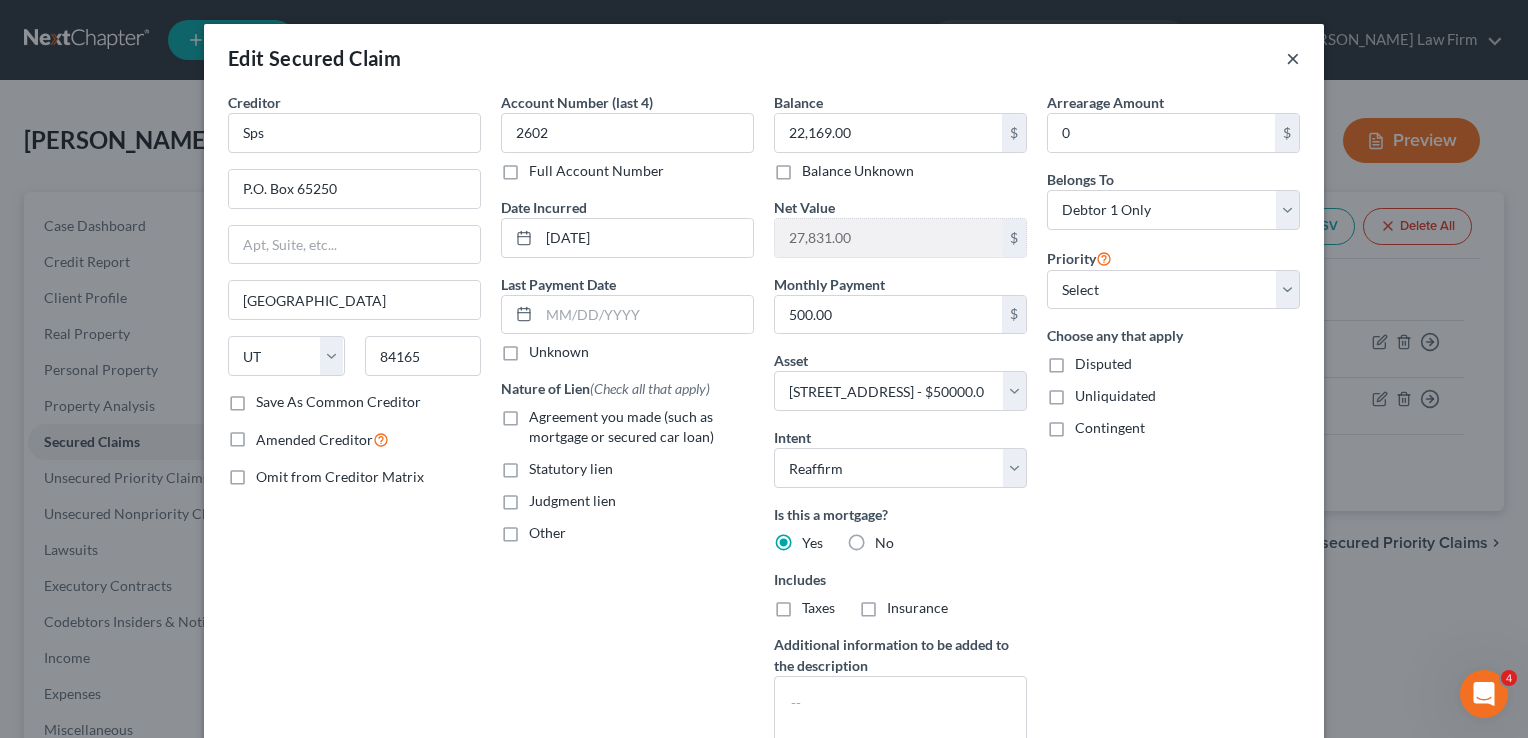 click on "×" at bounding box center [1293, 58] 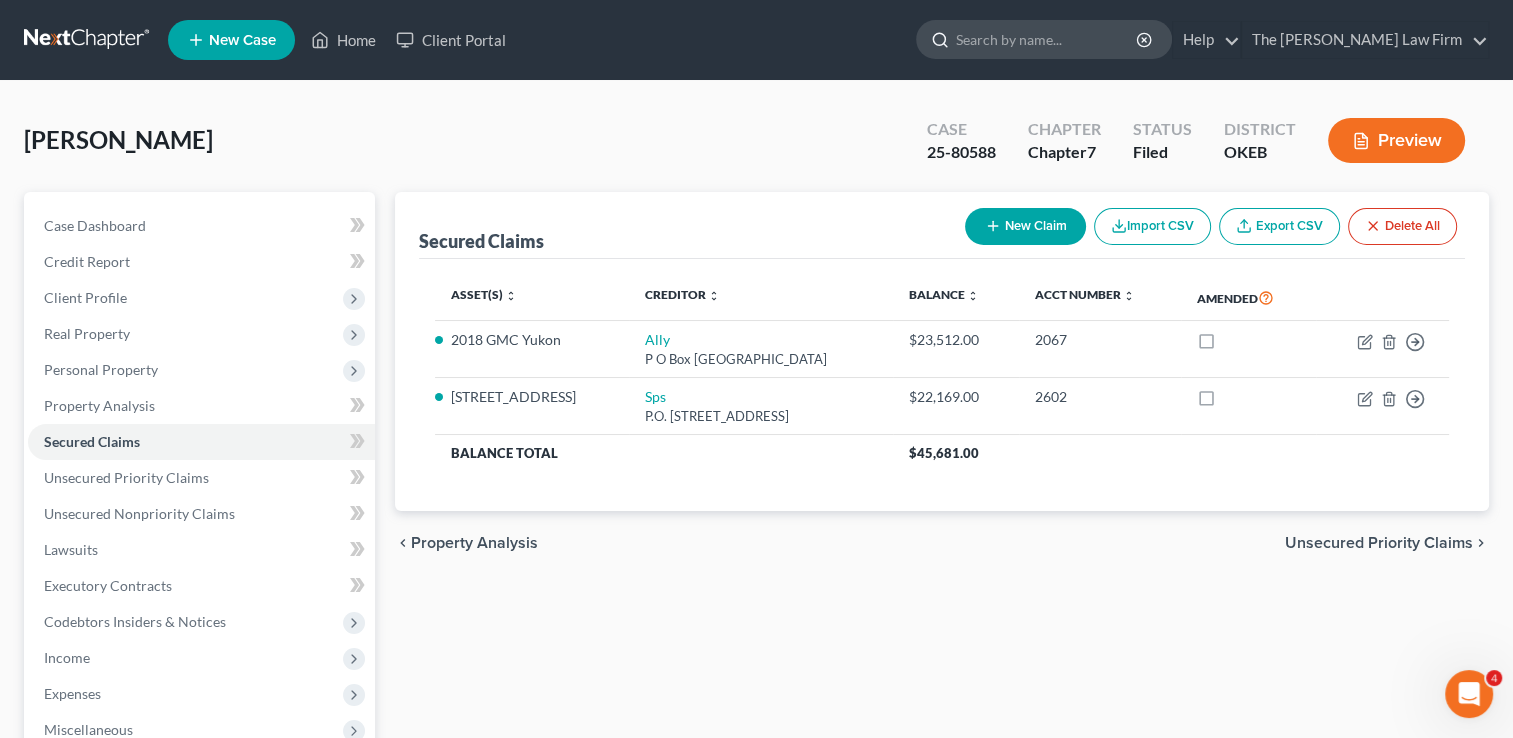 click at bounding box center (1047, 39) 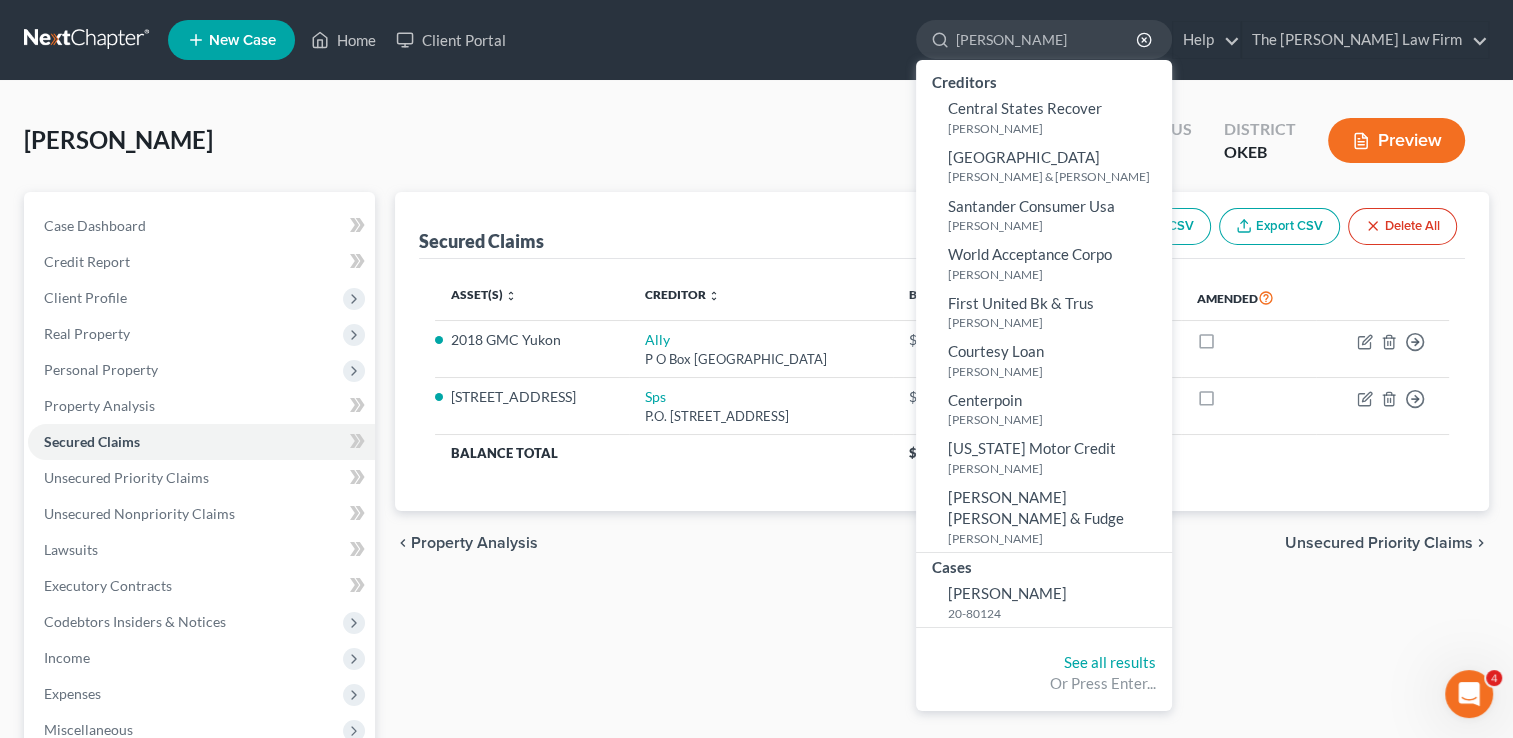 type on "Strickland" 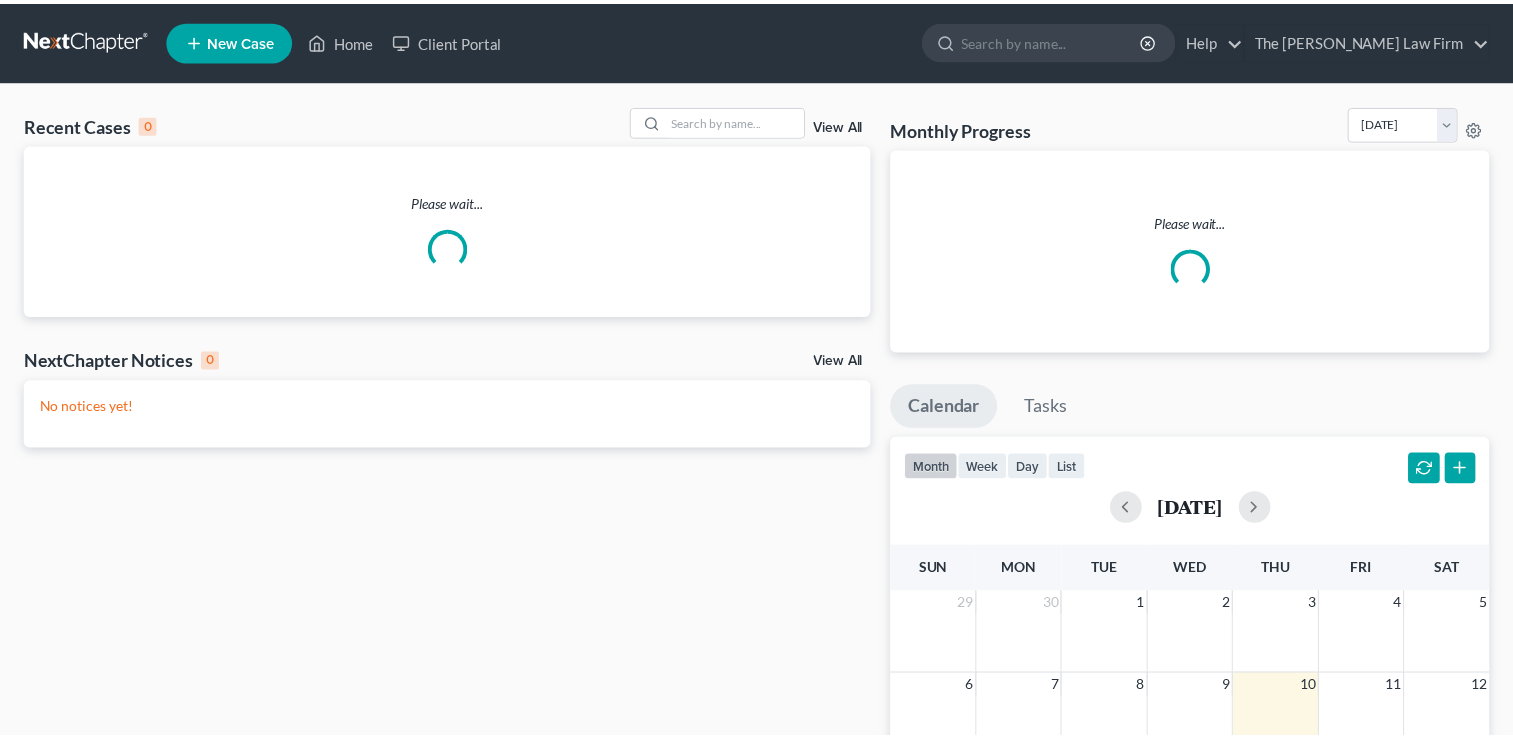 scroll, scrollTop: 0, scrollLeft: 0, axis: both 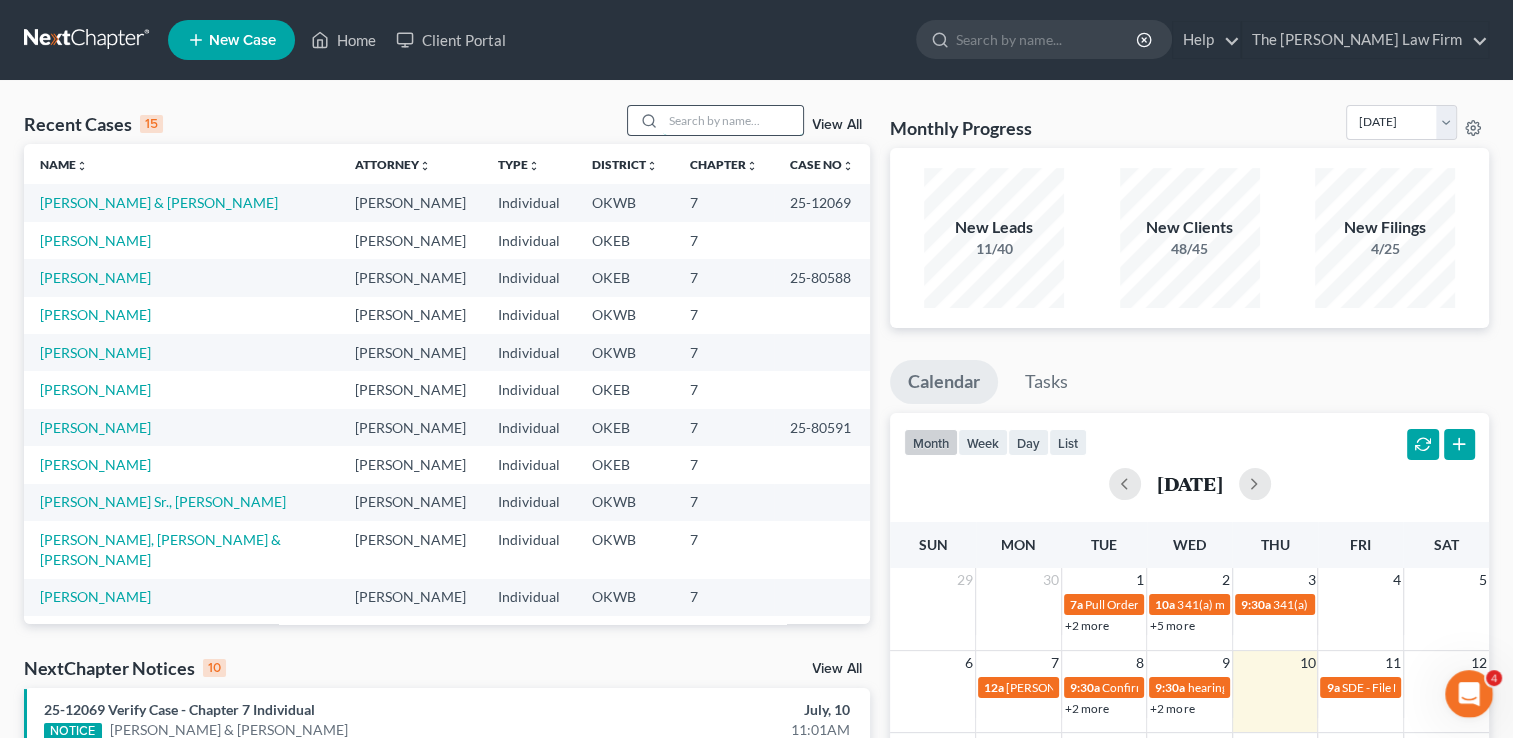 click at bounding box center (733, 120) 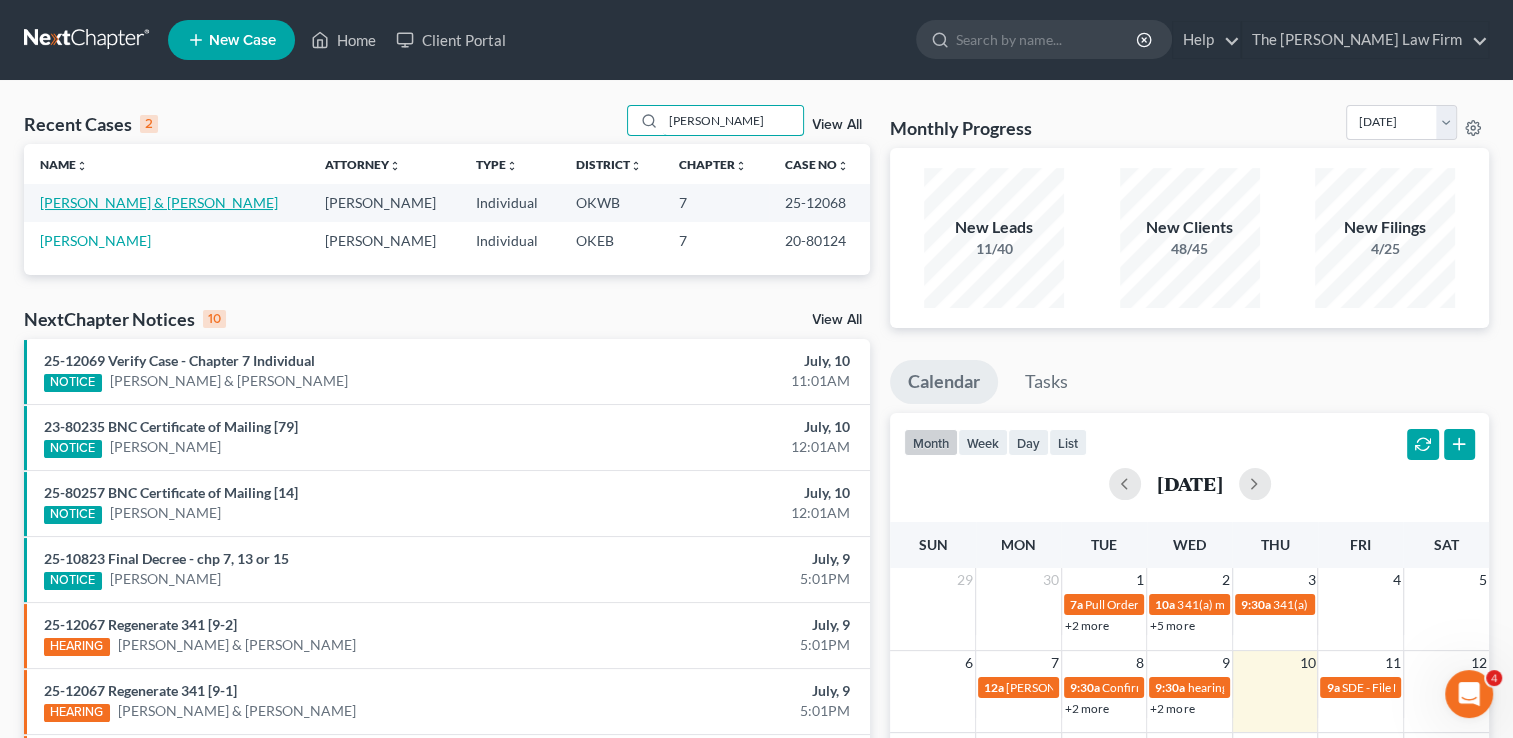 type on "[PERSON_NAME]" 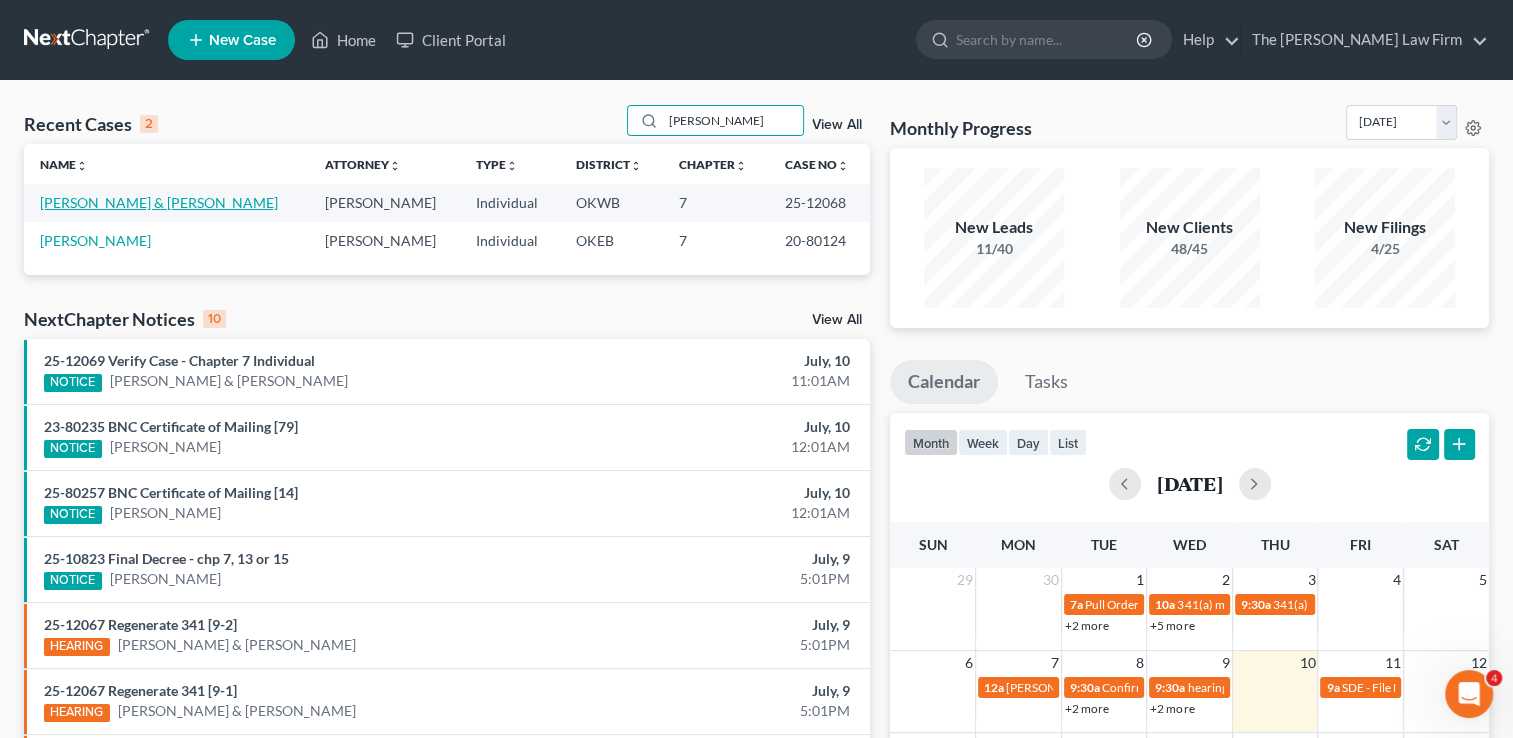 click on "[PERSON_NAME] & [PERSON_NAME]" at bounding box center (159, 202) 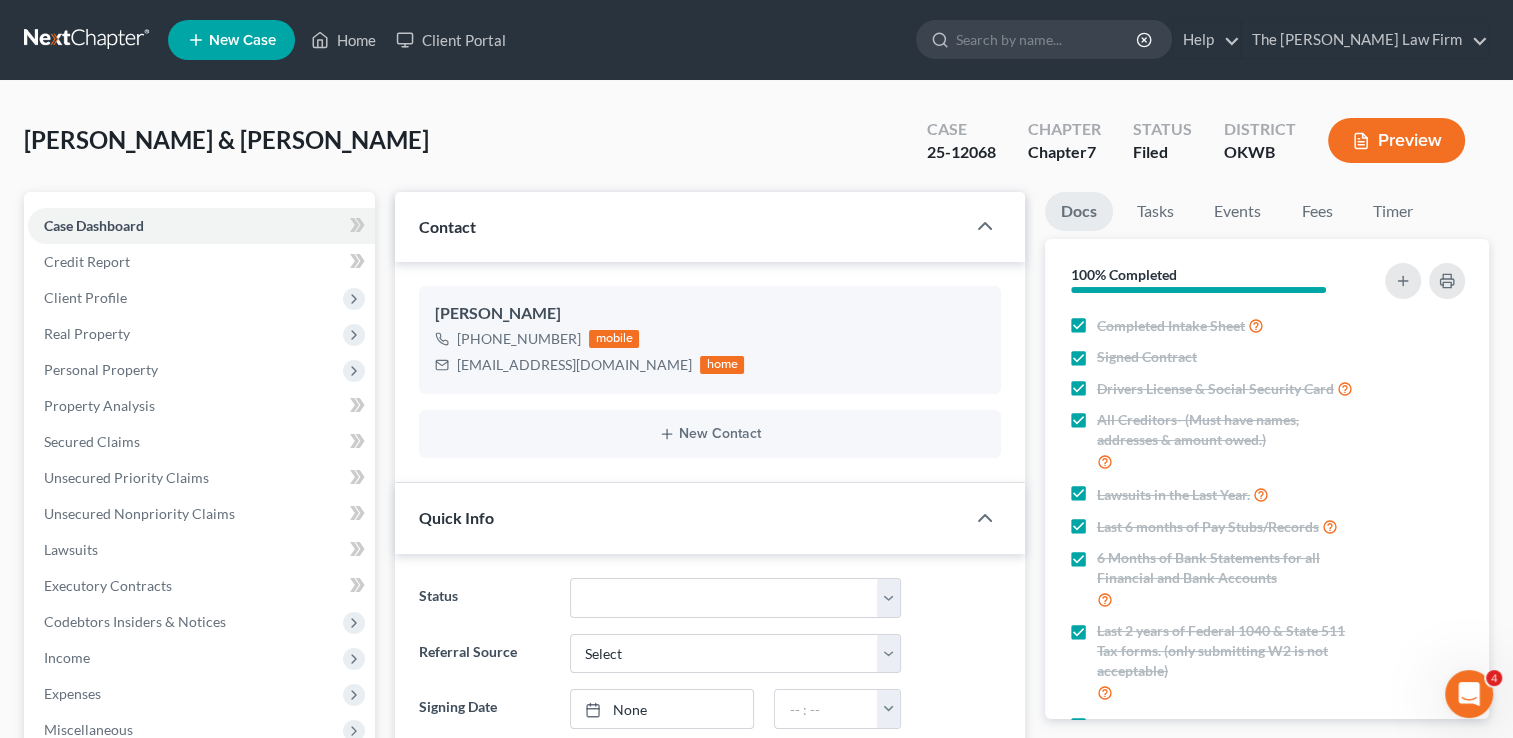 scroll, scrollTop: 164, scrollLeft: 0, axis: vertical 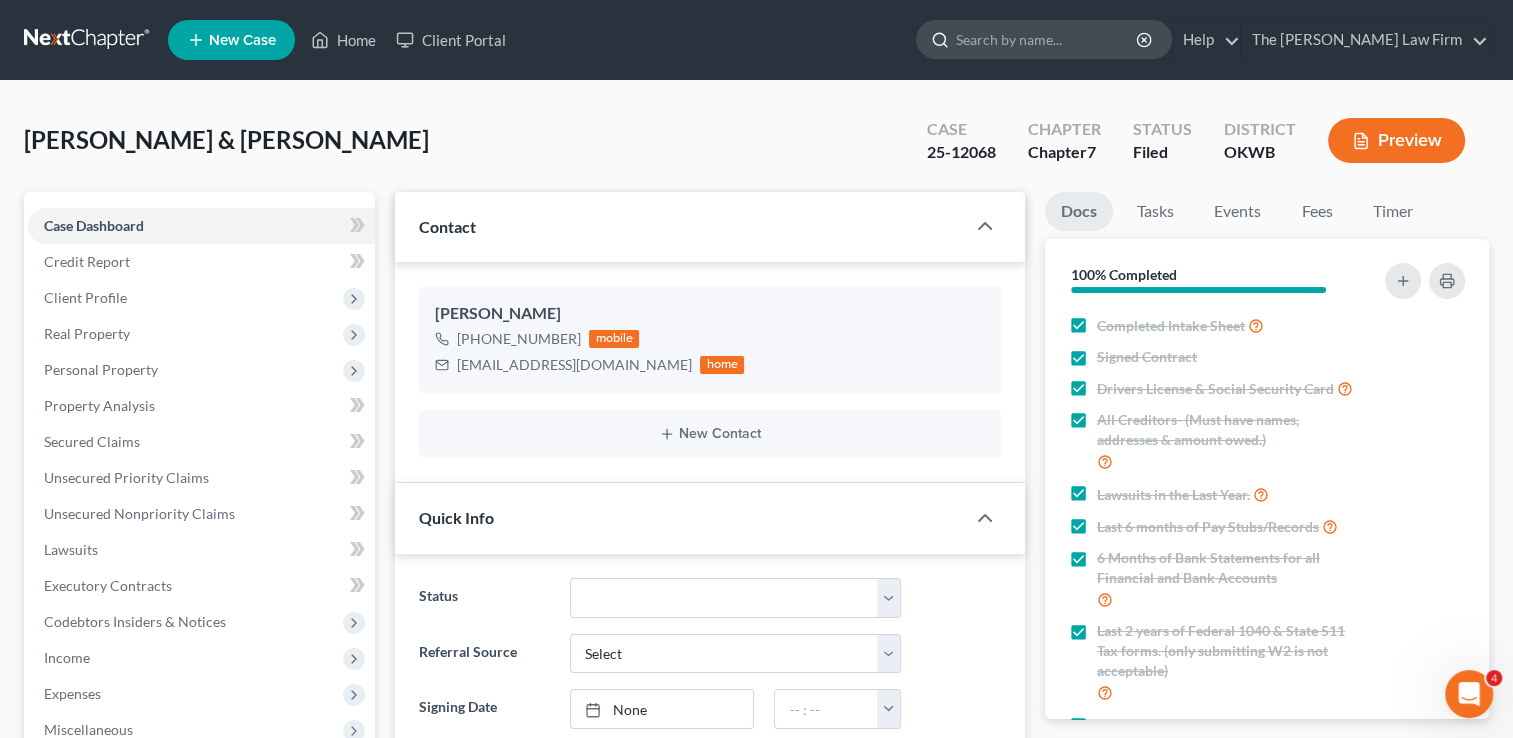 click at bounding box center (1047, 39) 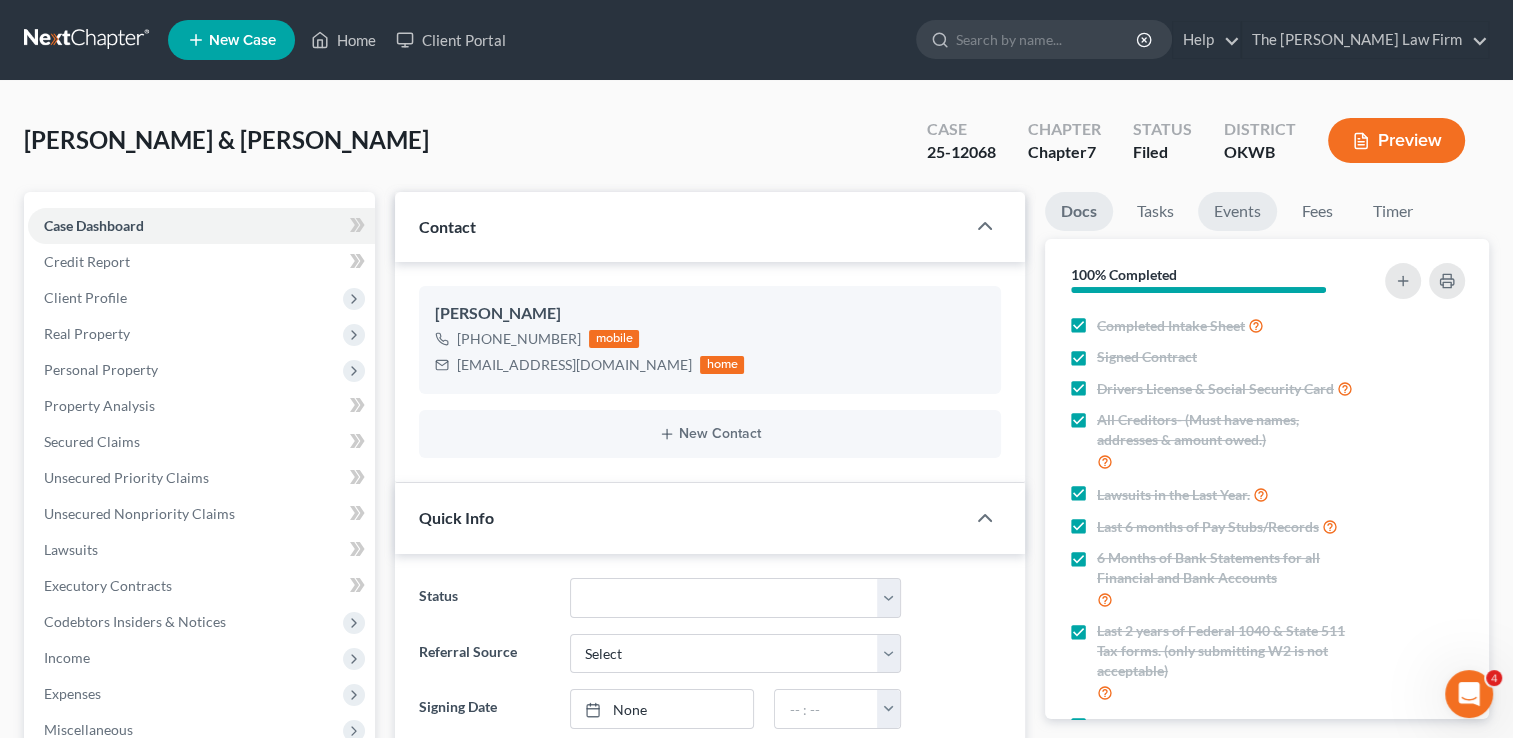 click on "Events" at bounding box center (1237, 211) 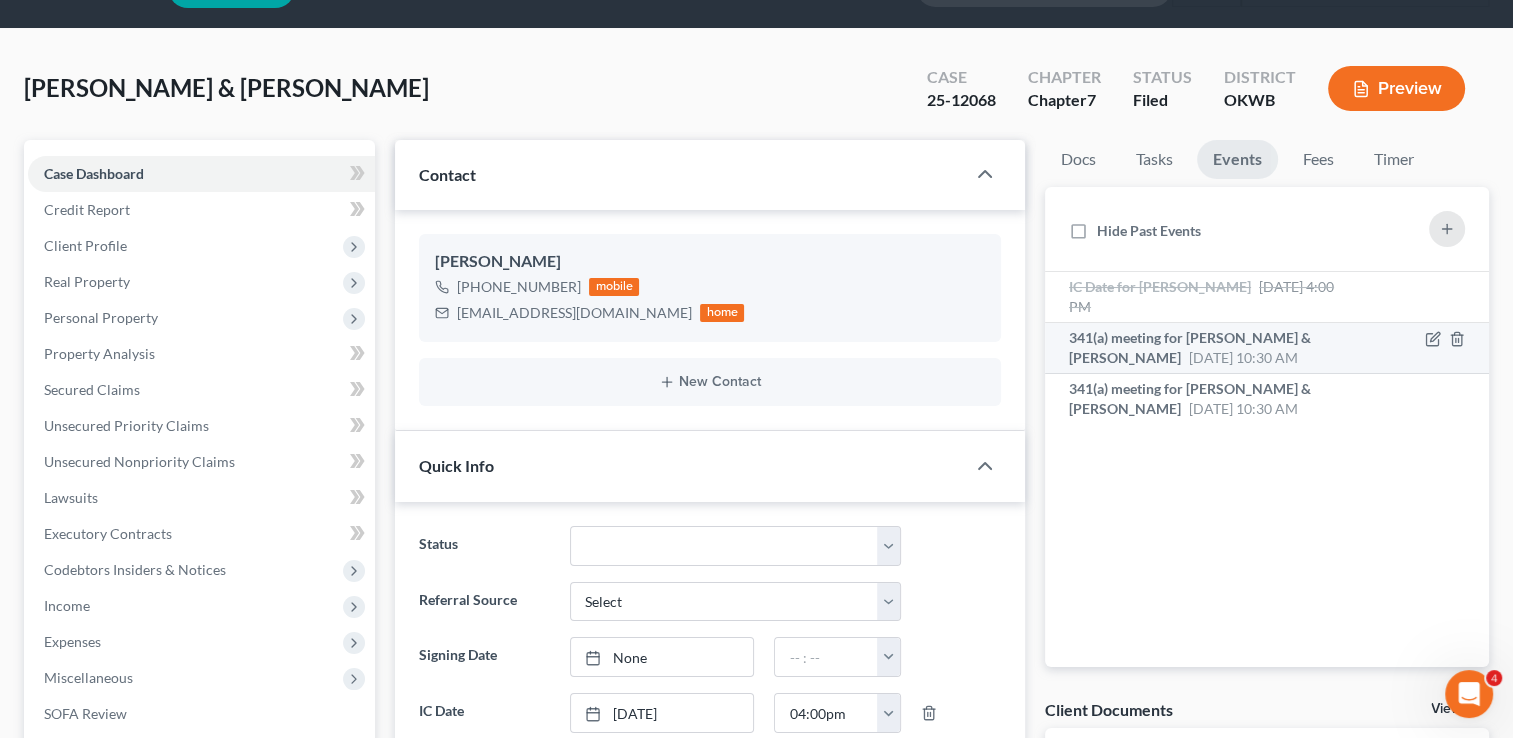scroll, scrollTop: 100, scrollLeft: 0, axis: vertical 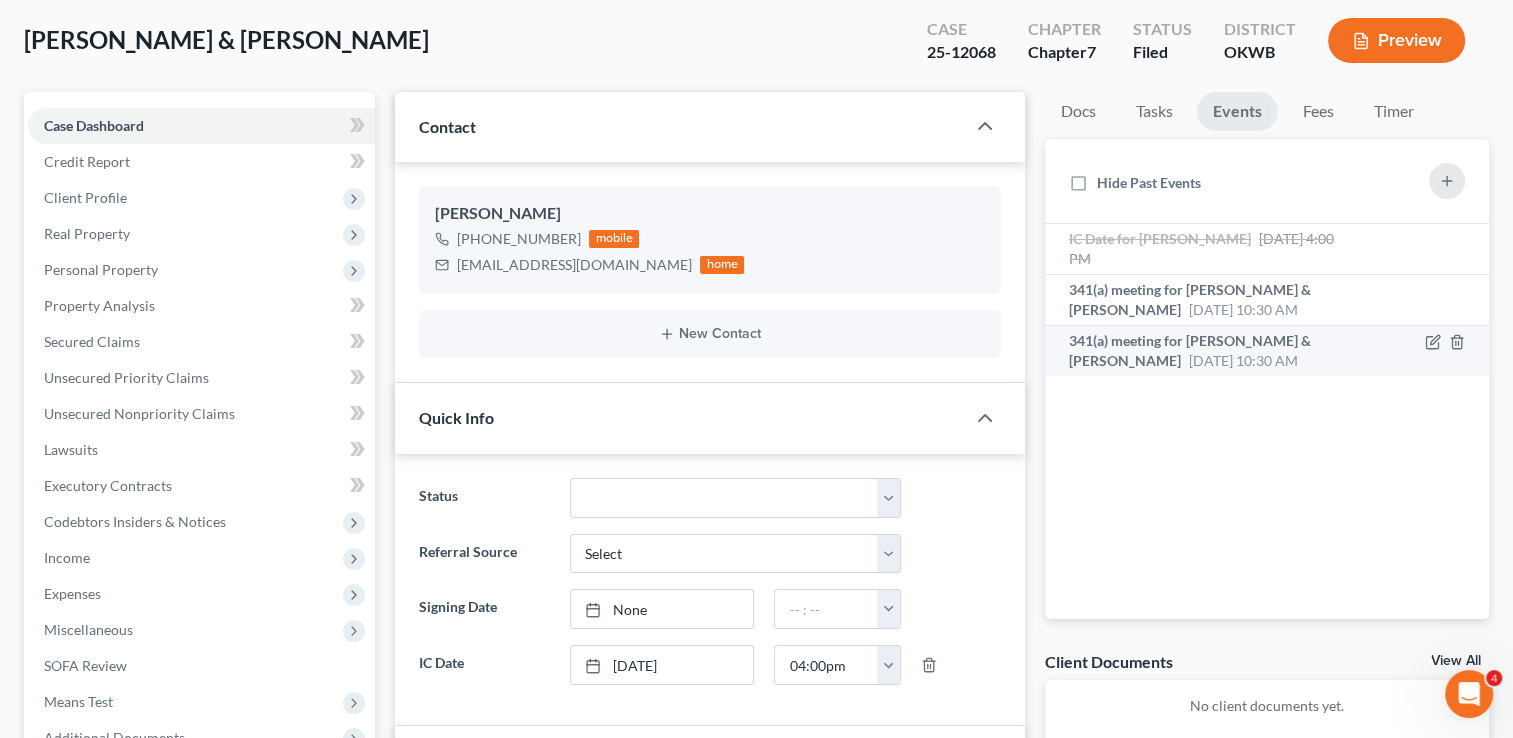 click on "341(a) meeting for [PERSON_NAME] & [PERSON_NAME]" at bounding box center [1190, 350] 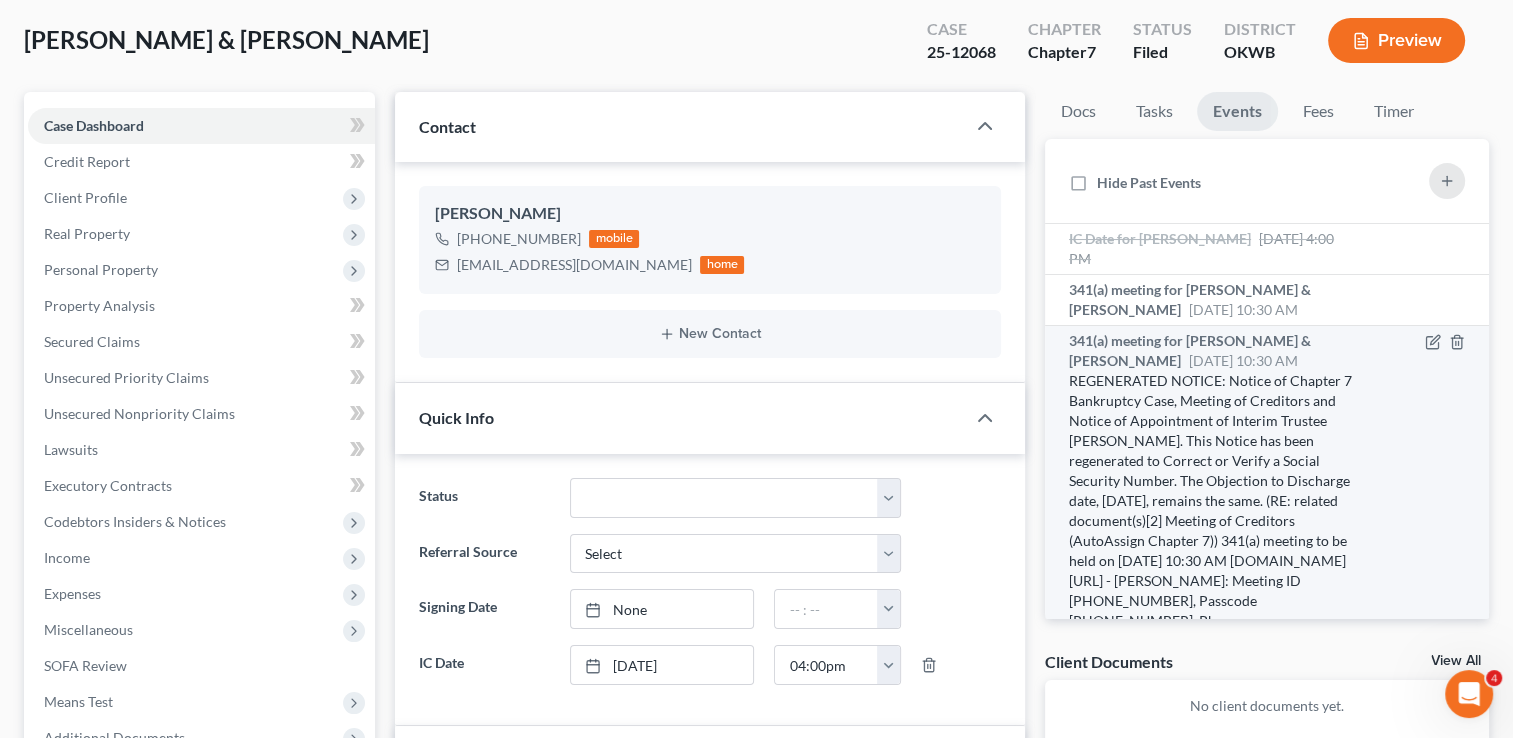 scroll, scrollTop: 72, scrollLeft: 0, axis: vertical 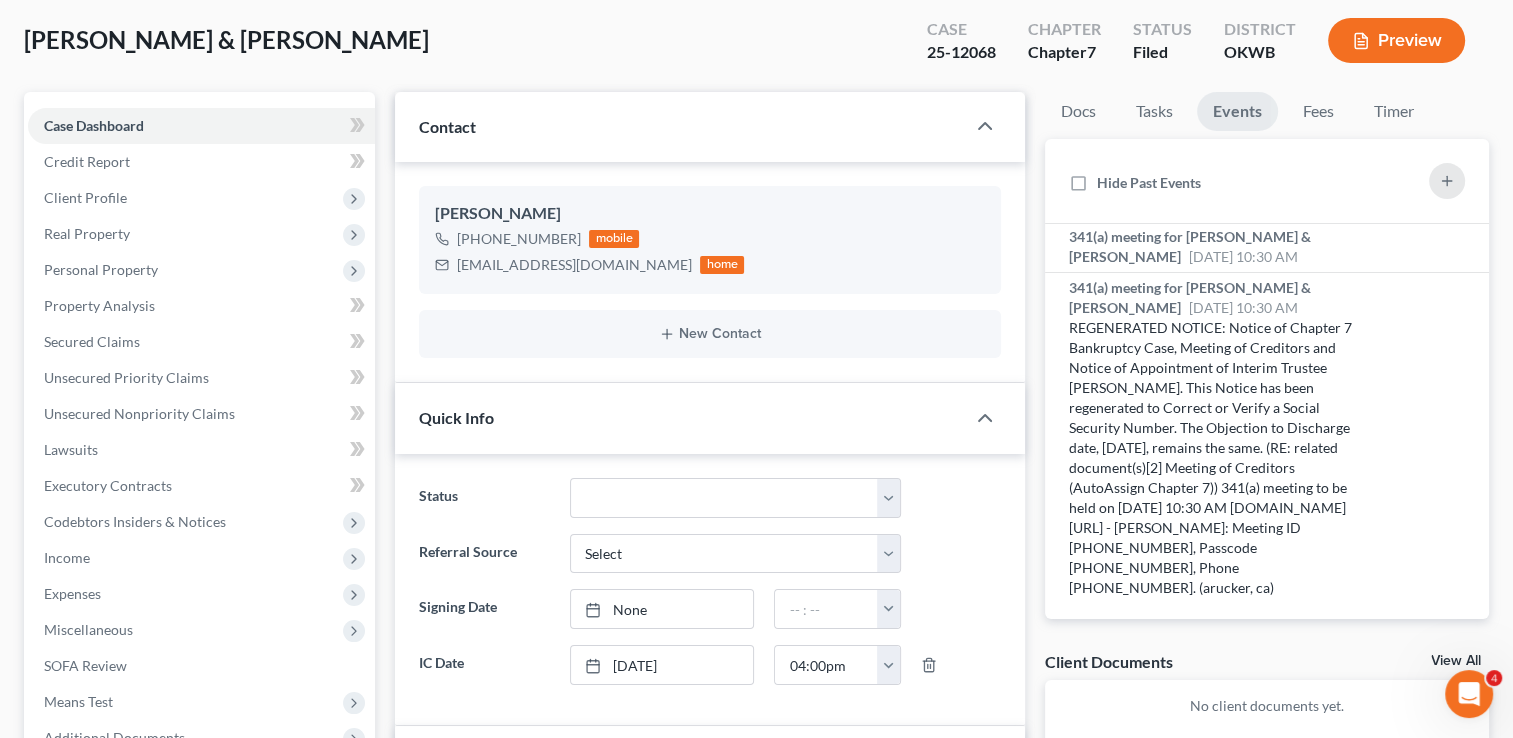 click on "25-12068" at bounding box center (961, 52) 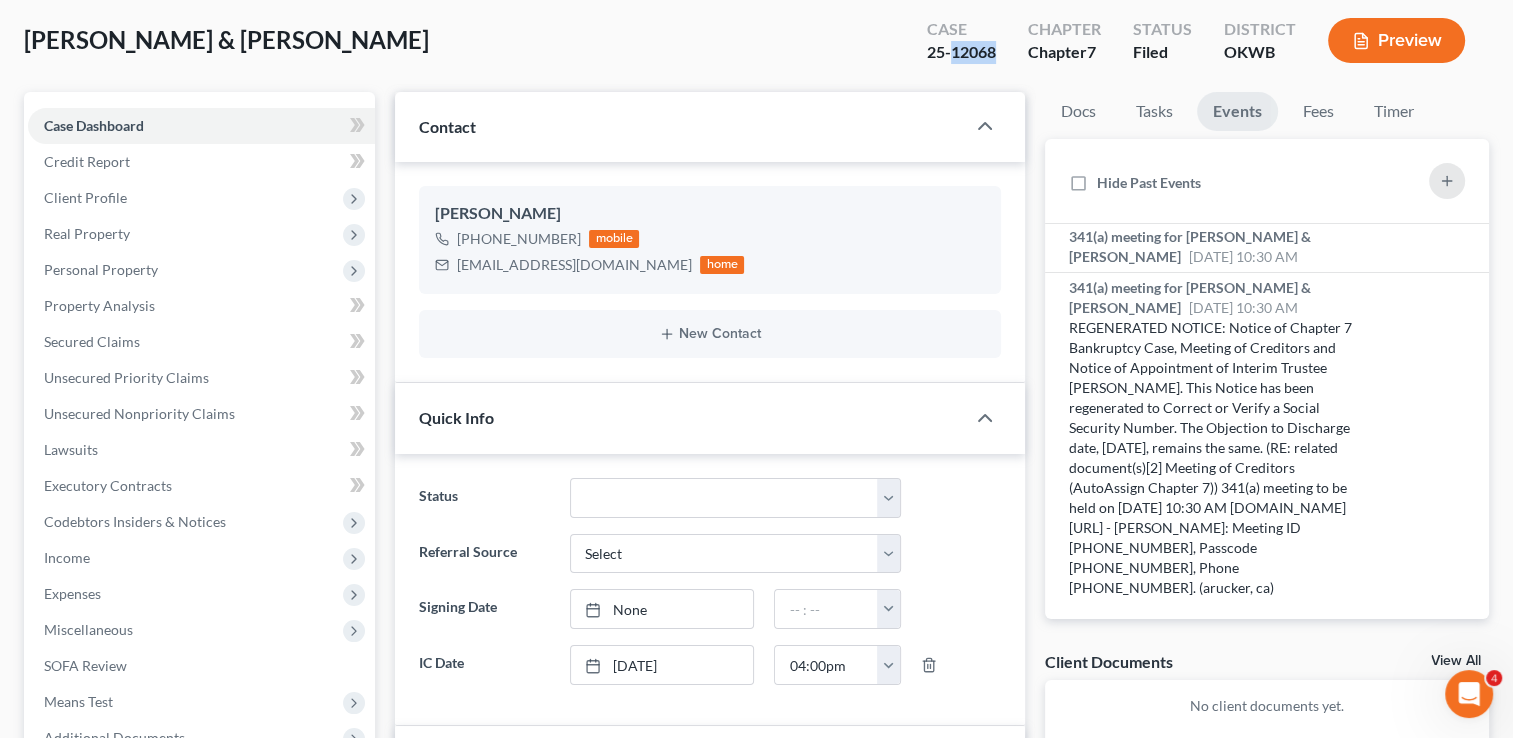 click on "25-12068" at bounding box center [961, 52] 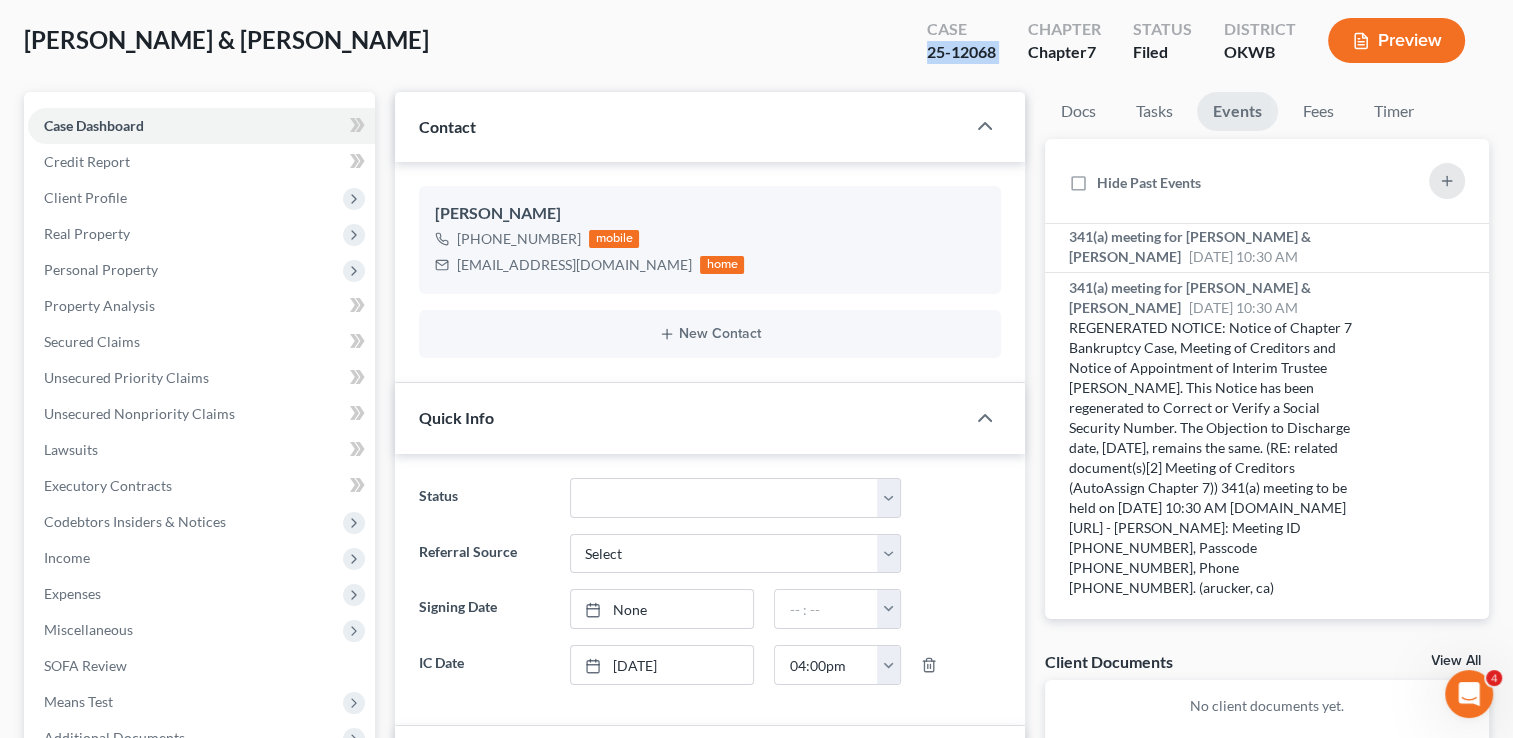 click on "25-12068" at bounding box center (961, 52) 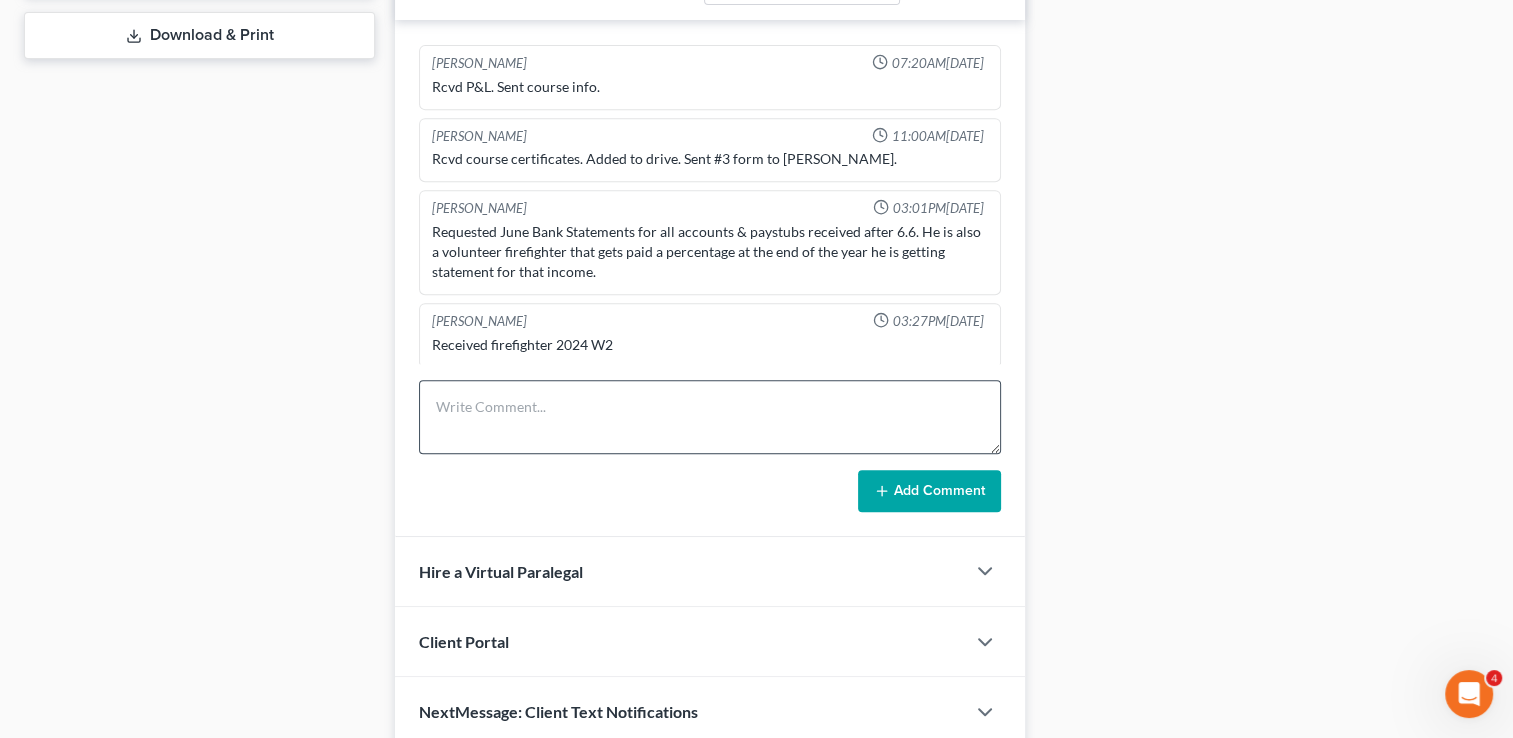 scroll, scrollTop: 900, scrollLeft: 0, axis: vertical 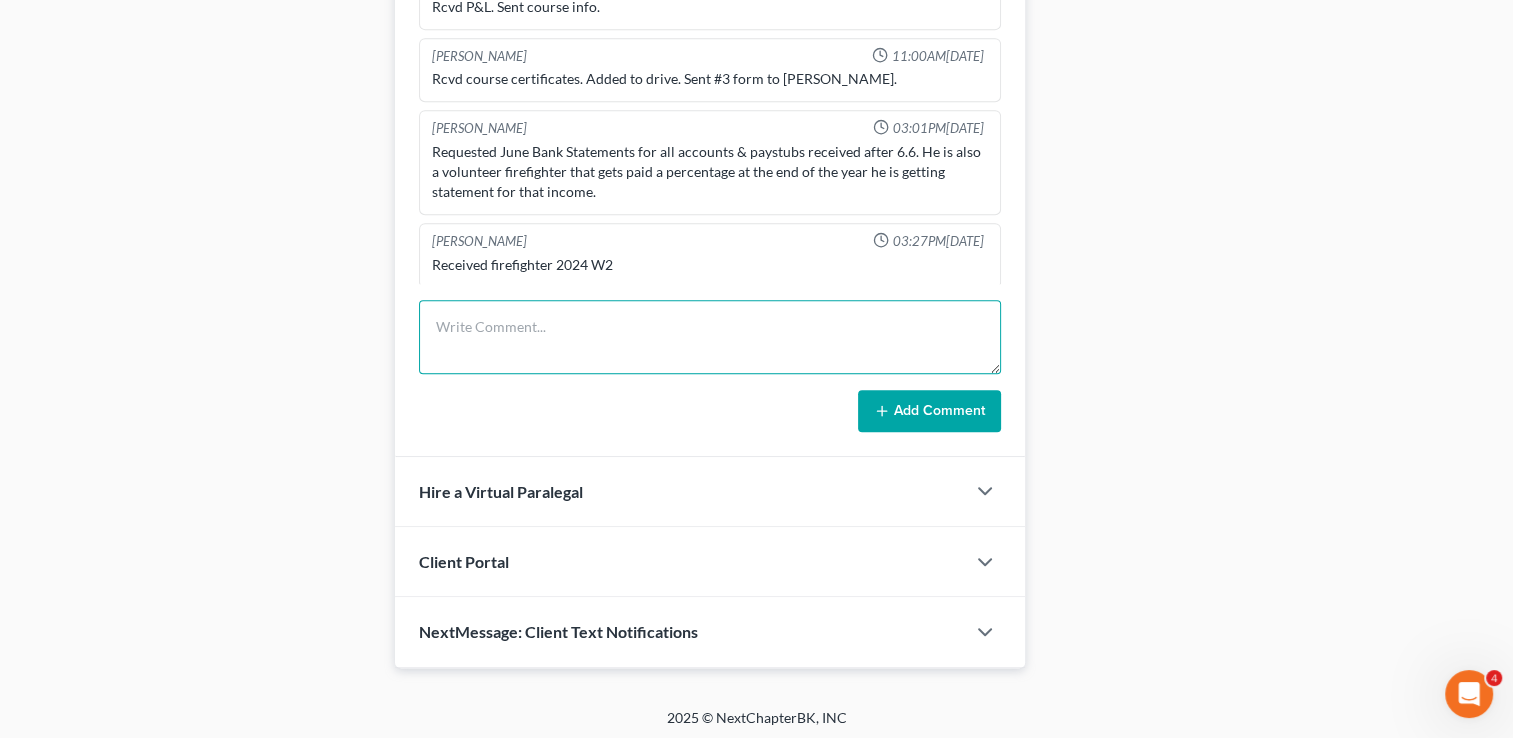 click at bounding box center (710, 337) 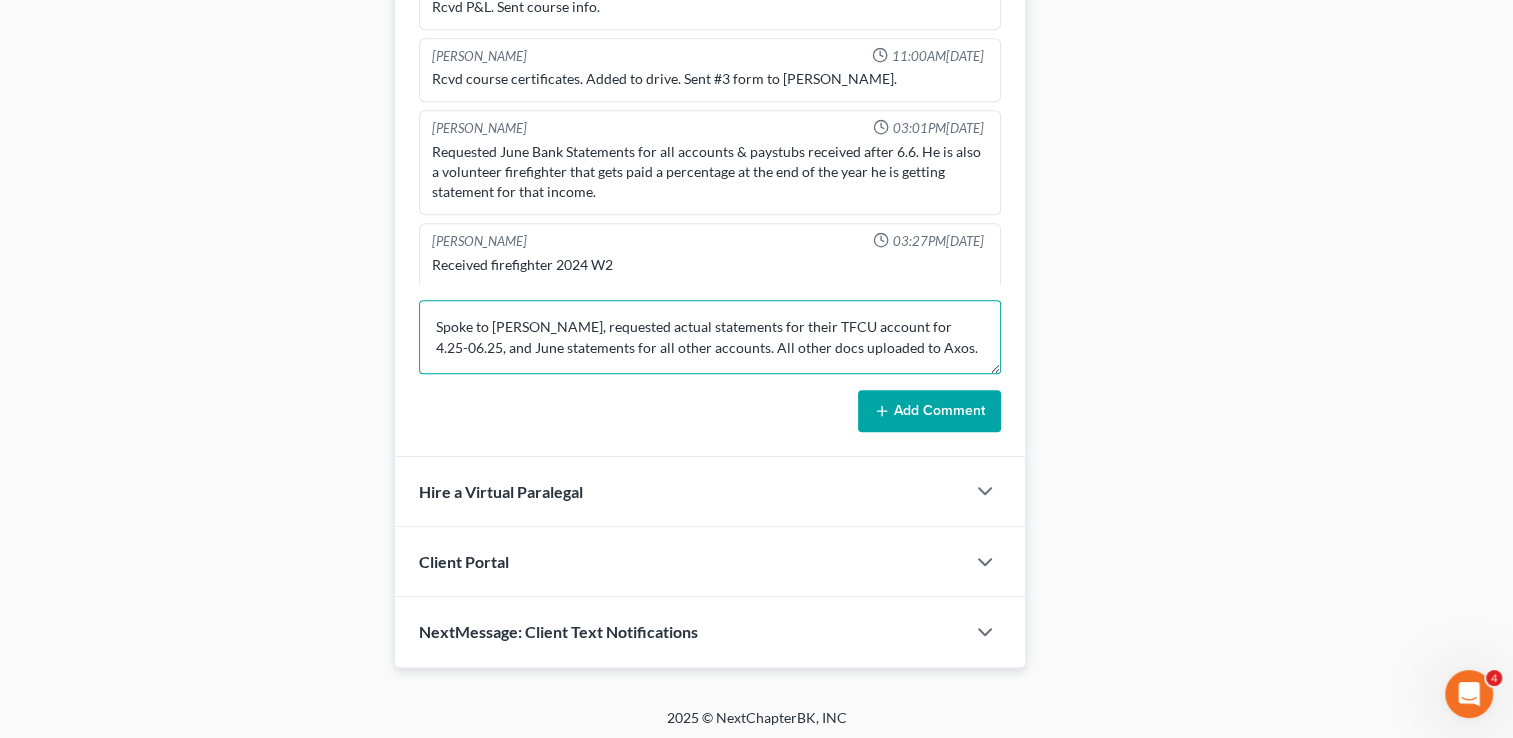 click on "Spoke to [PERSON_NAME], requested actual statements for their TFCU account for 4.25-06.25, and June statements for all other accounts. All other docs uploaded to Axos." at bounding box center (710, 337) 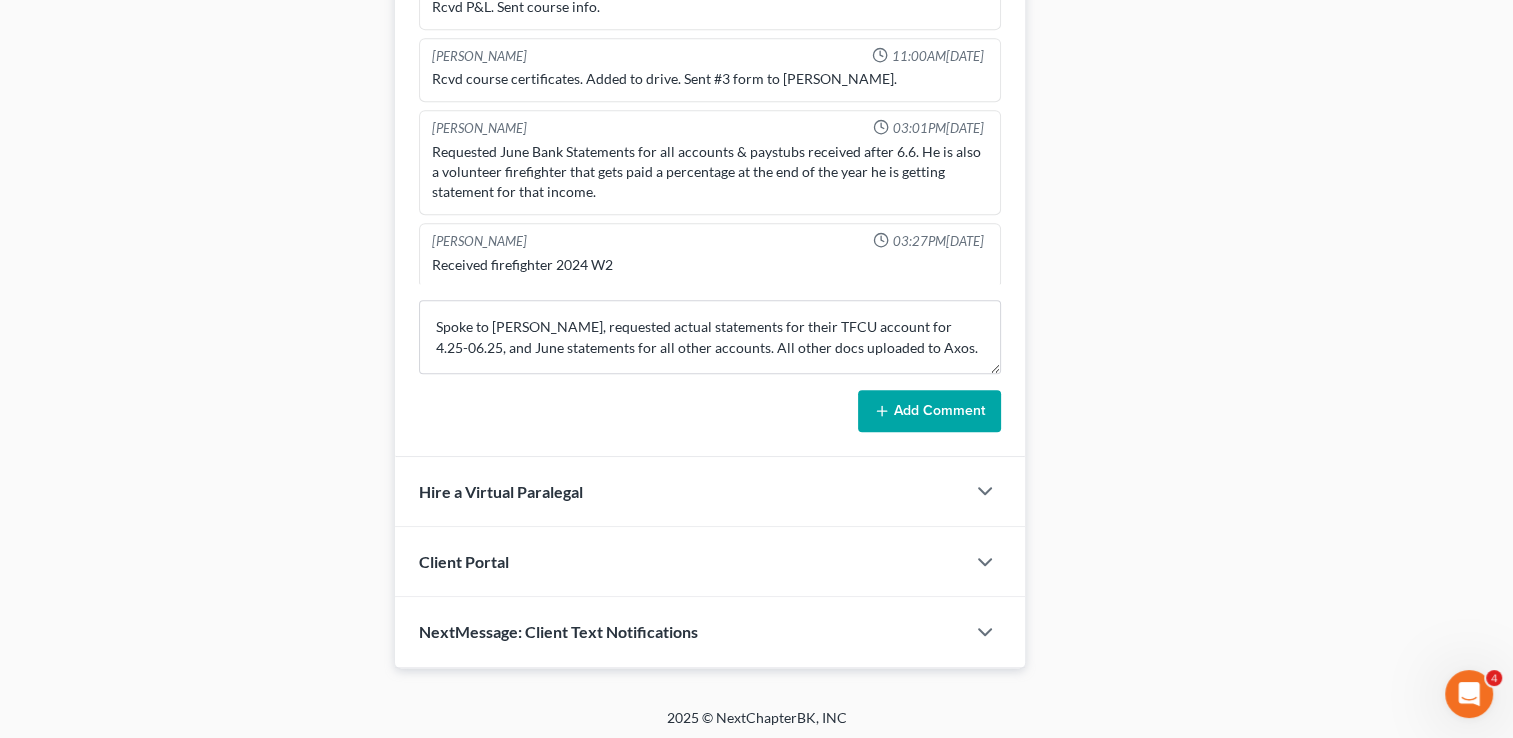 click on "Add Comment" at bounding box center [929, 411] 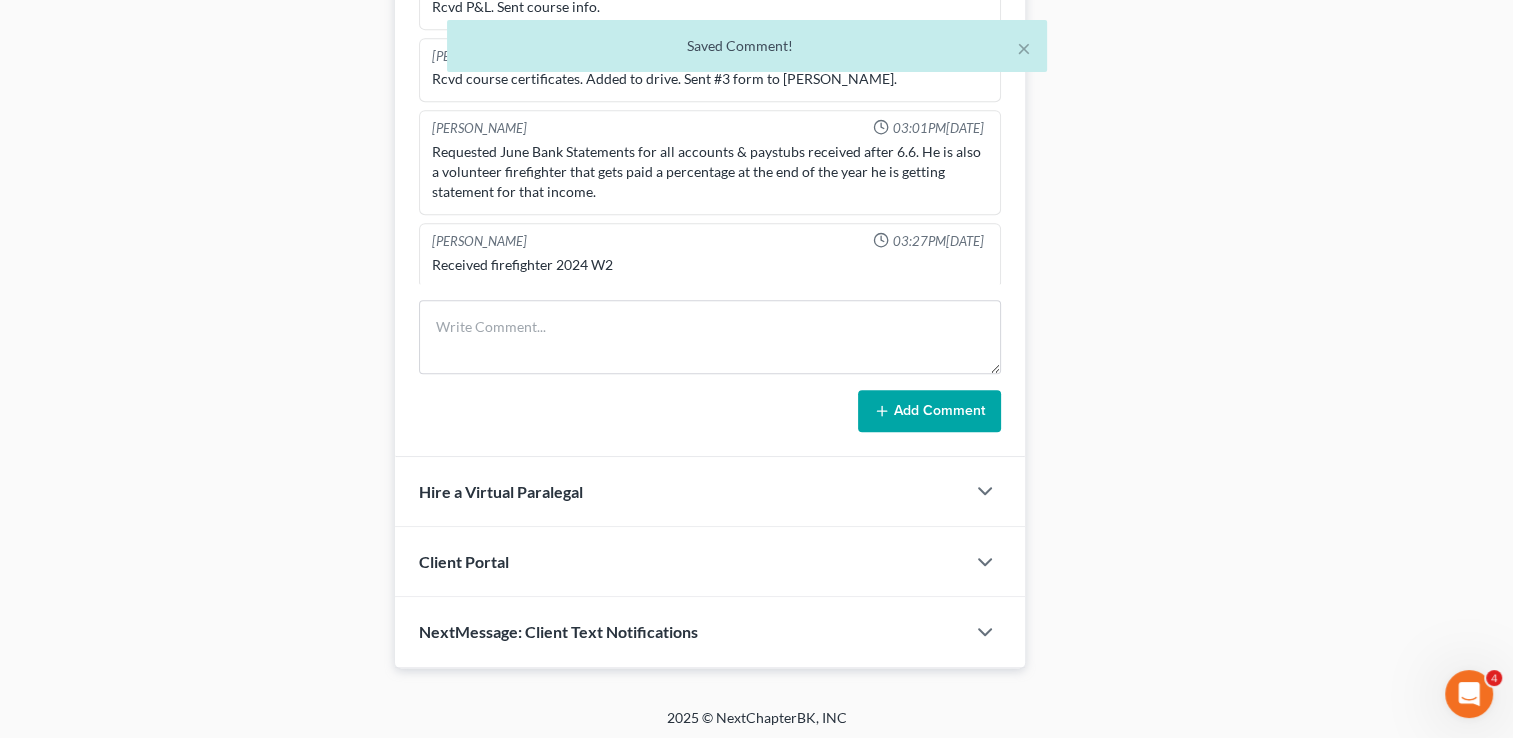 scroll, scrollTop: 258, scrollLeft: 0, axis: vertical 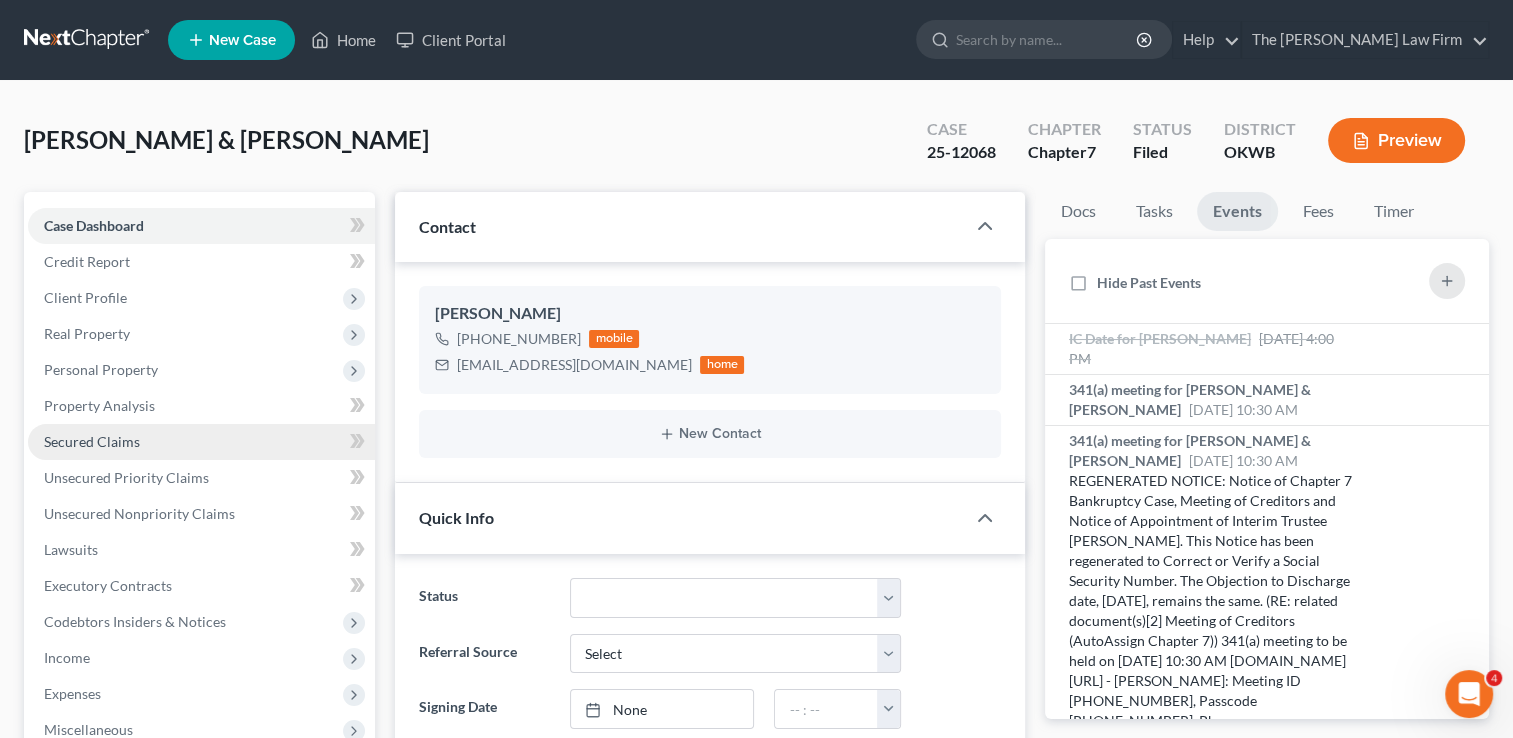 click on "Secured Claims" at bounding box center [92, 441] 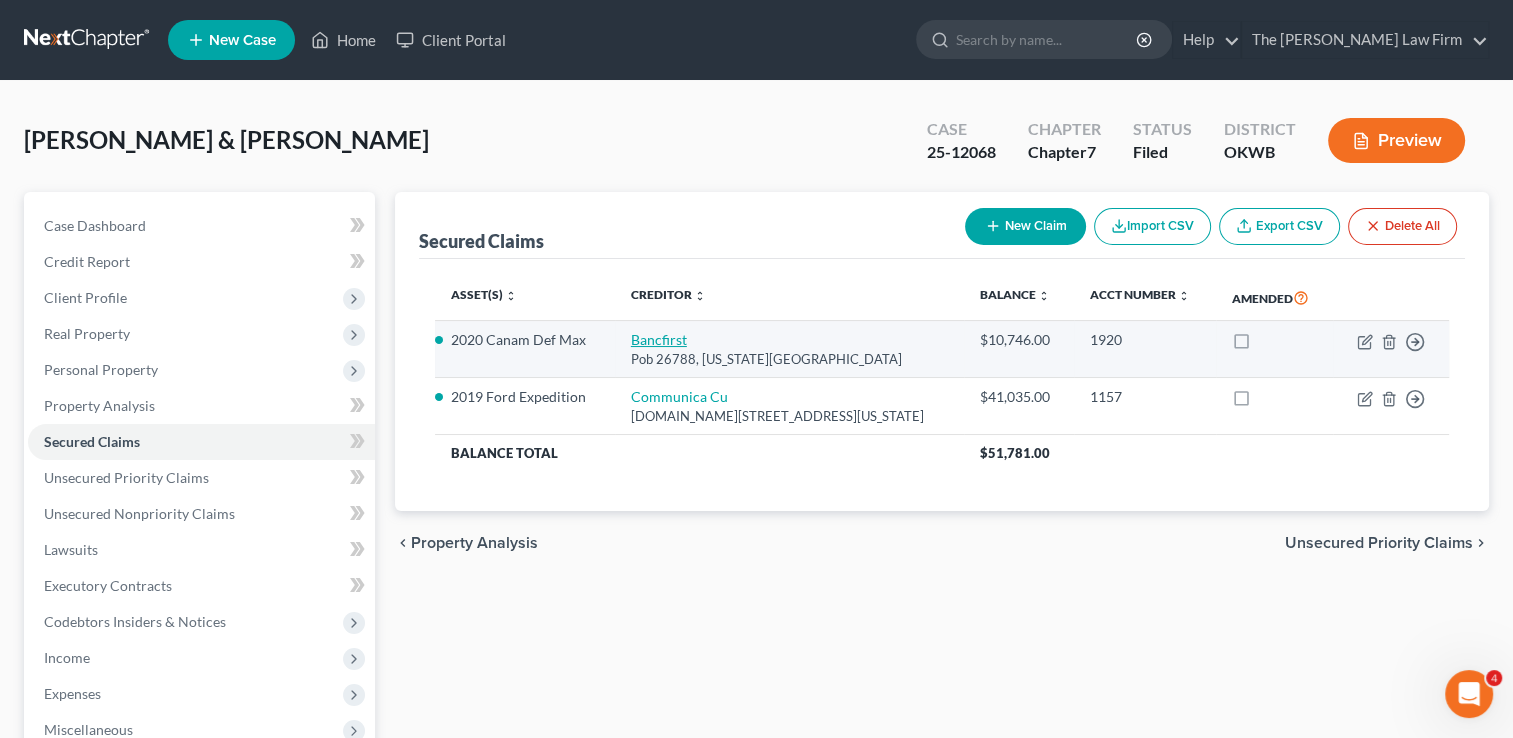 click on "Bancfirst" at bounding box center [659, 339] 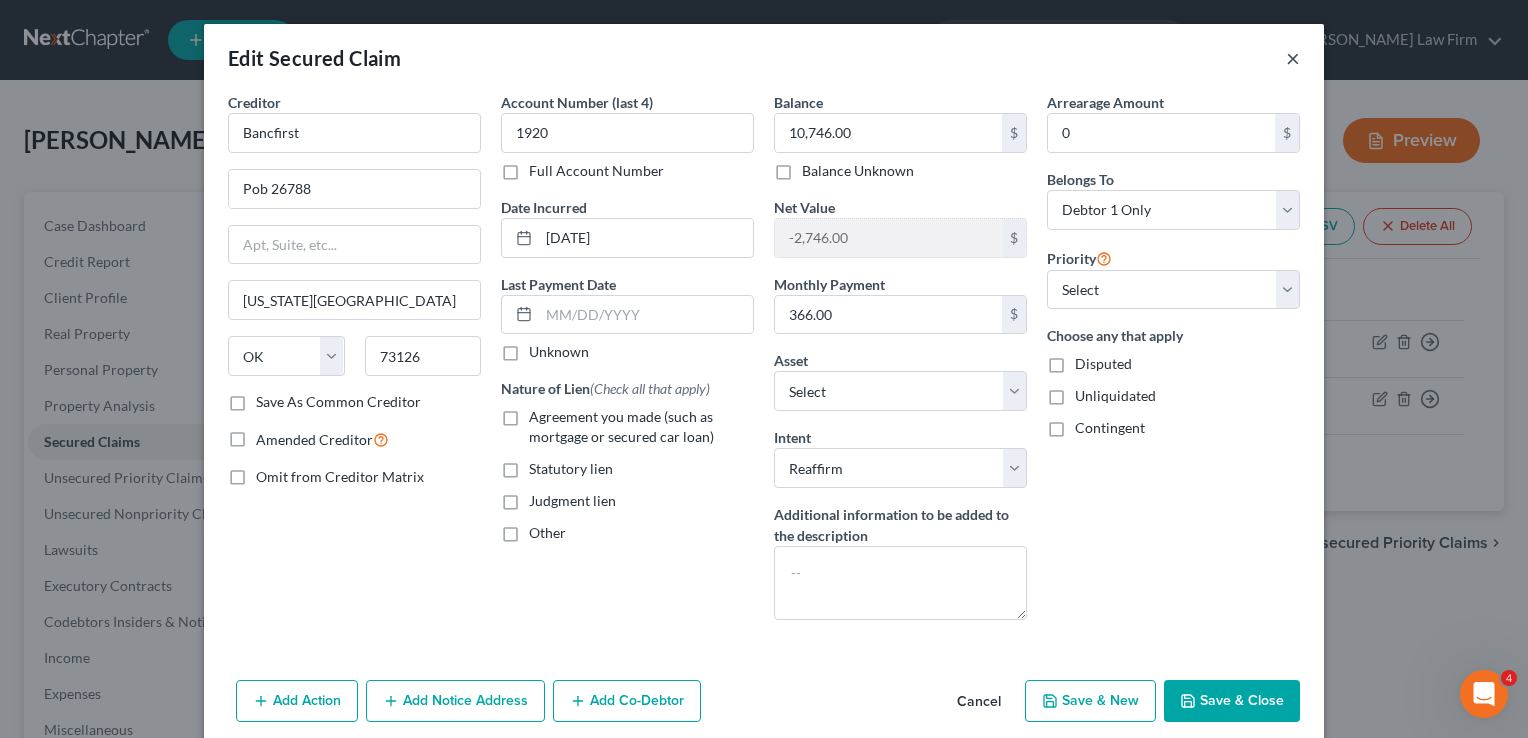 click on "×" at bounding box center [1293, 58] 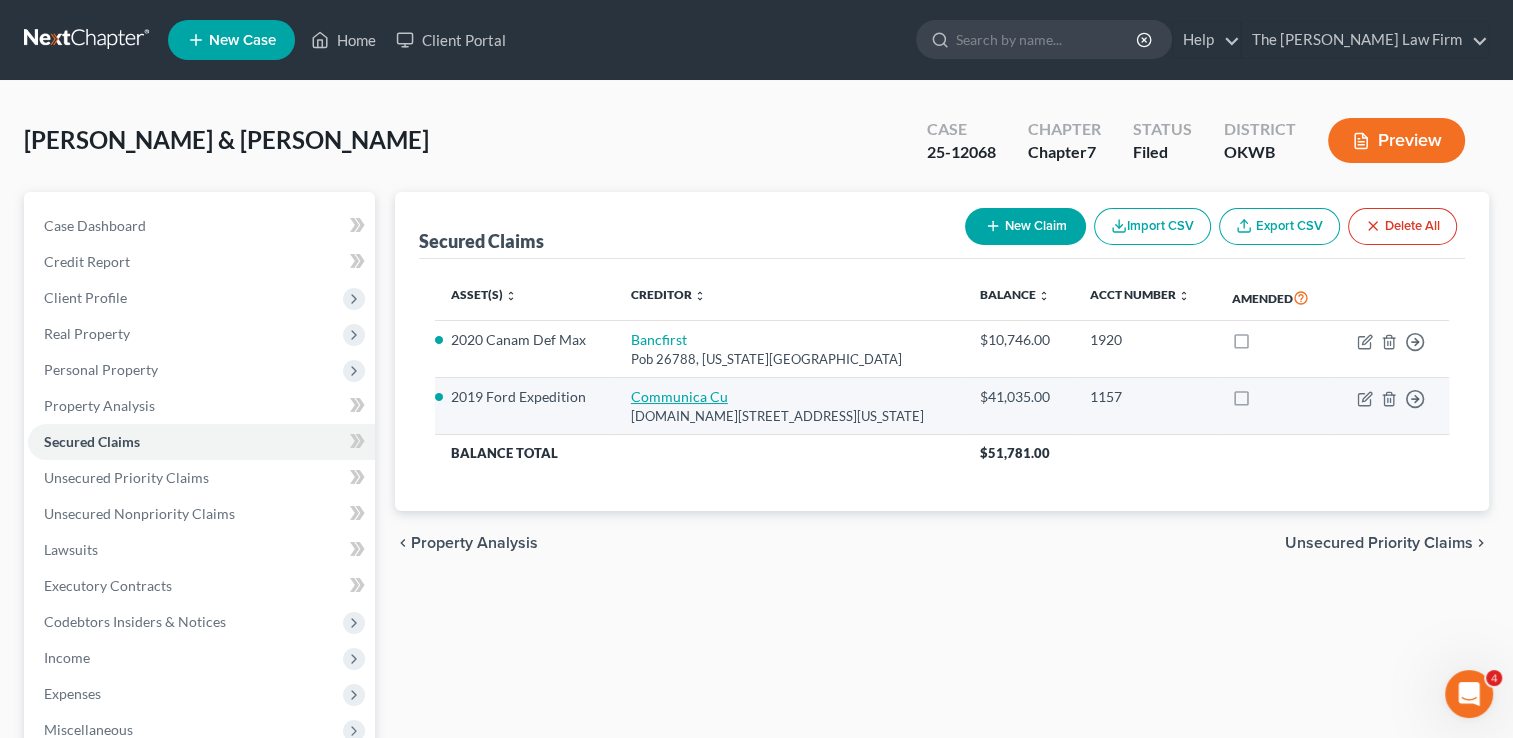 click on "Communica Cu" at bounding box center [679, 396] 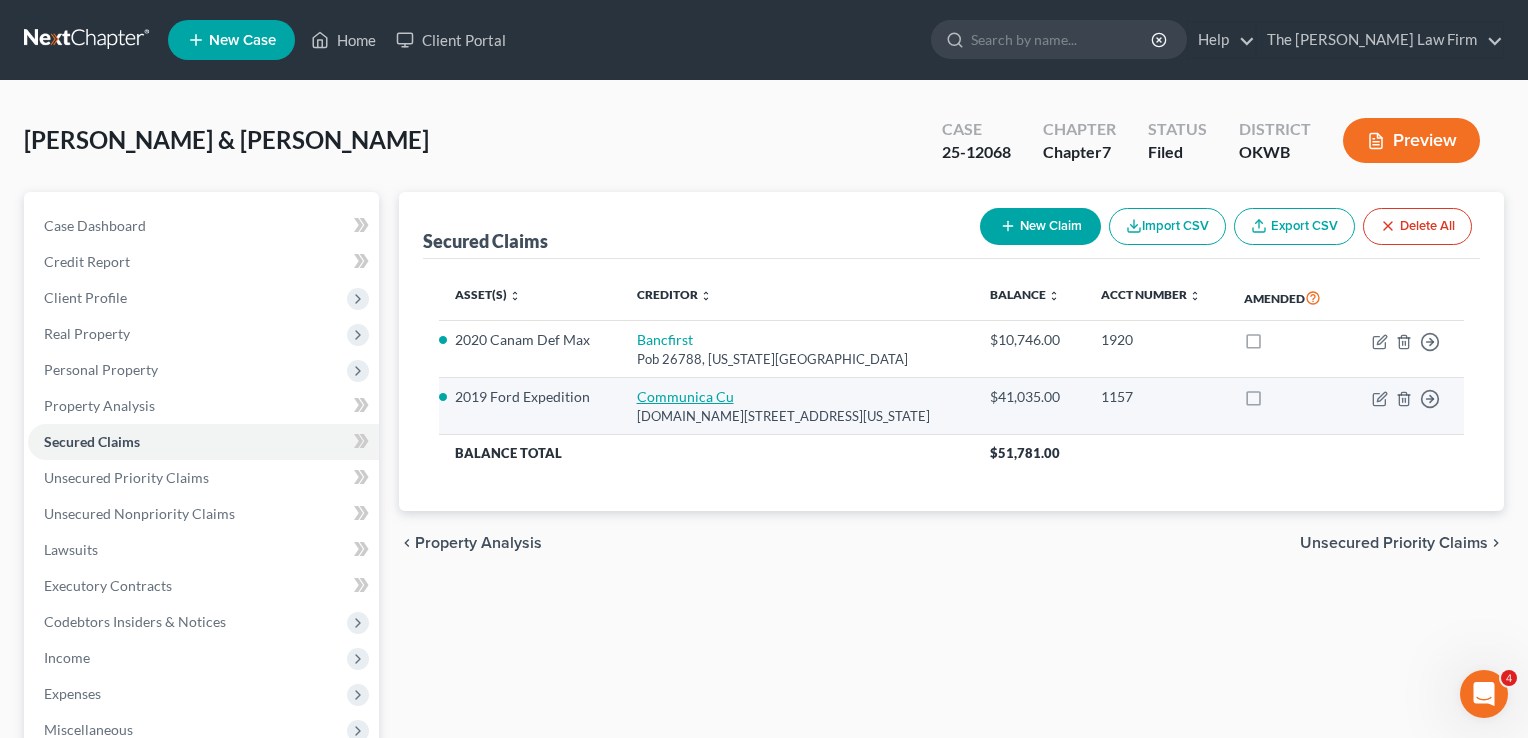 select on "37" 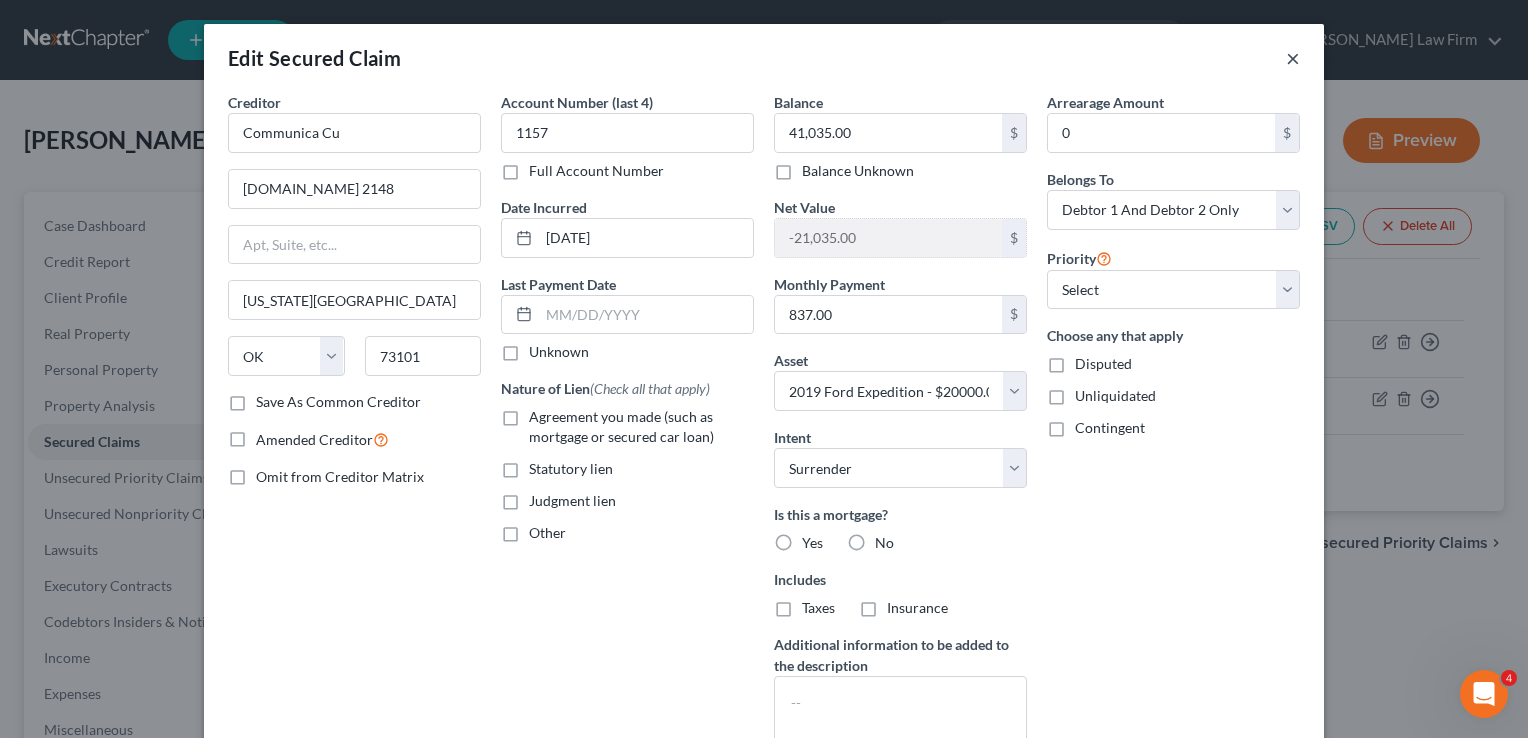 click on "×" at bounding box center [1293, 58] 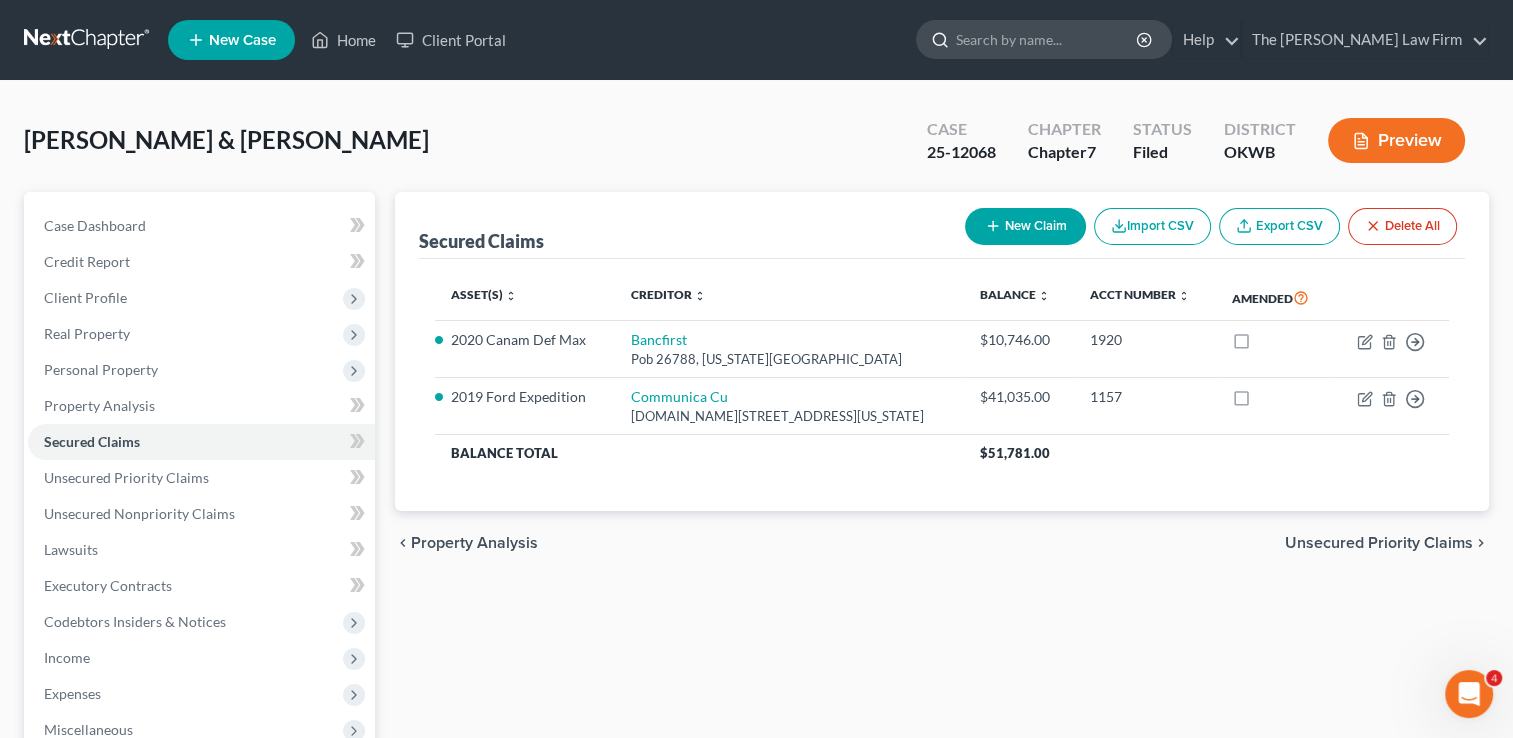 click at bounding box center (1047, 39) 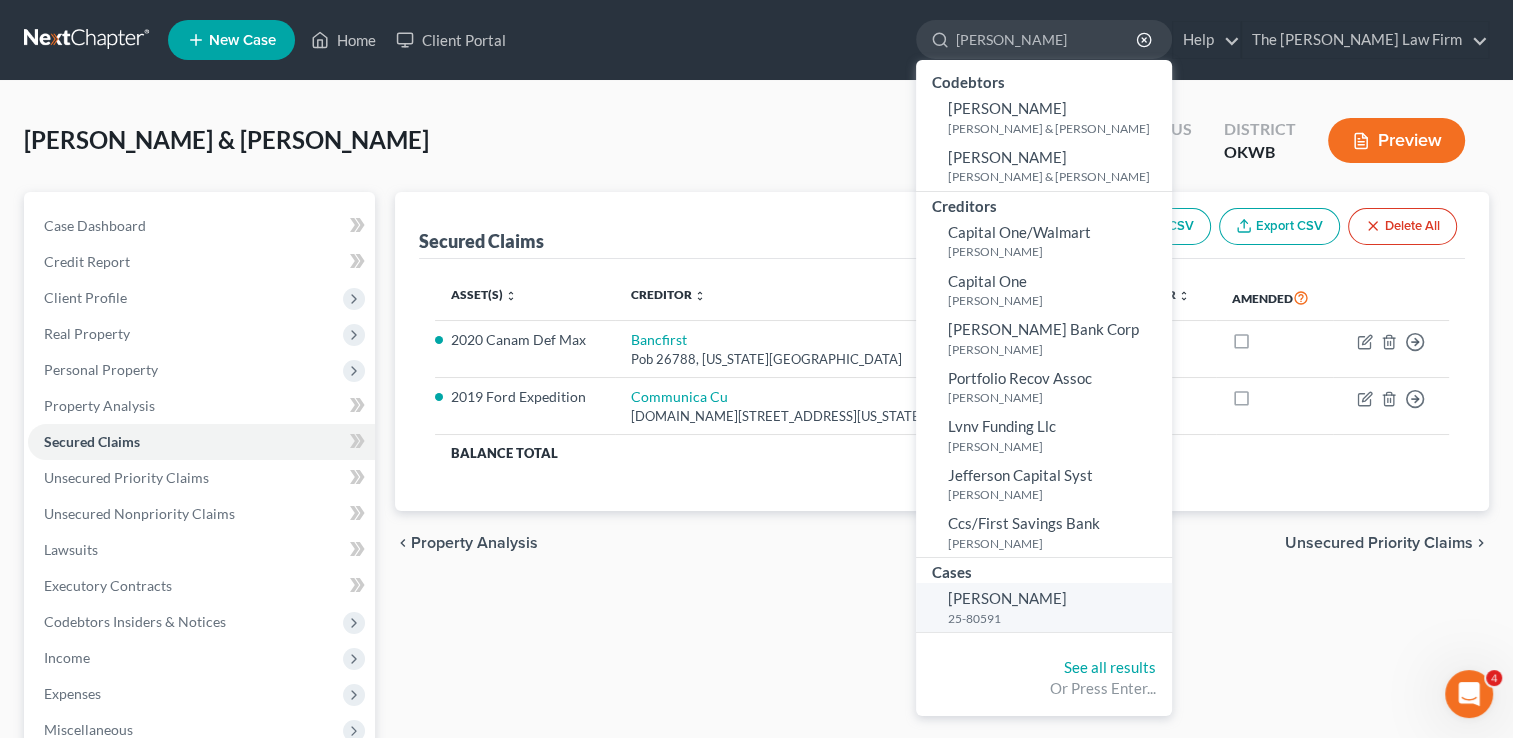 type on "Walkup" 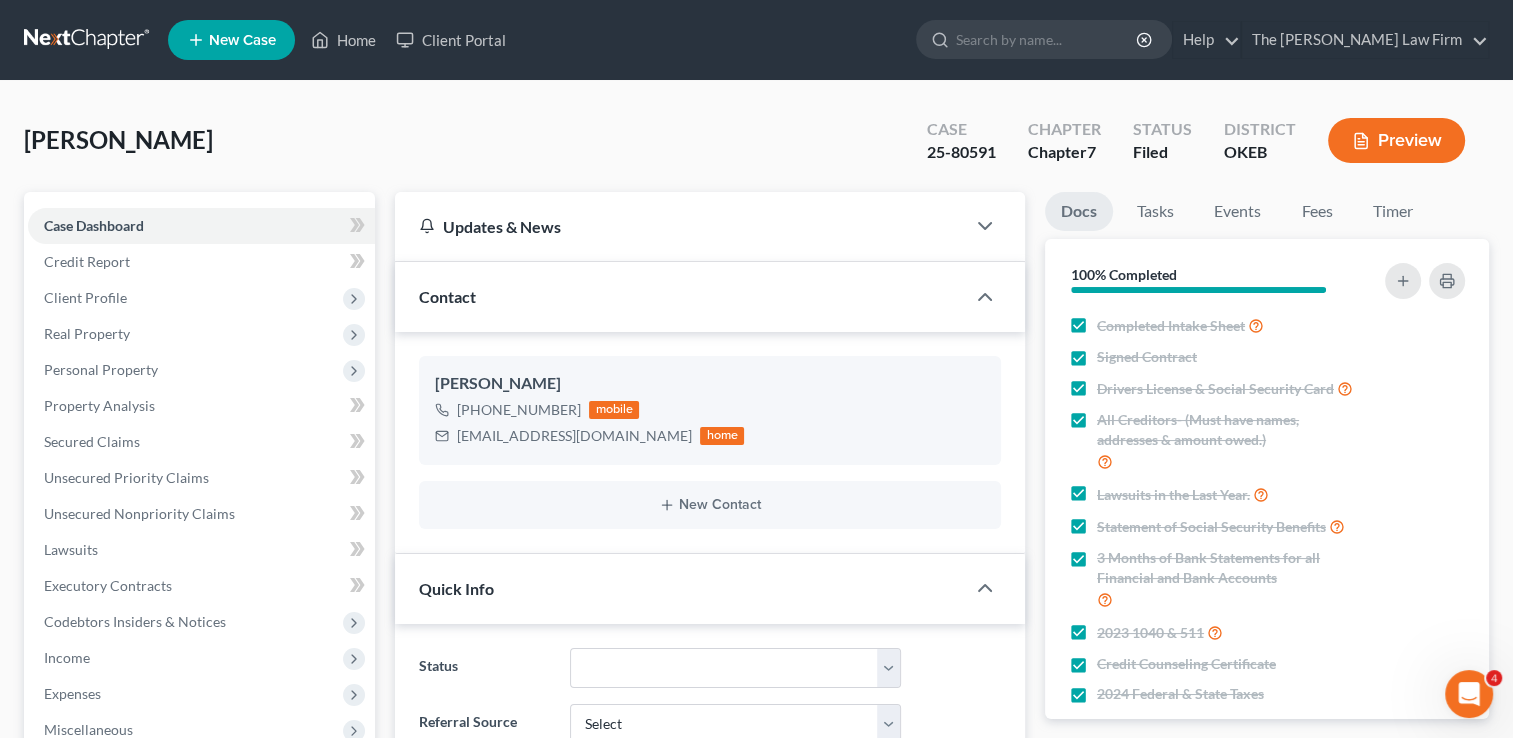 scroll, scrollTop: 1000, scrollLeft: 0, axis: vertical 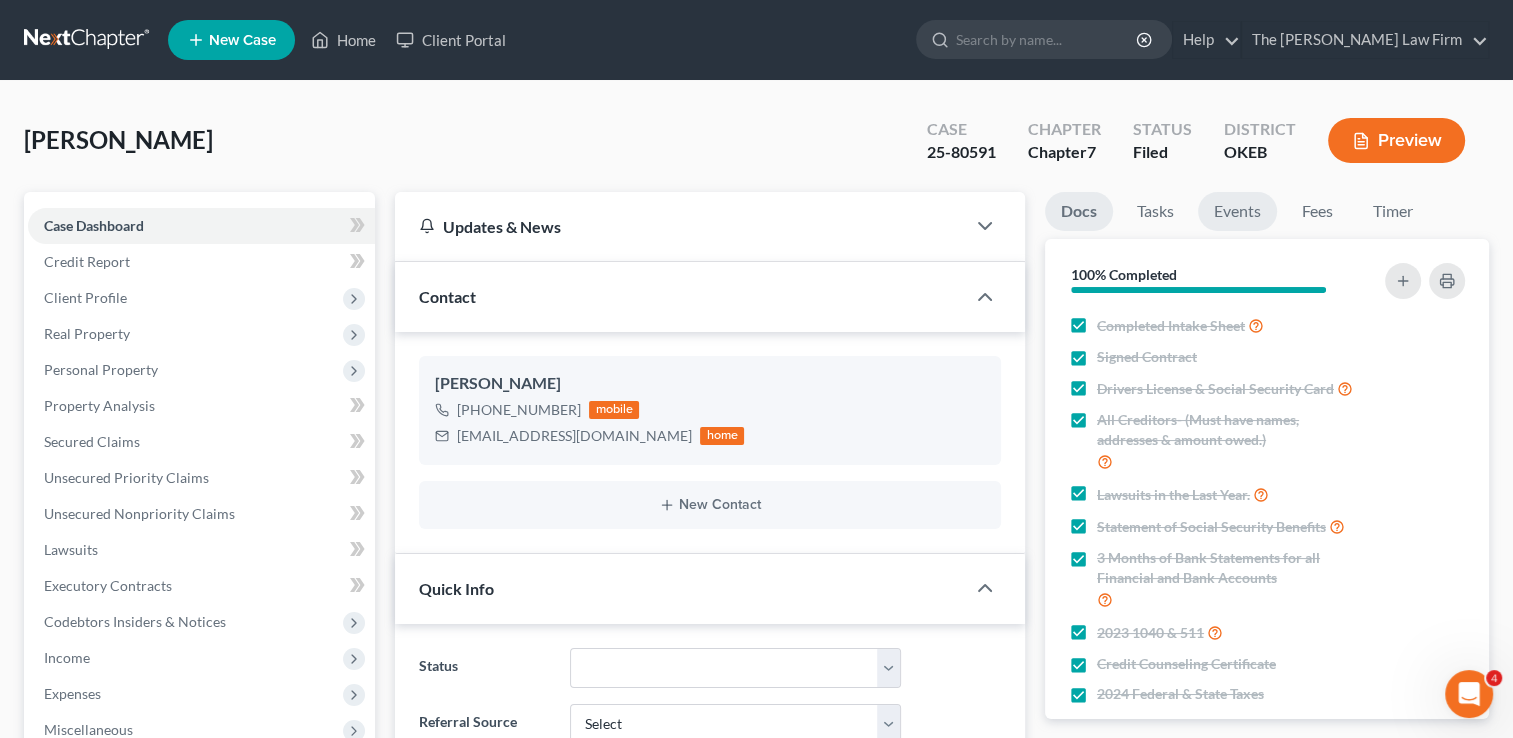 click on "Events" at bounding box center (1237, 211) 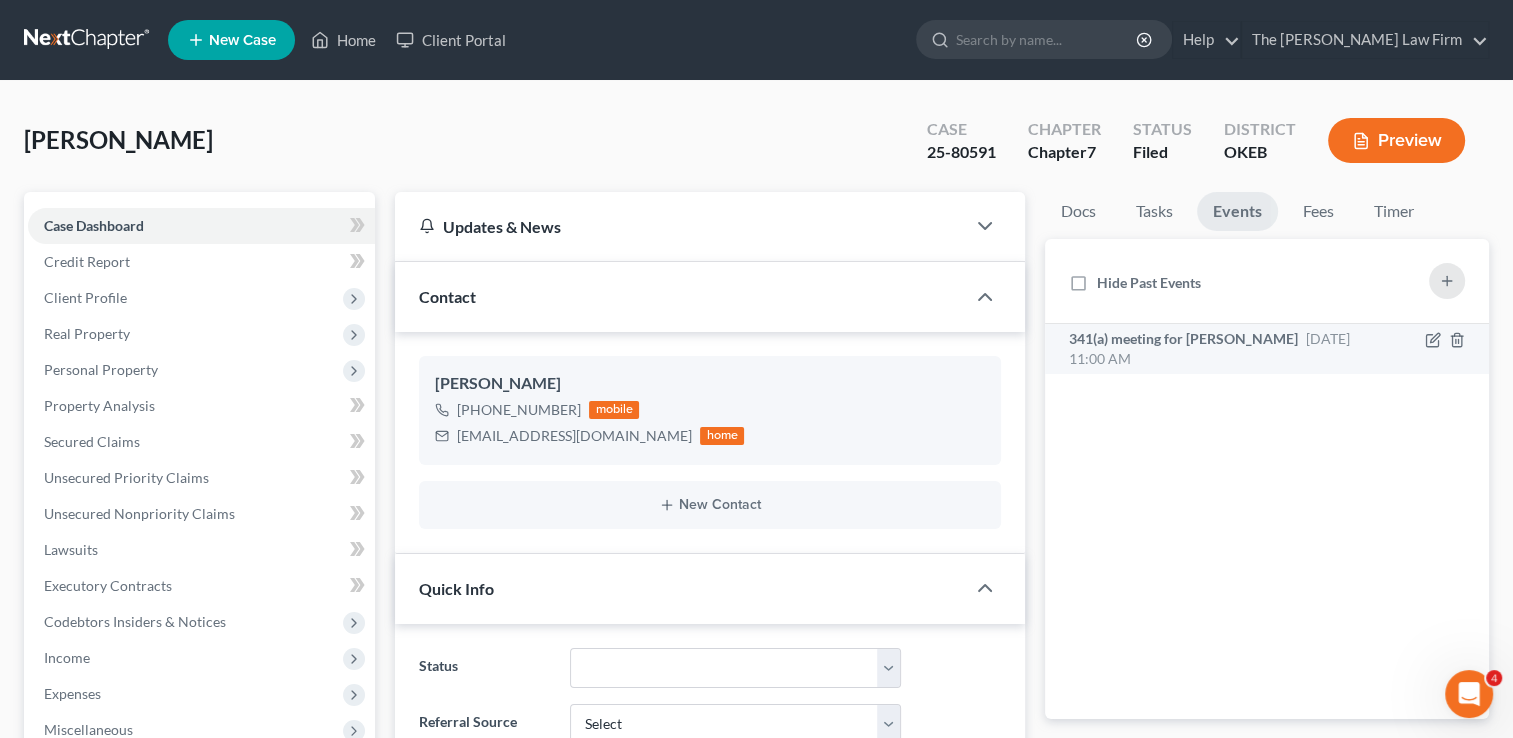 click on "341(a) meeting for Kathryn Walkup Aug 4, 2025 11:00 AM" at bounding box center (1215, 349) 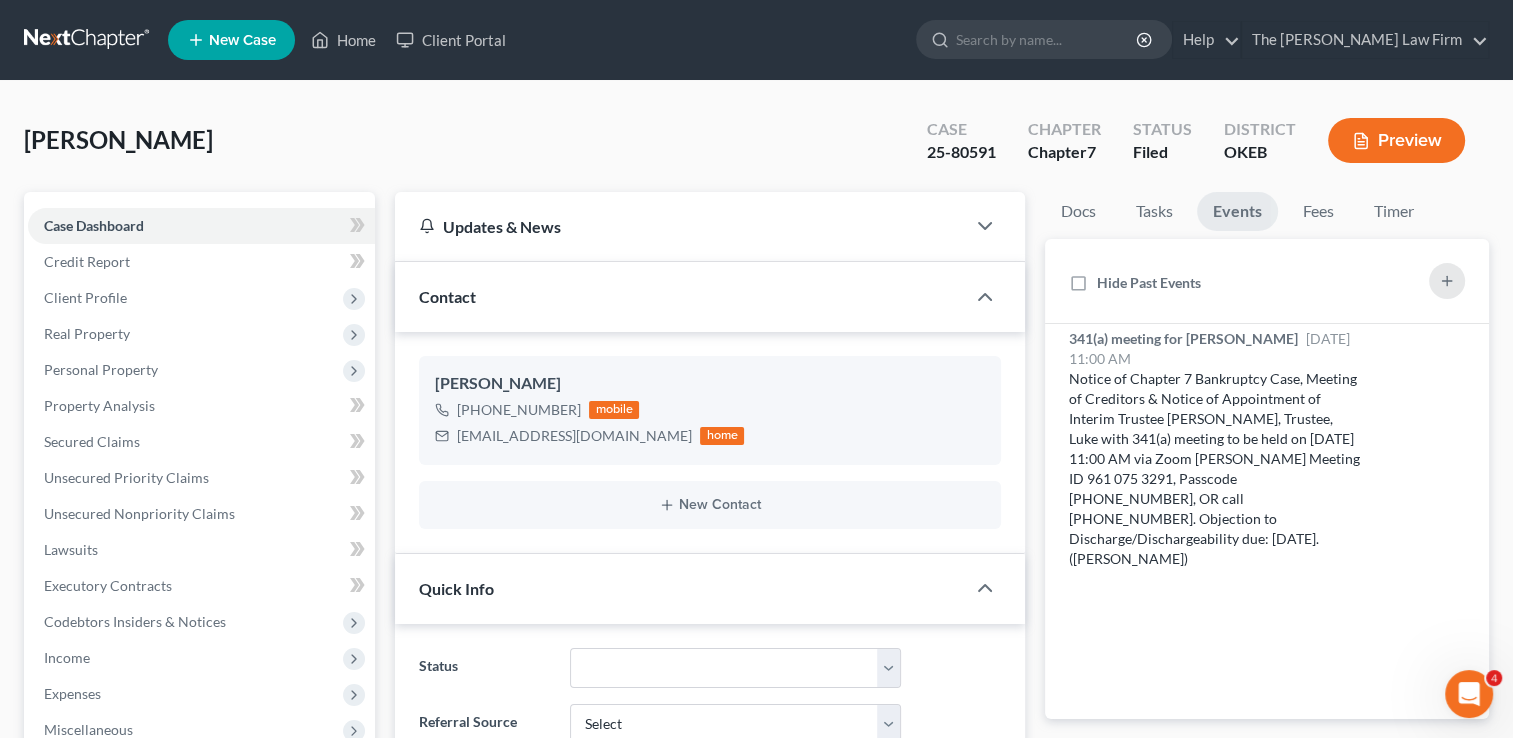 click on "25-80591" at bounding box center [961, 152] 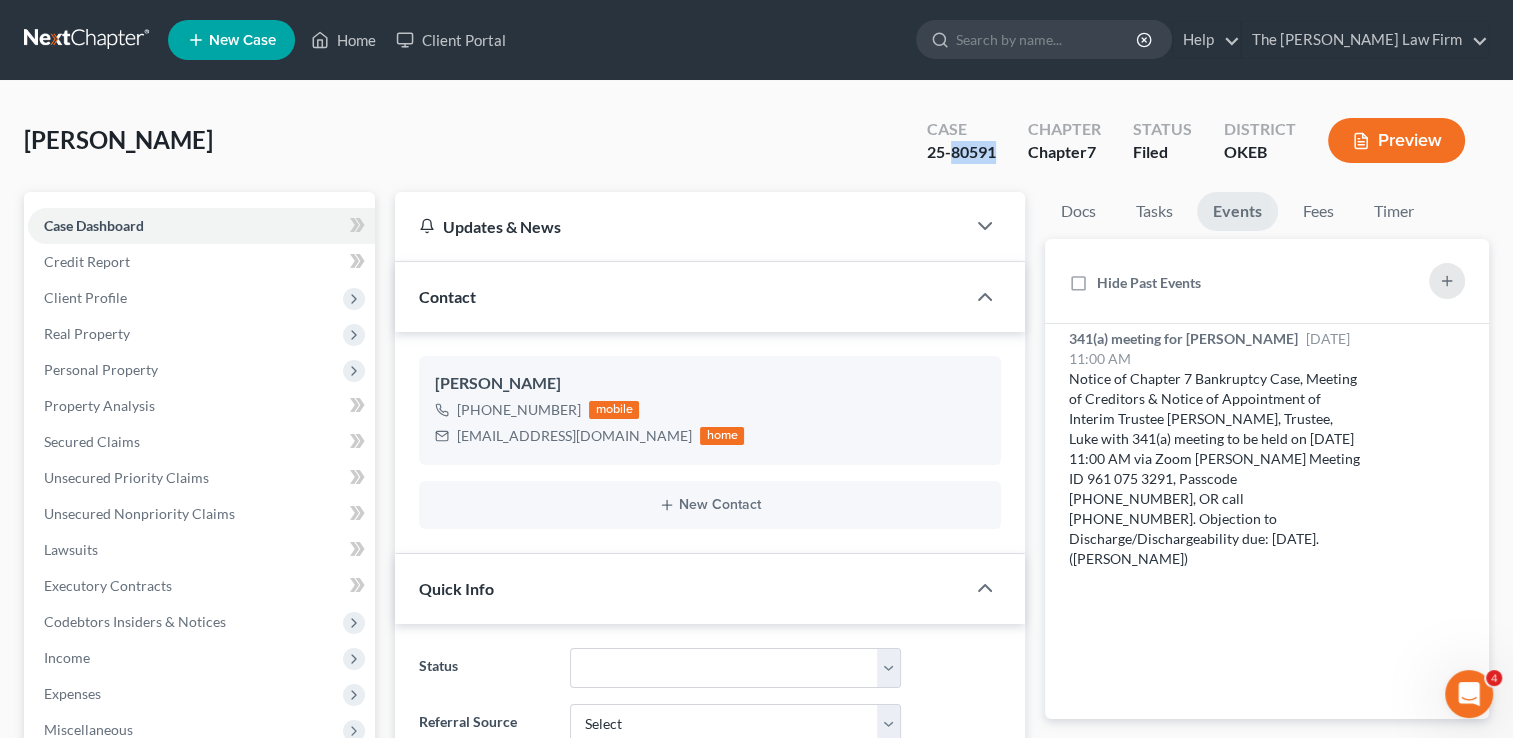 click on "25-80591" at bounding box center (961, 152) 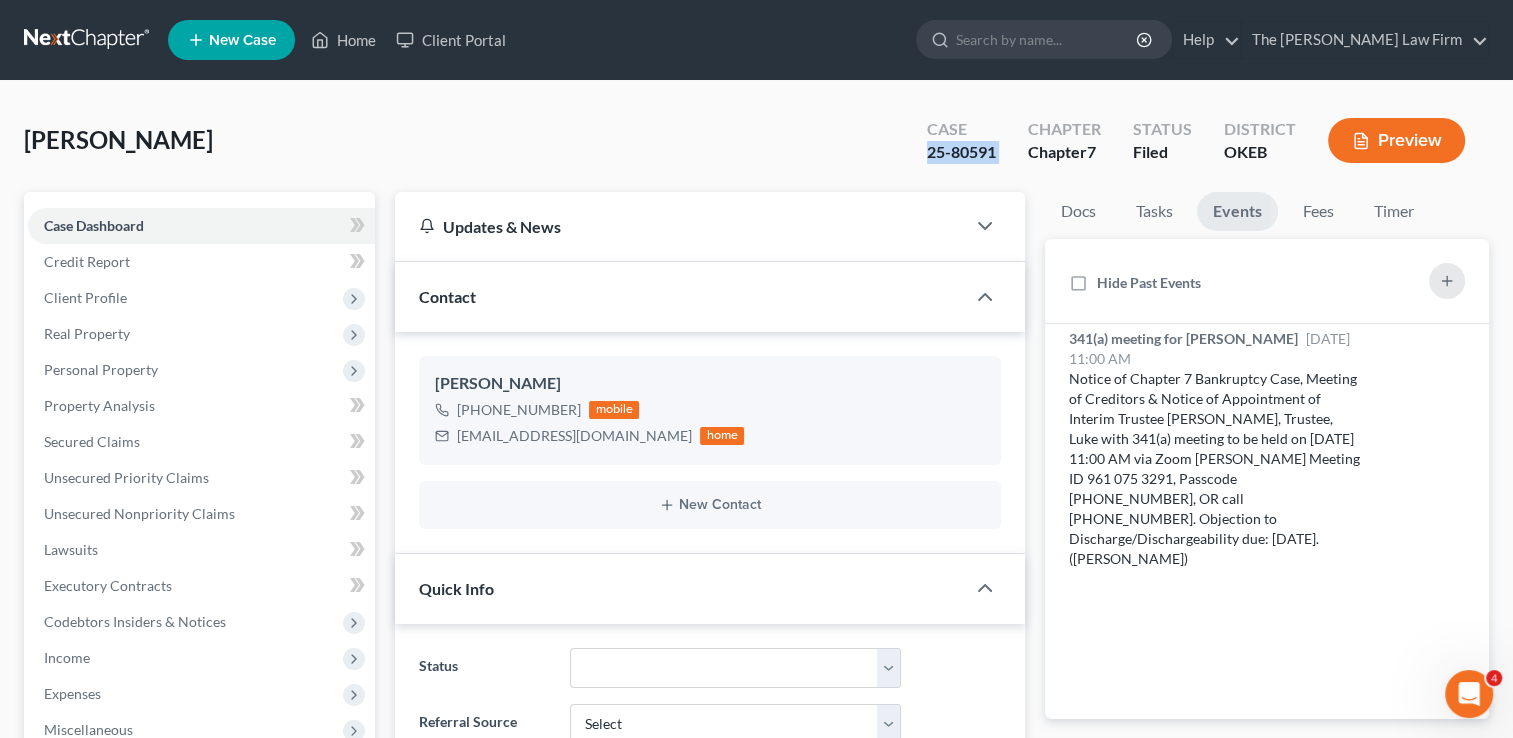 click on "25-80591" at bounding box center [961, 152] 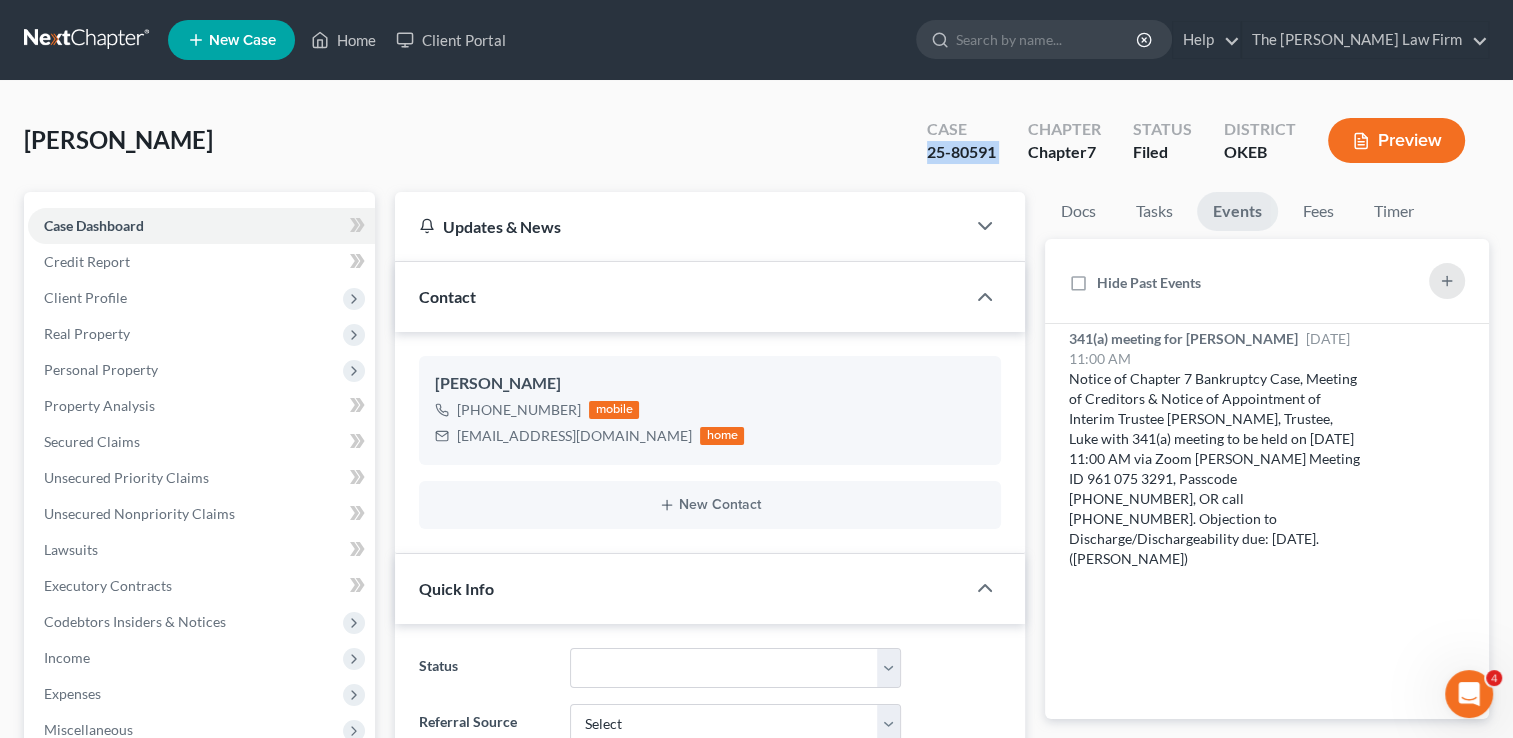 copy on "25-80591" 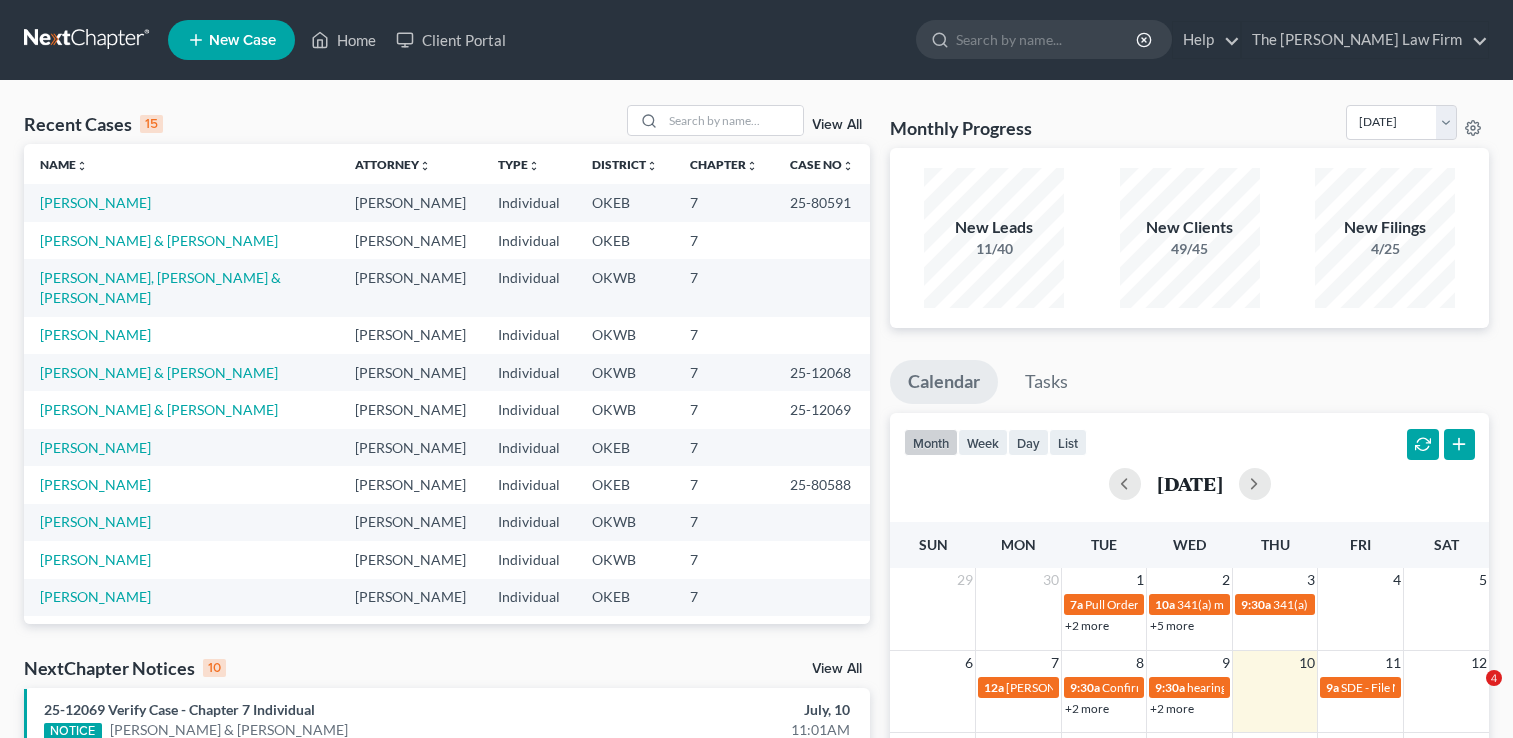 scroll, scrollTop: 0, scrollLeft: 0, axis: both 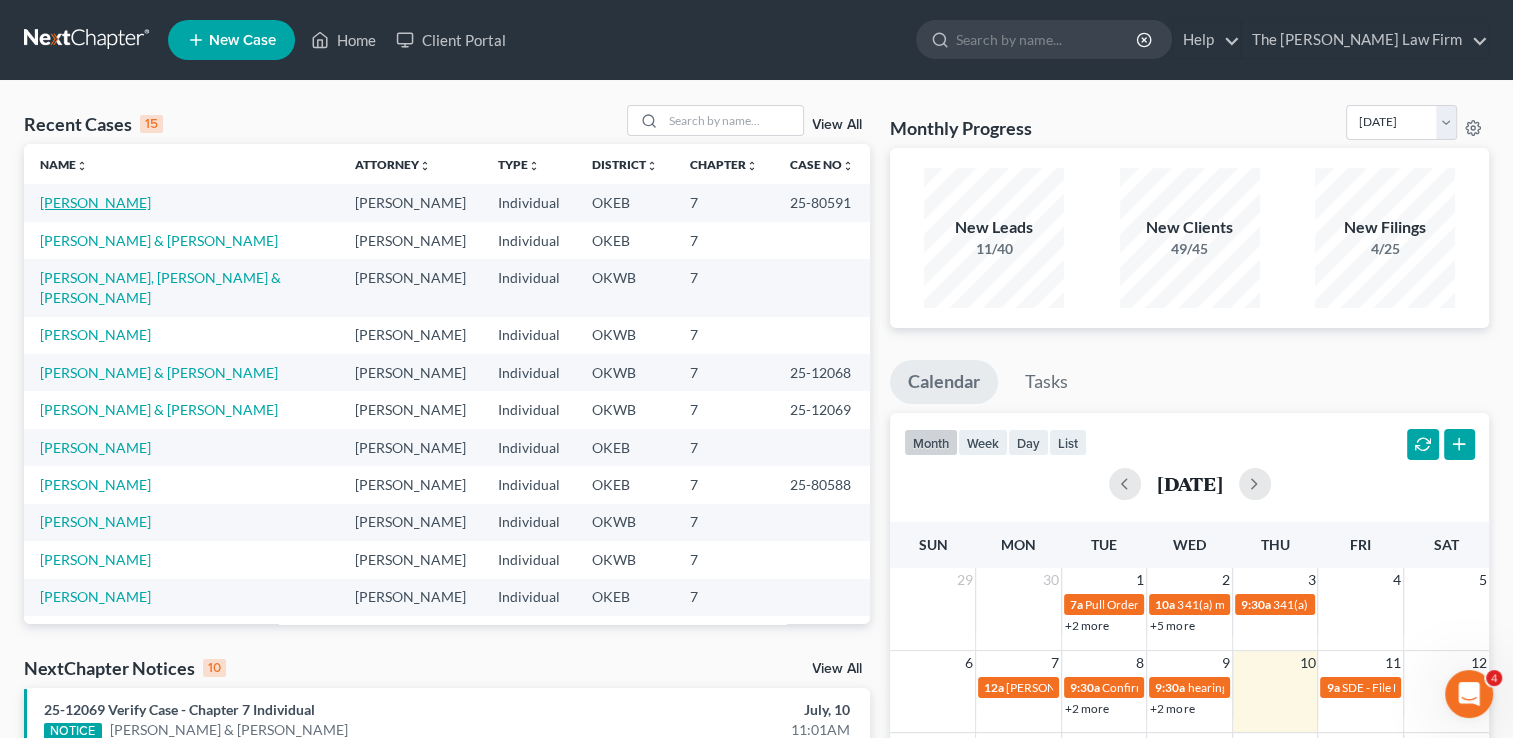 click on "[PERSON_NAME]" at bounding box center (95, 202) 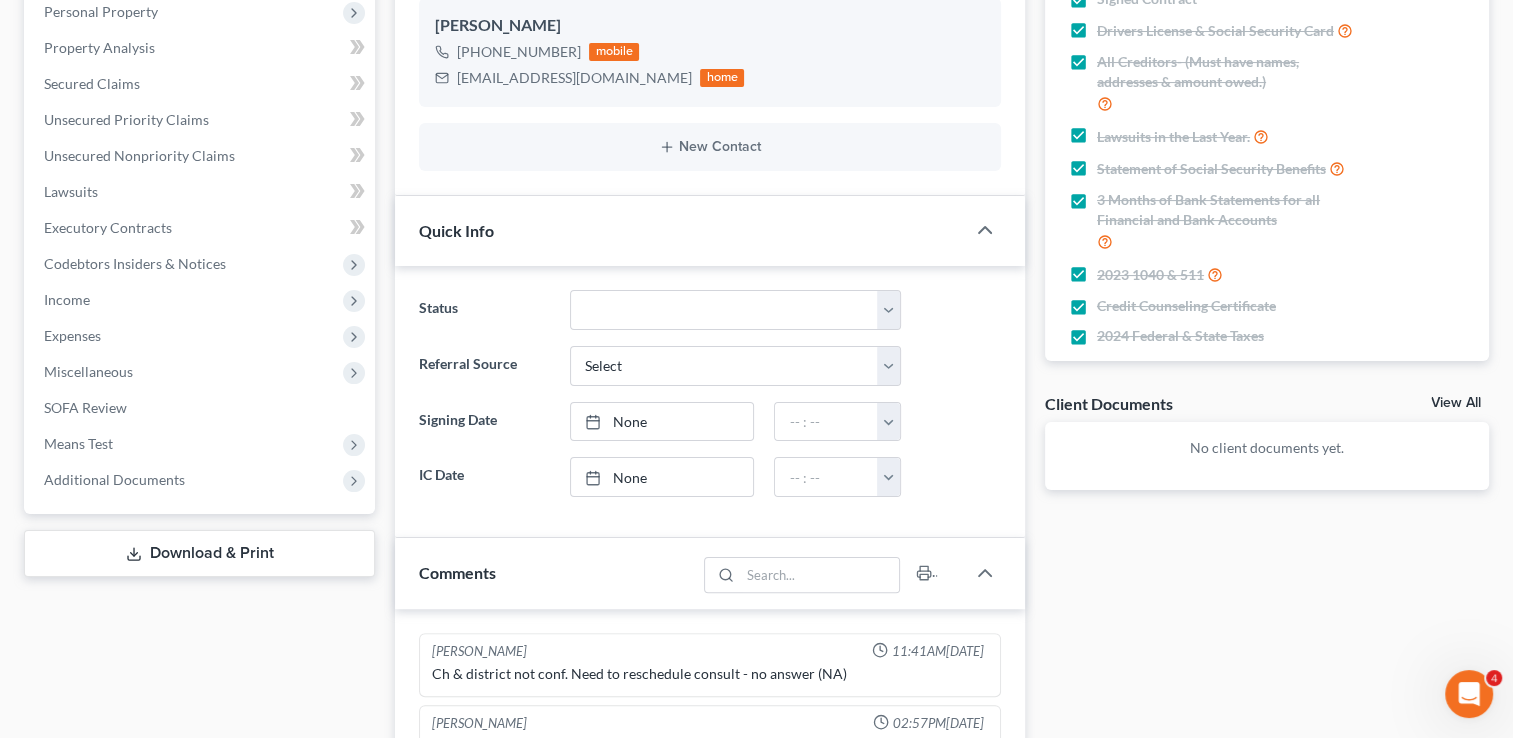 scroll, scrollTop: 600, scrollLeft: 0, axis: vertical 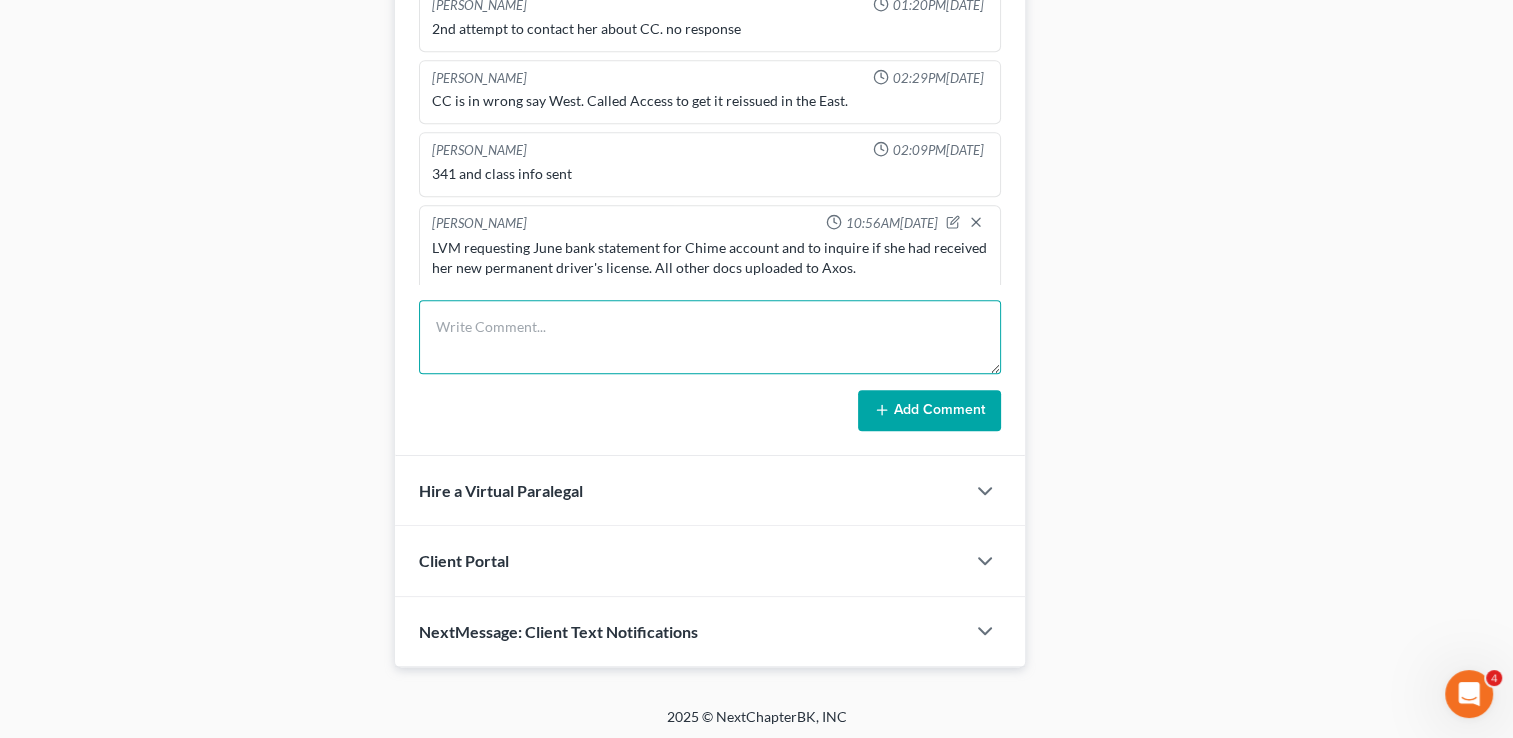 click at bounding box center [710, 337] 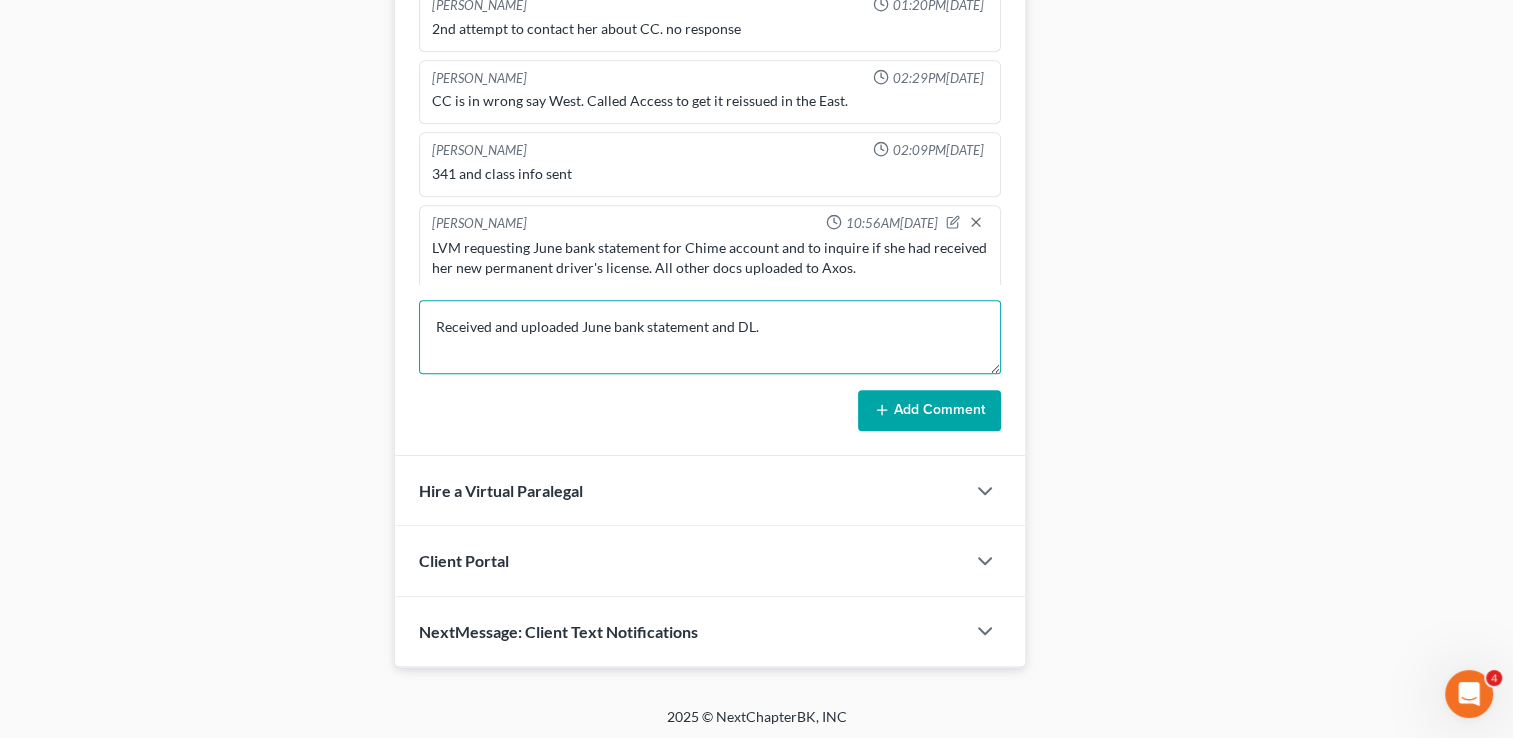 type on "Received and uploaded June bank statement and DL." 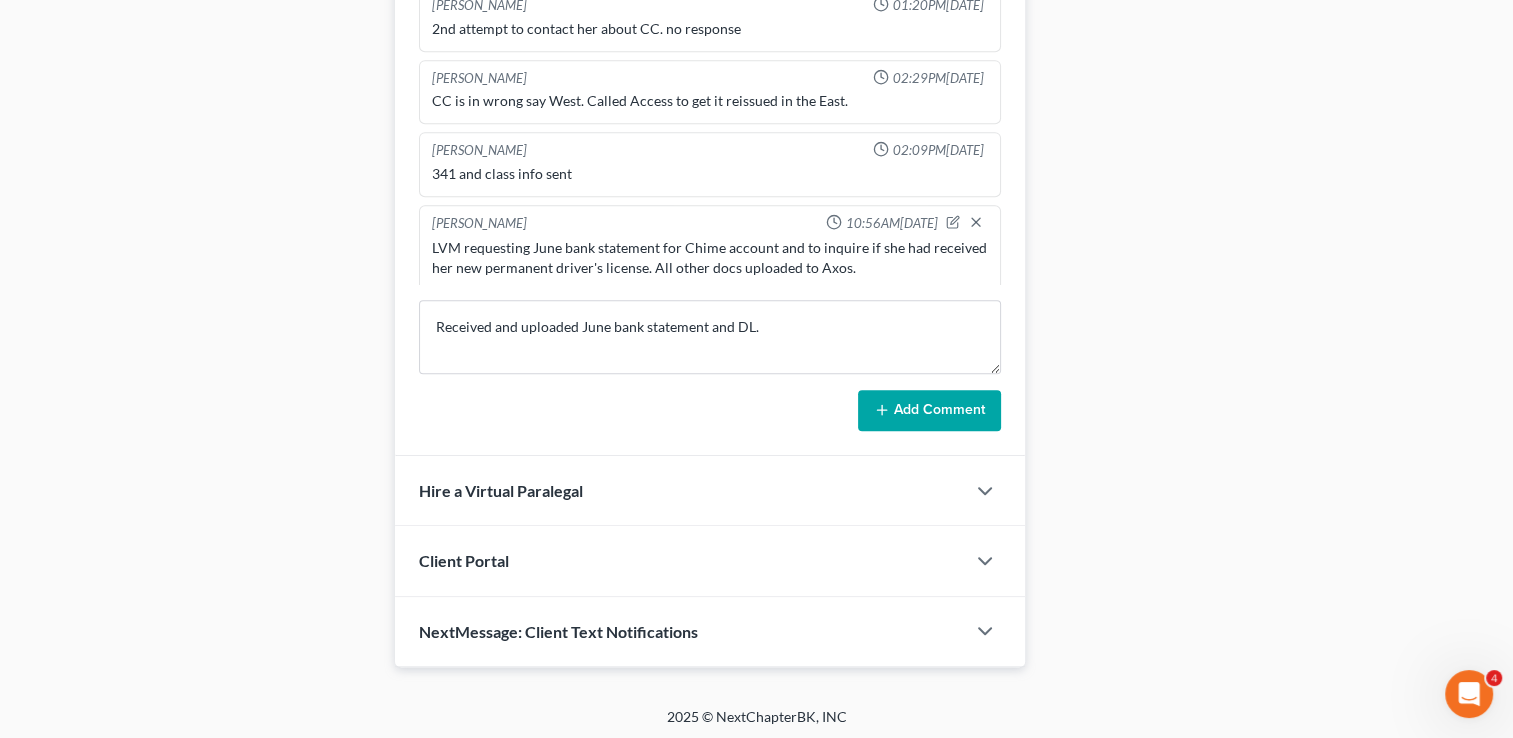 click on "Add Comment" at bounding box center (929, 411) 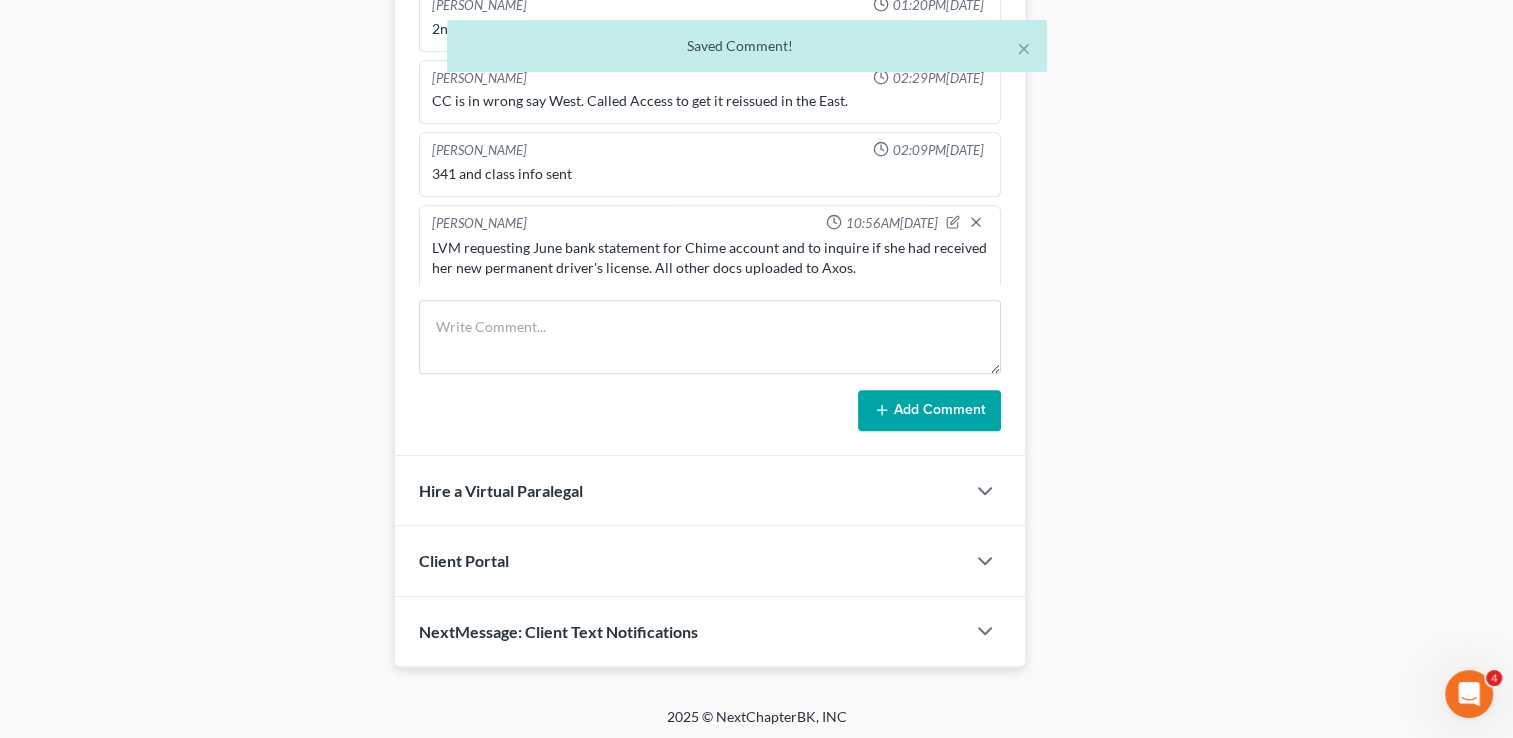 scroll, scrollTop: 1074, scrollLeft: 0, axis: vertical 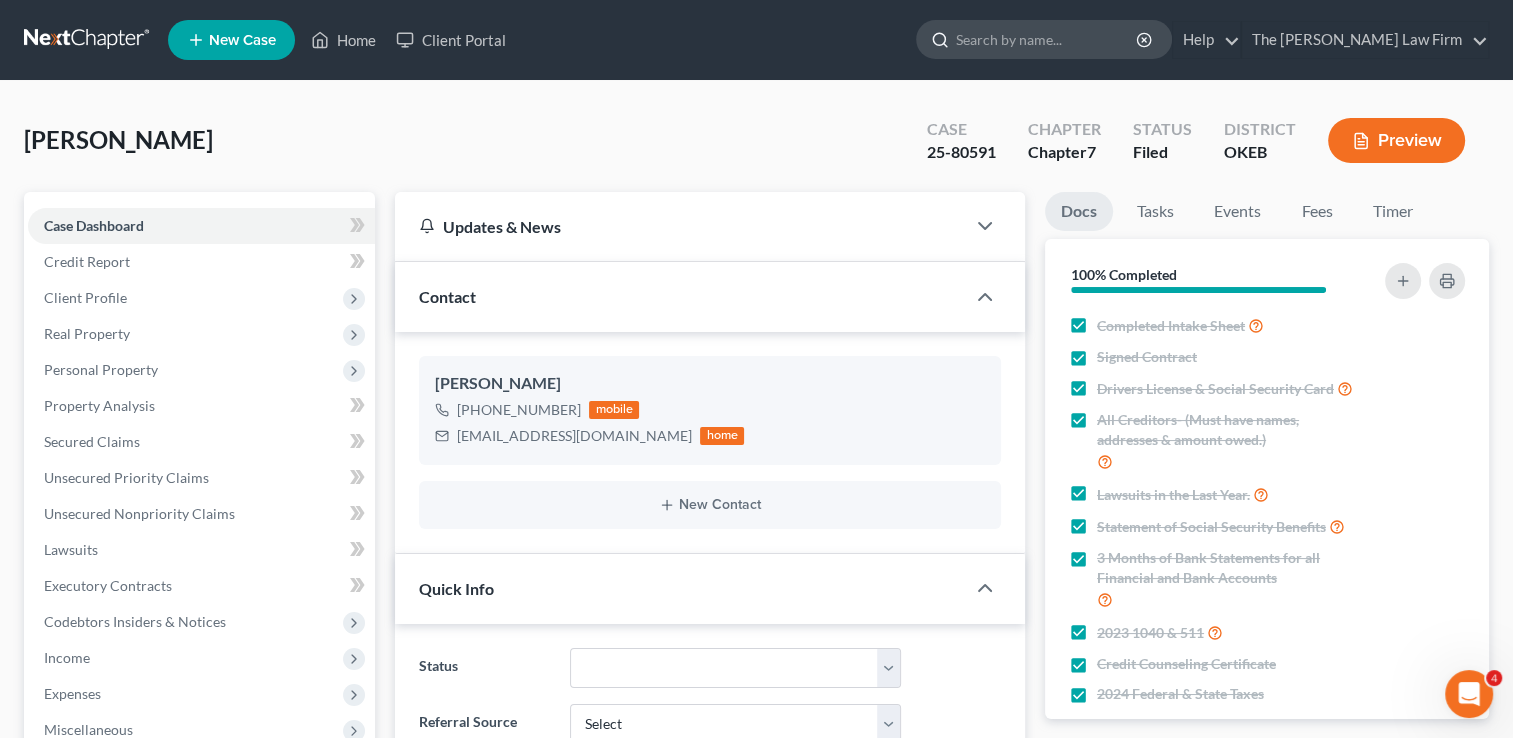 click at bounding box center (1047, 39) 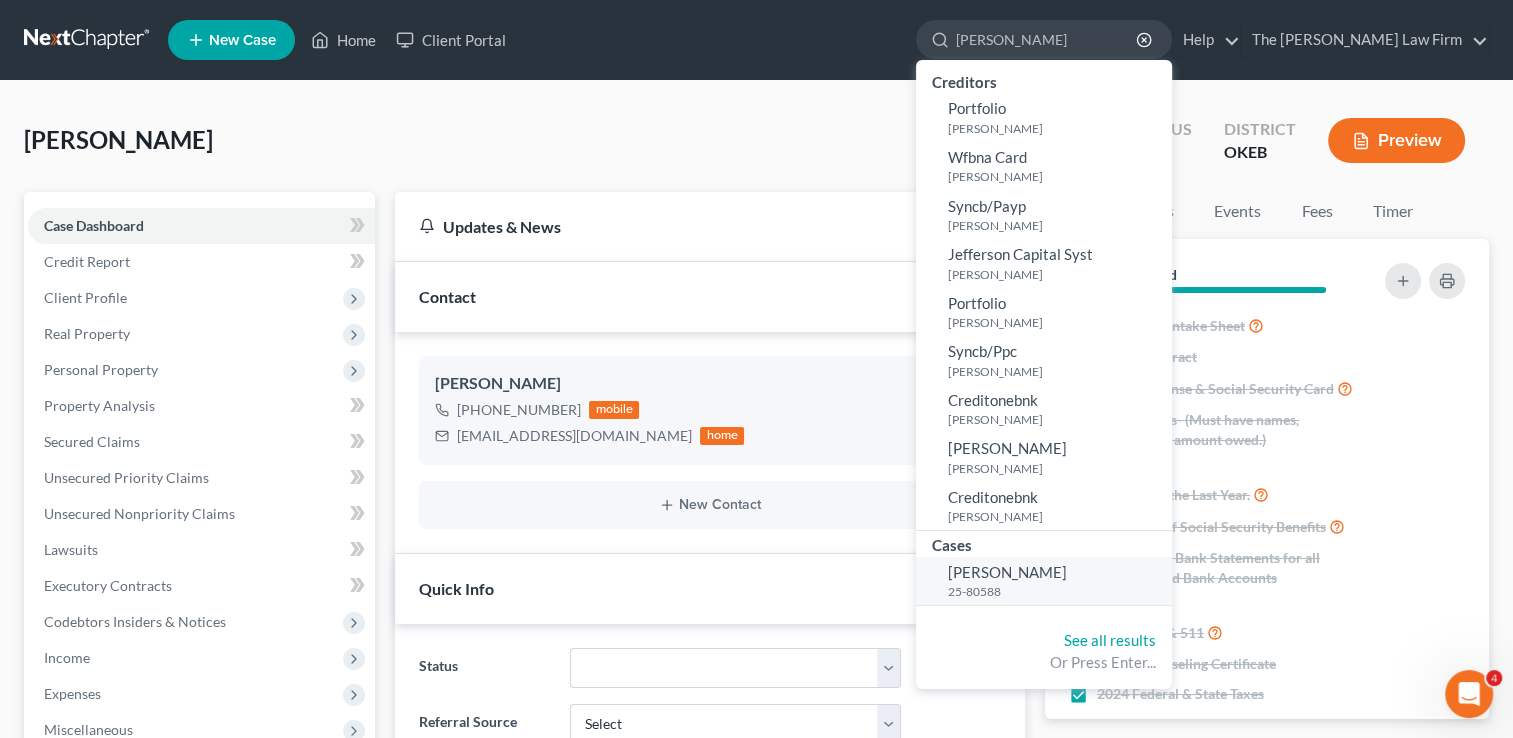 type on "[PERSON_NAME]" 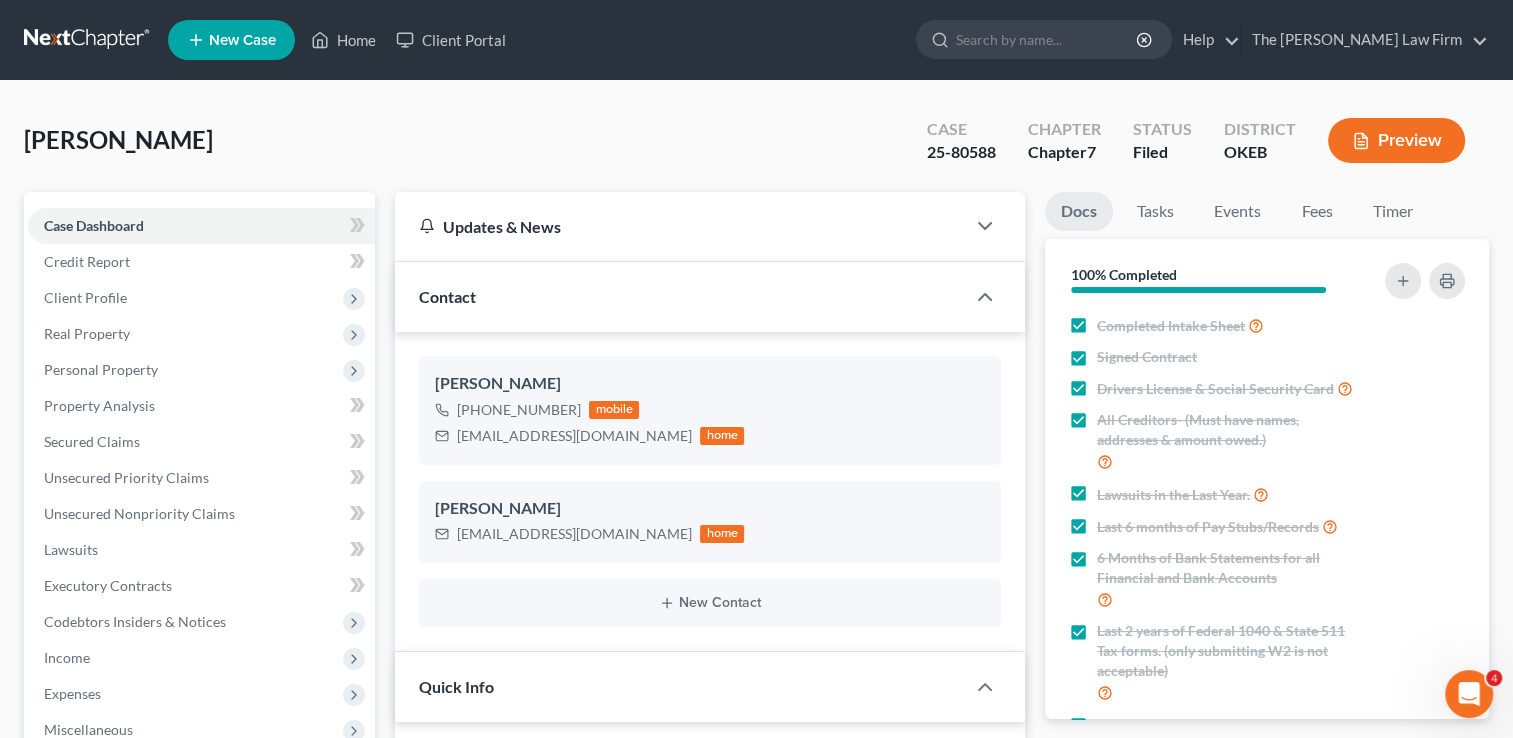 scroll, scrollTop: 476, scrollLeft: 0, axis: vertical 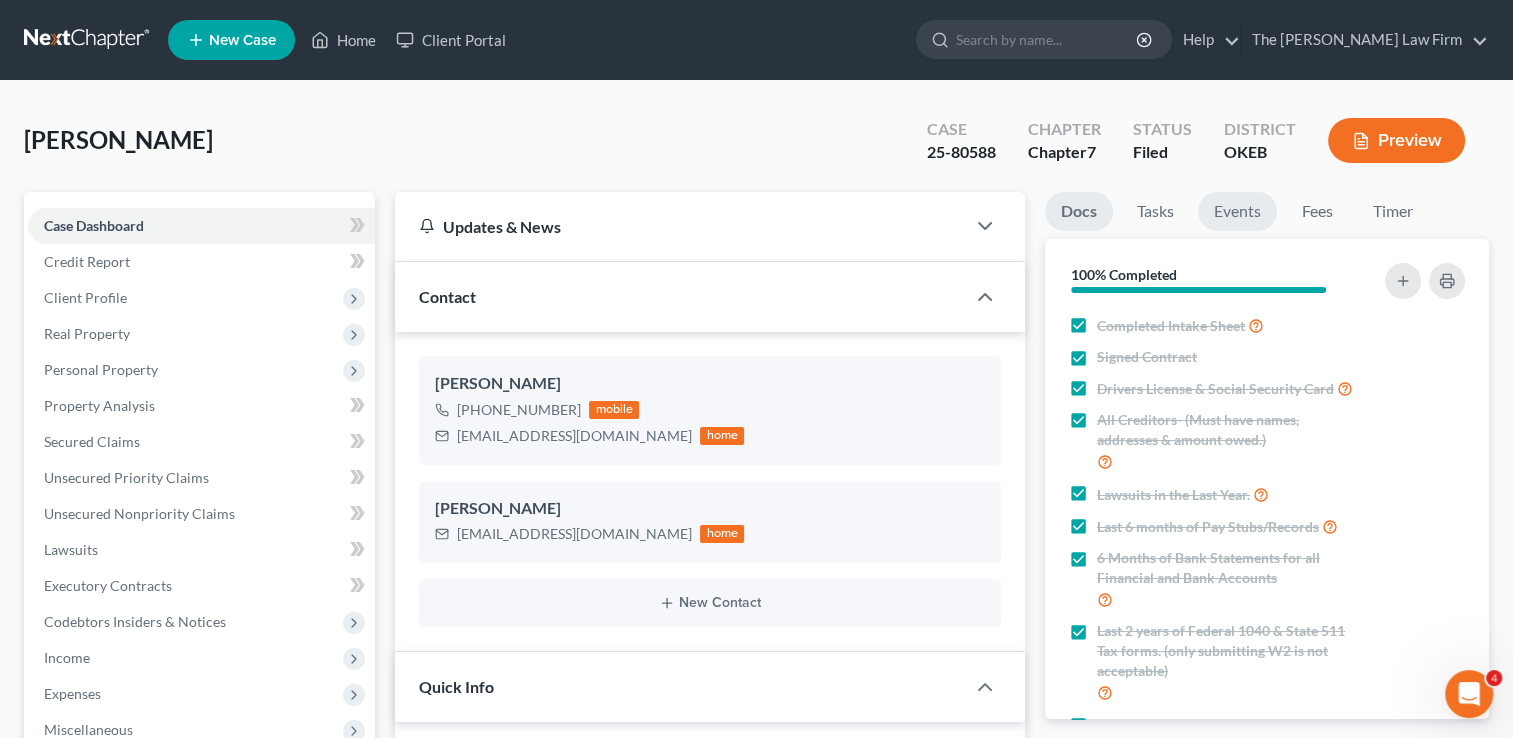 click on "Events" at bounding box center [1237, 211] 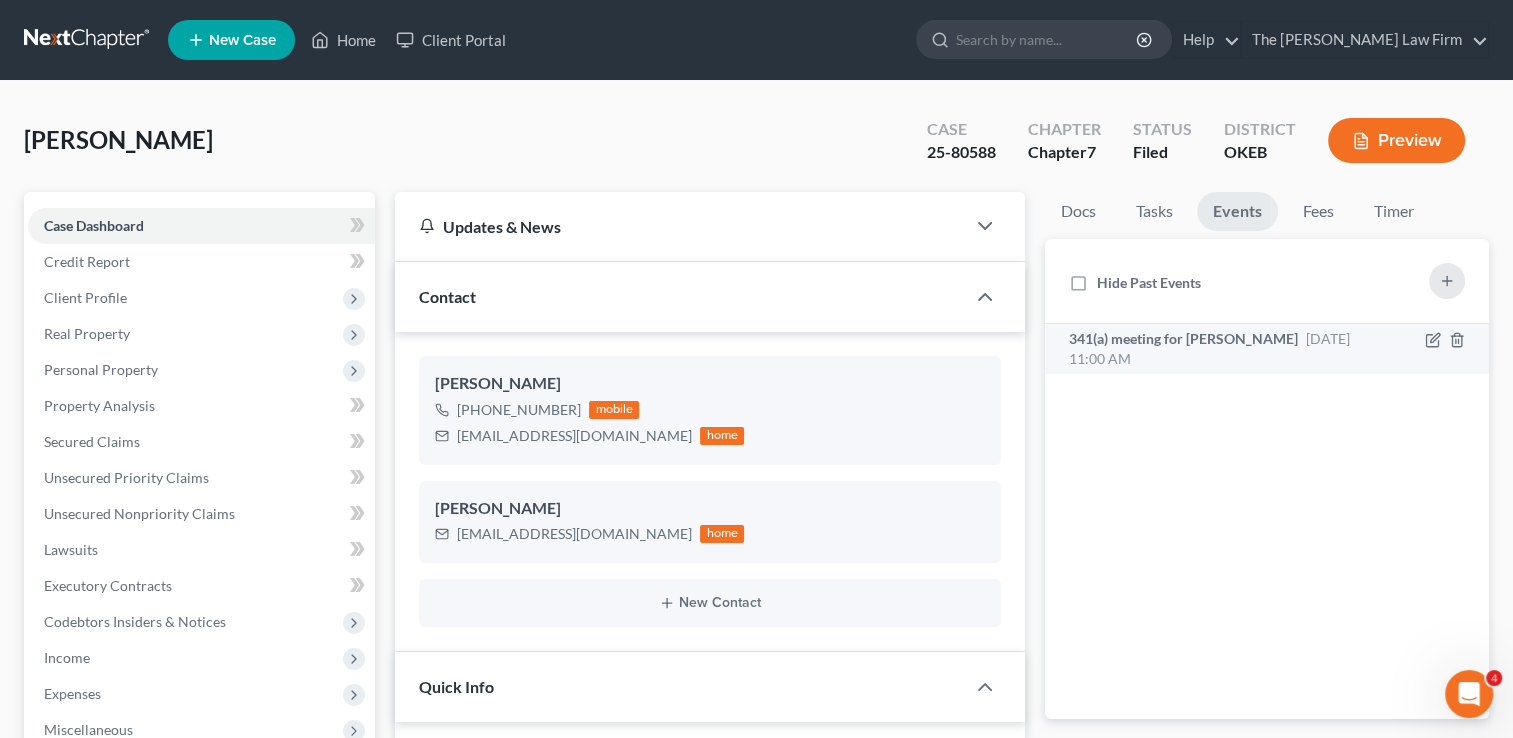 click on "341(a) meeting for [PERSON_NAME] [DATE] 11:00 AM" at bounding box center (1215, 349) 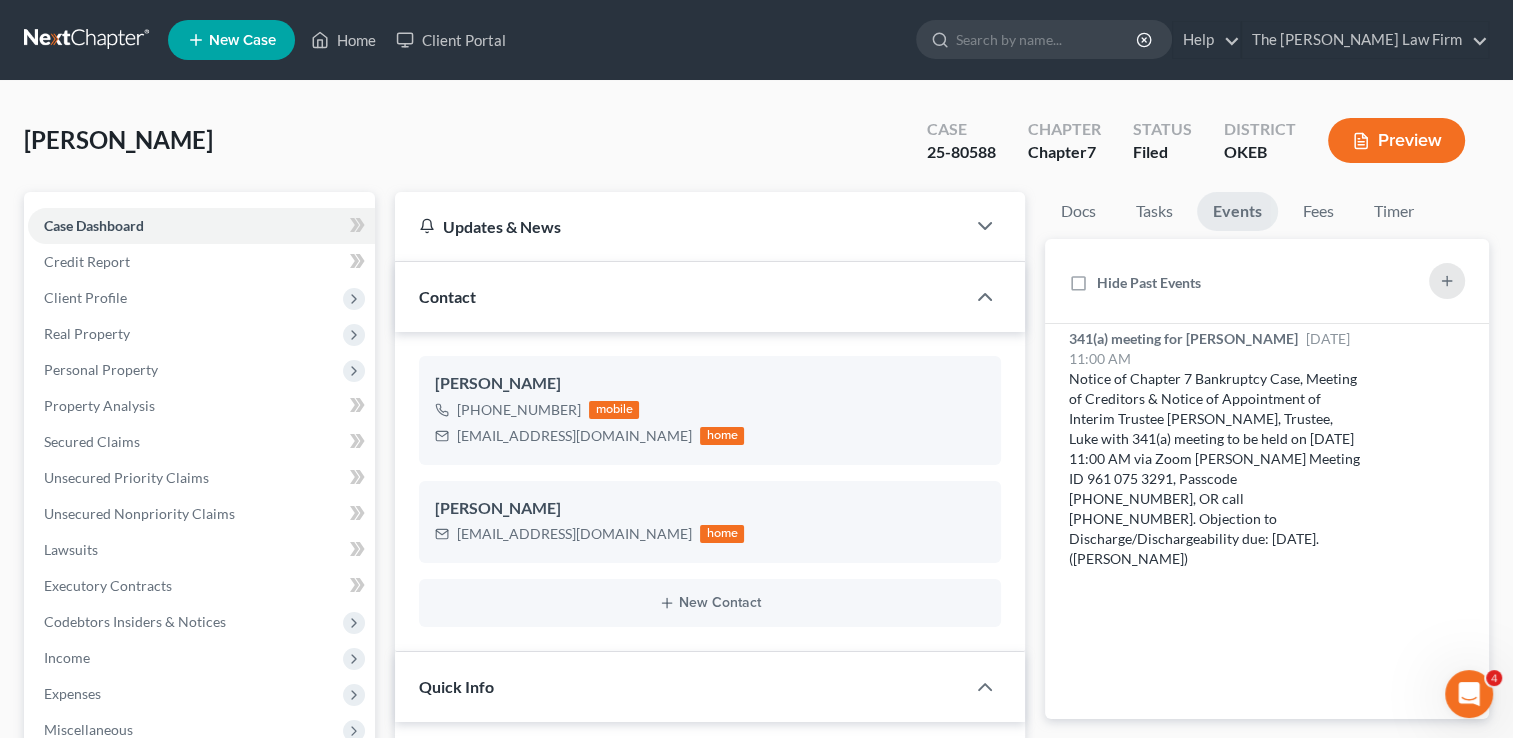 click on "25-80588" at bounding box center (961, 152) 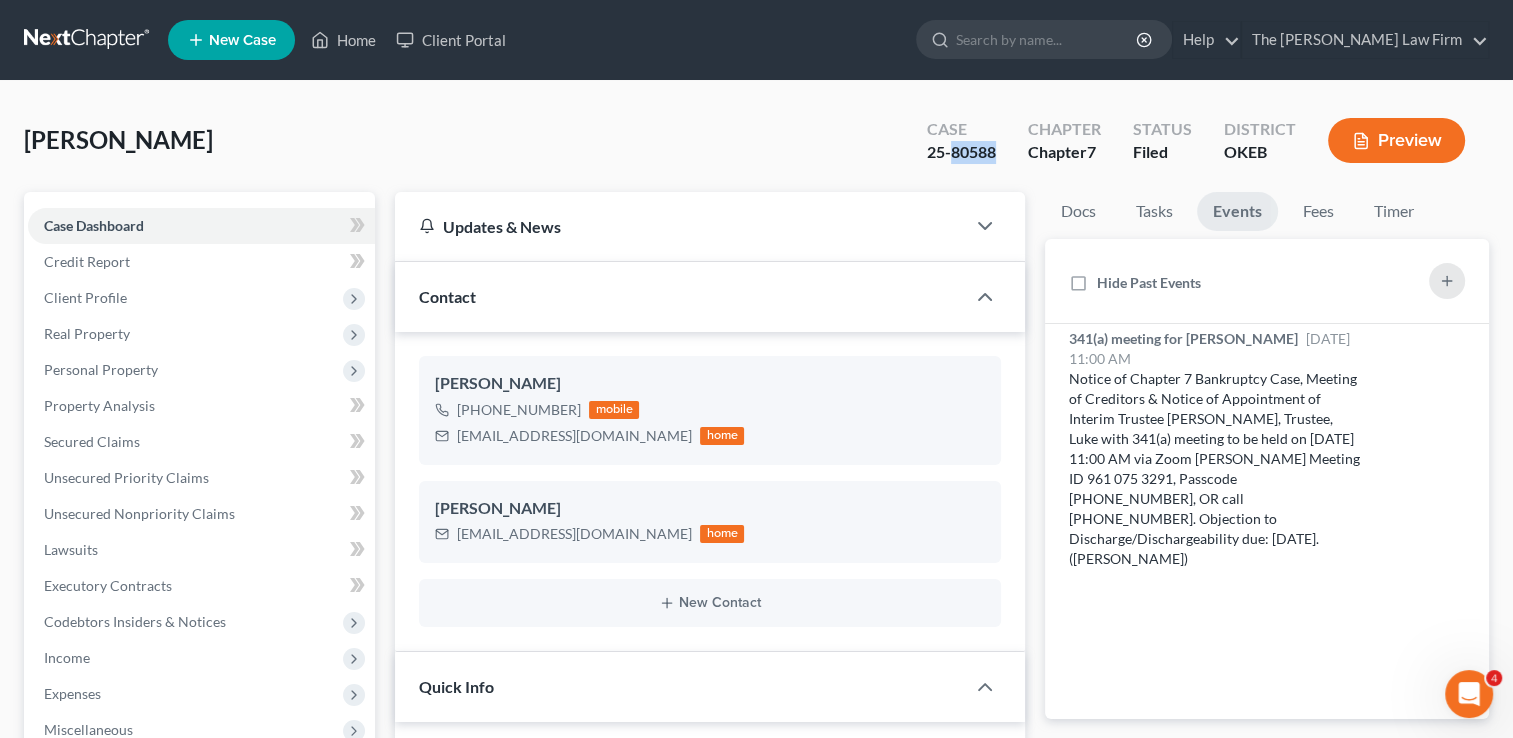 click on "25-80588" at bounding box center [961, 152] 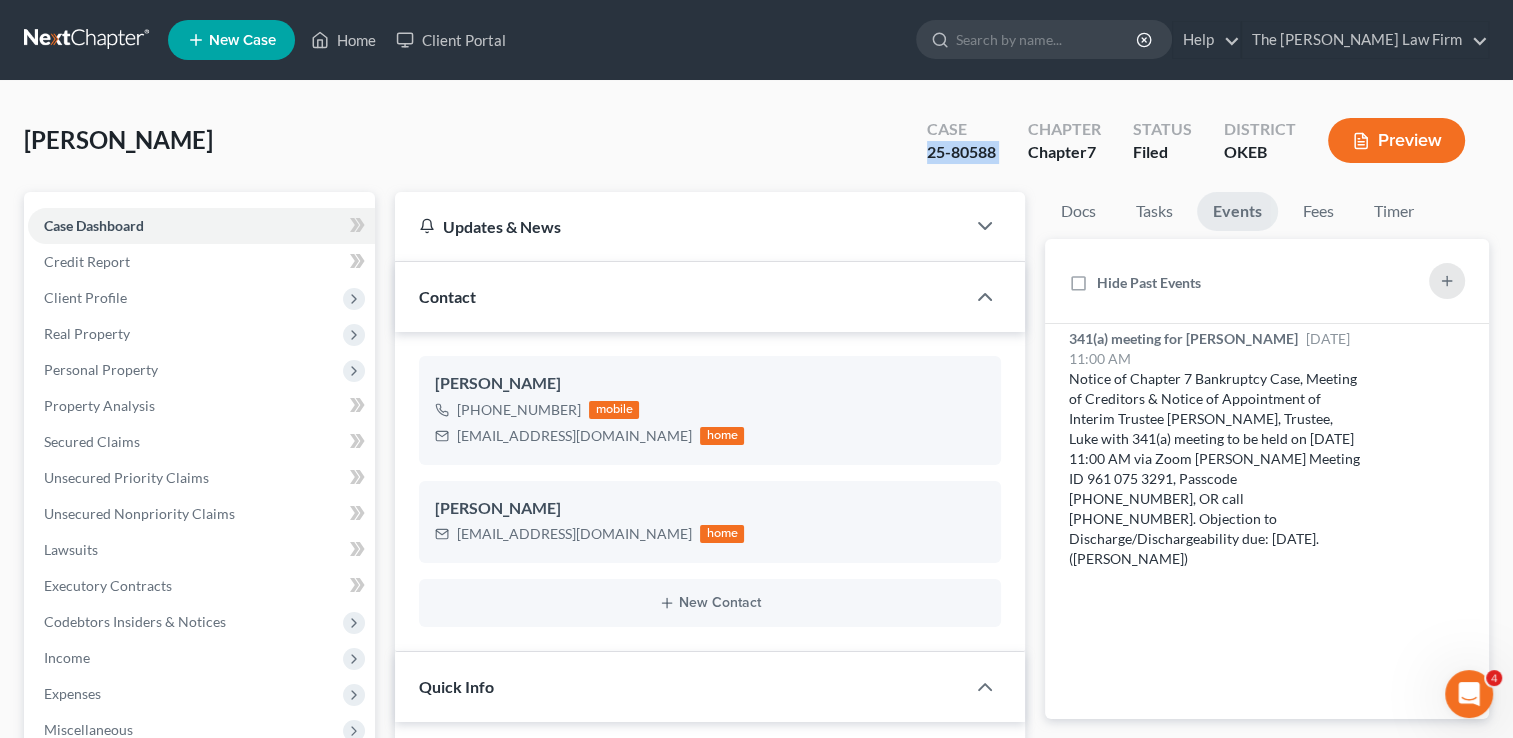 click on "25-80588" at bounding box center (961, 152) 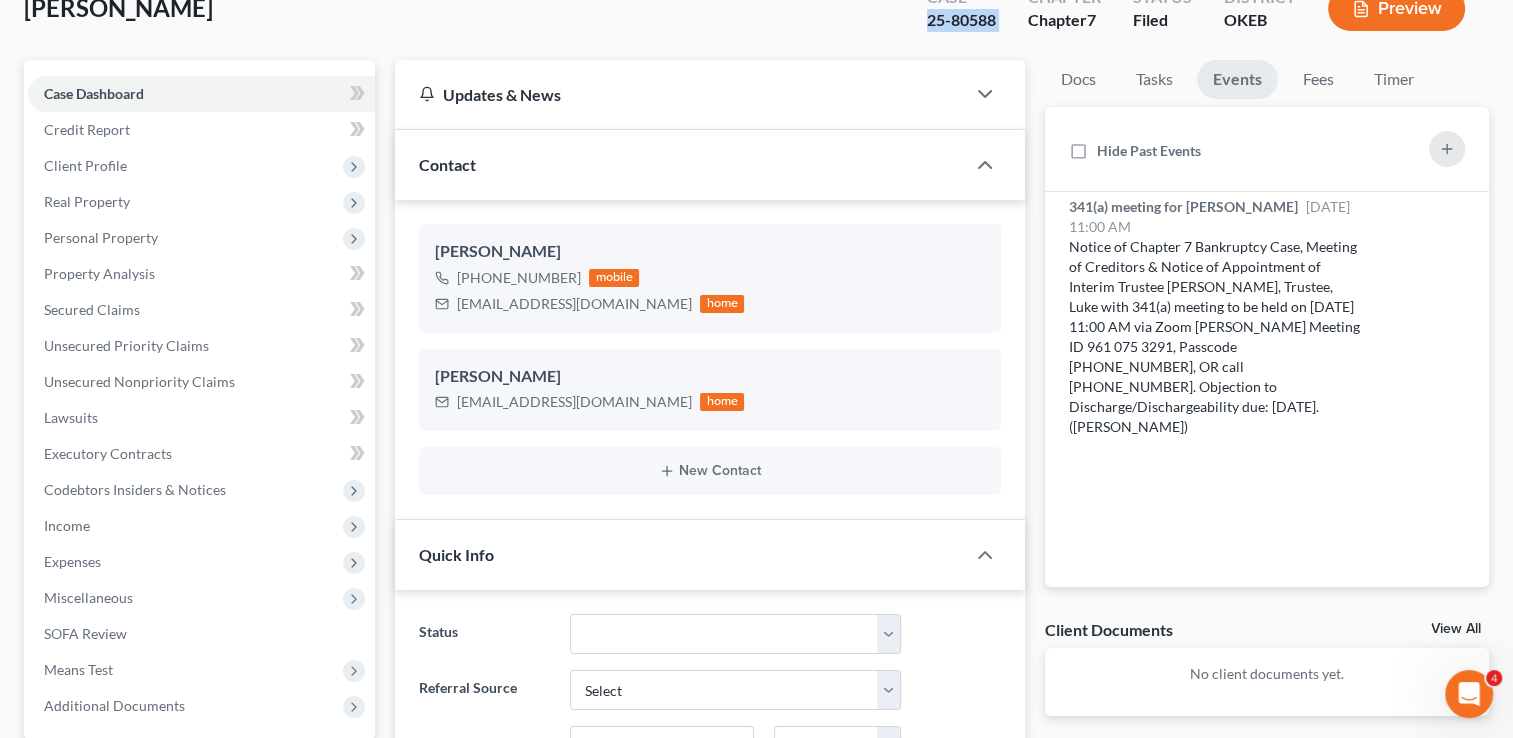 scroll, scrollTop: 900, scrollLeft: 0, axis: vertical 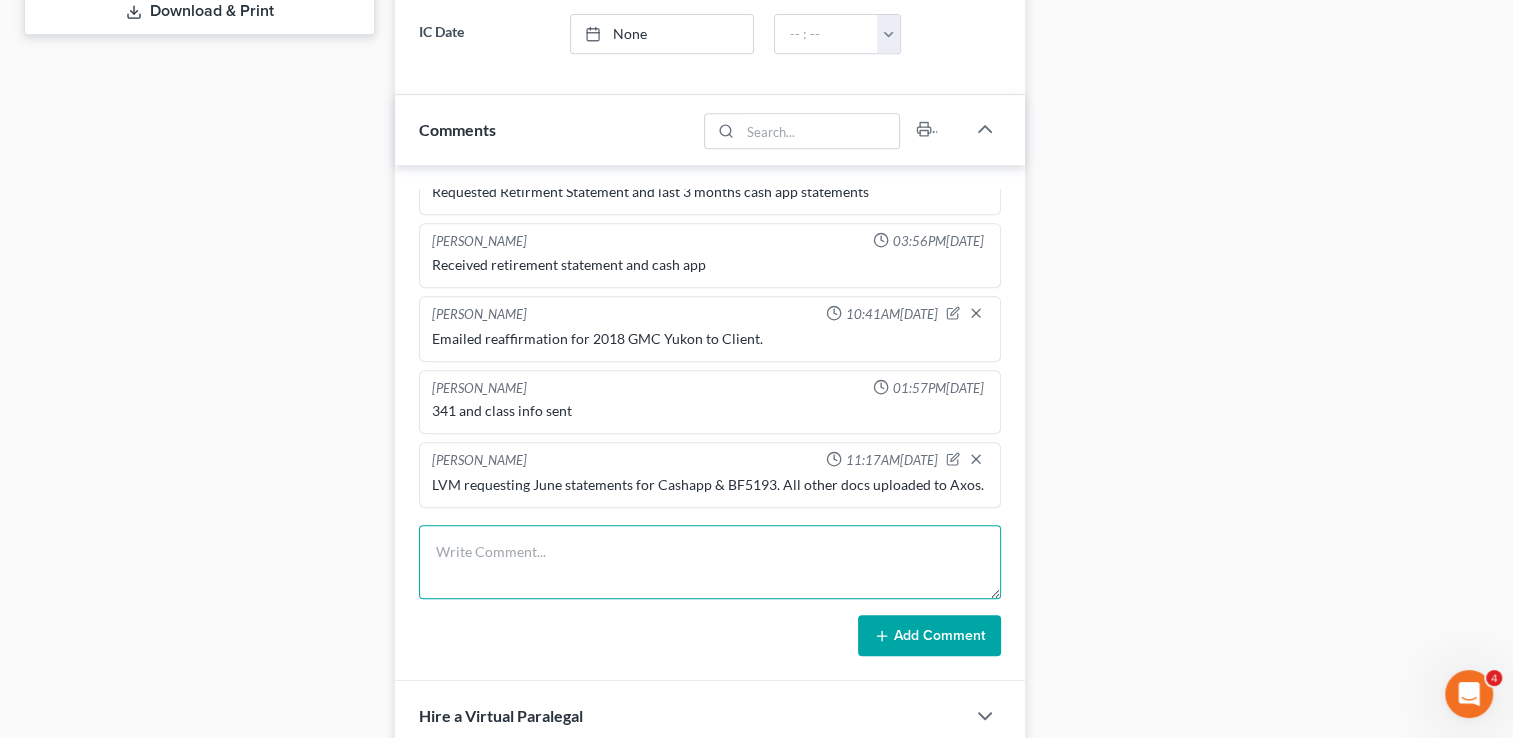 click at bounding box center (710, 562) 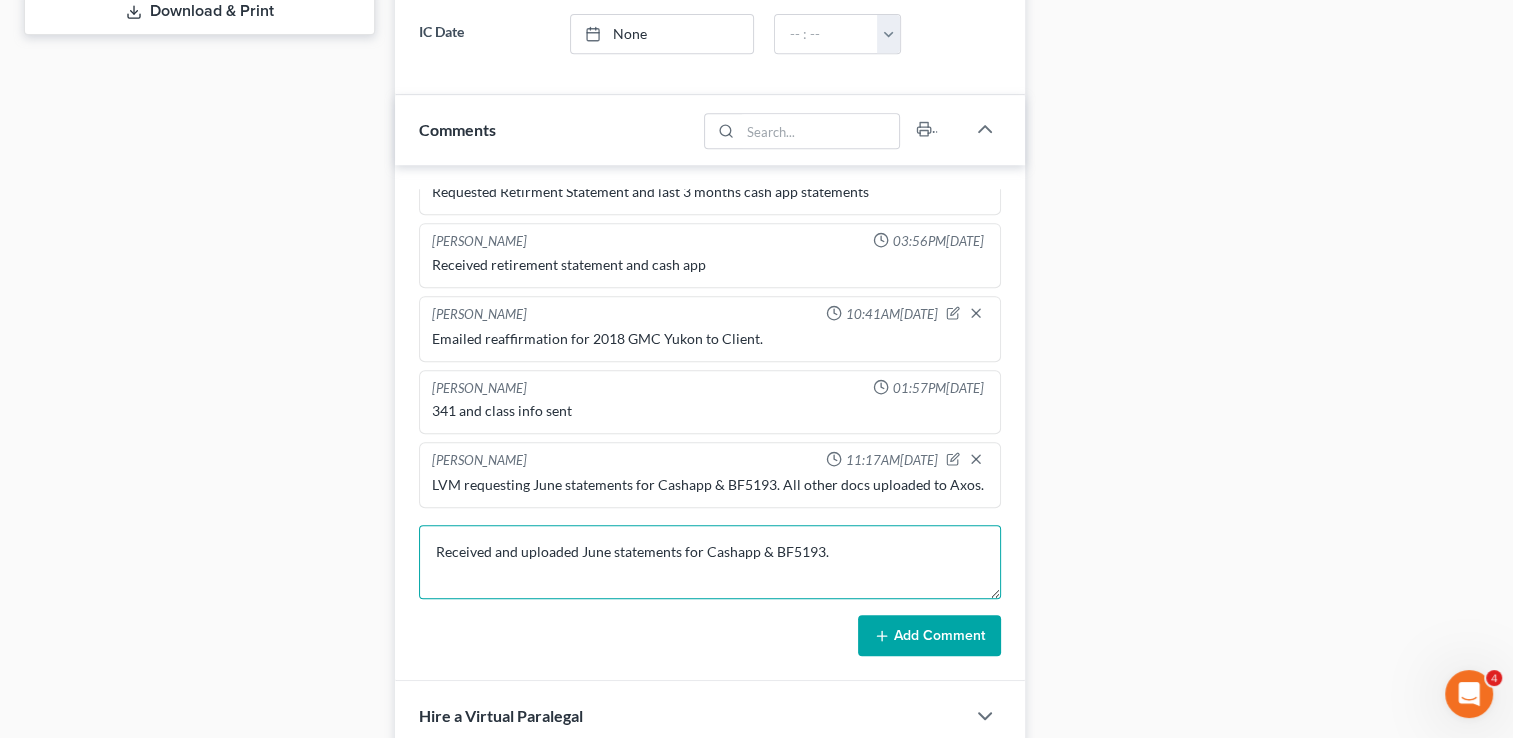 type on "Received and uploaded June statements for Cashapp & BF5193." 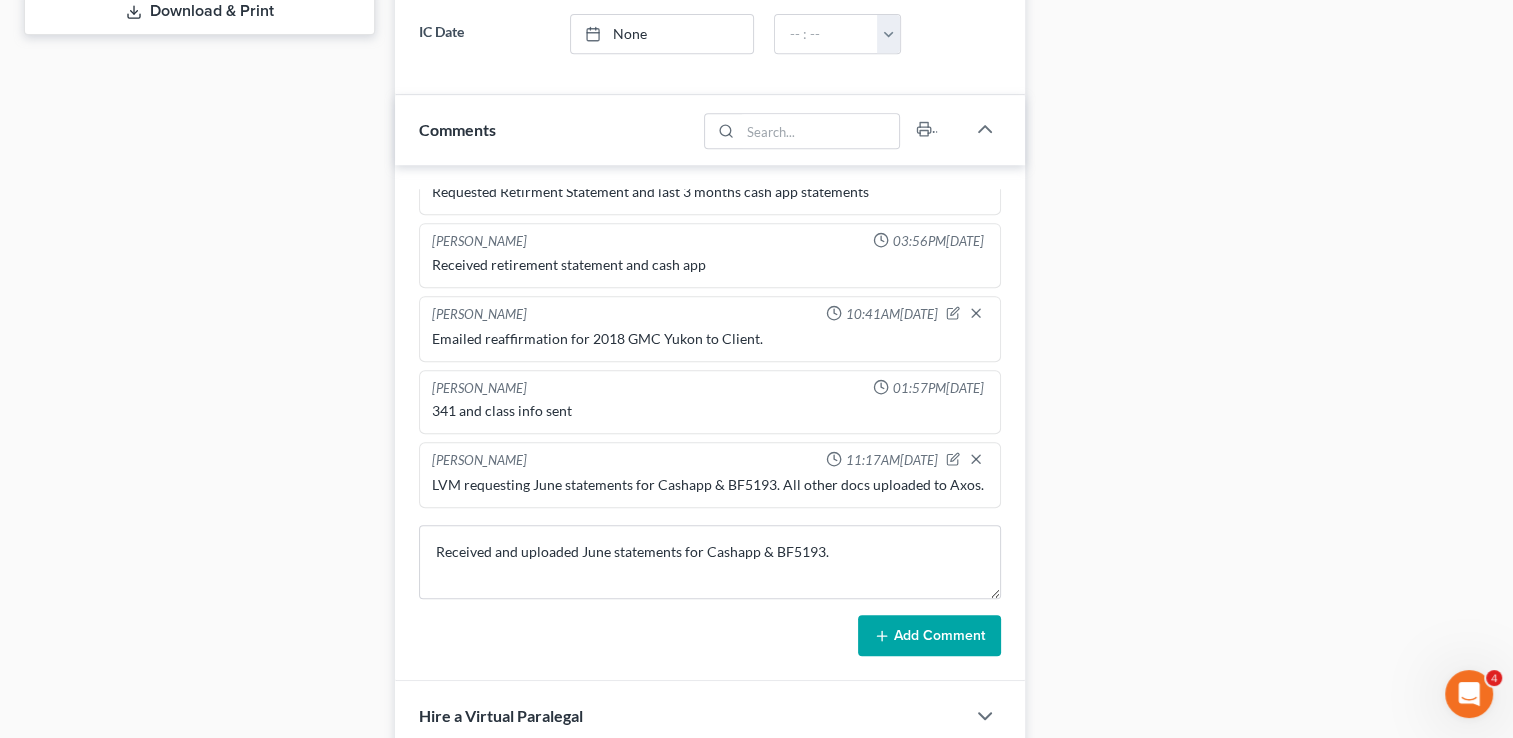 click on "Add Comment" at bounding box center (929, 636) 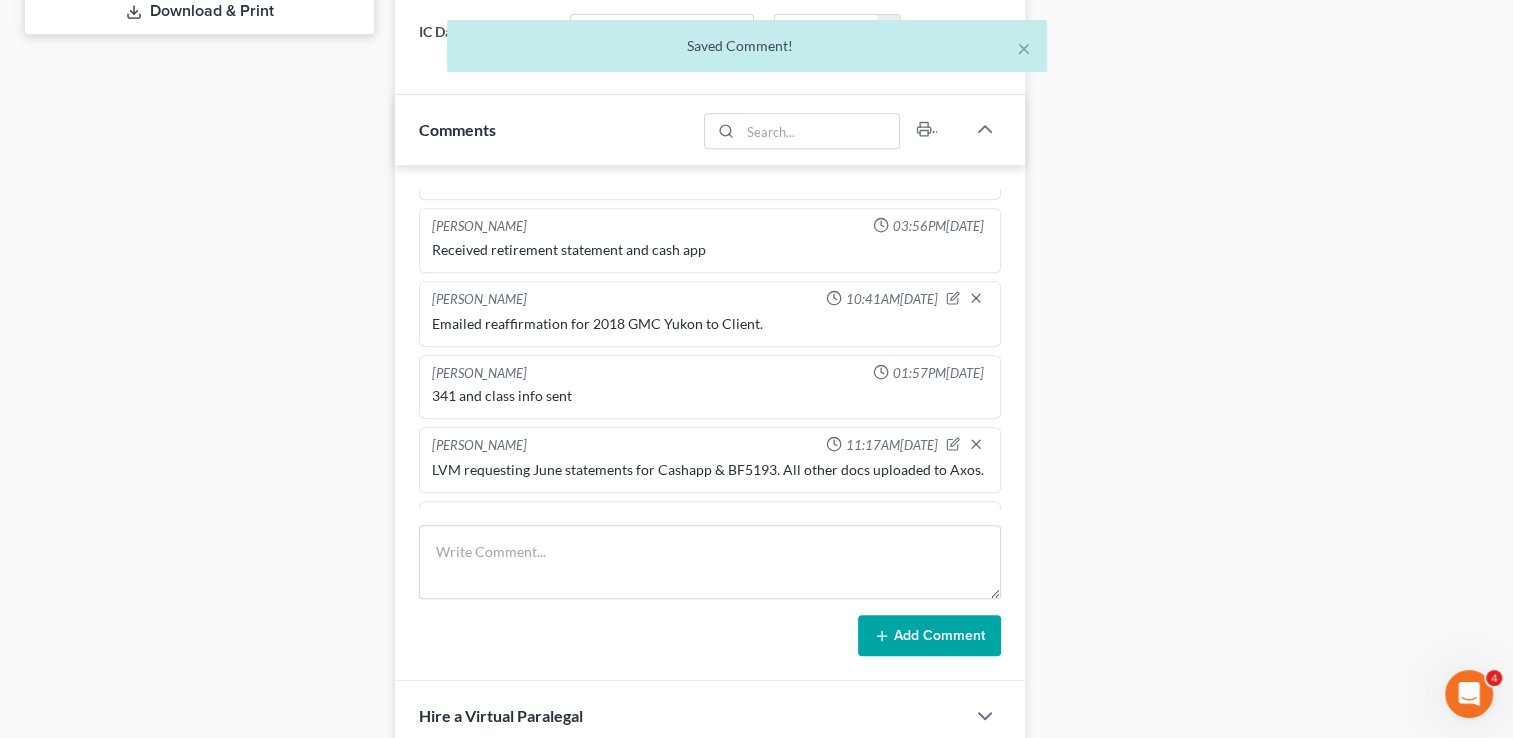 scroll, scrollTop: 550, scrollLeft: 0, axis: vertical 